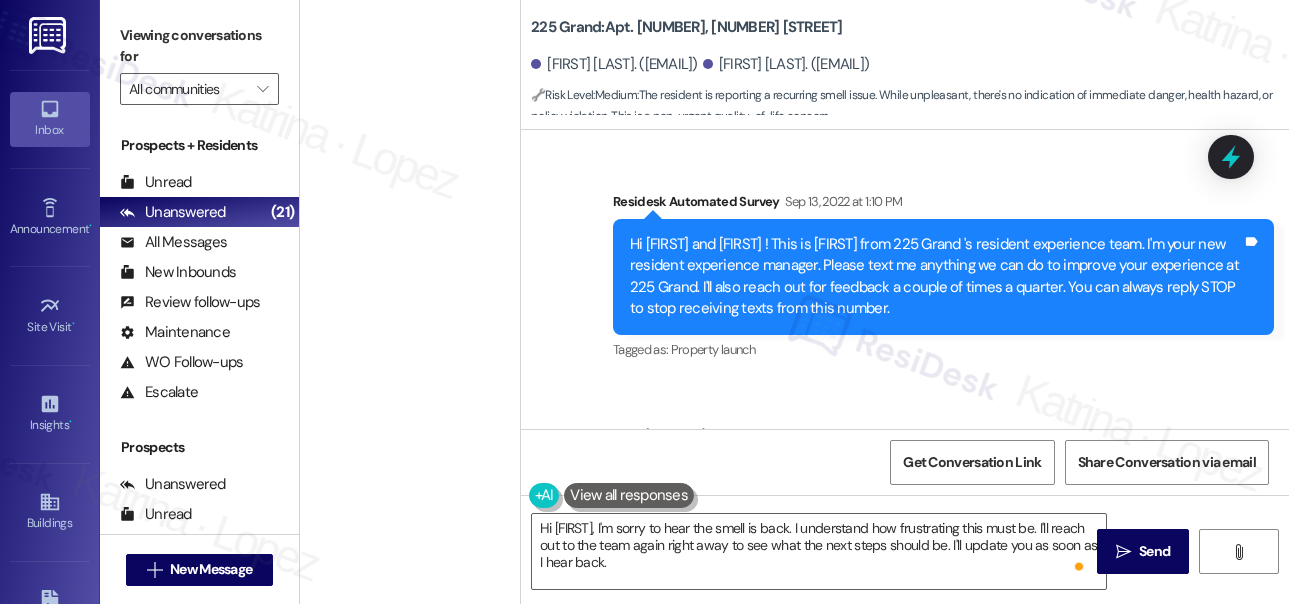 click on "Unanswered" at bounding box center [173, 212] 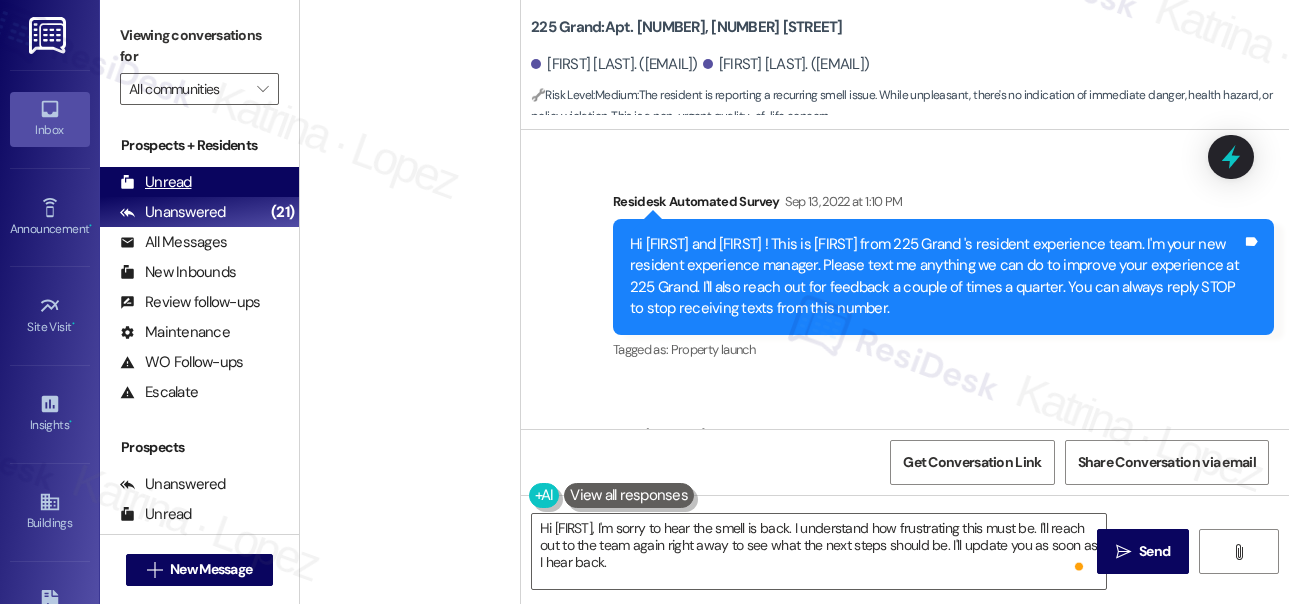 scroll, scrollTop: 0, scrollLeft: 0, axis: both 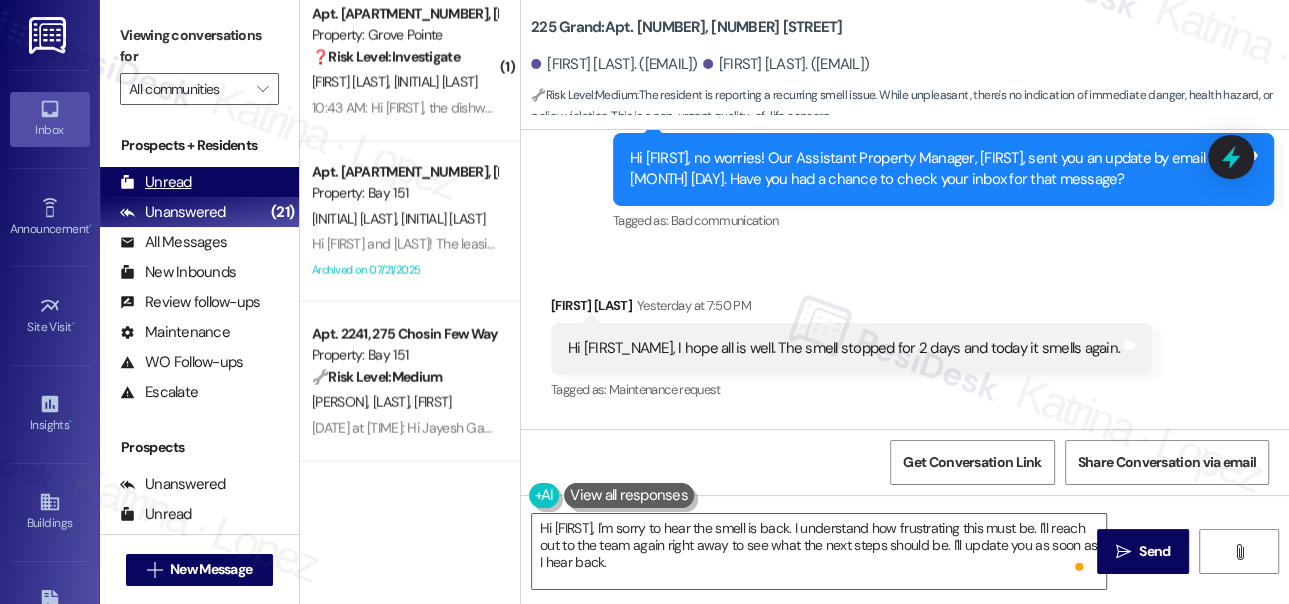 click on "Unread (0)" at bounding box center [199, 182] 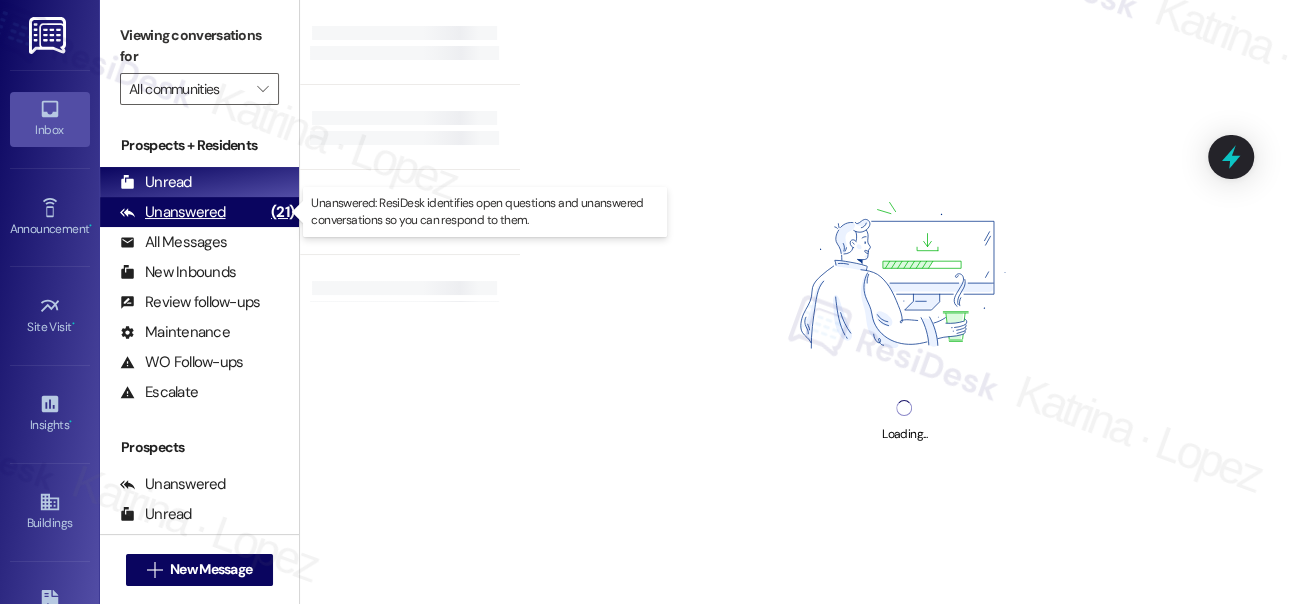 click on "Unanswered" at bounding box center (173, 212) 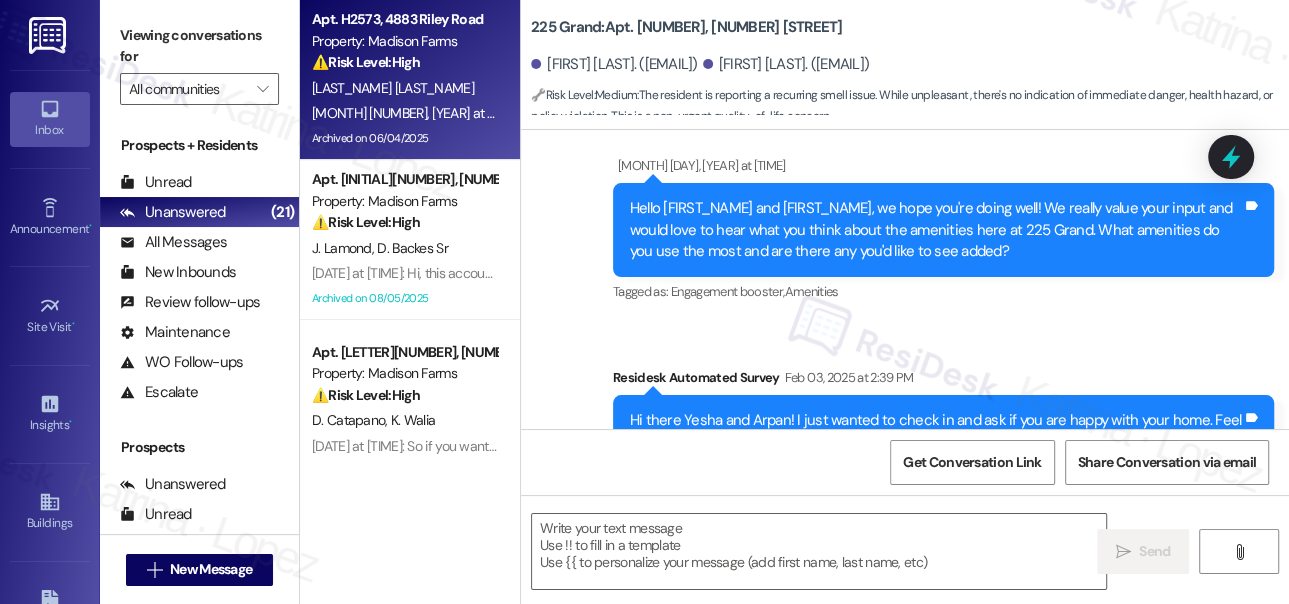 type on "Fetching suggested responses. Please feel free to read through the conversation in the meantime." 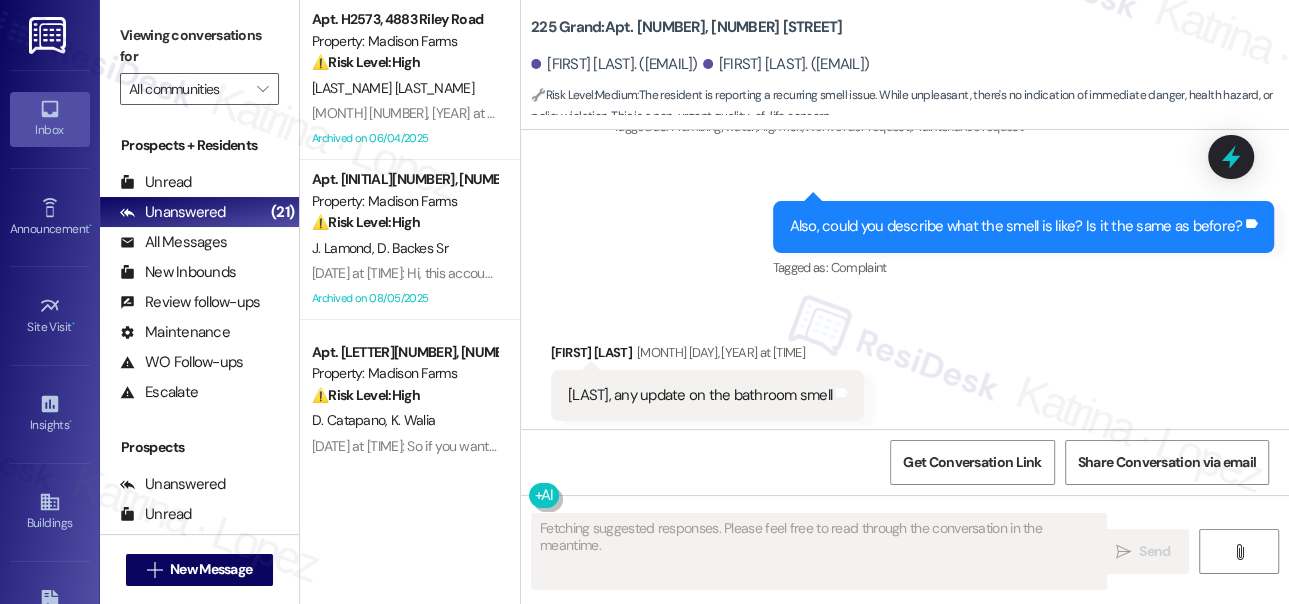 scroll, scrollTop: 17272, scrollLeft: 0, axis: vertical 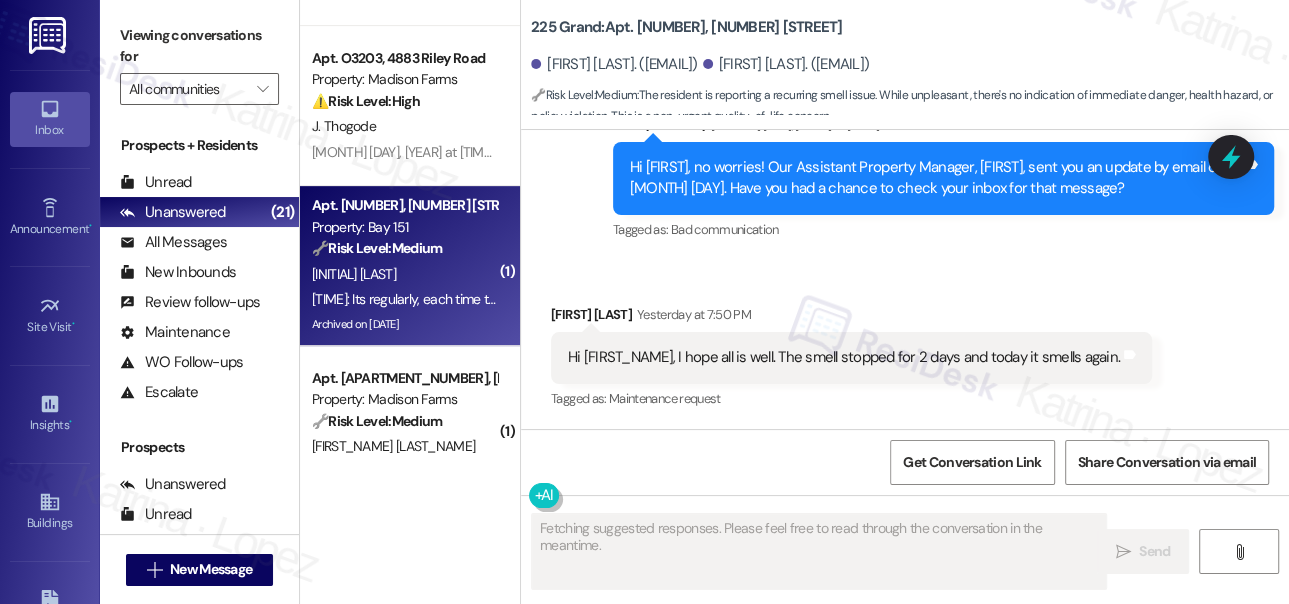 click on "[TIME]: Its regularly,  each time they are onsite [TIME]: Its regularly,  each time they are onsite" at bounding box center (404, 299) 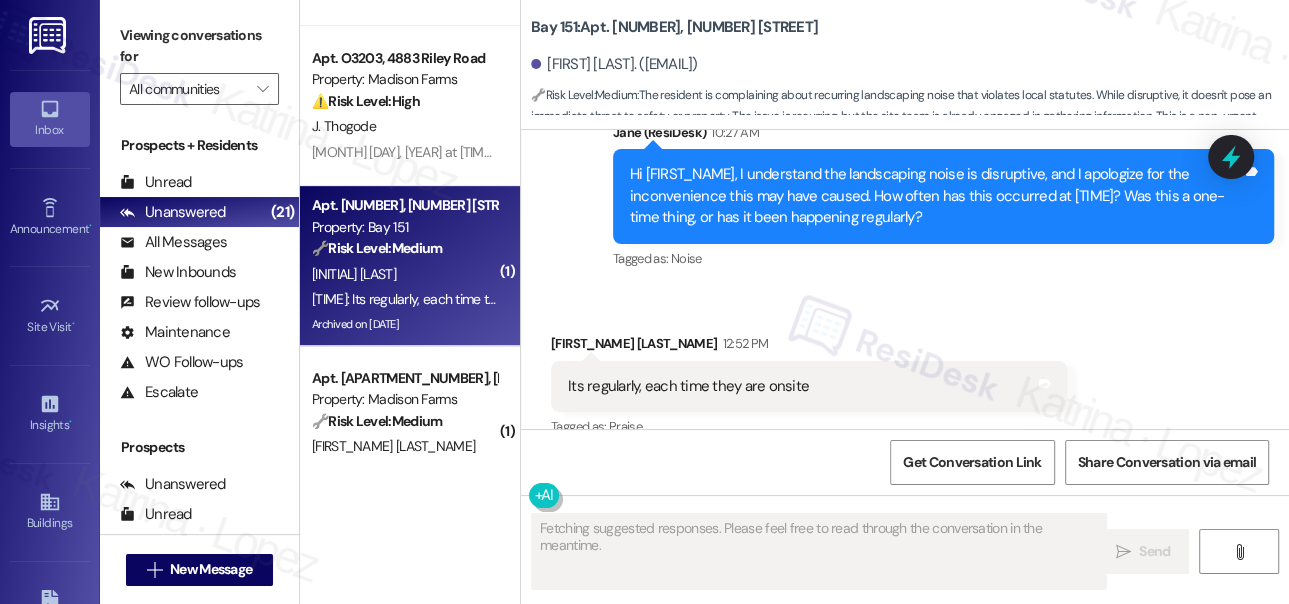 scroll, scrollTop: 16318, scrollLeft: 0, axis: vertical 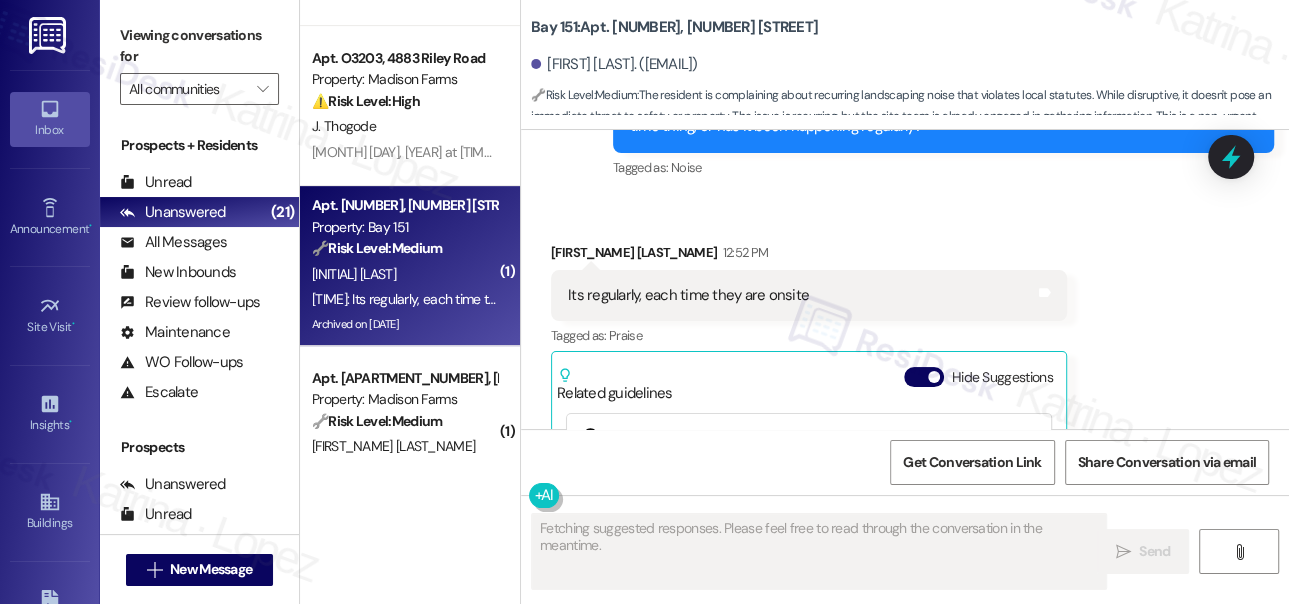 click on "Its regularly,  each time they are onsite Tags and notes" at bounding box center (809, 295) 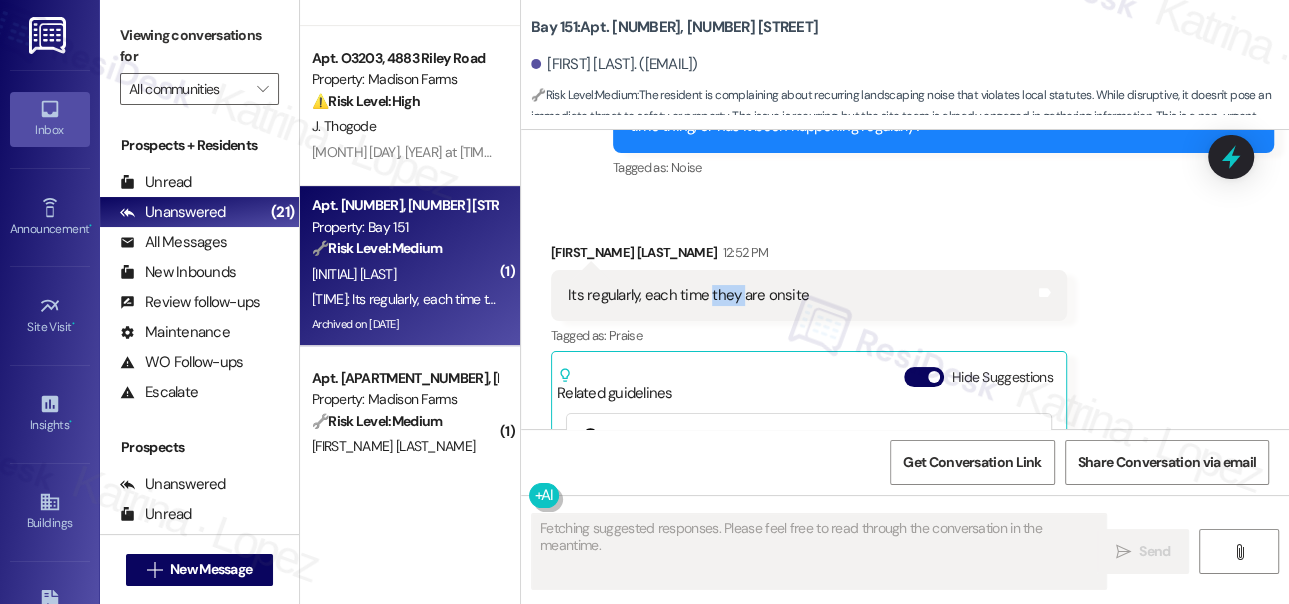 click on "Its regularly,  each time they are onsite" at bounding box center [688, 295] 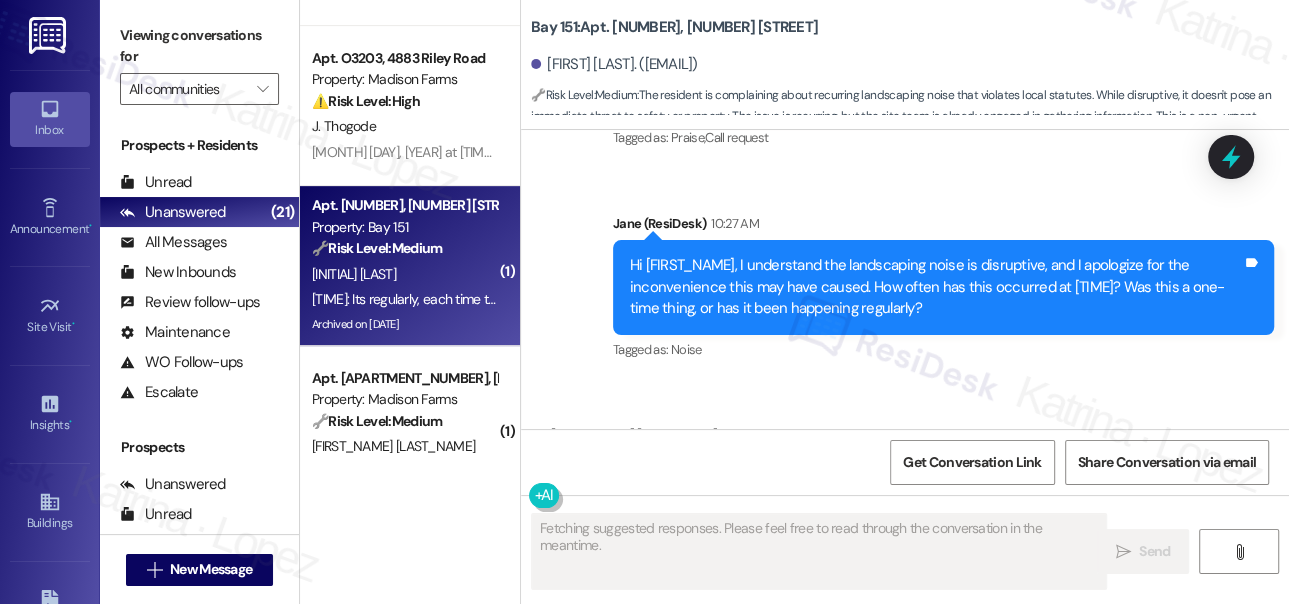 click on "Hi [FIRST_NAME], I understand the landscaping noise is disruptive, and I apologize for the inconvenience this may have caused. How often has this occurred at [TIME]? Was this a one-time thing, or has it been happening regularly?" at bounding box center (936, 287) 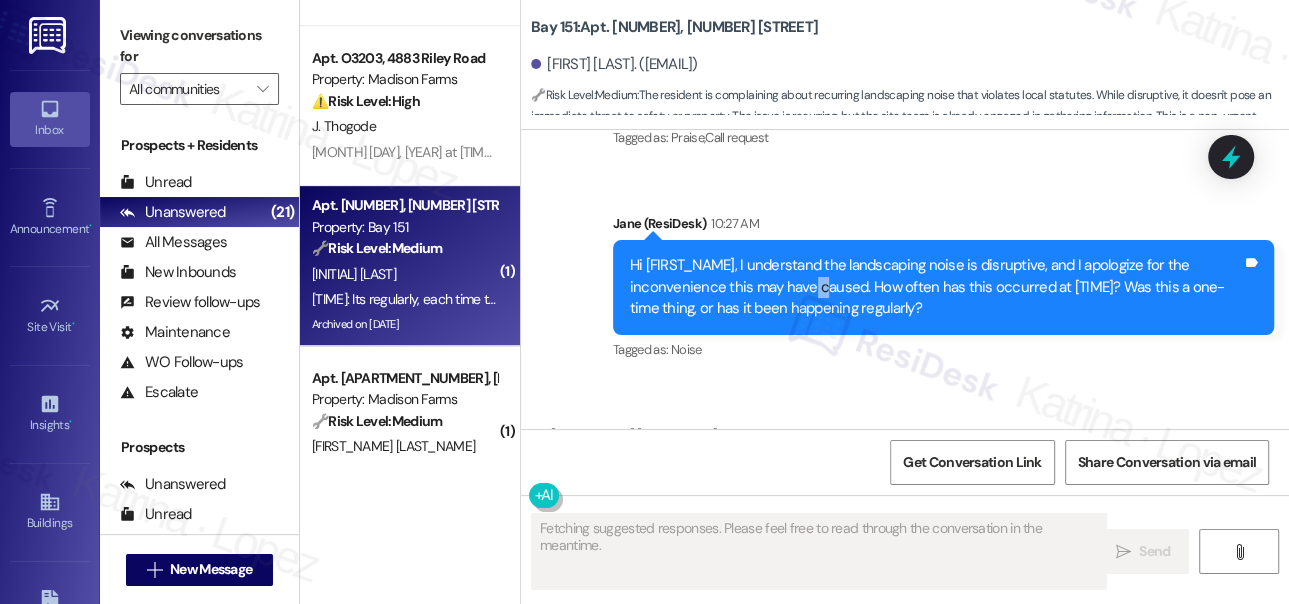 click on "Hi [FIRST_NAME], I understand the landscaping noise is disruptive, and I apologize for the inconvenience this may have caused. How often has this occurred at [TIME]? Was this a one-time thing, or has it been happening regularly?" at bounding box center [936, 287] 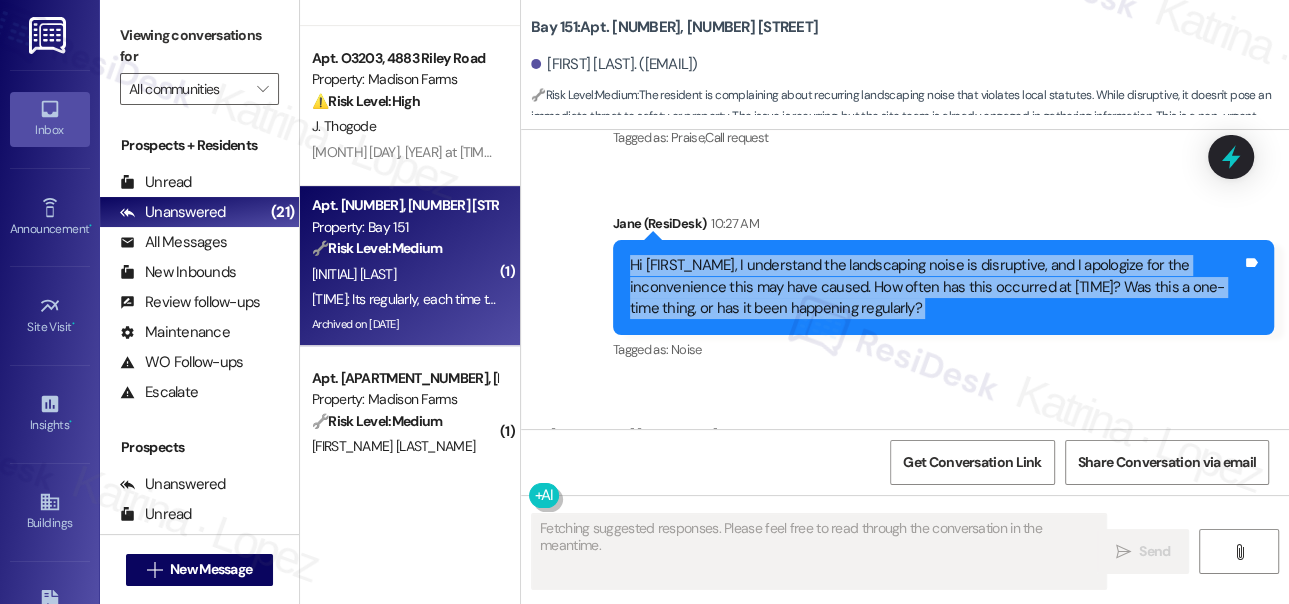 click on "Hi [FIRST_NAME], I understand the landscaping noise is disruptive, and I apologize for the inconvenience this may have caused. How often has this occurred at [TIME]? Was this a one-time thing, or has it been happening regularly?" at bounding box center (936, 287) 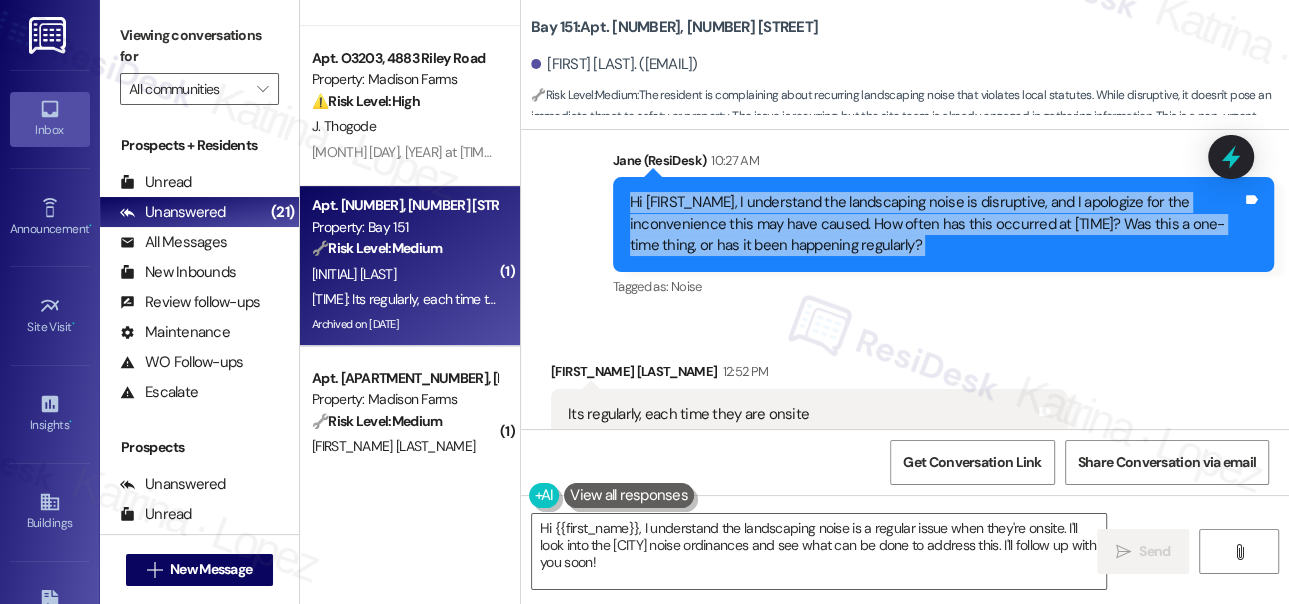 scroll, scrollTop: 16318, scrollLeft: 0, axis: vertical 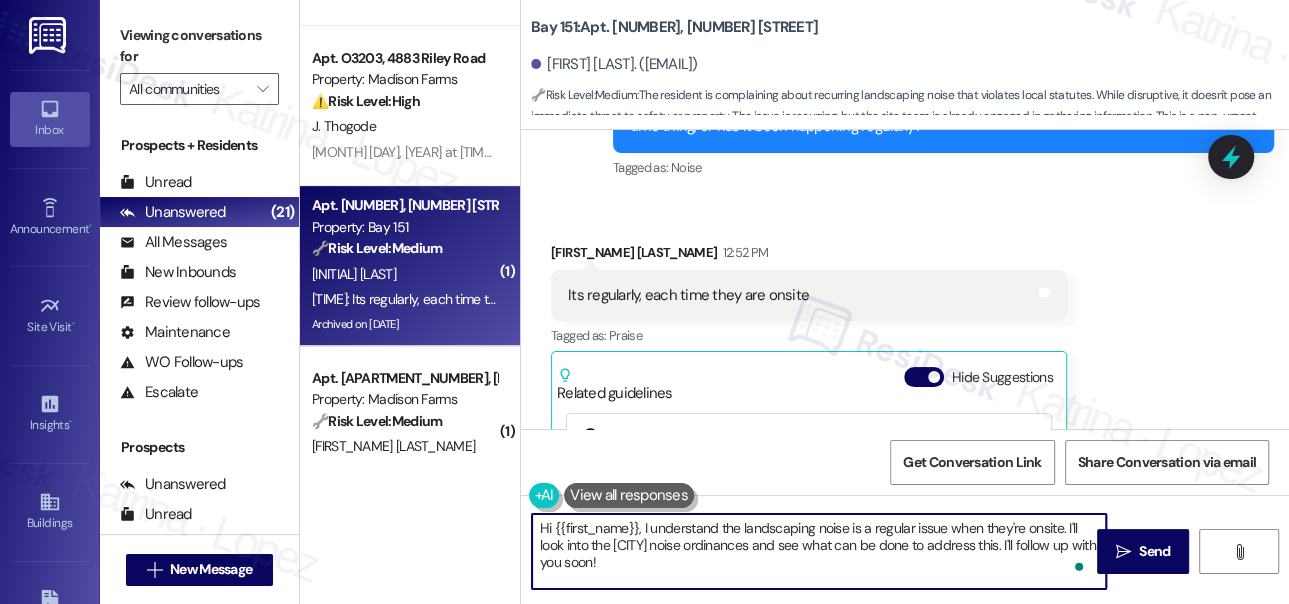drag, startPoint x: 1058, startPoint y: 521, endPoint x: 363, endPoint y: 526, distance: 695.018 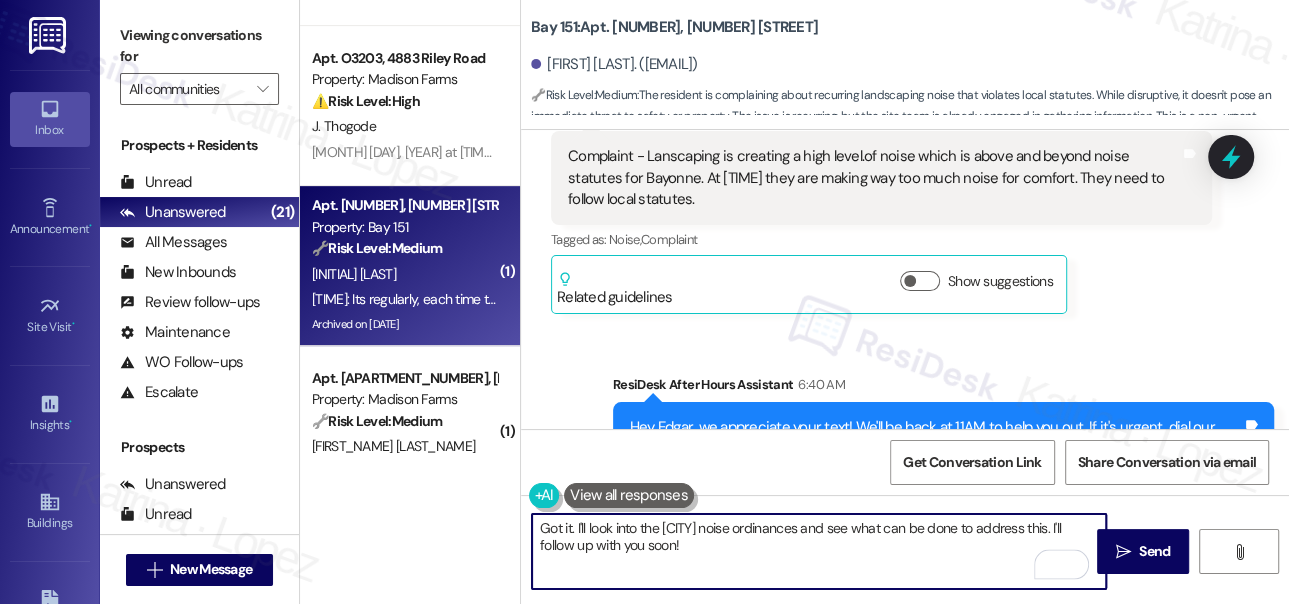 scroll, scrollTop: 15773, scrollLeft: 0, axis: vertical 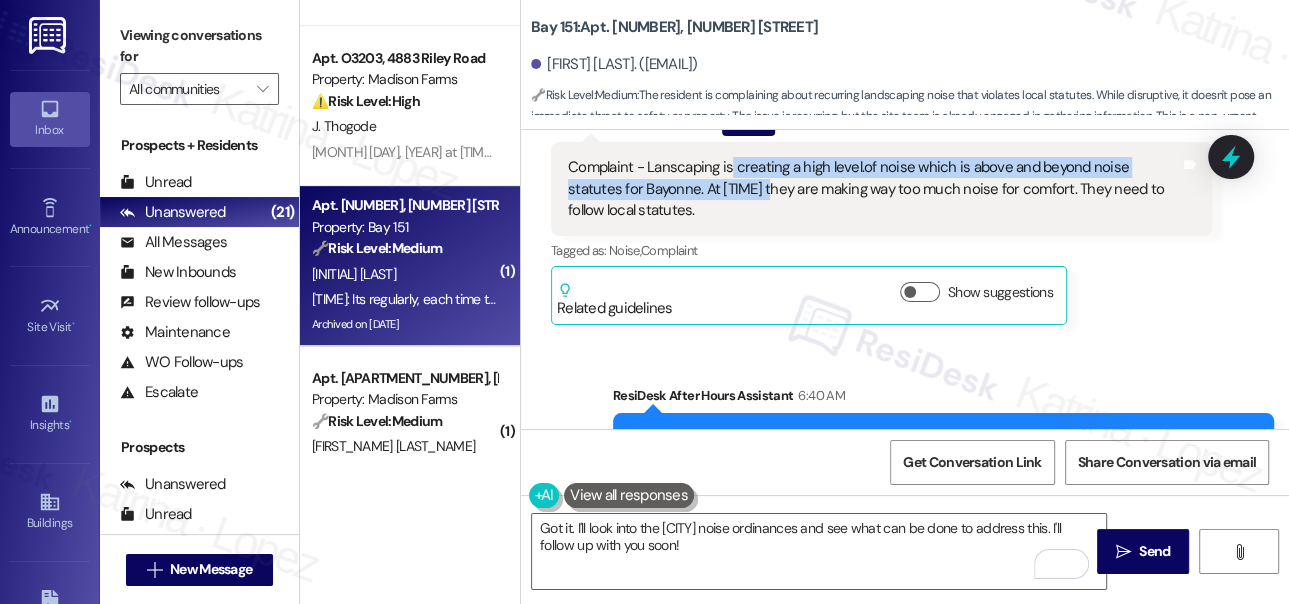 drag, startPoint x: 728, startPoint y: 212, endPoint x: 776, endPoint y: 227, distance: 50.289165 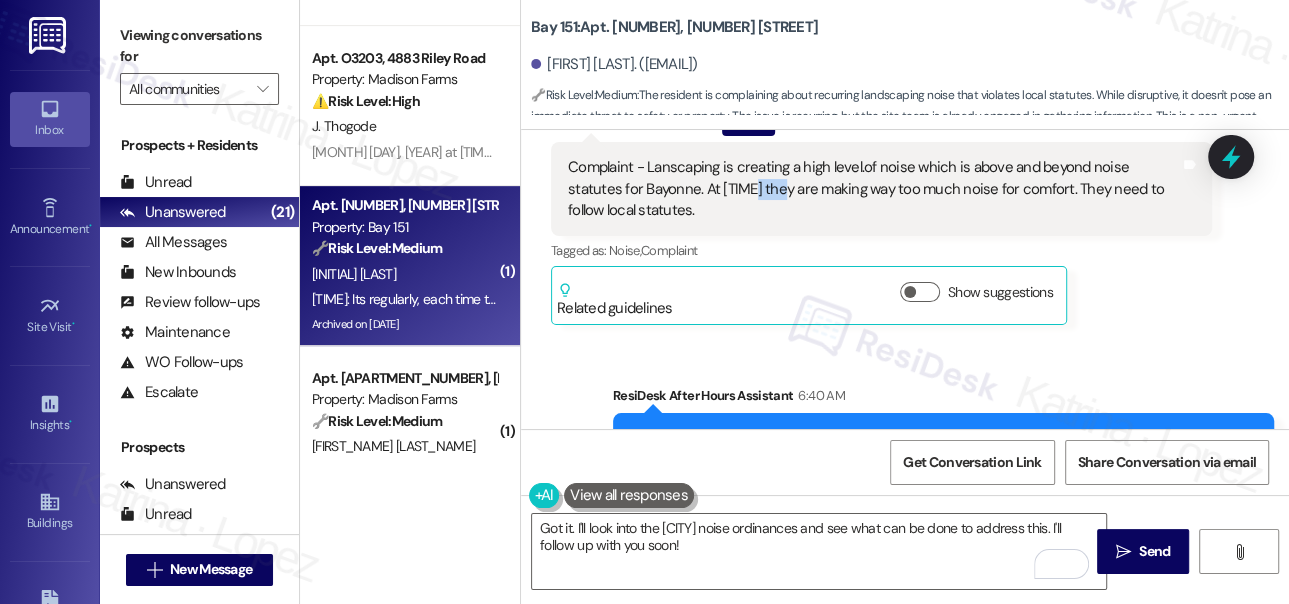 click on "Complaint - Lanscaping is creating a high level.of noise which is above and beyond noise statutes for Bayonne. At [TIME] they are making way too much noise for comfort. They need to follow local statutes." at bounding box center (874, 189) 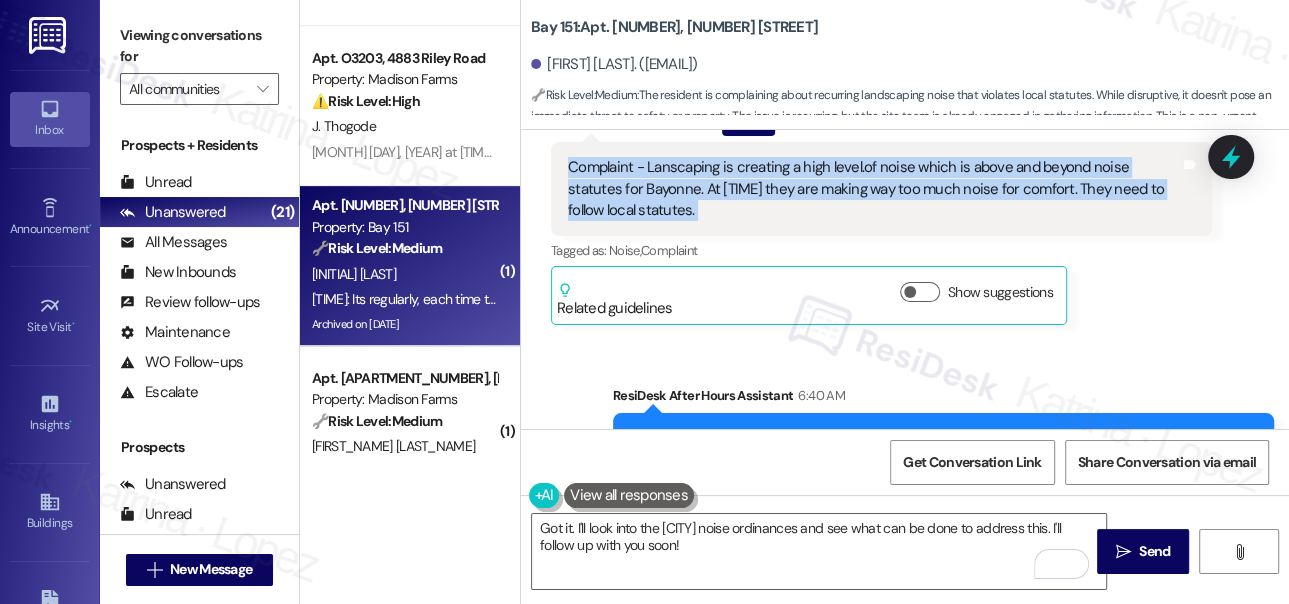 click on "Complaint - Lanscaping is creating a high level.of noise which is above and beyond noise statutes for Bayonne. At [TIME] they are making way too much noise for comfort. They need to follow local statutes." at bounding box center (874, 189) 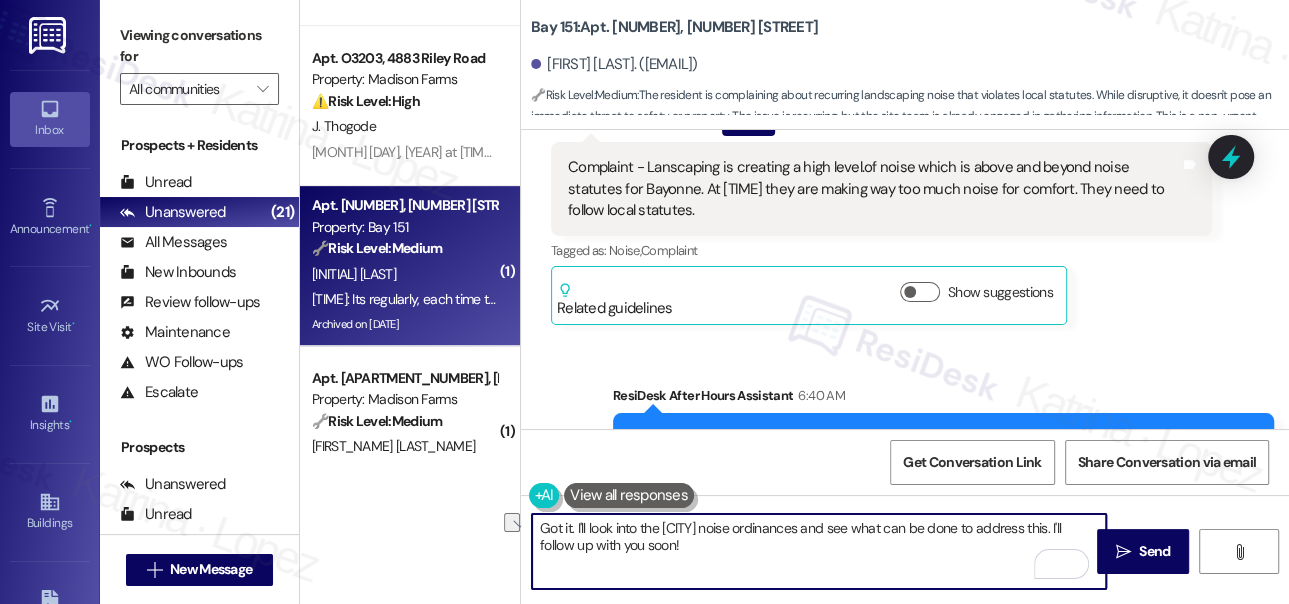 drag, startPoint x: 589, startPoint y: 527, endPoint x: 1062, endPoint y: 512, distance: 473.2378 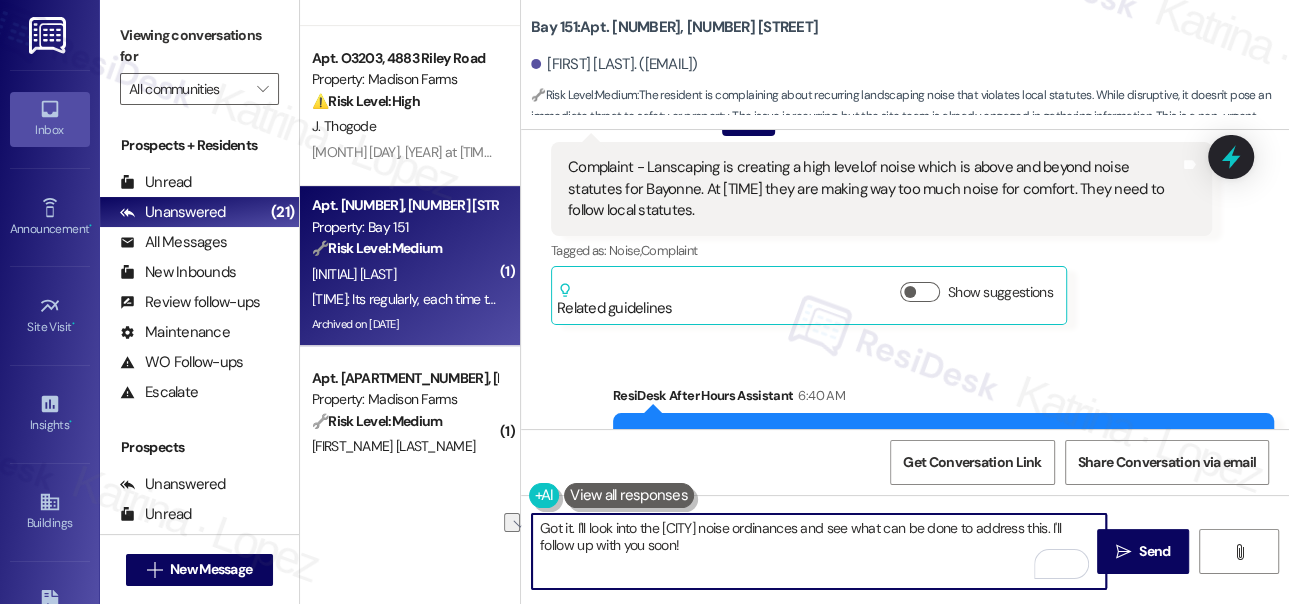 click on "Got it. I'll look into the [CITY] noise ordinances and see what can be done to address this. I'll follow up with you soon!" at bounding box center [819, 551] 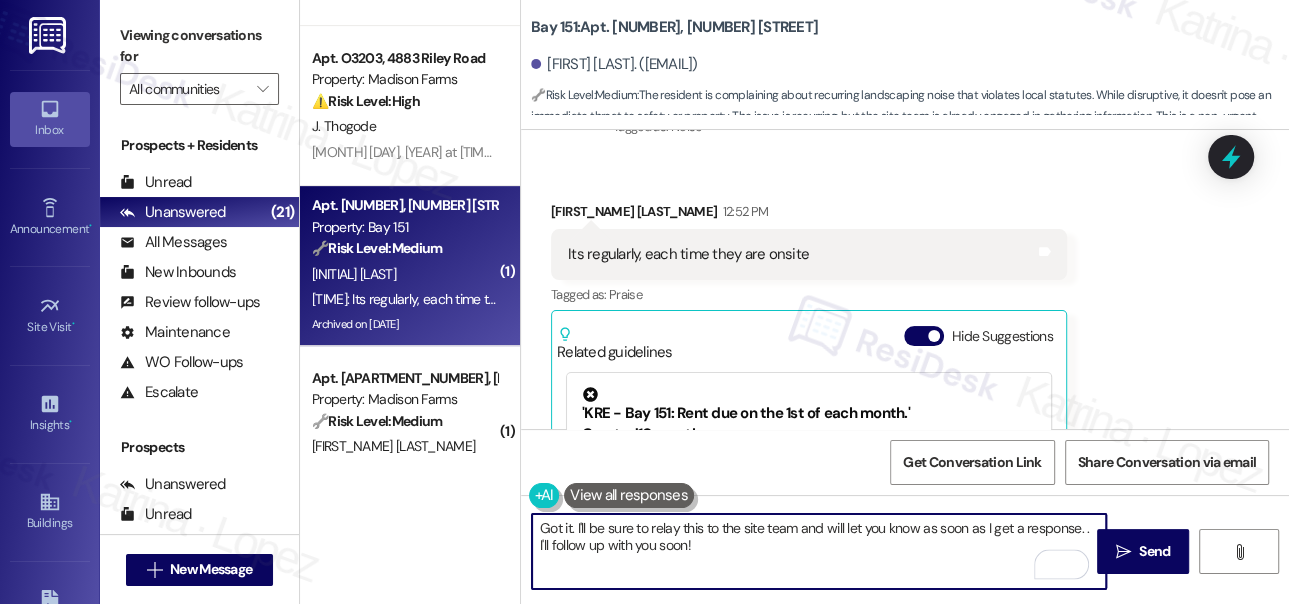 scroll, scrollTop: 16500, scrollLeft: 0, axis: vertical 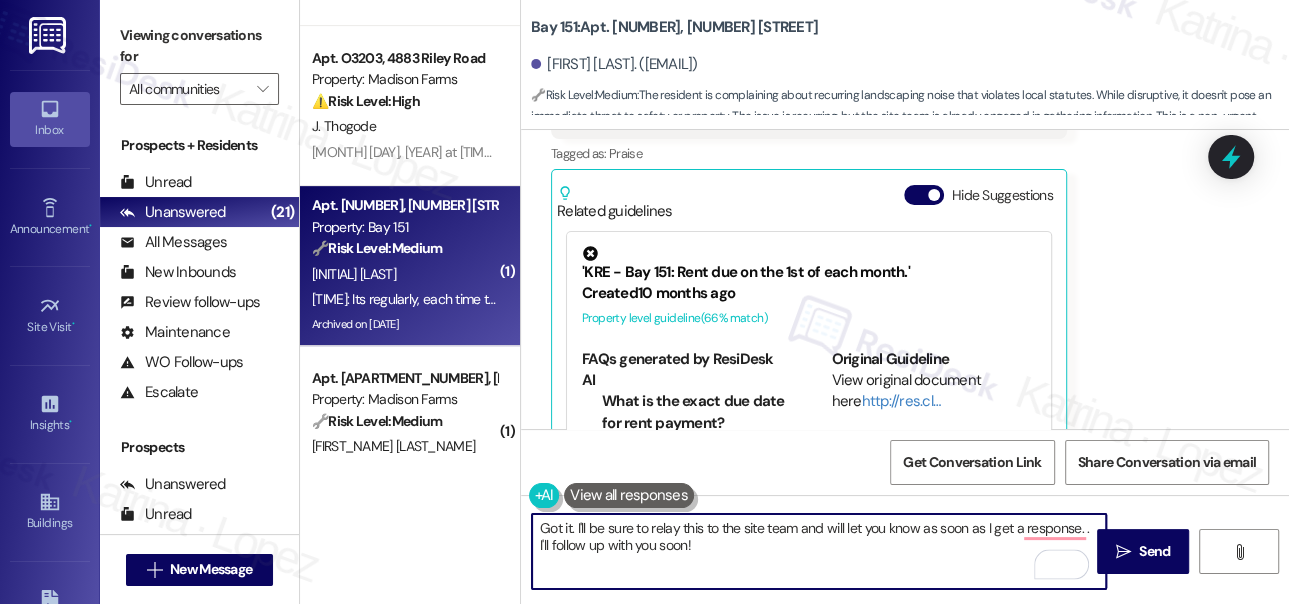 type on "Got it. I'll be sure to relay this to the site team and will let you know as soon as I get a response. . I'll follow up with you soon!" 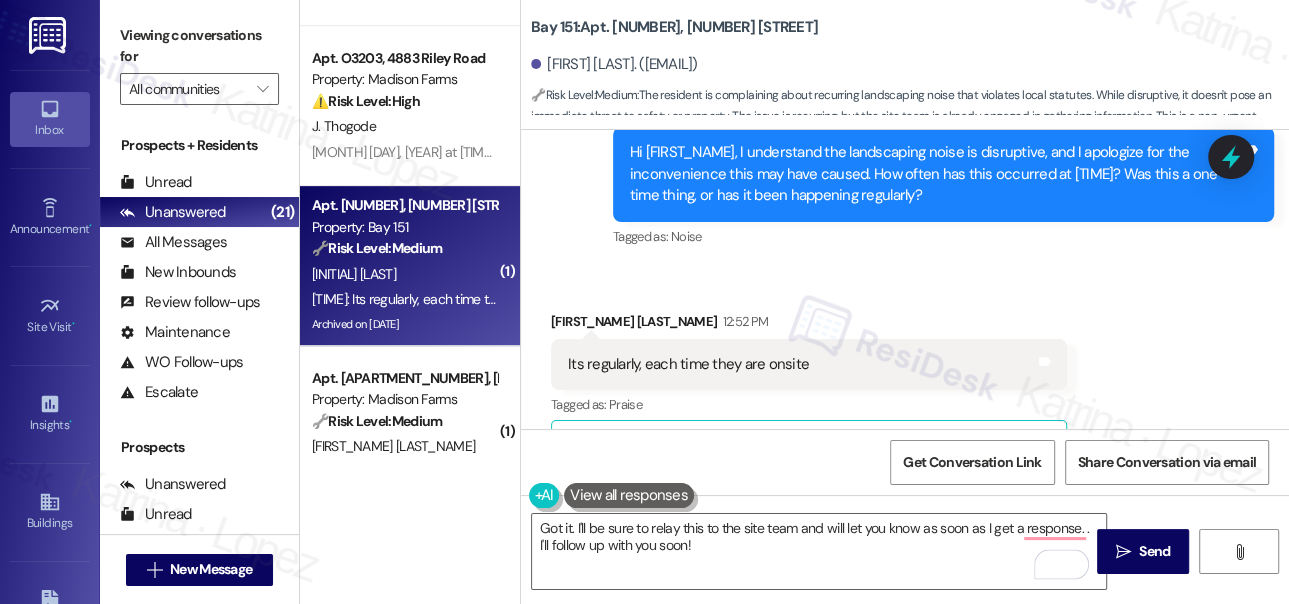 scroll, scrollTop: 16227, scrollLeft: 0, axis: vertical 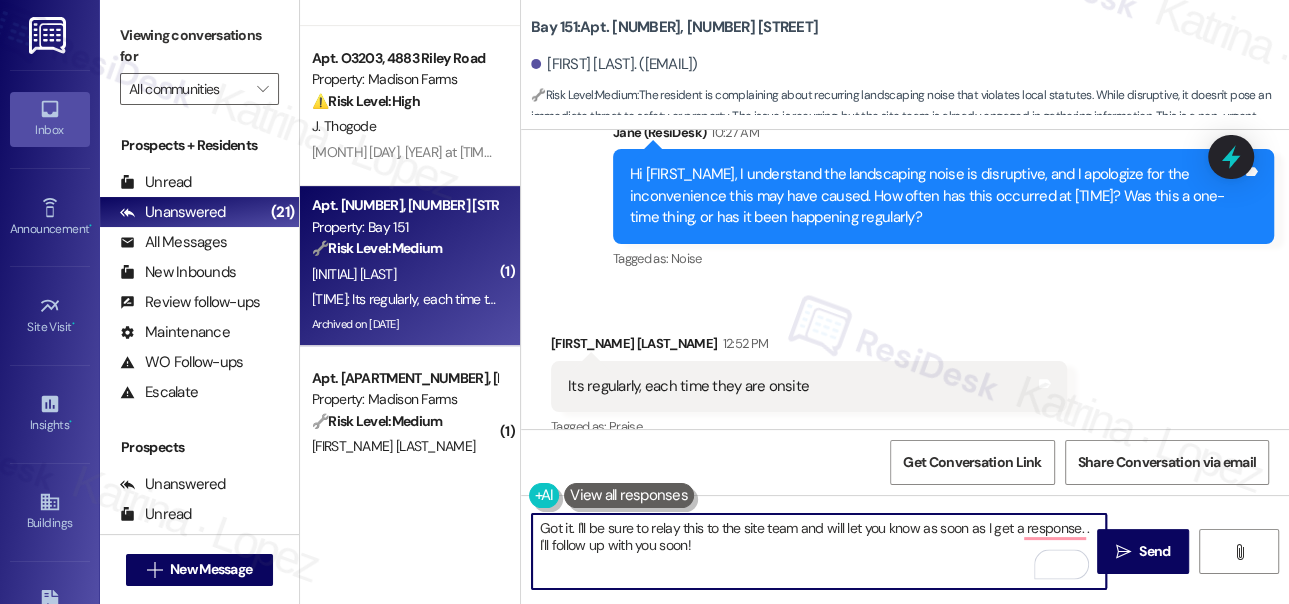 click on "Hi [FIRST_NAME], I understand the landscaping noise is disruptive, and I apologize for the inconvenience this may have caused. How often has this occurred at [TIME]? Was this a one-time thing, or has it been happening regularly?" at bounding box center [936, 196] 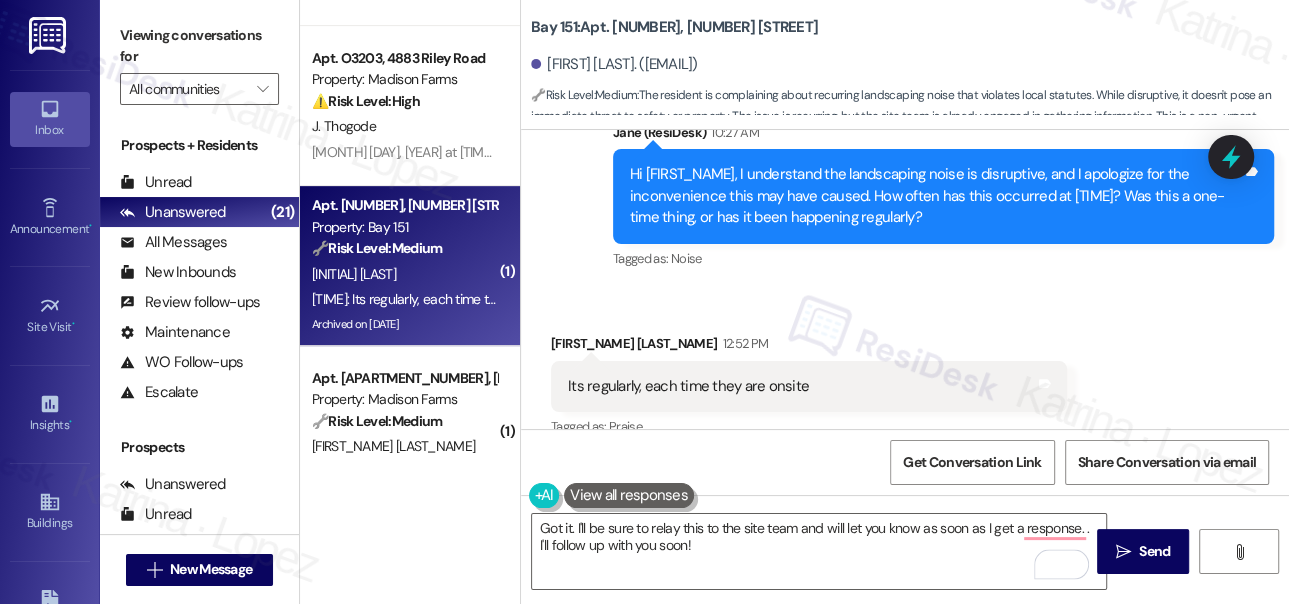 click on "Hi [FIRST_NAME], I understand the landscaping noise is disruptive, and I apologize for the inconvenience this may have caused. How often has this occurred at [TIME]? Was this a one-time thing, or has it been happening regularly?" at bounding box center [936, 196] 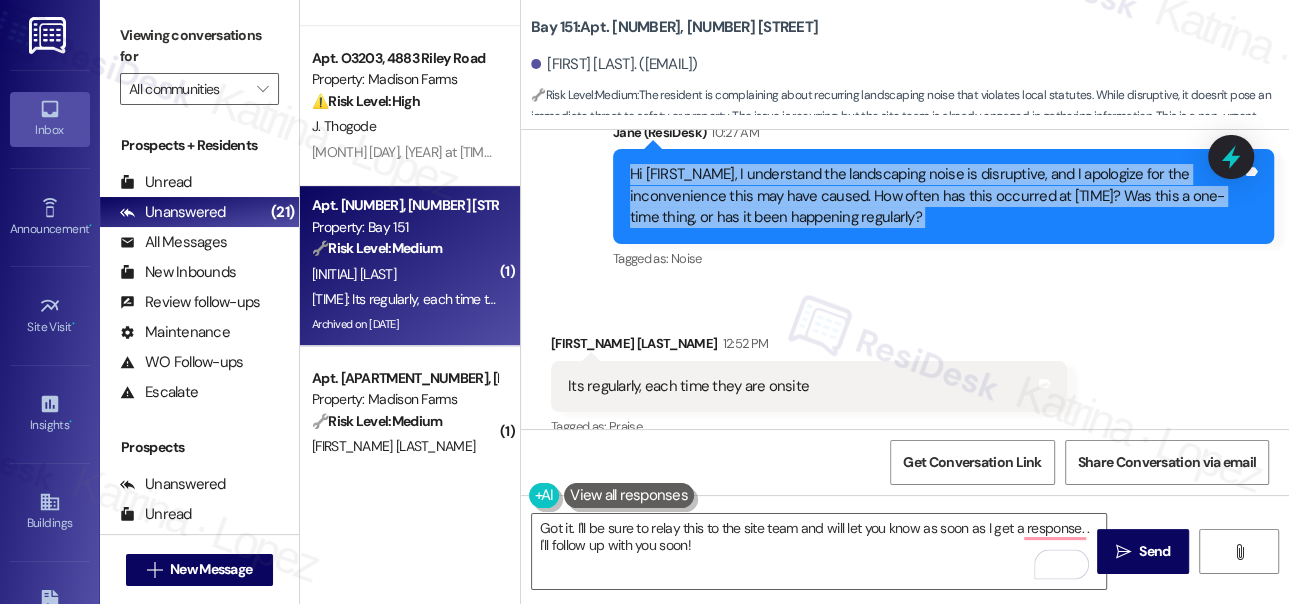 click on "Hi [FIRST_NAME], I understand the landscaping noise is disruptive, and I apologize for the inconvenience this may have caused. How often has this occurred at [TIME]? Was this a one-time thing, or has it been happening regularly?" at bounding box center (936, 196) 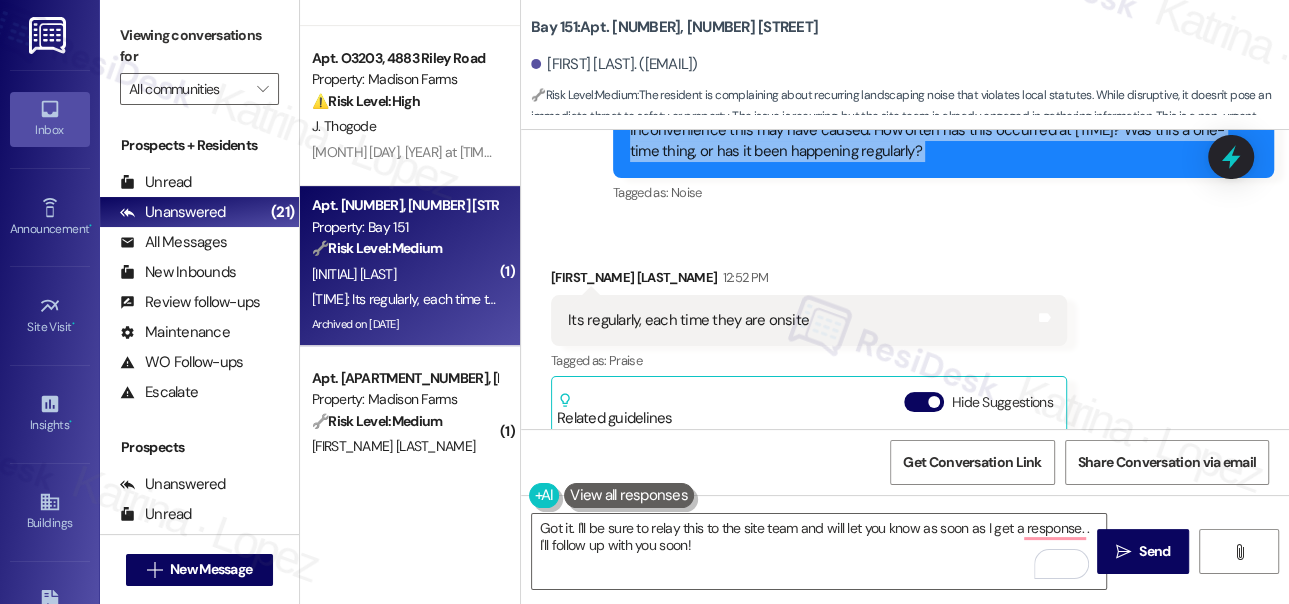 scroll, scrollTop: 16409, scrollLeft: 0, axis: vertical 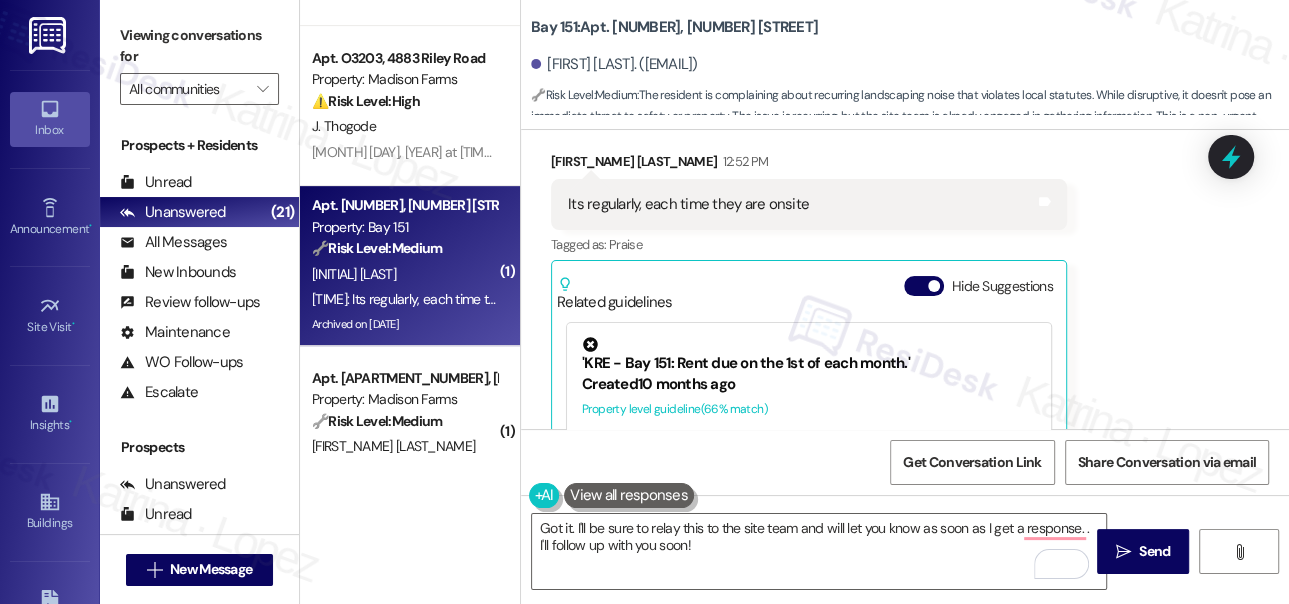 click on "Its regularly,  each time they are onsite Tags and notes" at bounding box center [809, 204] 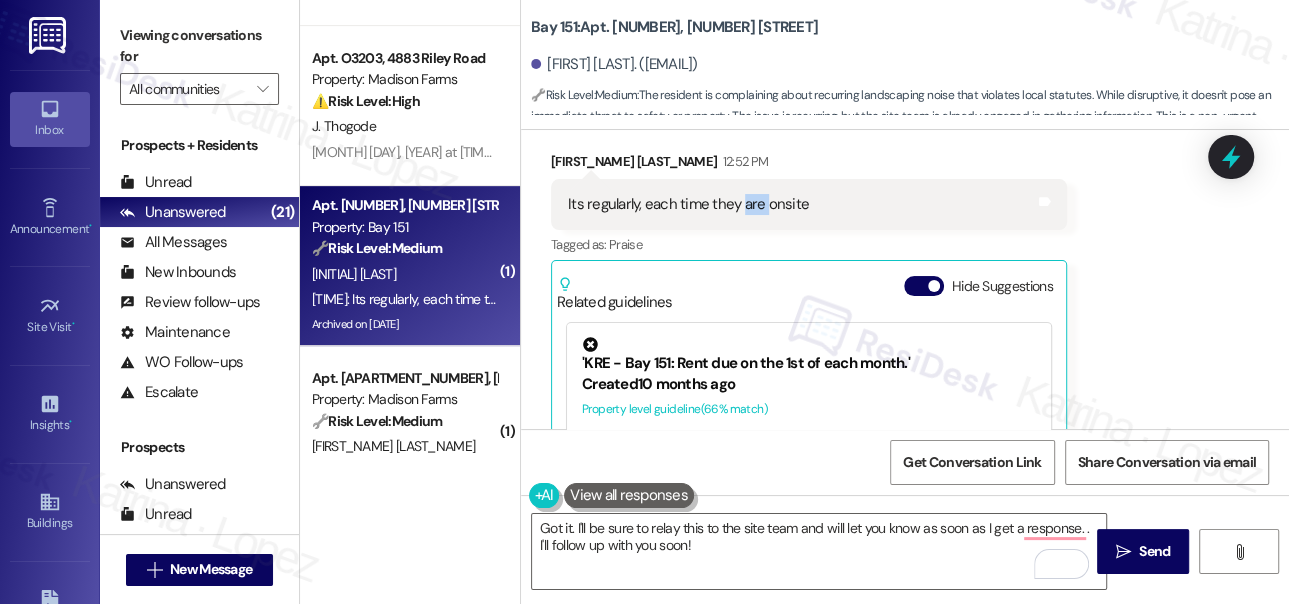 click on "Its regularly,  each time they are onsite Tags and notes" at bounding box center [809, 204] 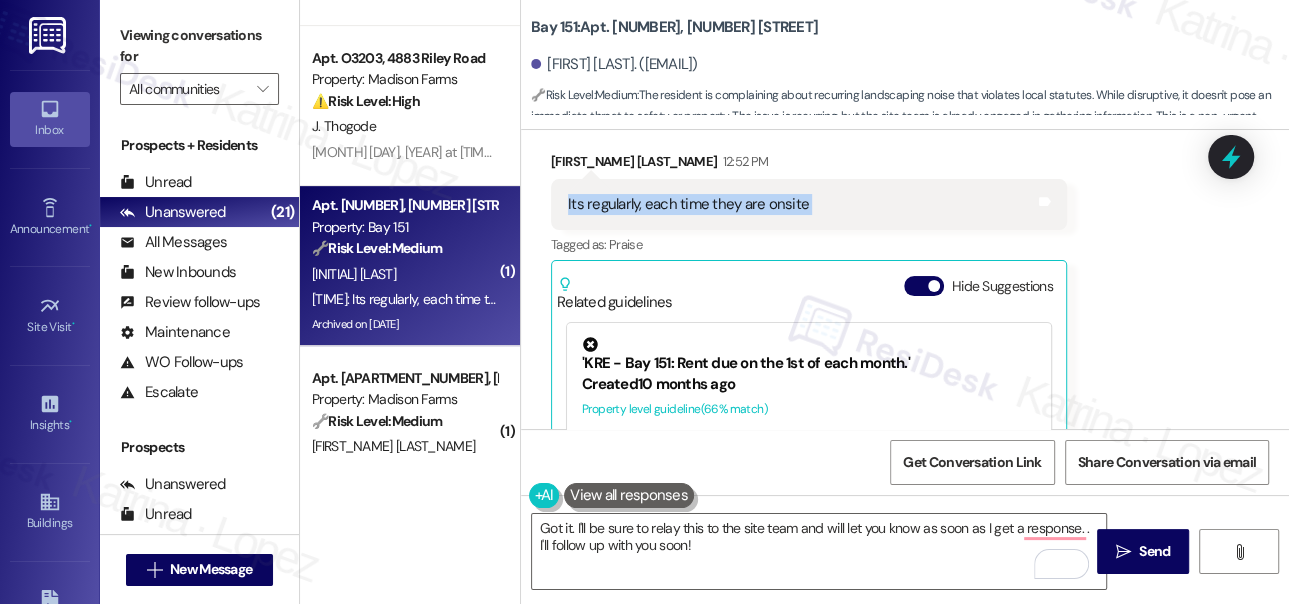 click on "Its regularly,  each time they are onsite Tags and notes" at bounding box center (809, 204) 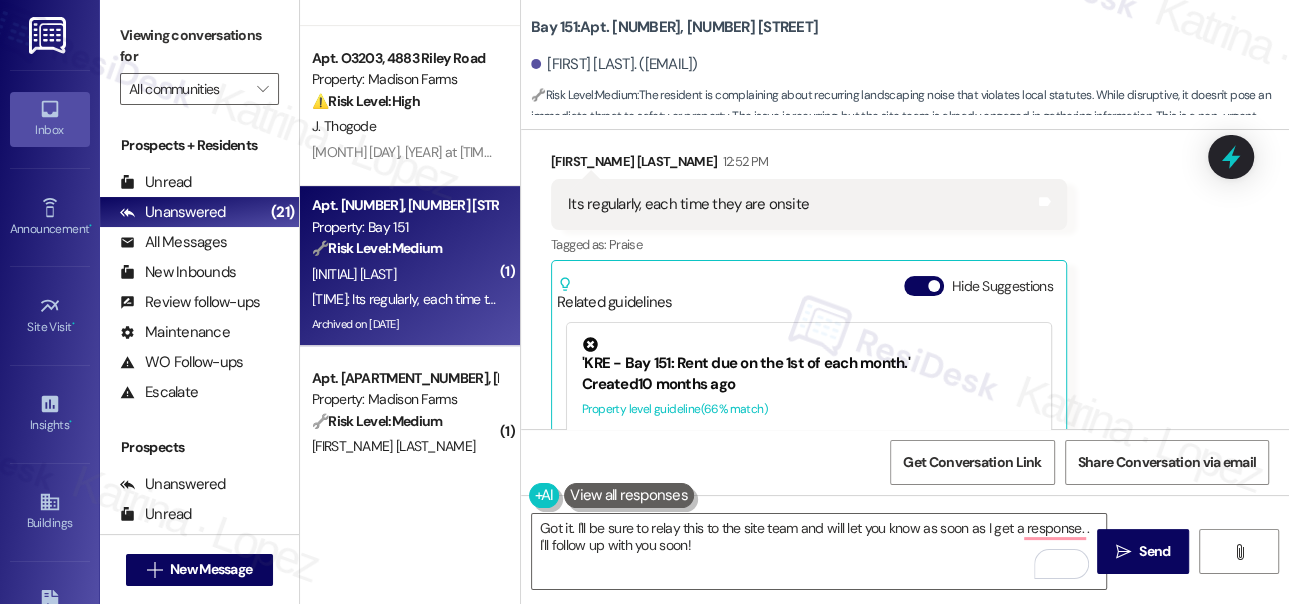 drag, startPoint x: 123, startPoint y: 52, endPoint x: 244, endPoint y: 126, distance: 141.83441 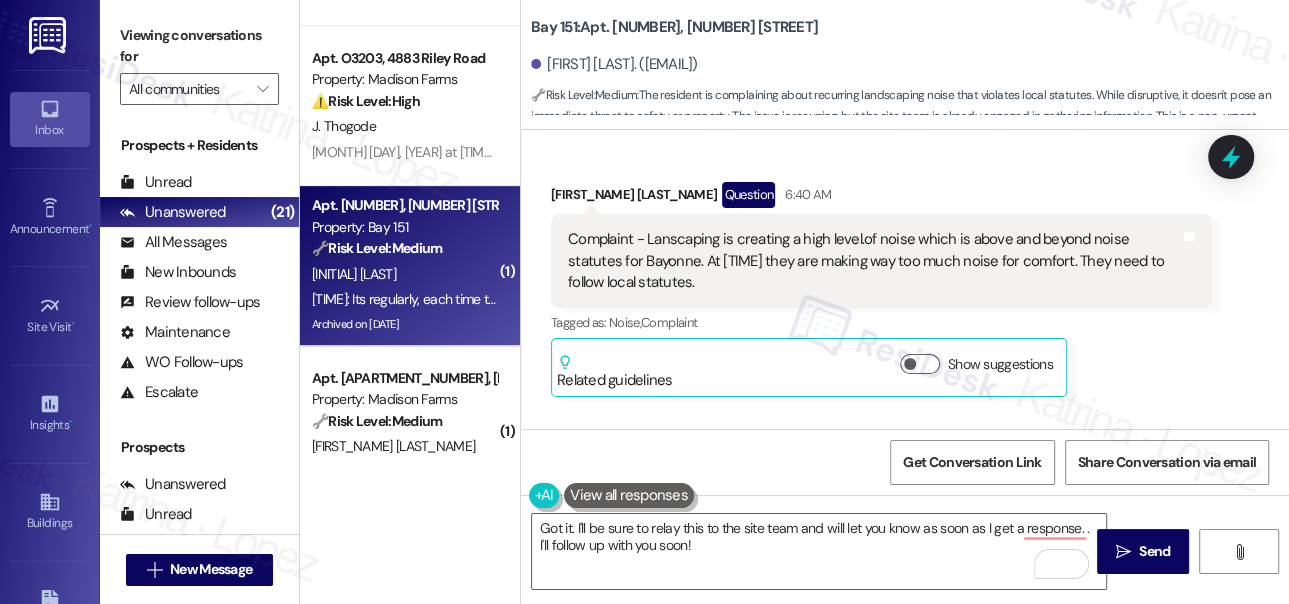 scroll, scrollTop: 15682, scrollLeft: 0, axis: vertical 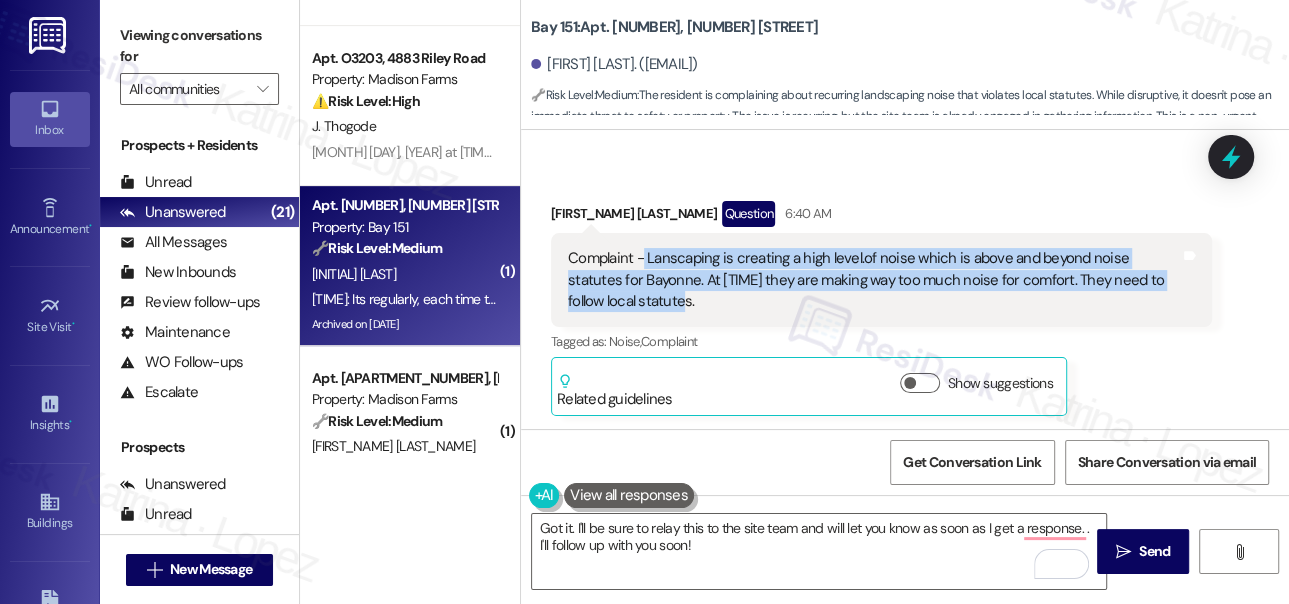drag, startPoint x: 644, startPoint y: 292, endPoint x: 725, endPoint y: 347, distance: 97.90812 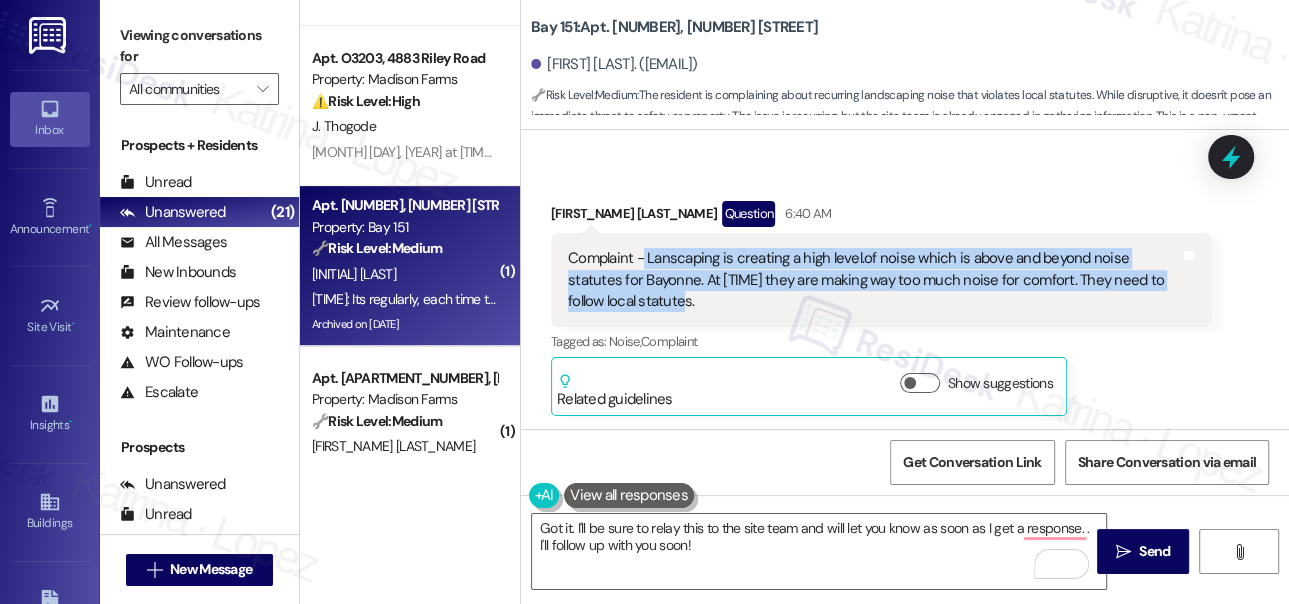 click on "Complaint - Lanscaping is creating a high level.of noise which is above and beyond noise statutes for Bayonne. At [TIME] they are making way too much noise for comfort. They need to follow local statutes." at bounding box center (874, 280) 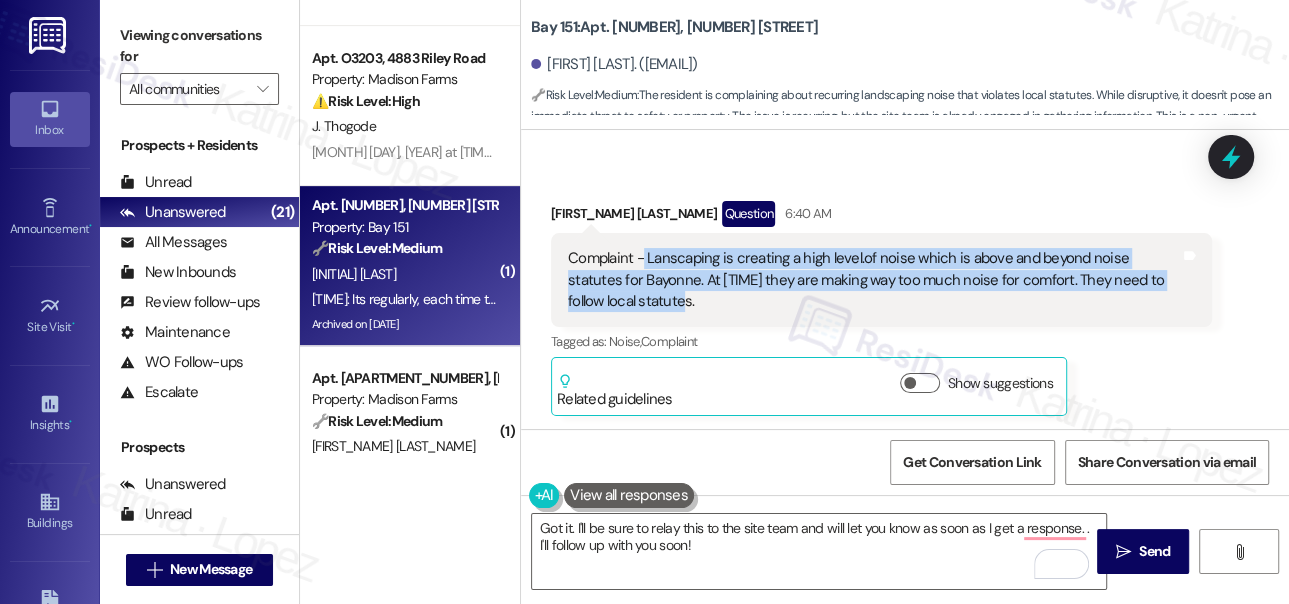 copy on "Lanscaping is creating a high level.of noise which is above and beyond noise statutes for Bayonne. At 6 AM they are making way too much noise for comfort. They need to follow local statutes." 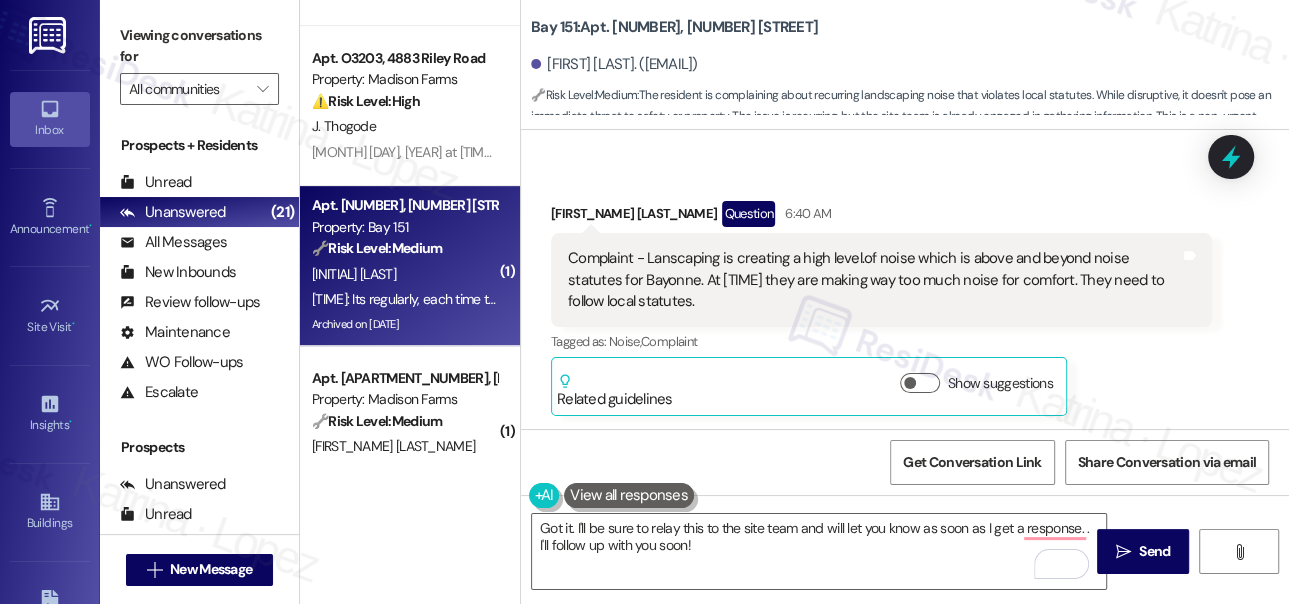click on "Viewing conversations for" at bounding box center [199, 46] 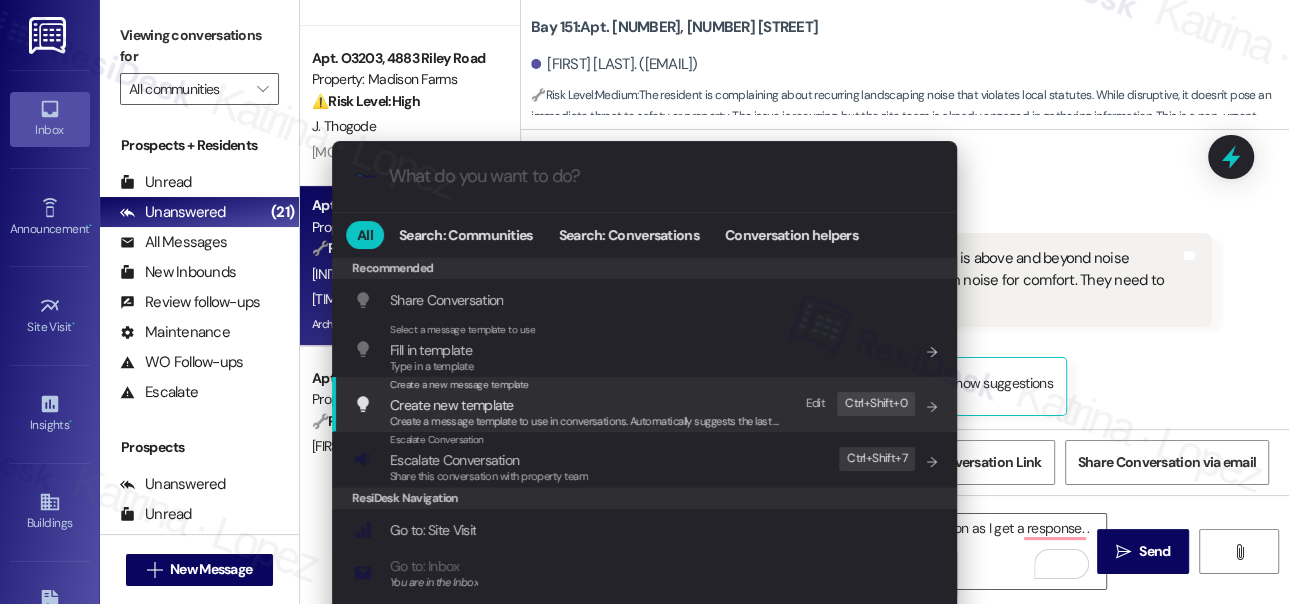 click on "Escalate Conversation" at bounding box center [454, 460] 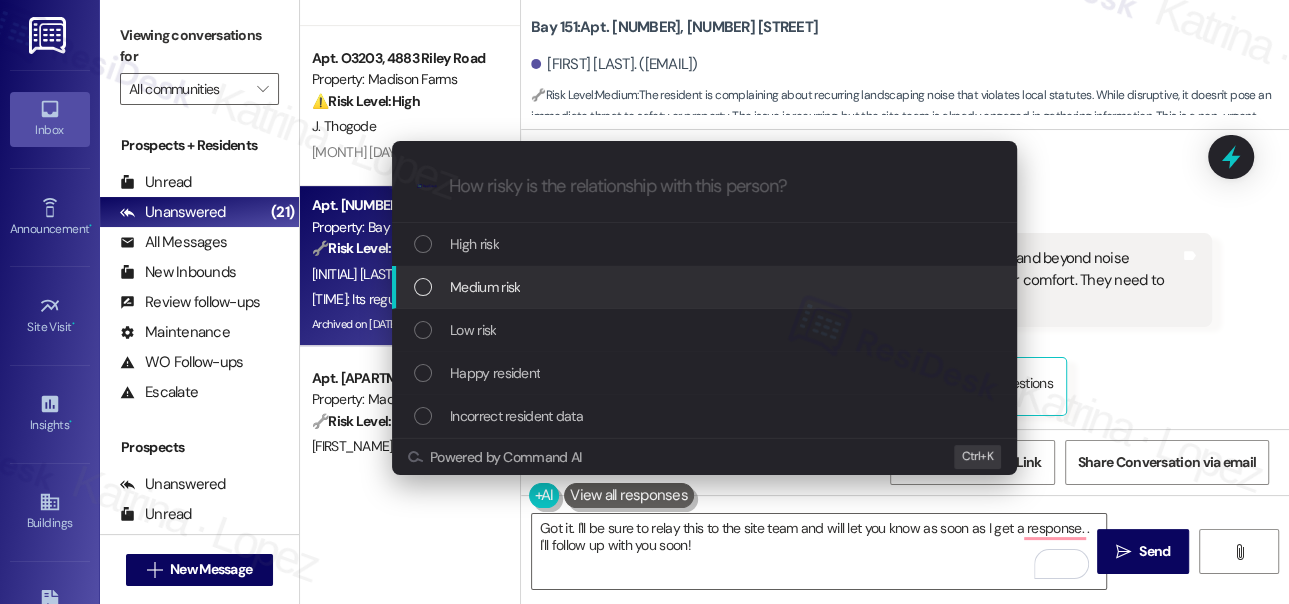 click on "Medium risk" at bounding box center (706, 287) 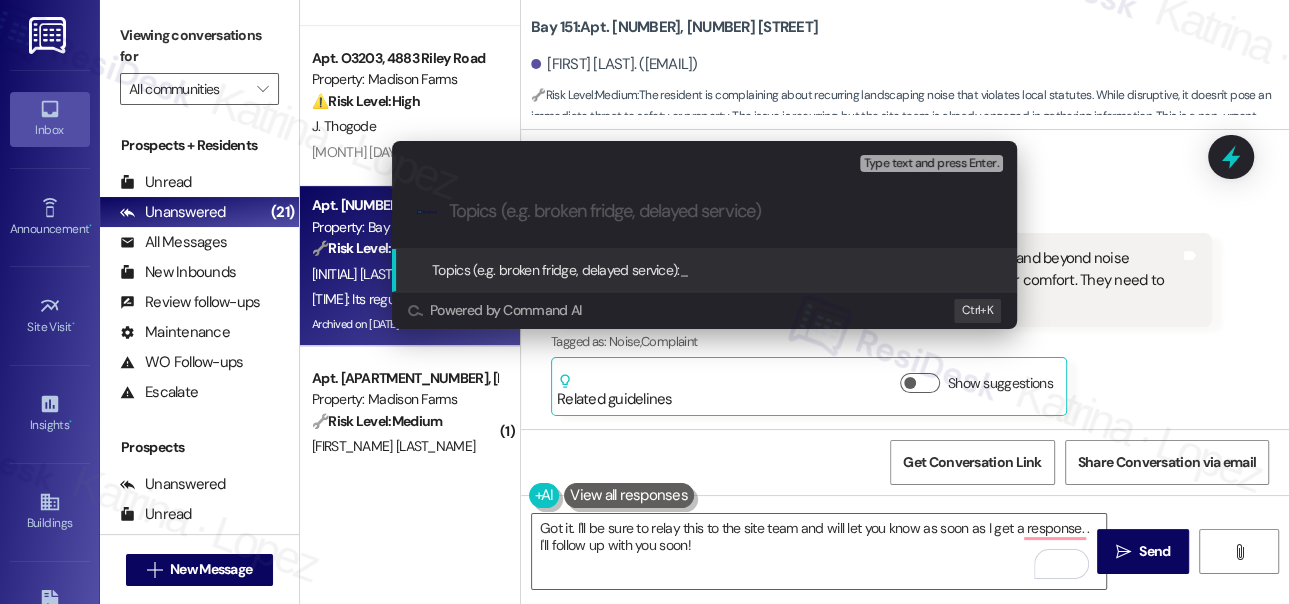 paste on "Noise Concern: Landscaping Activity at 6 AM" 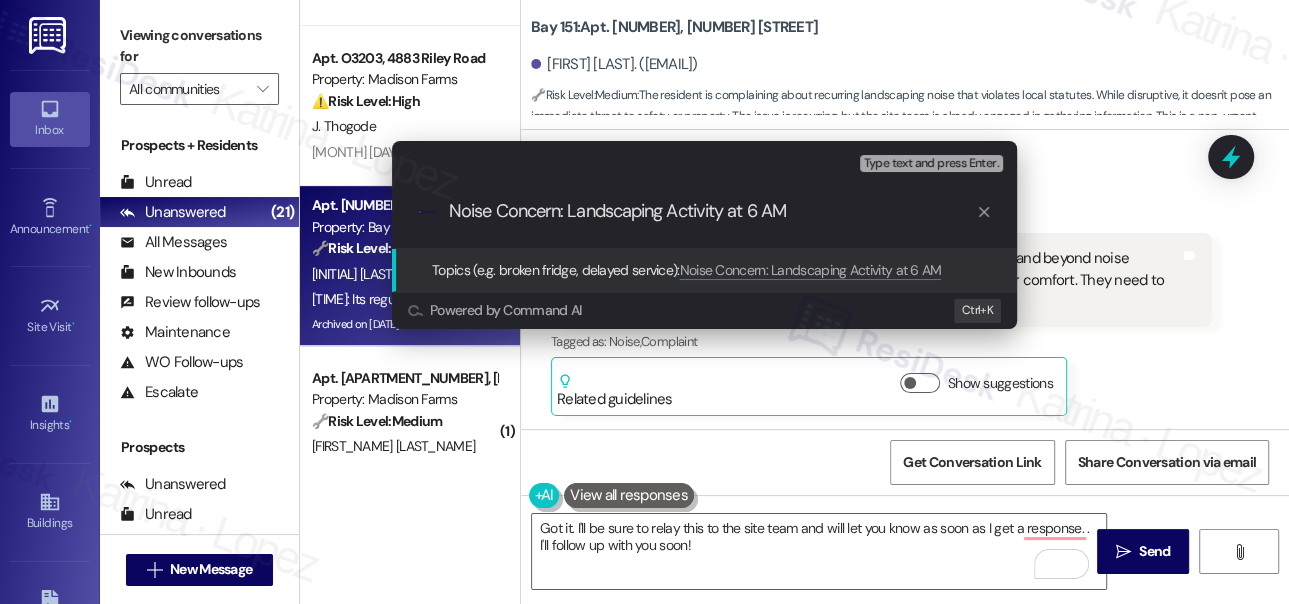 click on "Noise Concern: Landscaping Activity at 6 AM" at bounding box center (712, 211) 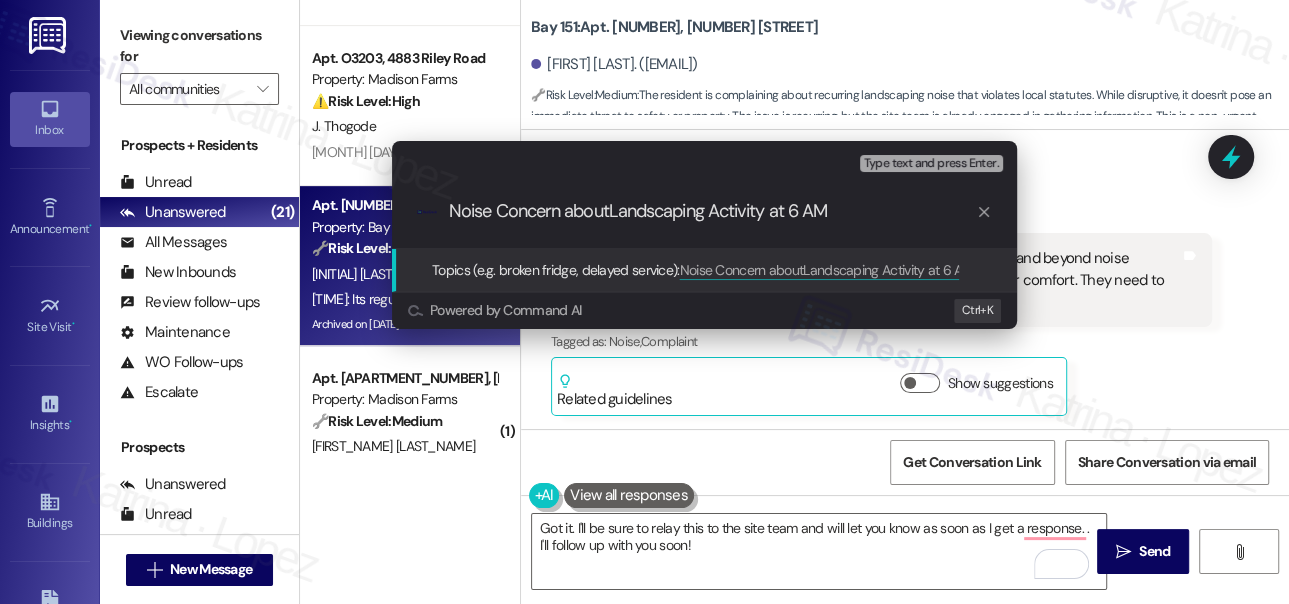 type on "Noise Concern about Landscaping Activity at 6 AM" 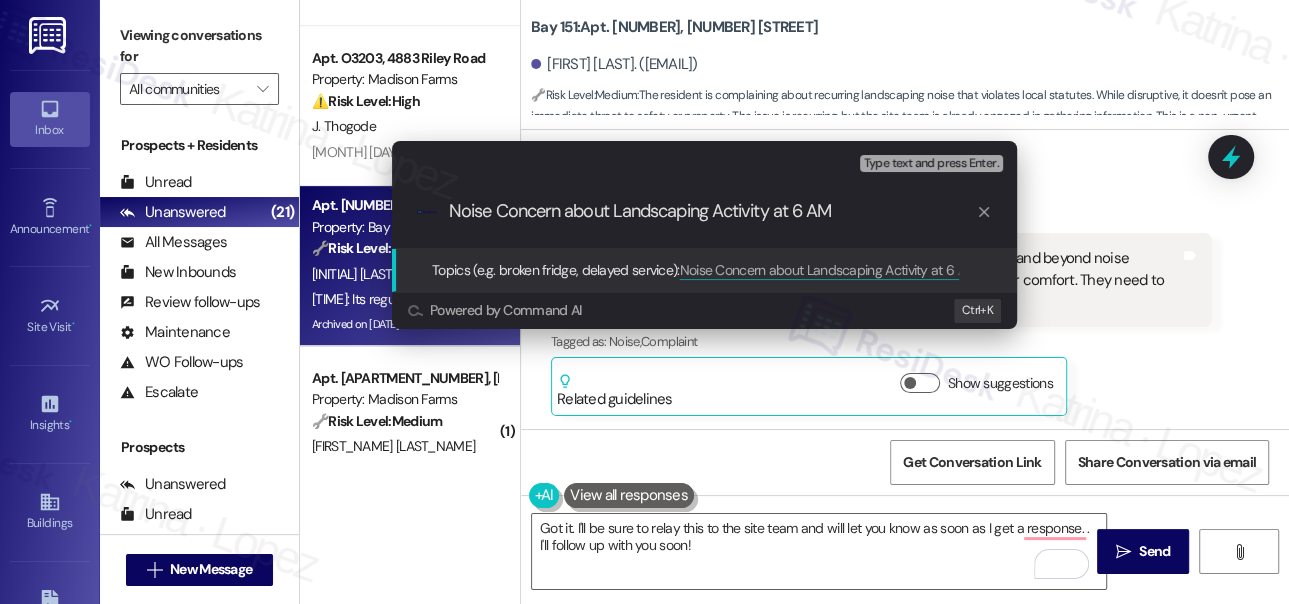 type 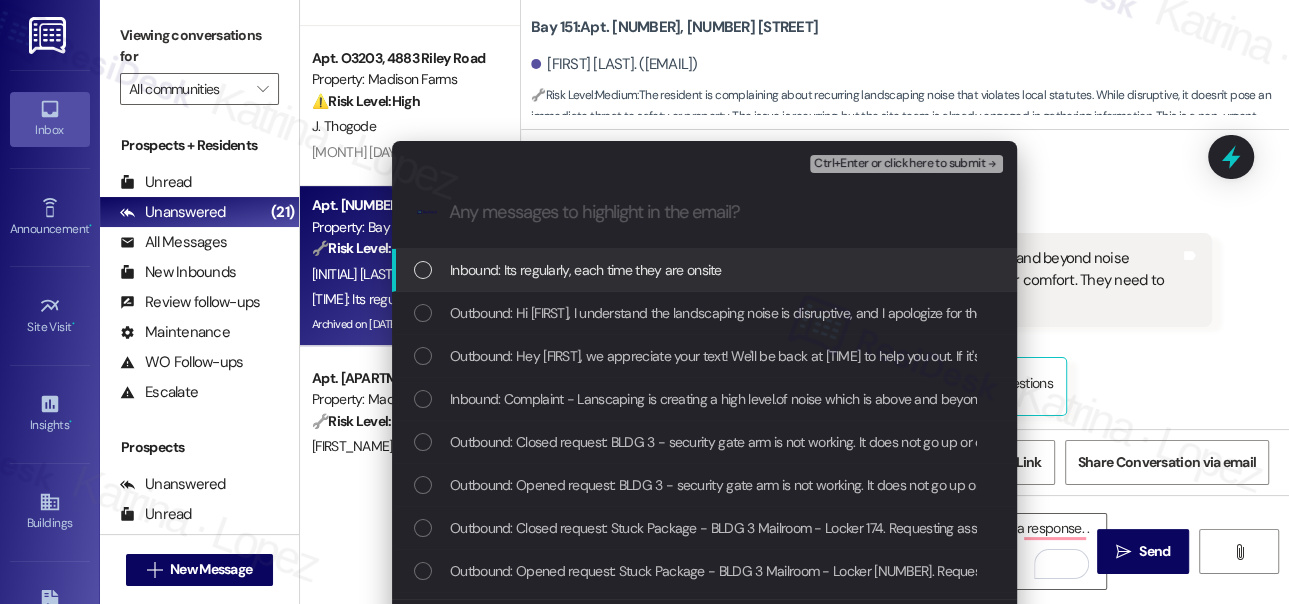click on "Inbound: Its regularly,  each time they are onsite" at bounding box center (704, 270) 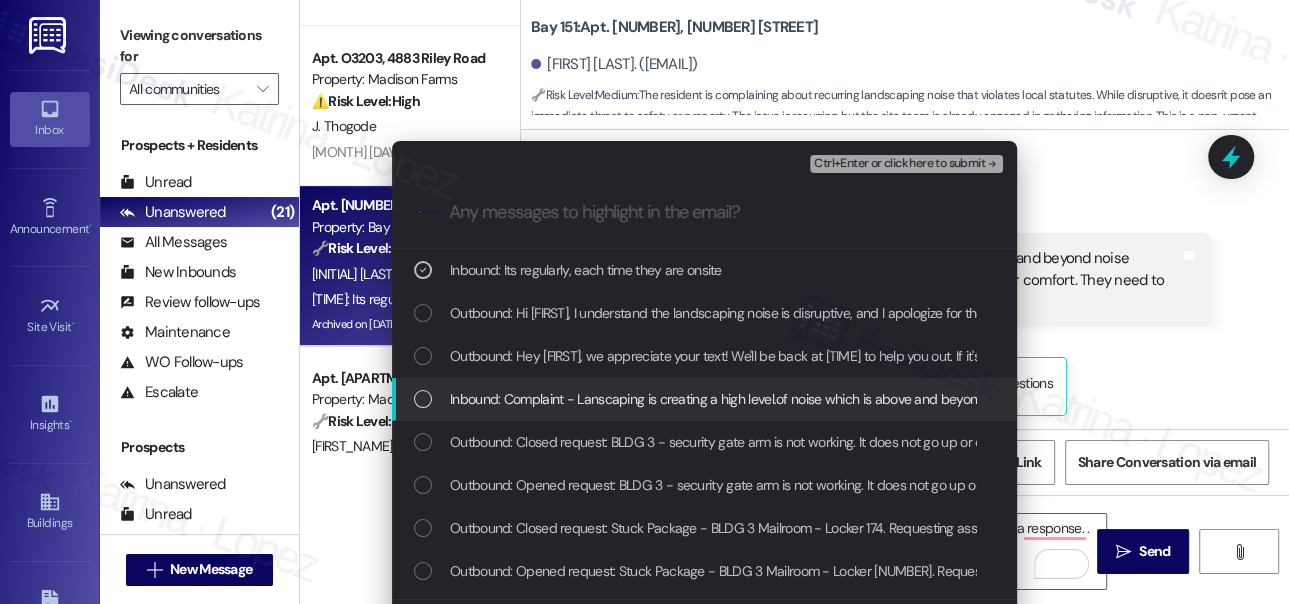 click on "Inbound: Complaint - Lanscaping is creating a high level.of noise which is above and beyond noise statutes for Bayonne. At 6 AM they are making way too much noise for comfort. They need to follow local statutes." at bounding box center (1066, 399) 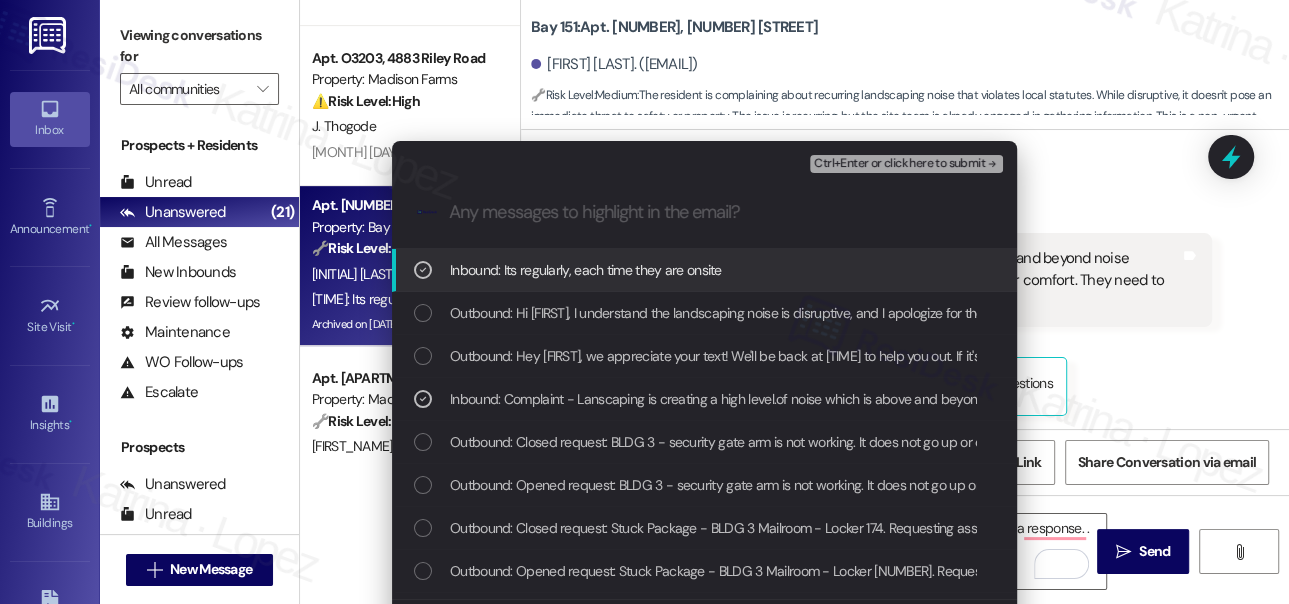 click on "Ctrl+Enter or click here to submit" at bounding box center (899, 164) 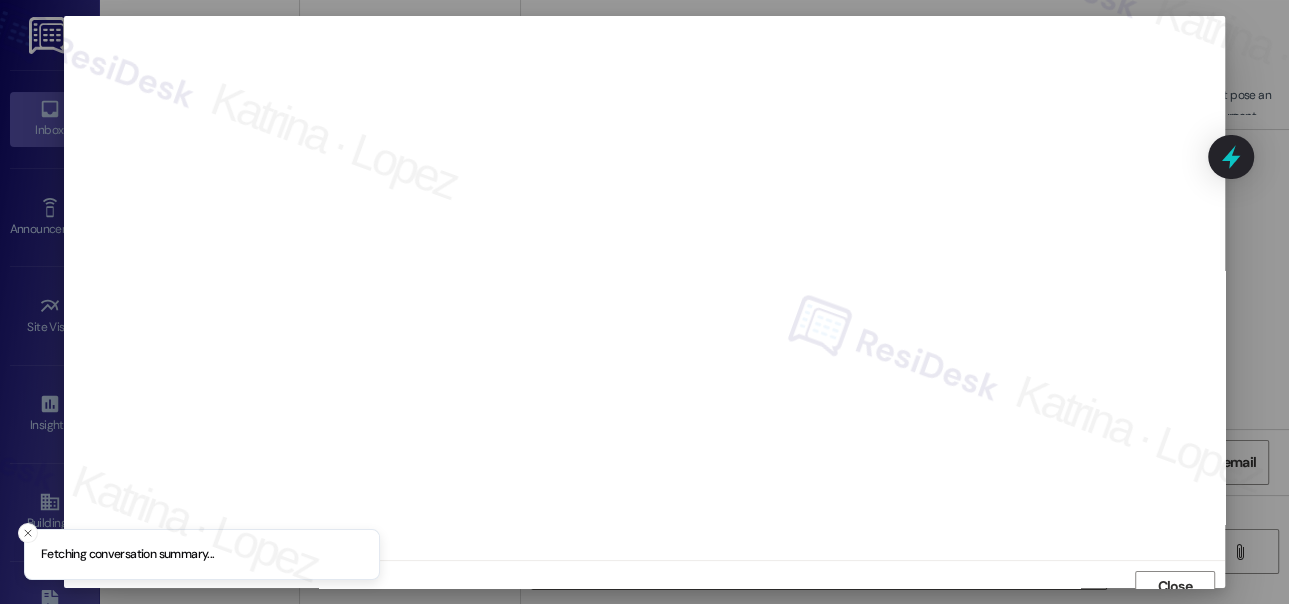 scroll, scrollTop: 14, scrollLeft: 0, axis: vertical 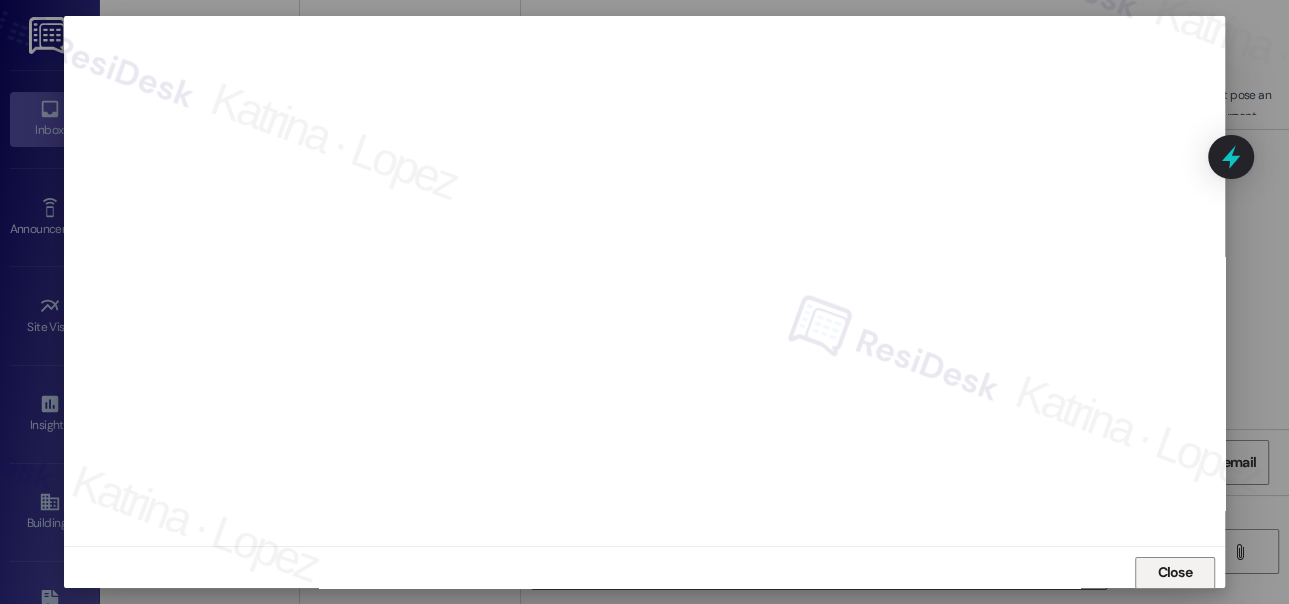 click on "Close" at bounding box center (1174, 572) 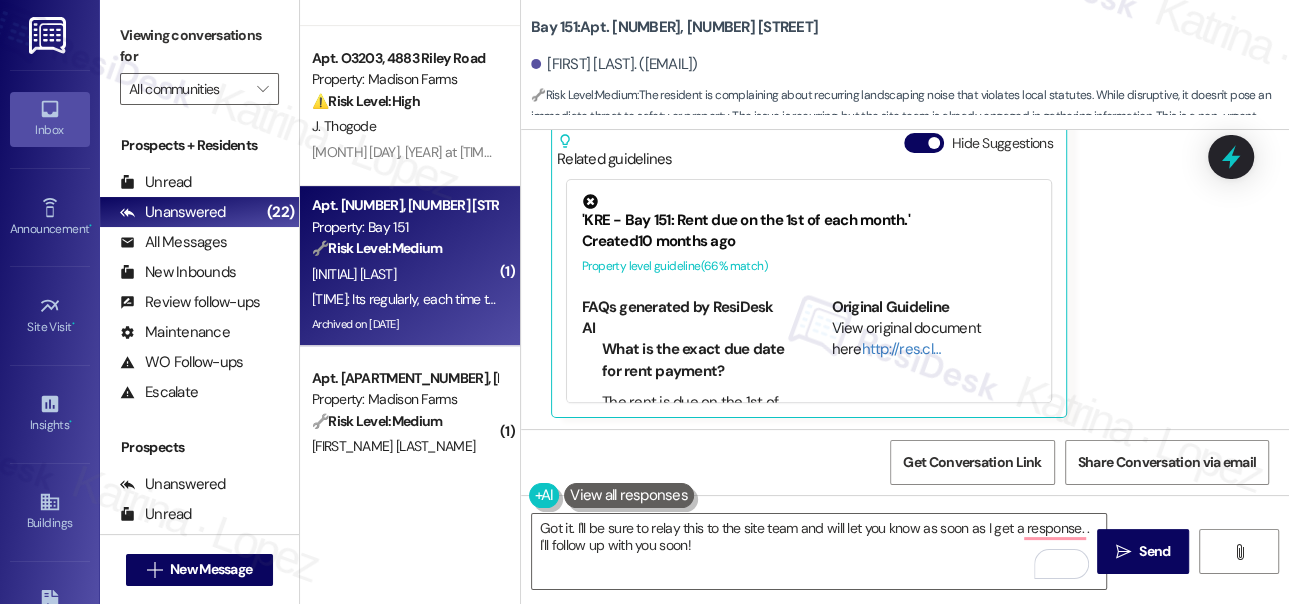 scroll, scrollTop: 16592, scrollLeft: 0, axis: vertical 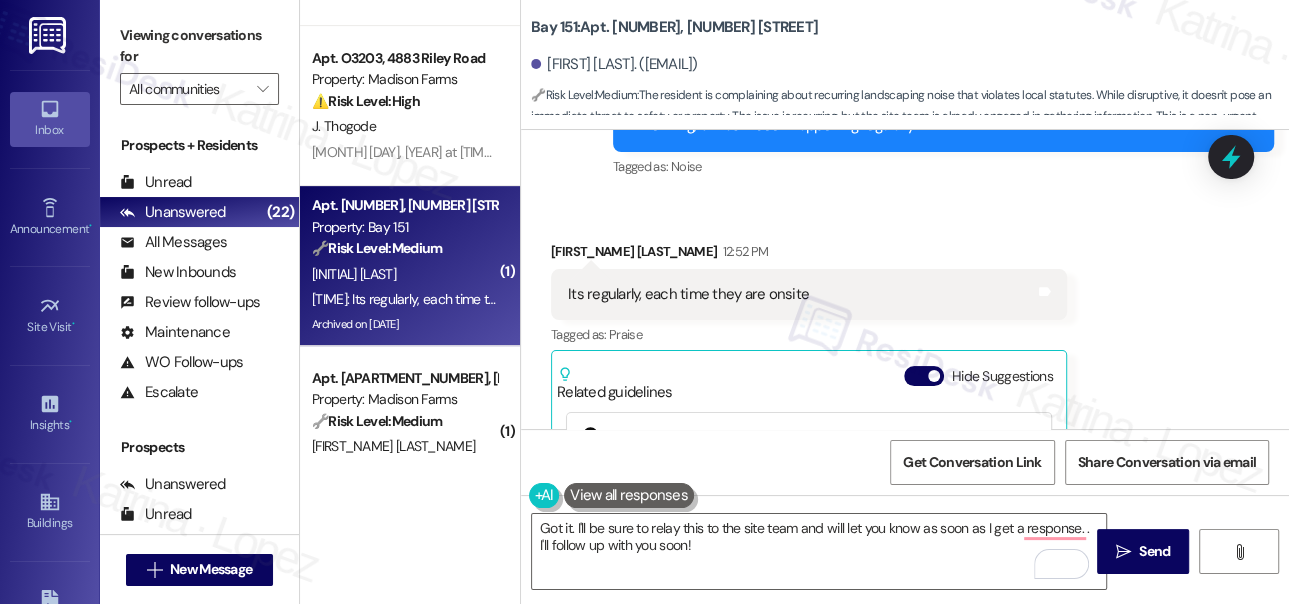 click on "Apt. [APT_NUM], [NUMBER] [STREET] Property: Bay 151 🔧  Risk Level:  Medium The resident is complaining about recurring landscaping noise that violates local statutes. While disruptive, it doesn't pose an immediate threat to safety or property. The issue is recurring, but the site team is already engaged in gathering information. This is a non-urgent quality-of-life concern. [LAST_NAME] [LAST_NAME] [TIME]: Its regularly,  each time they are onsite [TIME]: Its regularly,  each time they are onsite Archived on [MONTH]/[DAY]/[YEAR]" at bounding box center (410, 266) 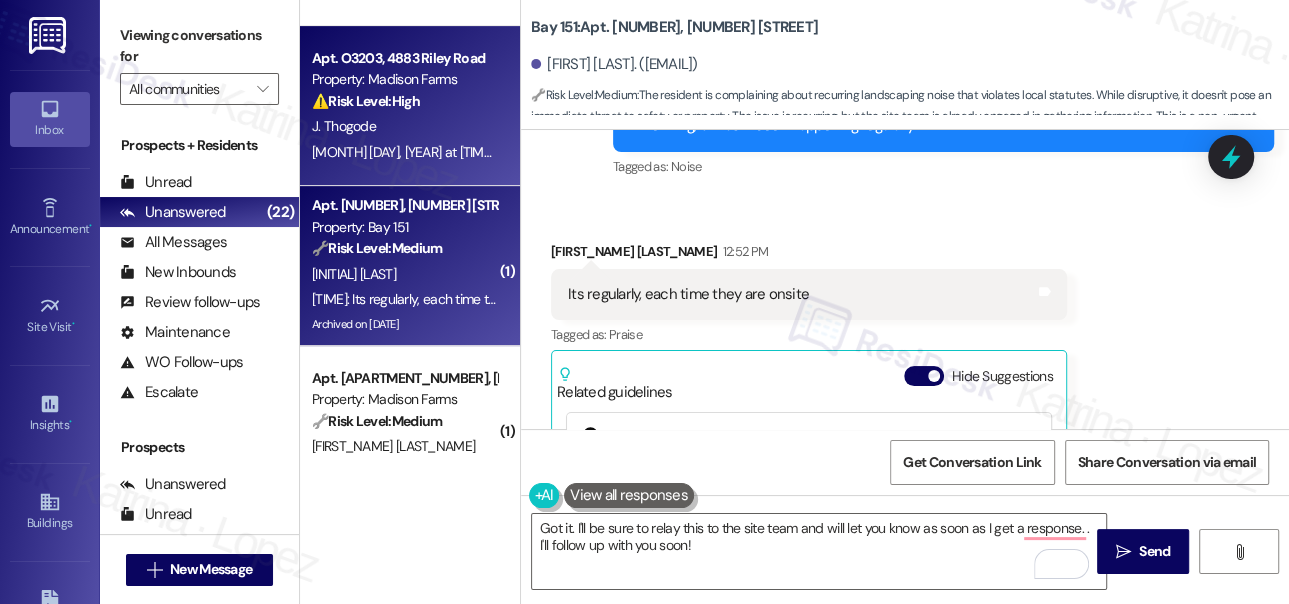 click on "Apt. O3203, [ADDRESS] Property: Madison Farms ⚠️  Risk Level:  High The resident reports water intrusion during heavy rain, which has been an ongoing issue since they moved in. This could lead to property damage and potential mold growth, requiring urgent maintenance. J. Thogode [DATE] at [TIME]: I would say yes Madison's Farms has for the most part lived up to my expectations. With the exception that during heavy wind swept rain water gets into my apartment. It does not happen during every rain storm only extremely wind swept and heavy rain. This has been the case since I moved in five years ago. The apartment was brand new and had never been lived in before. So whatever is causing it is due to negligence on the part of the building contractor." at bounding box center [410, 106] 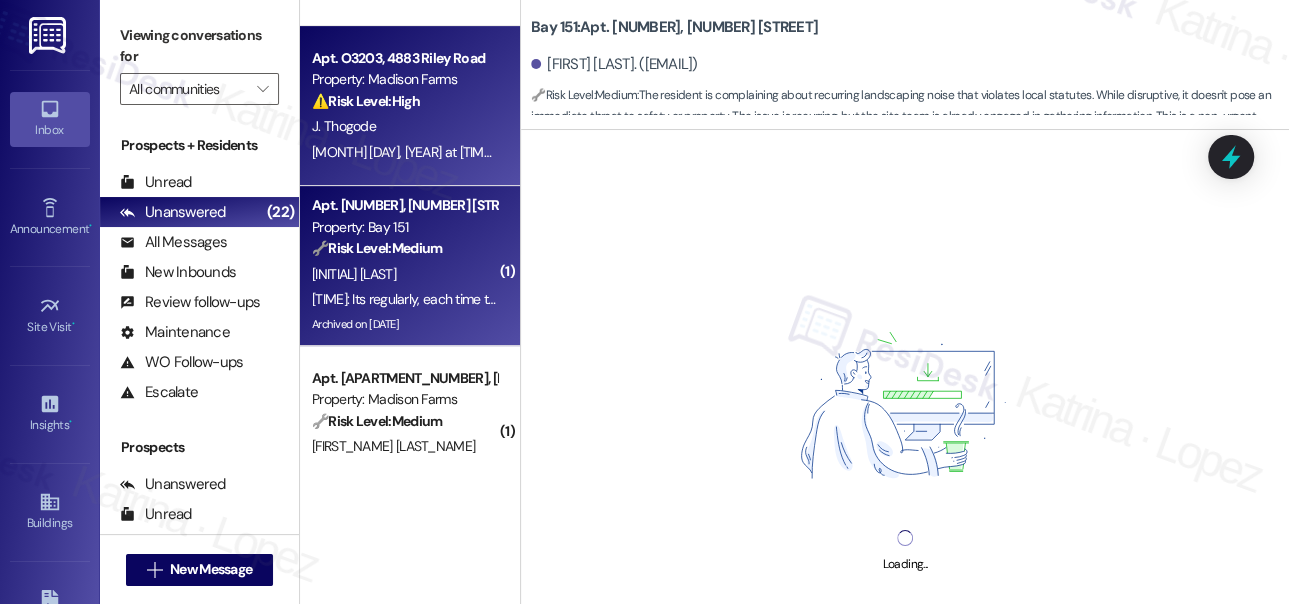 click on "[INITIAL] [LAST]" at bounding box center [404, 274] 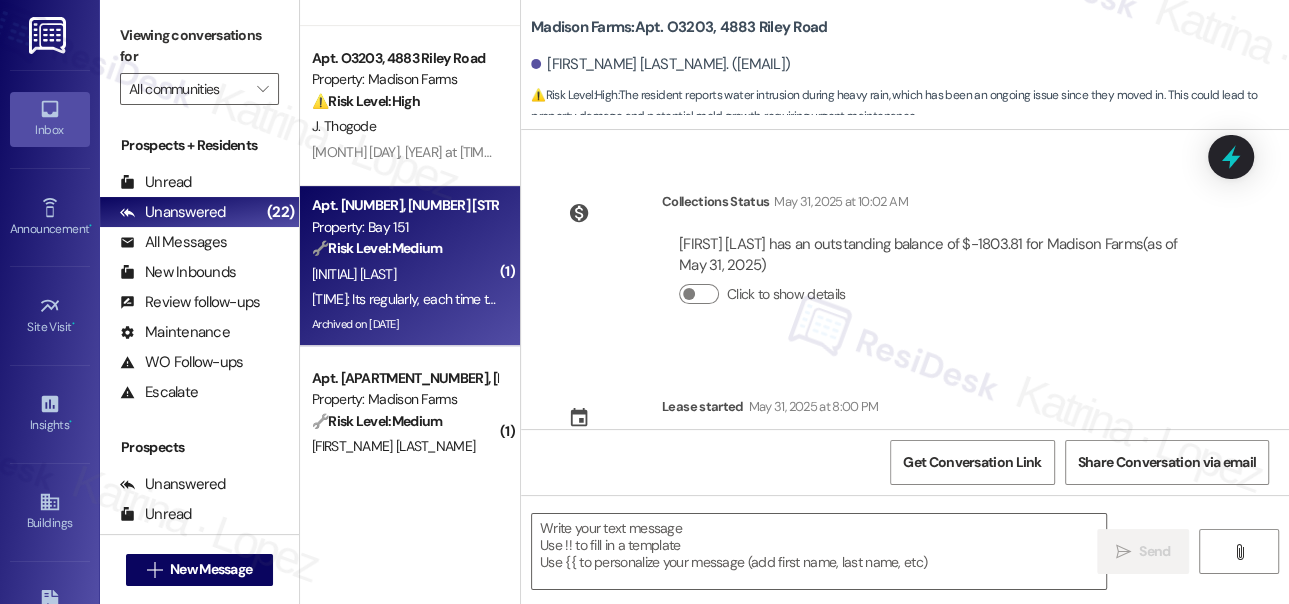 scroll, scrollTop: 105, scrollLeft: 0, axis: vertical 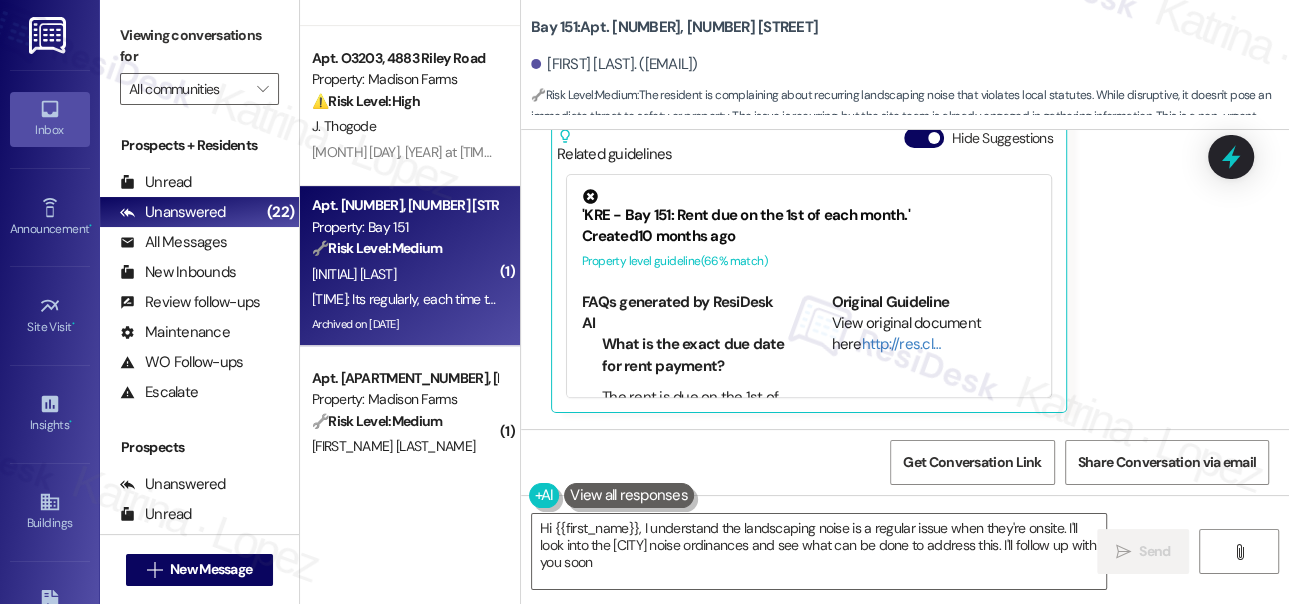 type on "Hi {{first_name}}, I understand the landscaping noise is a regular issue when they're onsite. I'll look into the [CITY] noise ordinances and see what can be done to address this. I'll follow up with you soon!" 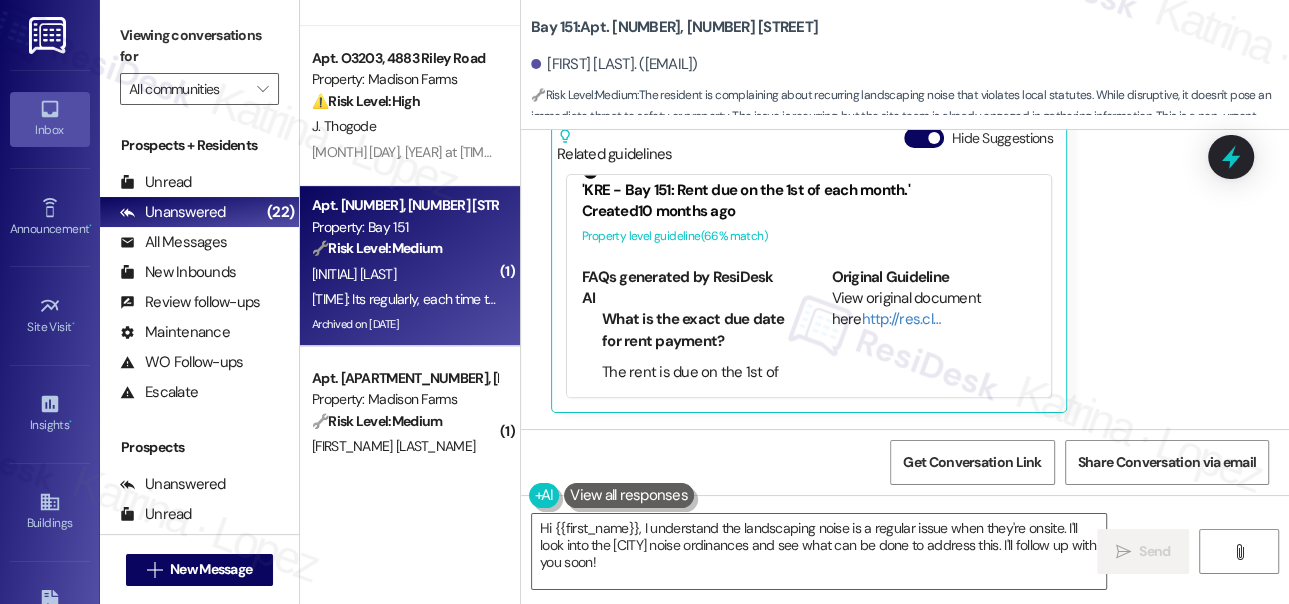 scroll, scrollTop: 36, scrollLeft: 0, axis: vertical 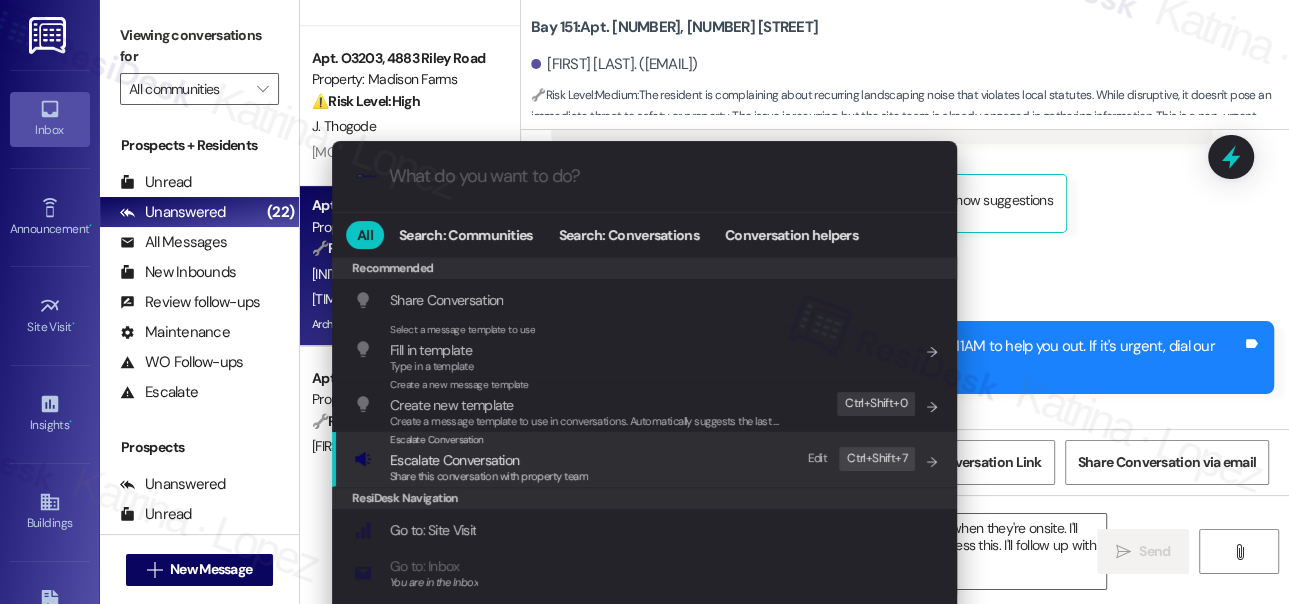click on "Escalate Conversation" at bounding box center (489, 460) 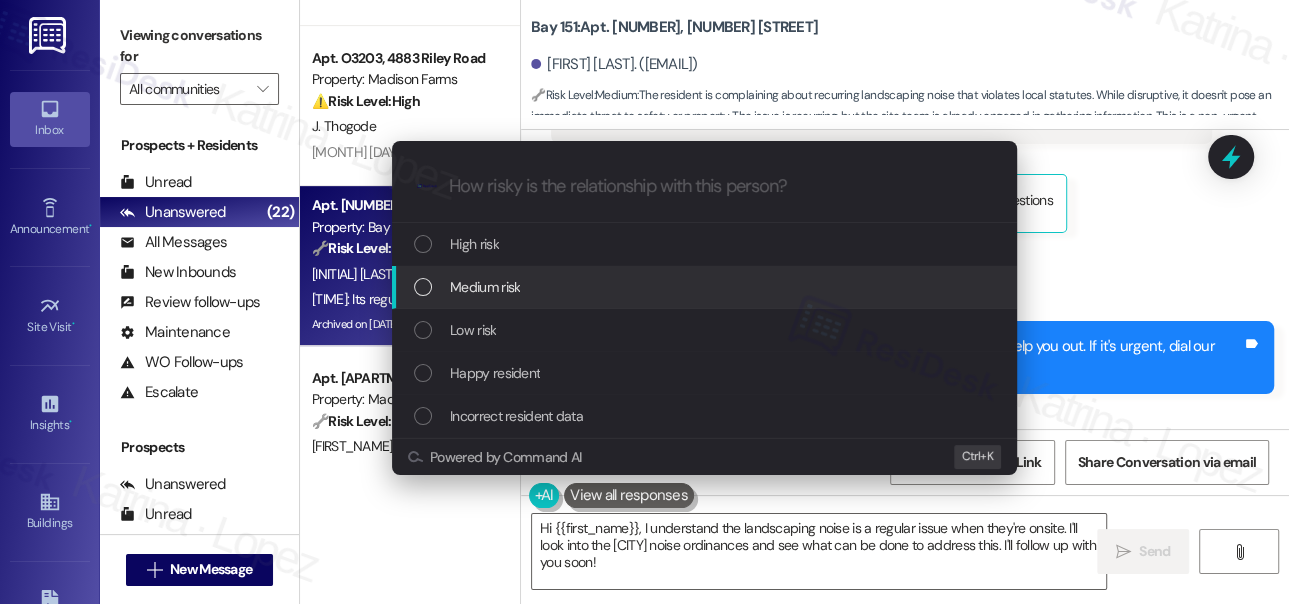 click on "Medium risk" at bounding box center (704, 287) 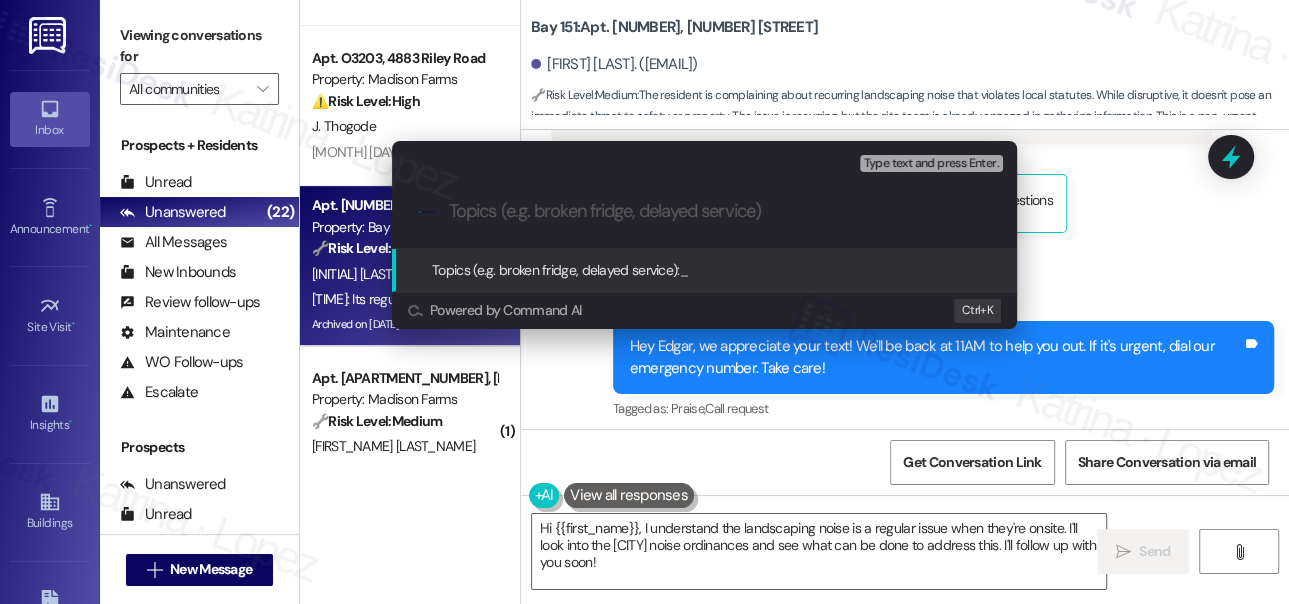 paste on "Noise Concern about Landscaping Activity at 6 AM" 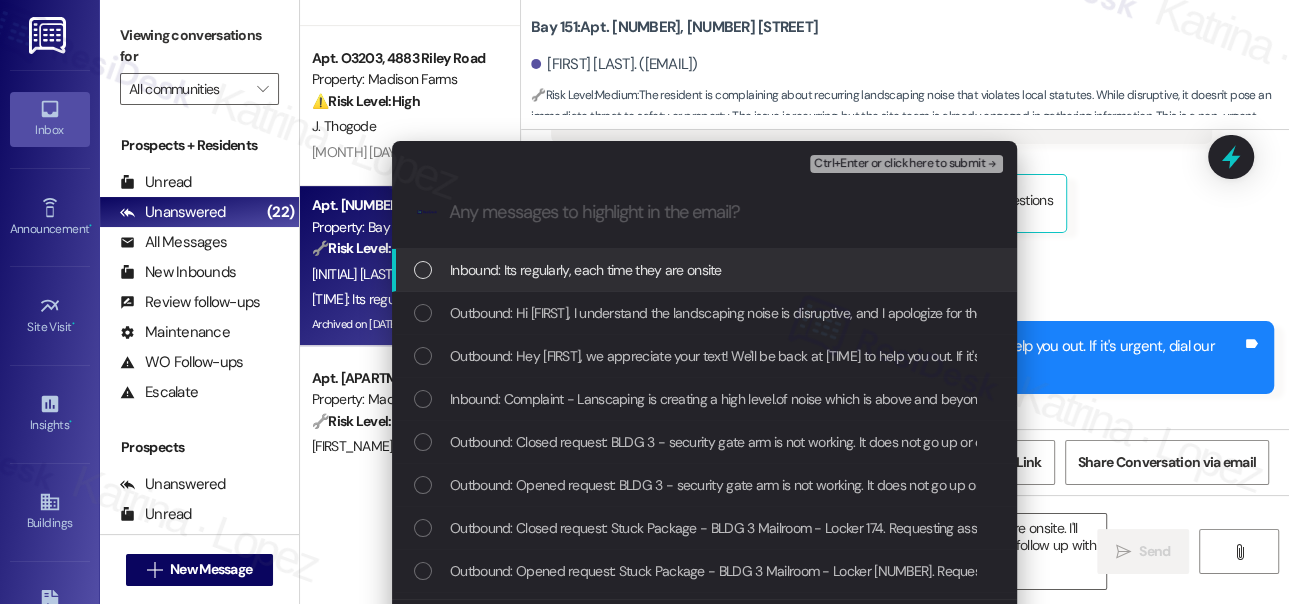 click on "Inbound: Its regularly,  each time they are onsite" at bounding box center [586, 270] 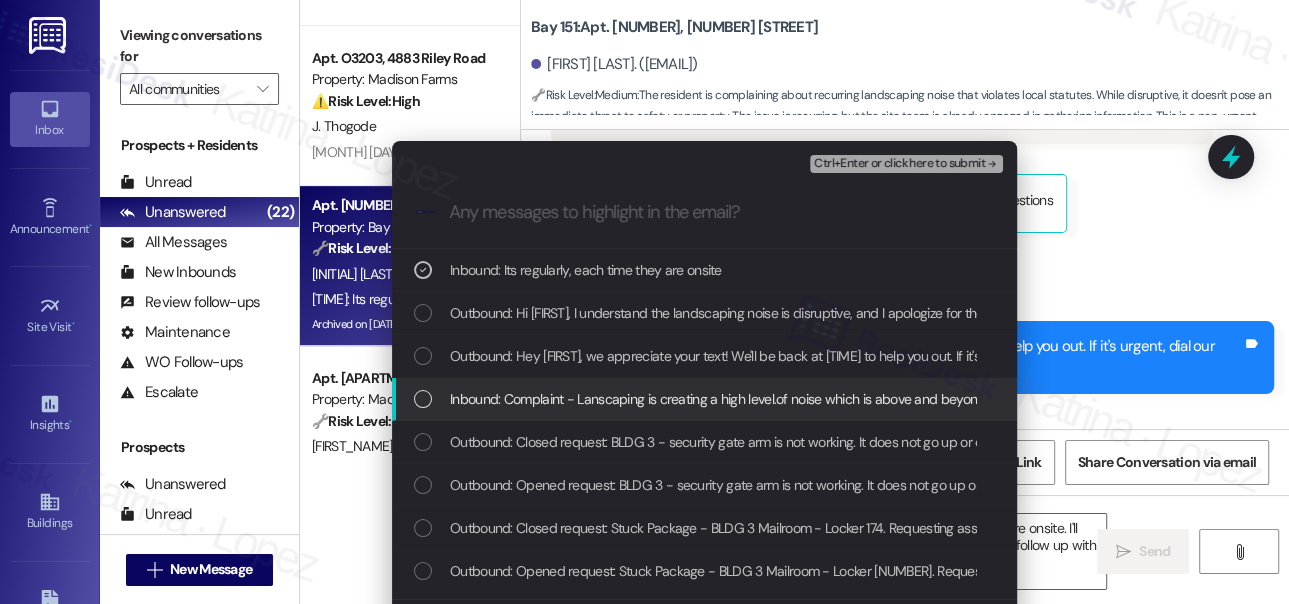 click on "Inbound: Complaint - Lanscaping is creating a high level.of noise which is above and beyond noise statutes for Bayonne. At 6 AM they are making way too much noise for comfort. They need to follow local statutes." at bounding box center [1066, 399] 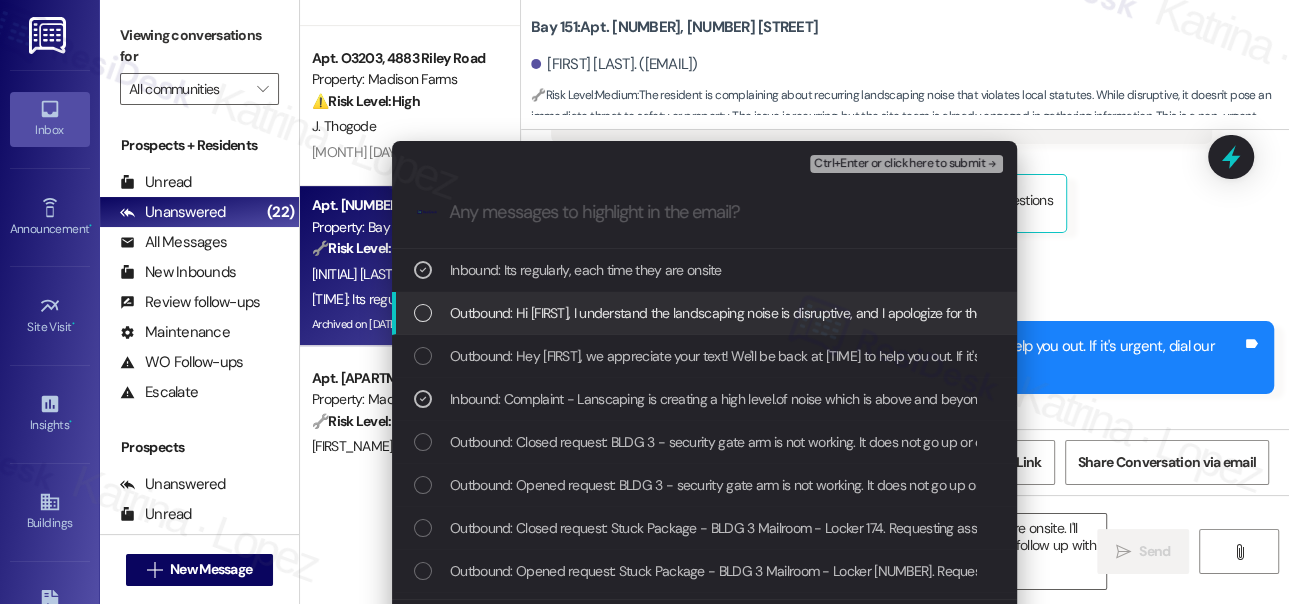 click on "Ctrl+Enter or click here to submit" at bounding box center [906, 164] 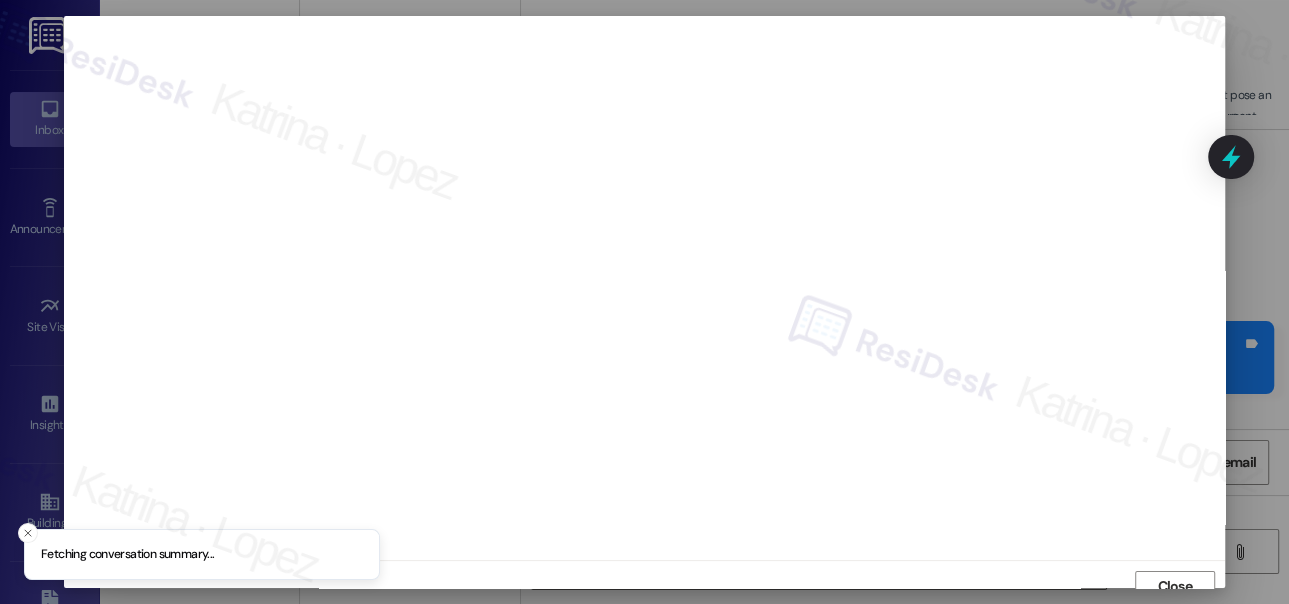 scroll, scrollTop: 14, scrollLeft: 0, axis: vertical 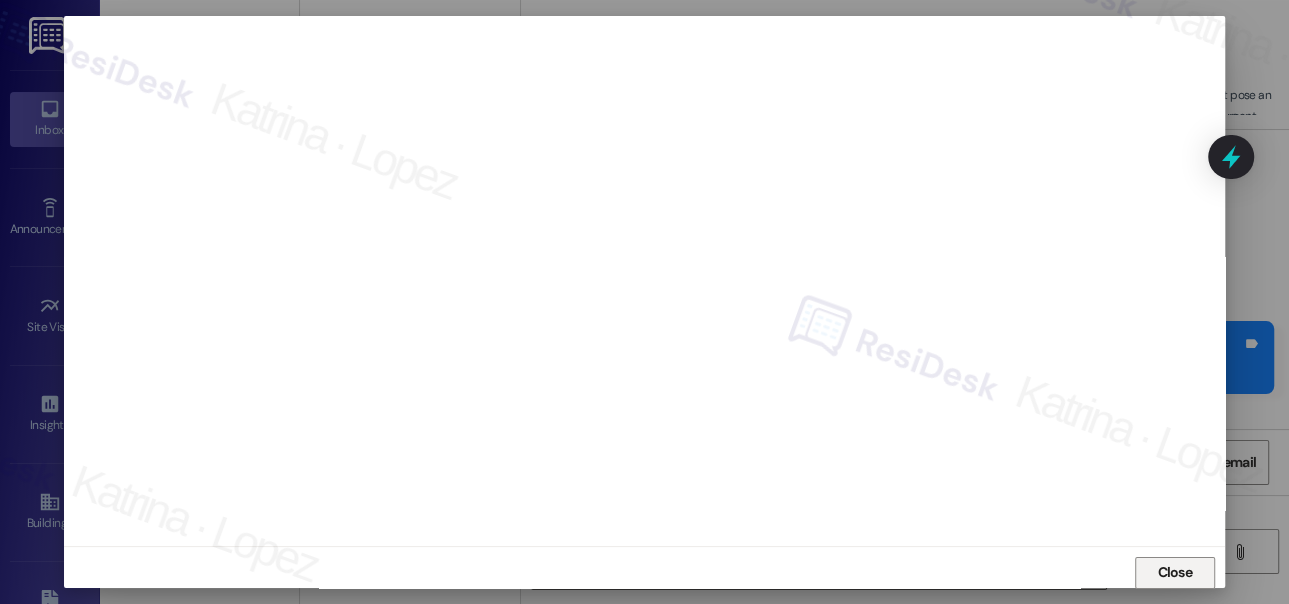 click on "Close" at bounding box center (1175, 573) 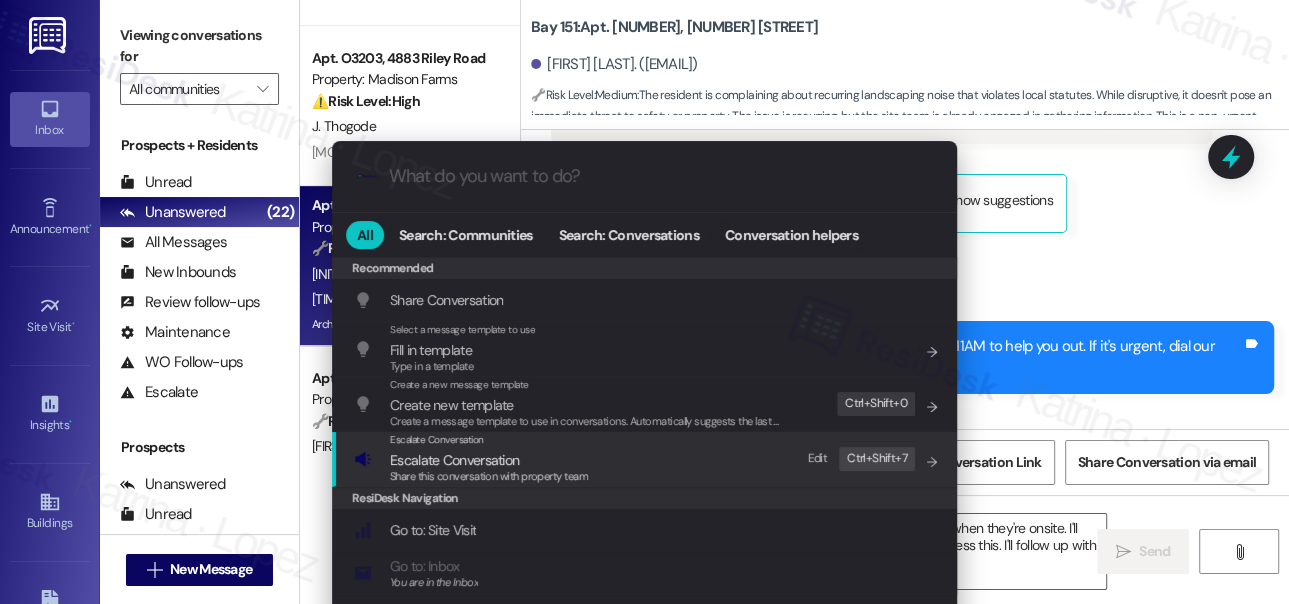 click on "Escalate Conversation" at bounding box center [489, 460] 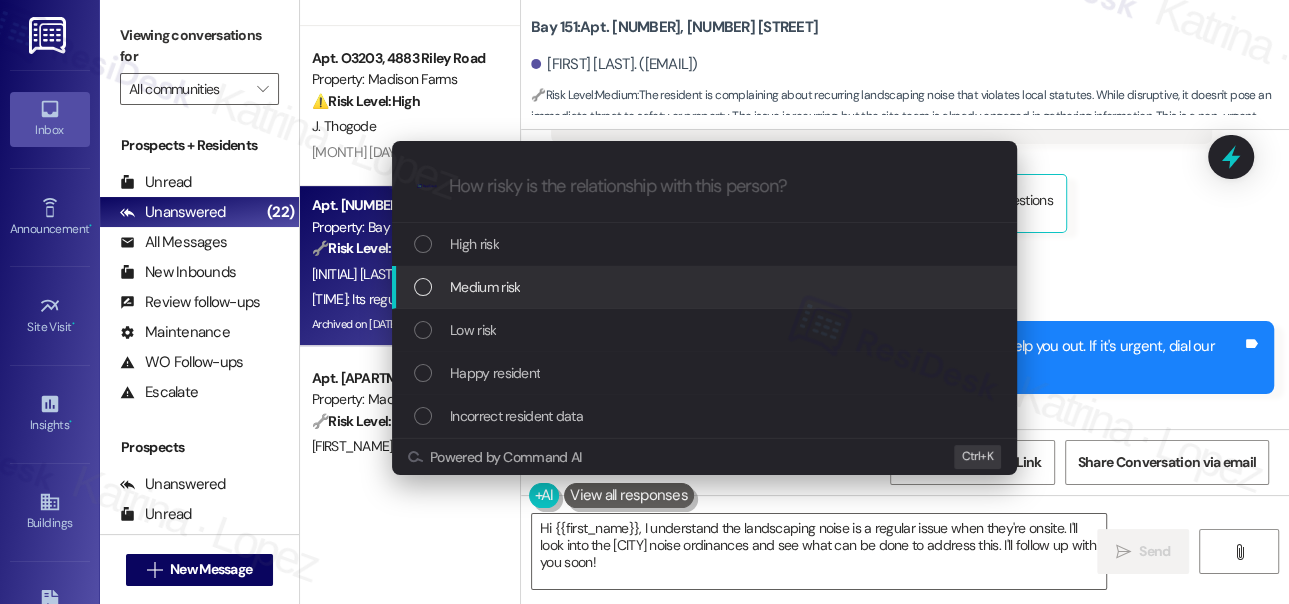 click on "Medium risk" at bounding box center (706, 287) 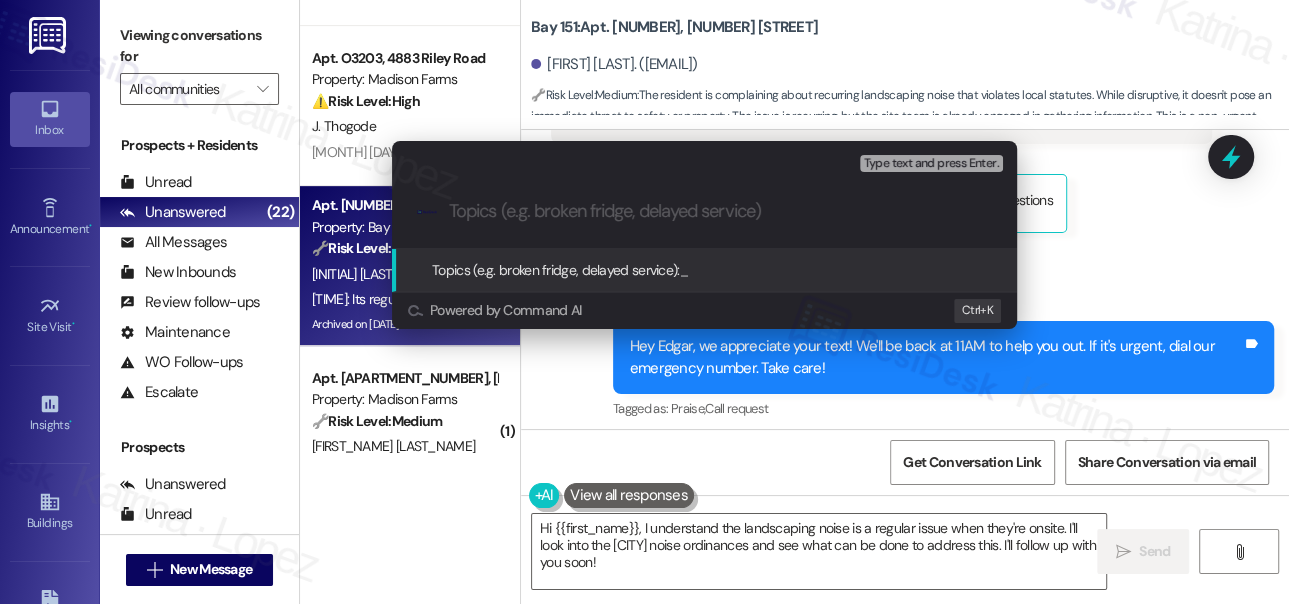 paste on "Noise Concern about Landscaping Activity at 6 AM" 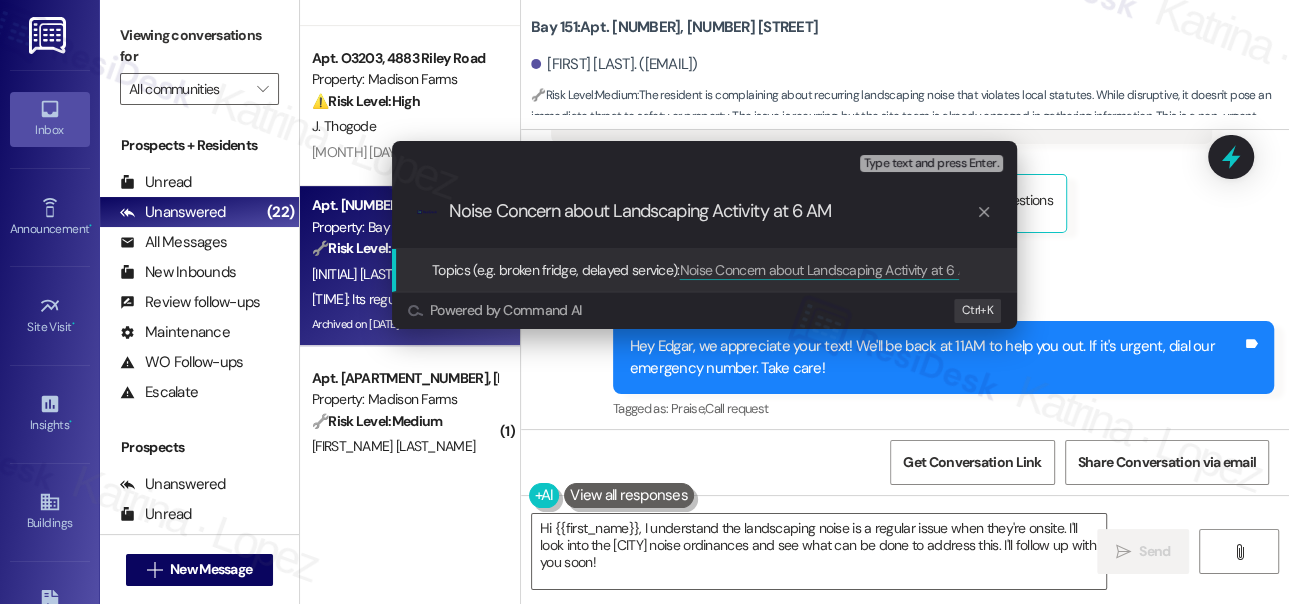 type 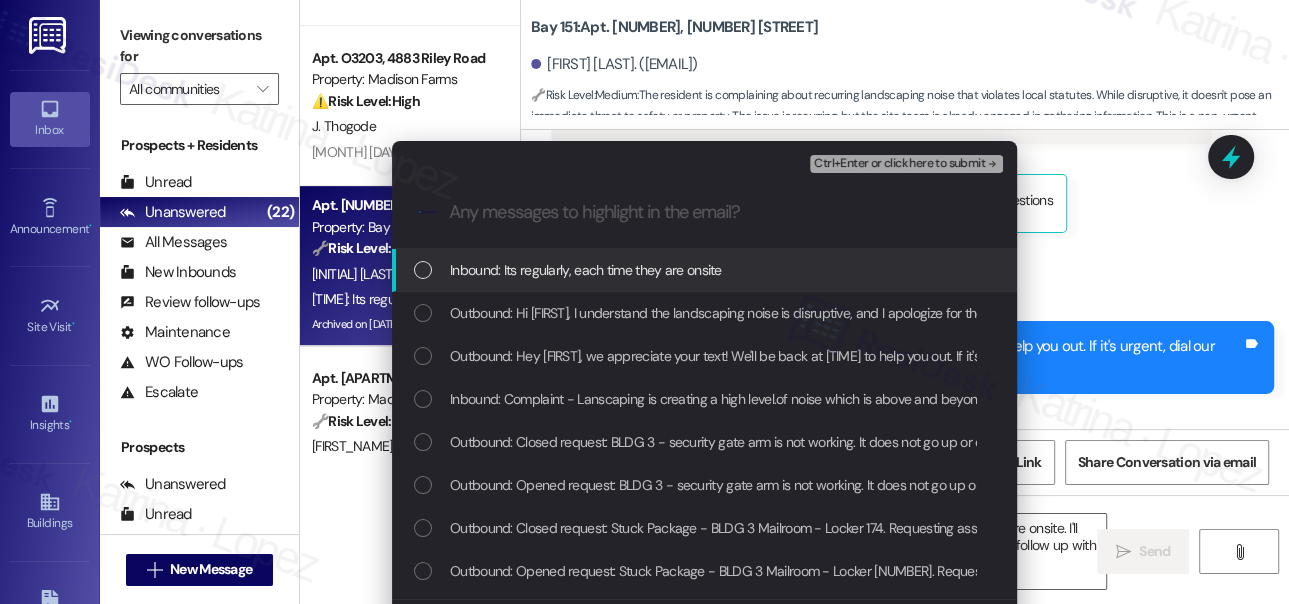 click on "Inbound: Its regularly,  each time they are onsite" at bounding box center [586, 270] 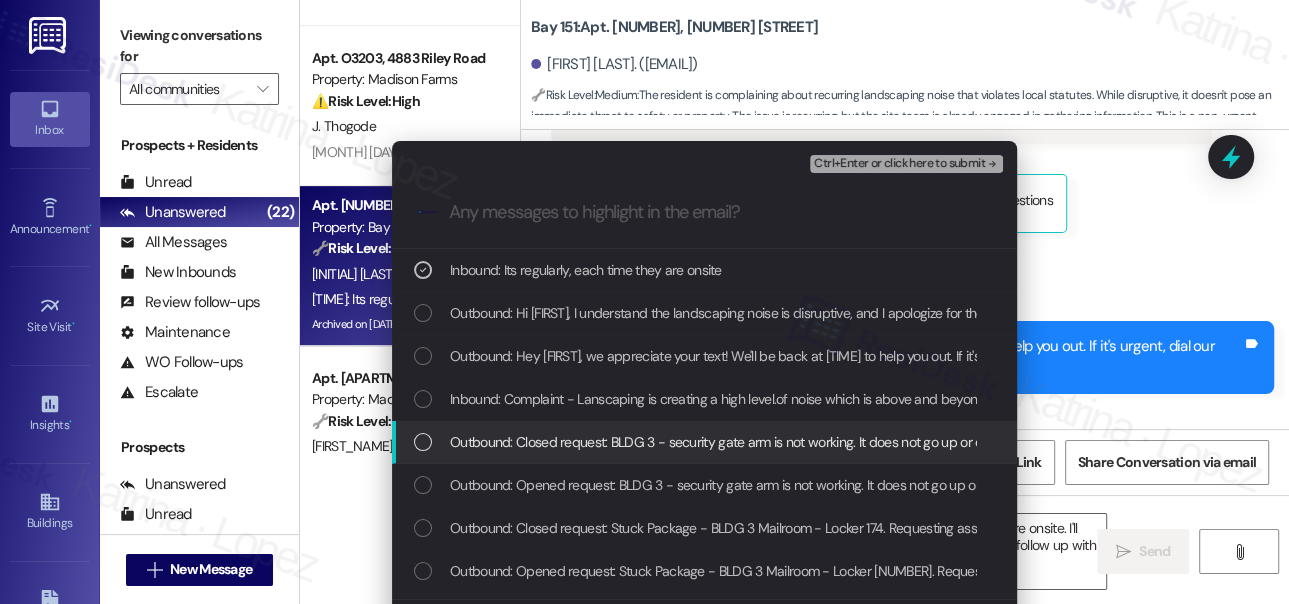 click on "Inbound: Complaint - Lanscaping is creating a high level.of noise which is above and beyond noise statutes for Bayonne. At 6 AM they are making way too much noise for comfort. They need to follow local statutes." at bounding box center [1066, 399] 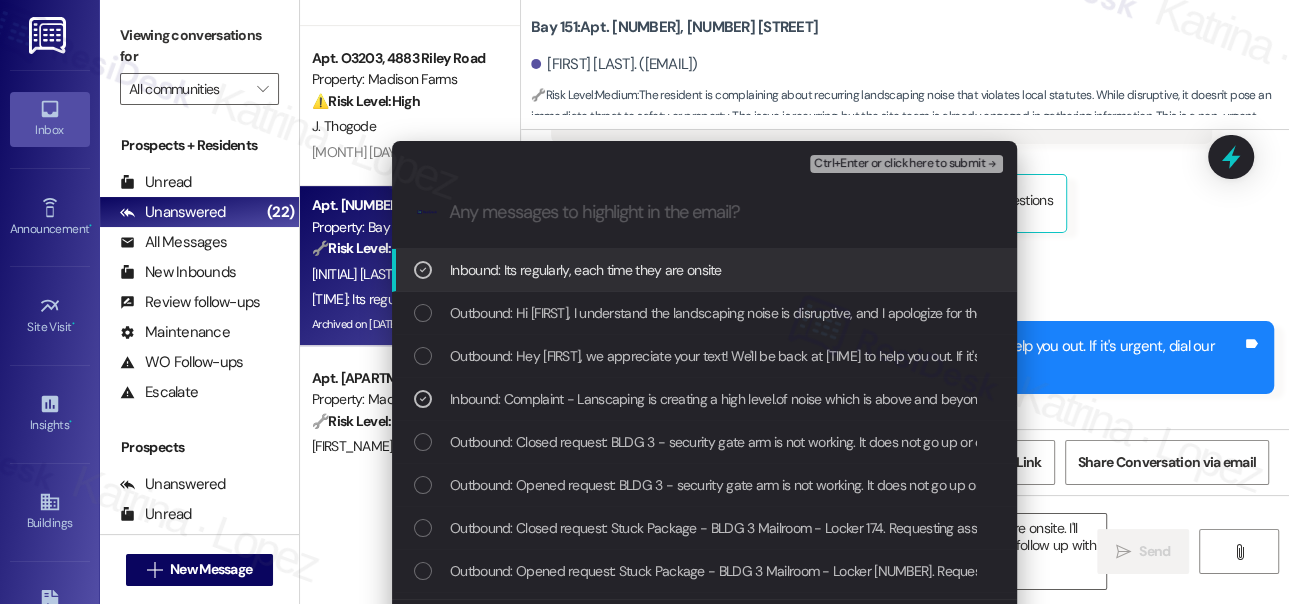 click on "Ctrl+Enter or click here to submit" at bounding box center [899, 164] 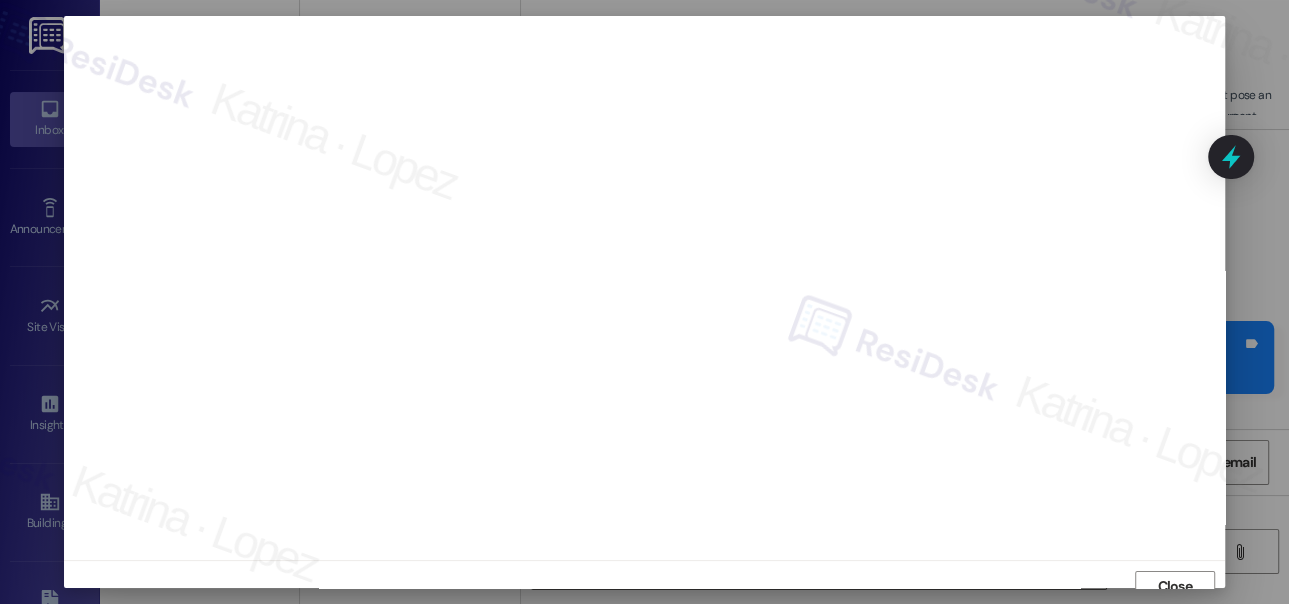 scroll, scrollTop: 14, scrollLeft: 0, axis: vertical 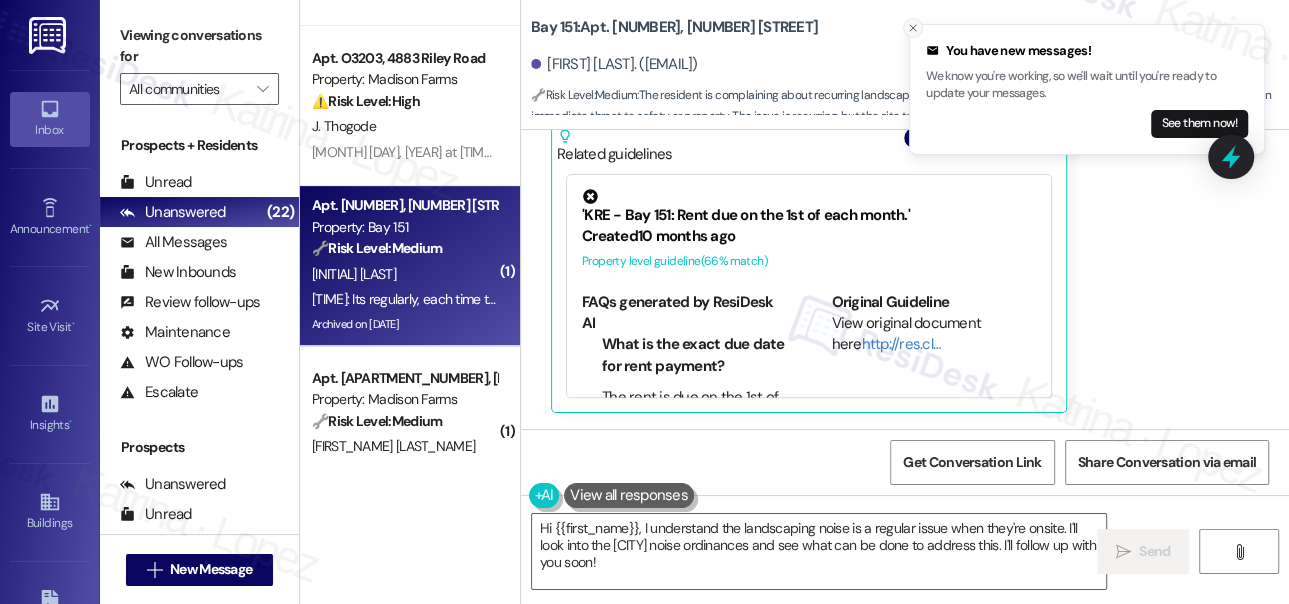 click 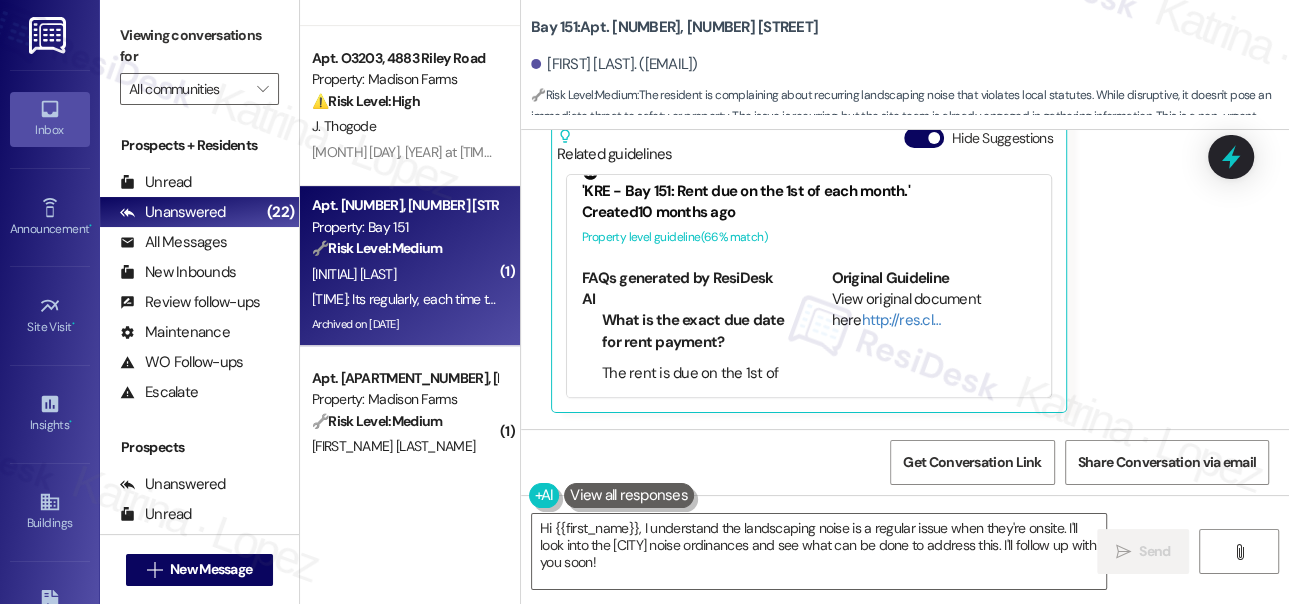 scroll, scrollTop: 36, scrollLeft: 0, axis: vertical 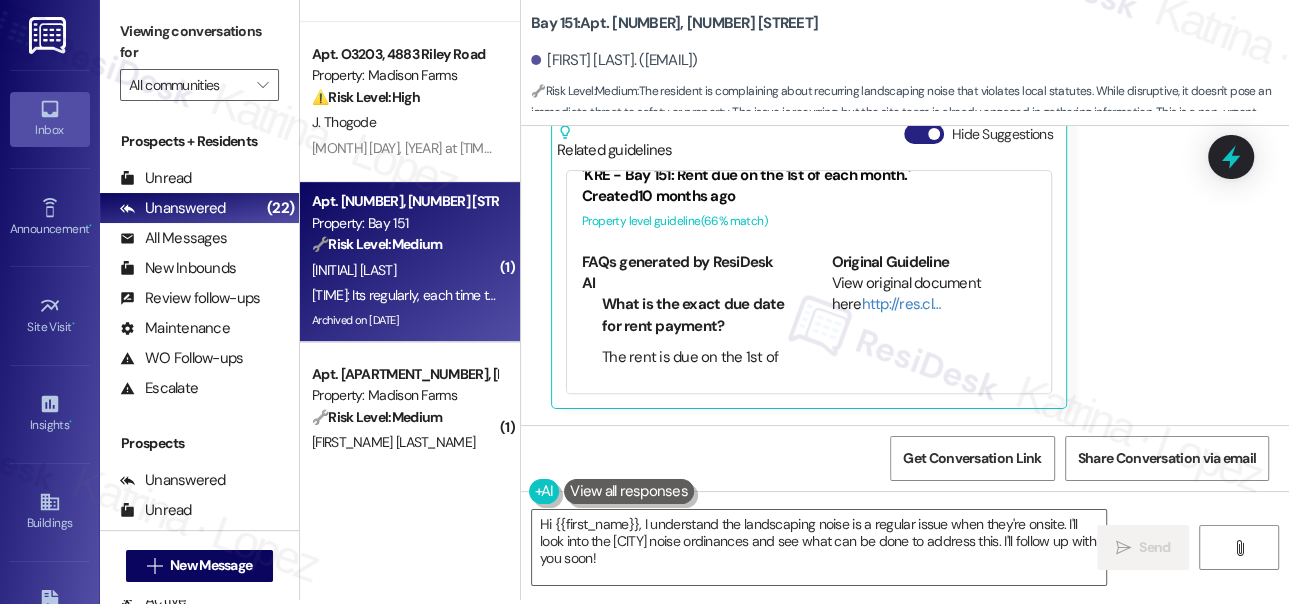 click at bounding box center [934, 134] 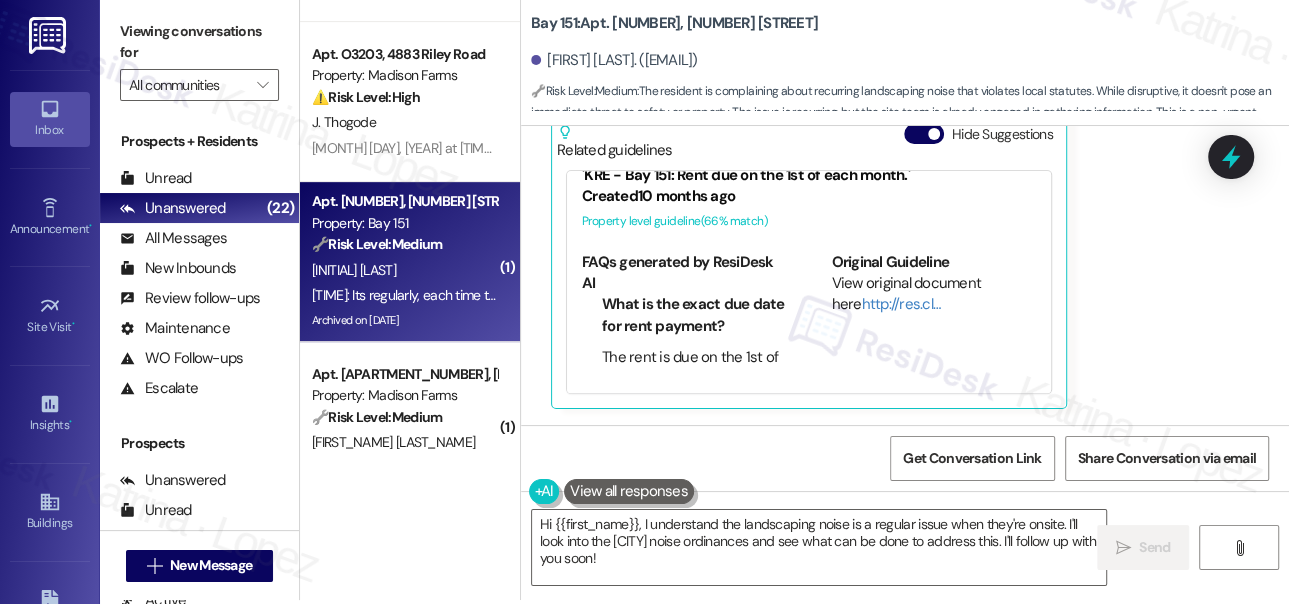 scroll, scrollTop: 16350, scrollLeft: 0, axis: vertical 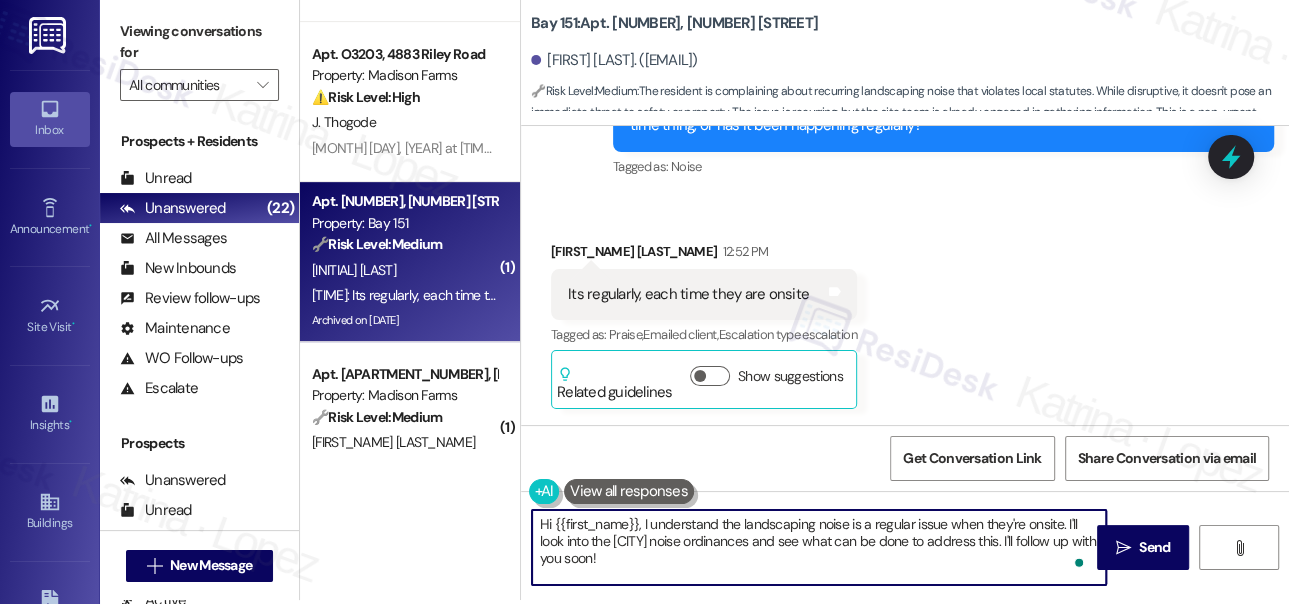 drag, startPoint x: 627, startPoint y: 552, endPoint x: 533, endPoint y: 520, distance: 99.29753 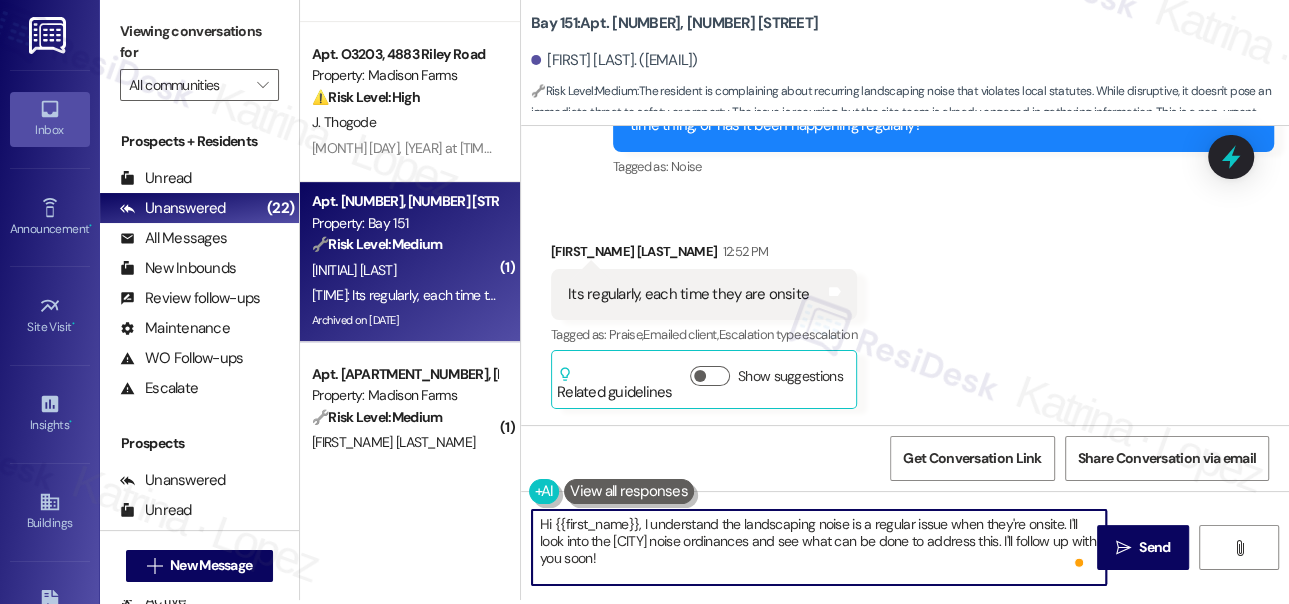 click on "Hi {{first_name}}, I understand the landscaping noise is a regular issue when they're onsite. I'll look into the [CITY] noise ordinances and see what can be done to address this. I'll follow up with you soon!" at bounding box center (819, 547) 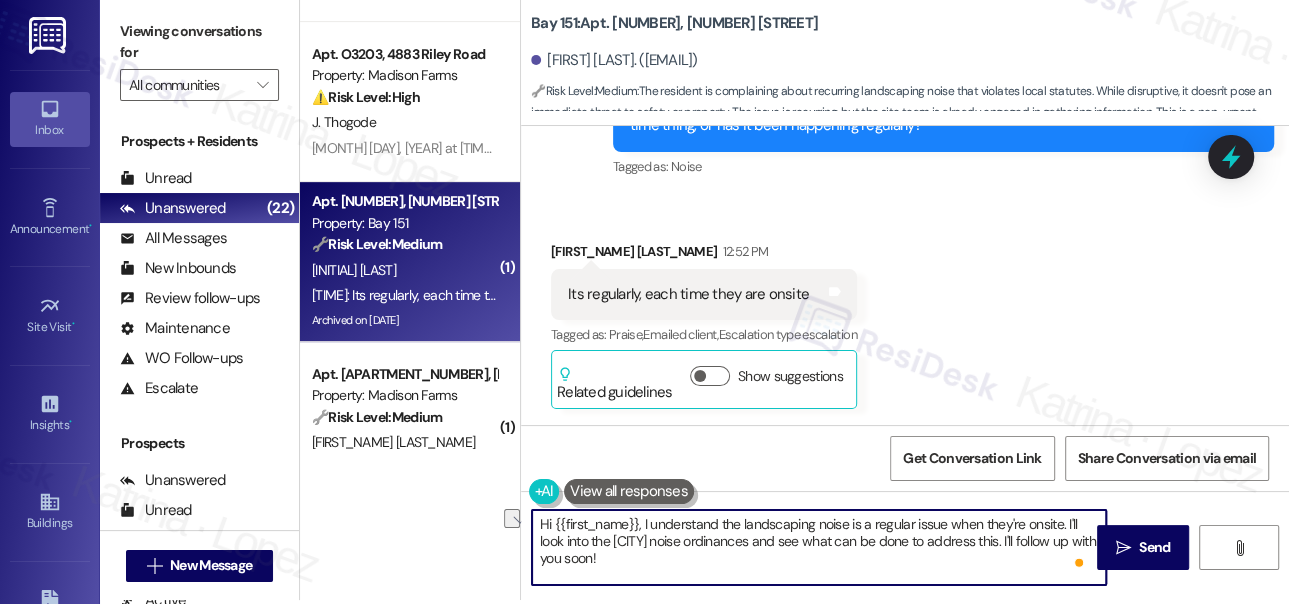 drag, startPoint x: 1058, startPoint y: 521, endPoint x: 517, endPoint y: 508, distance: 541.1562 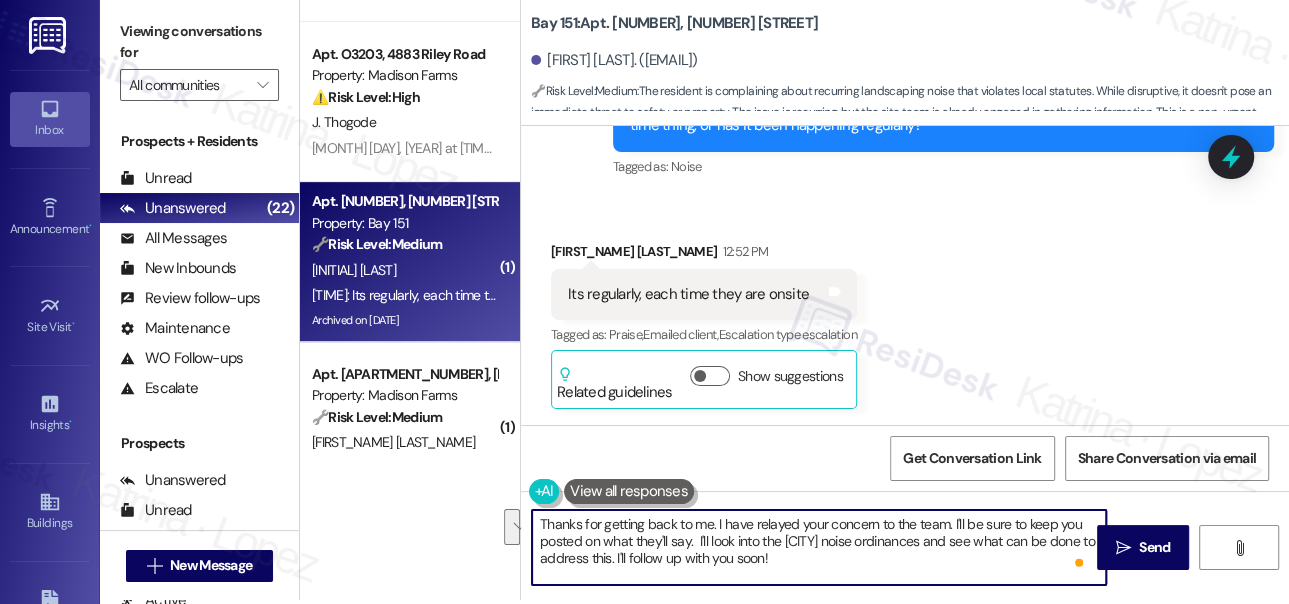 drag, startPoint x: 819, startPoint y: 560, endPoint x: 691, endPoint y: 535, distance: 130.41856 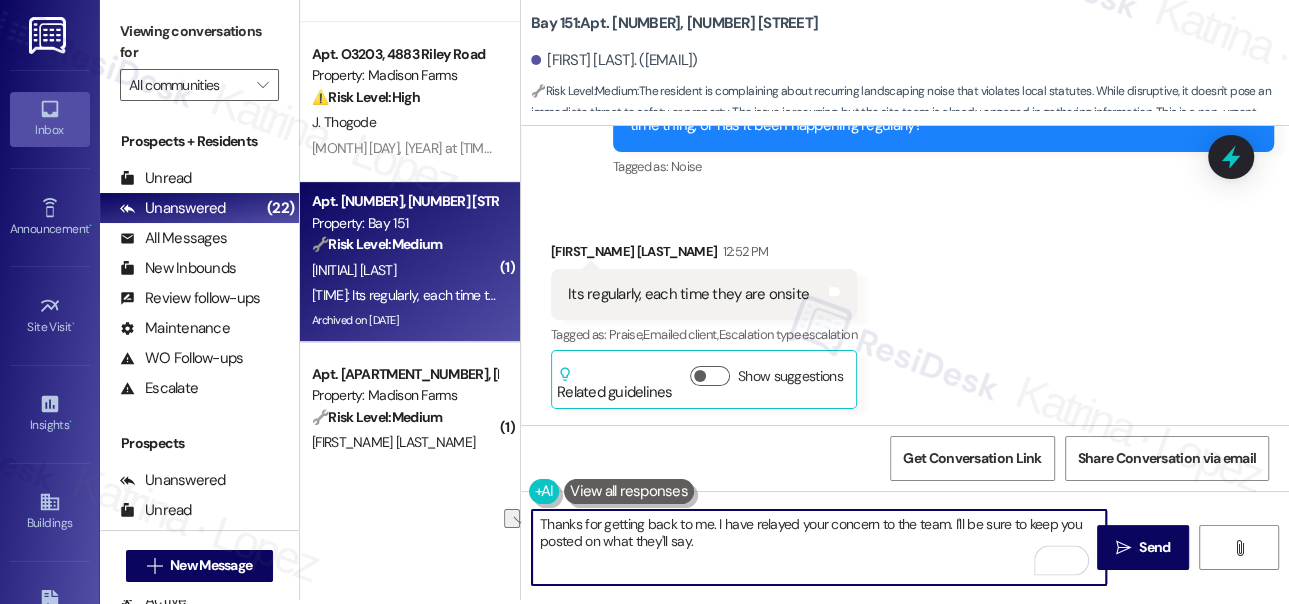 drag, startPoint x: 723, startPoint y: 535, endPoint x: 601, endPoint y: 548, distance: 122.69067 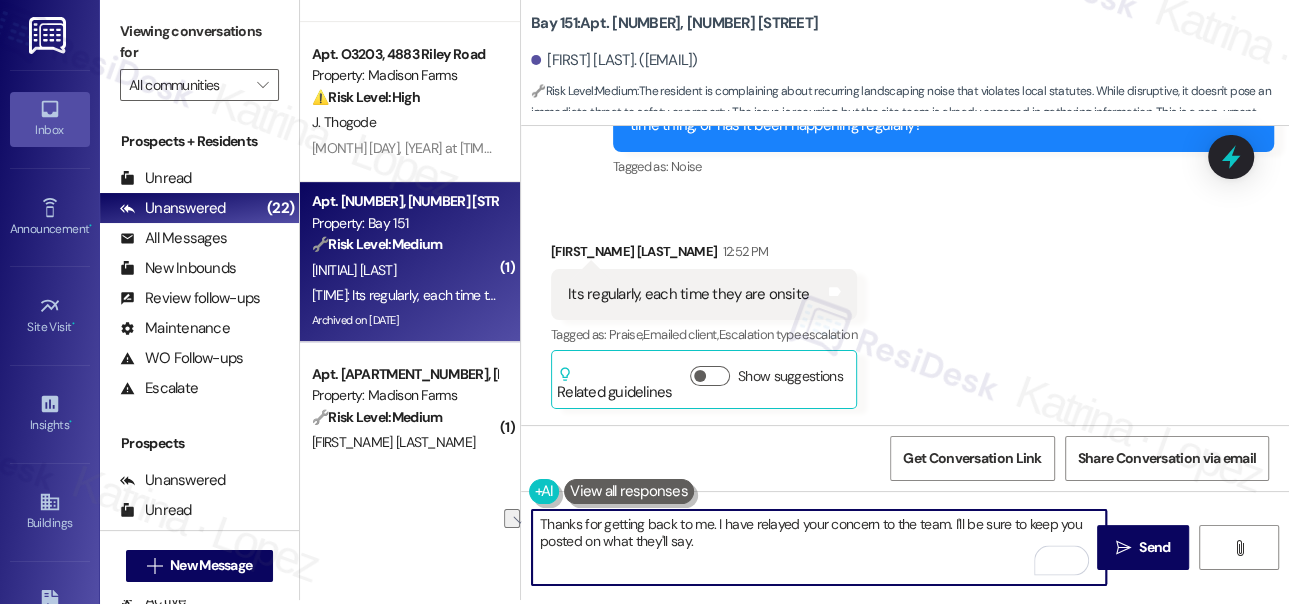 click on "Thanks for getting back to me. I have relayed your concern to the team. I'll be sure to keep you posted on what they'll say." at bounding box center [819, 547] 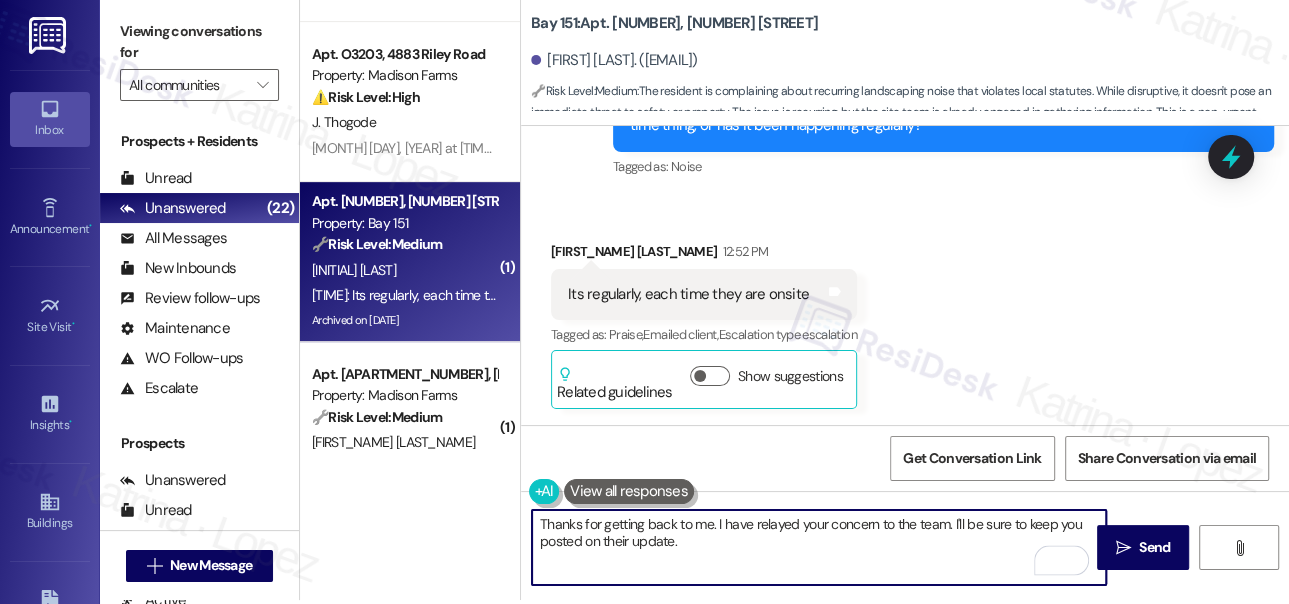 click on "Thanks for getting back to me. I have relayed your concern to the team. I'll be sure to keep you posted on their update." at bounding box center [819, 547] 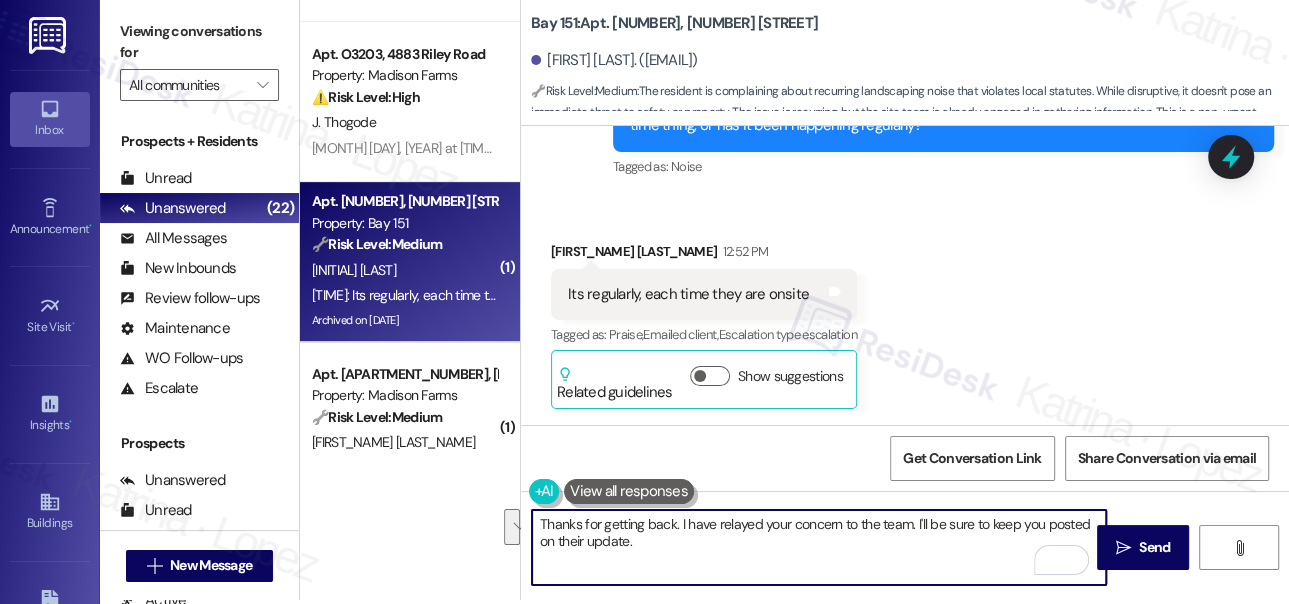 click on "Thanks for getting back. I have relayed your concern to the team. I'll be sure to keep you posted on their update." at bounding box center (819, 547) 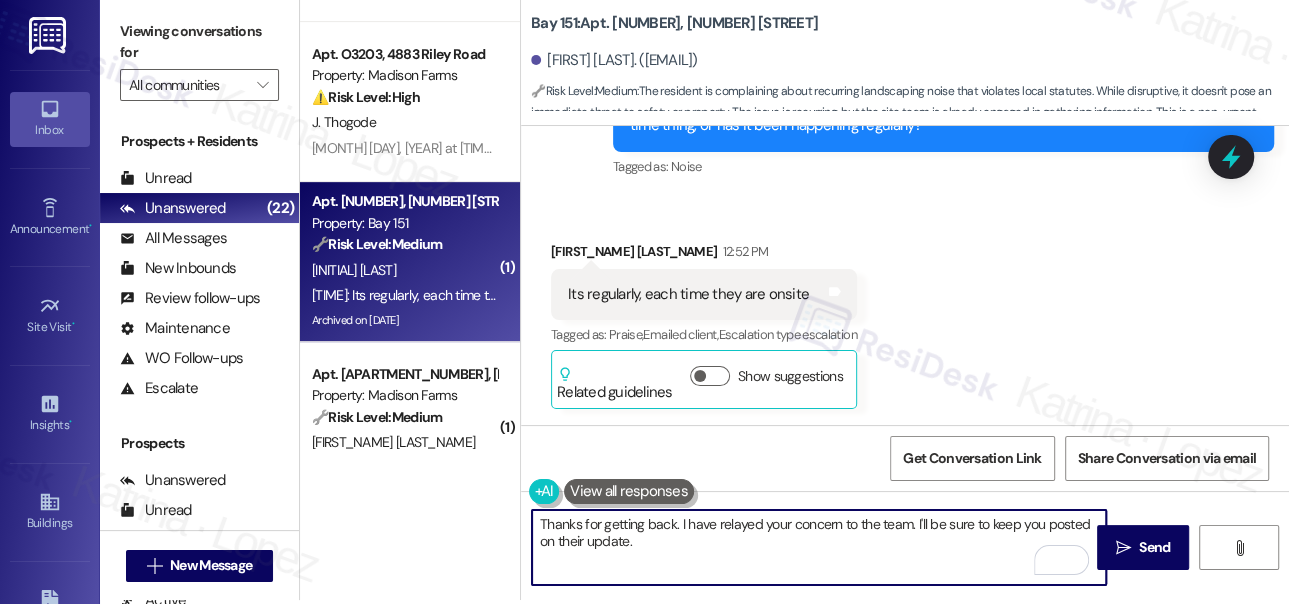 click on "Thanks for getting back. I have relayed your concern to the team. I'll be sure to keep you posted on their update." at bounding box center [819, 547] 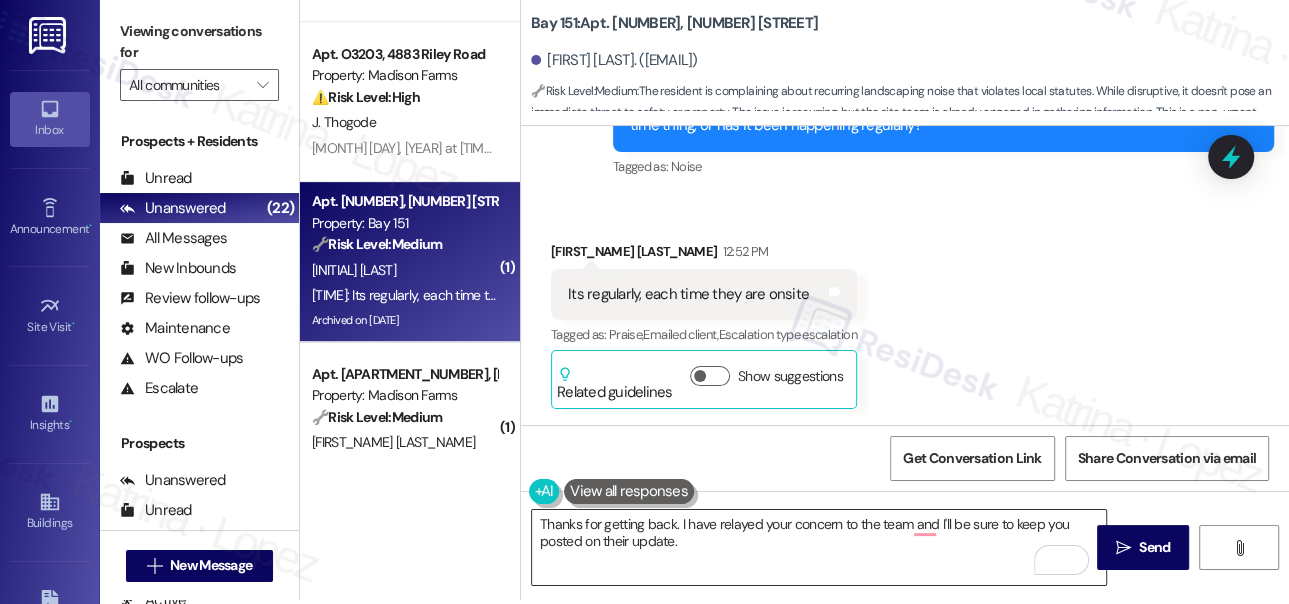 click on "Thanks for getting back. I have relayed your concern to the team and I'll be sure to keep you posted on their update." at bounding box center (819, 547) 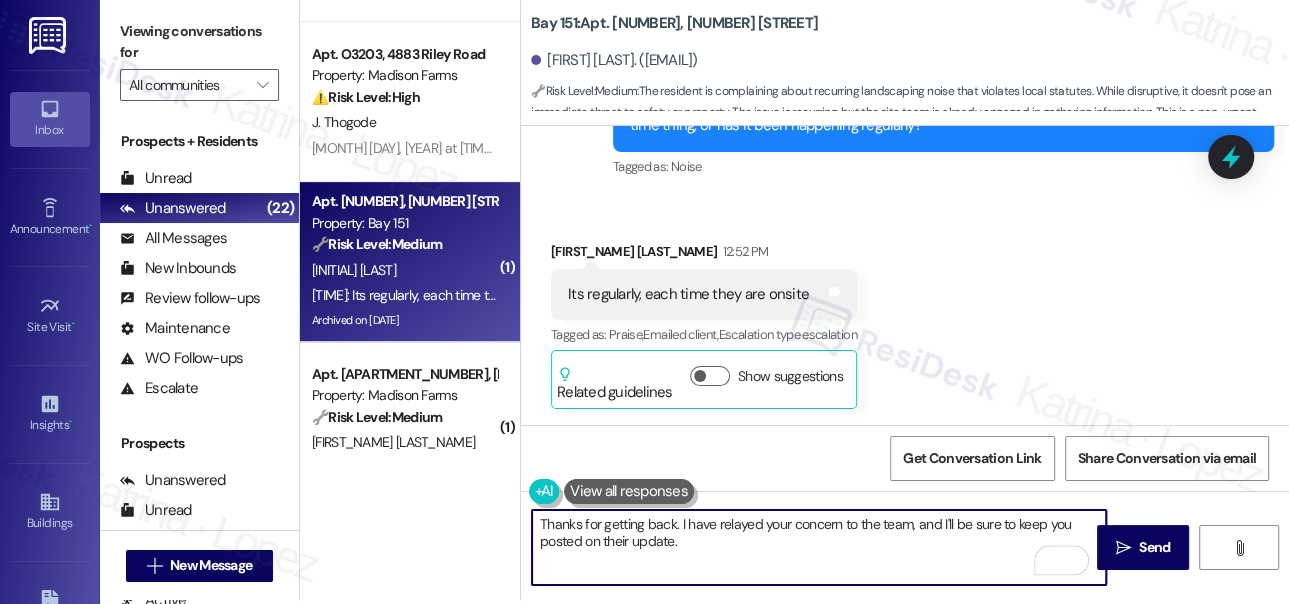 click on "Thanks for getting back. I have relayed your concern to the team, and I'll be sure to keep you posted on their update." at bounding box center (819, 547) 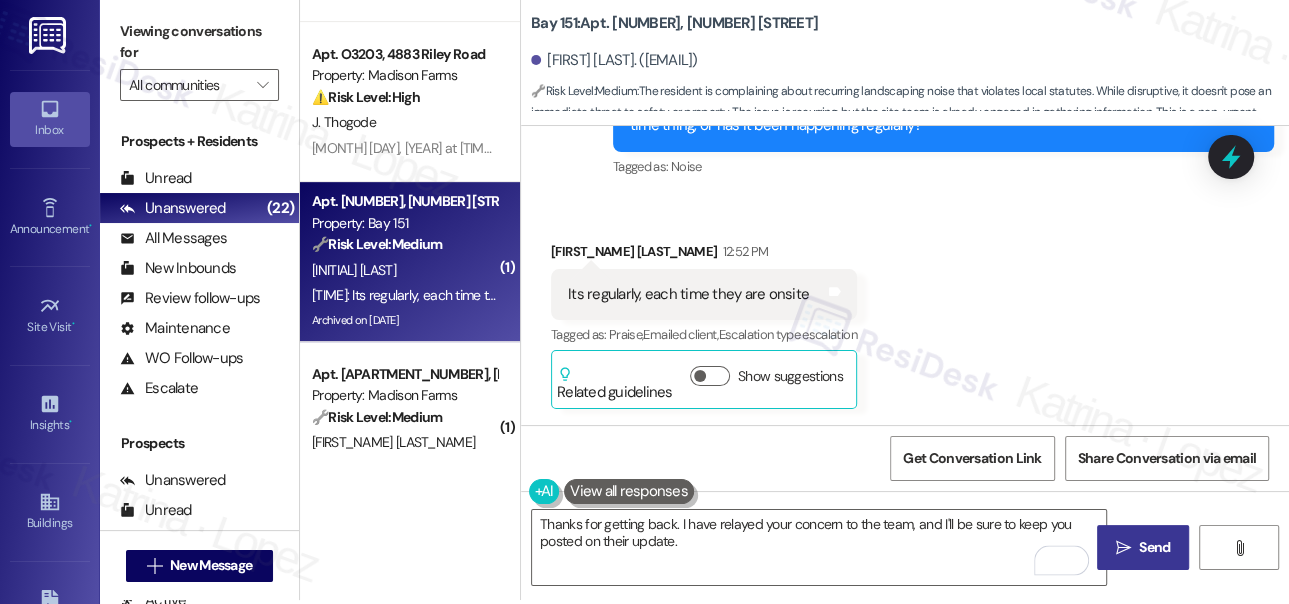 click on " Send" at bounding box center [1143, 547] 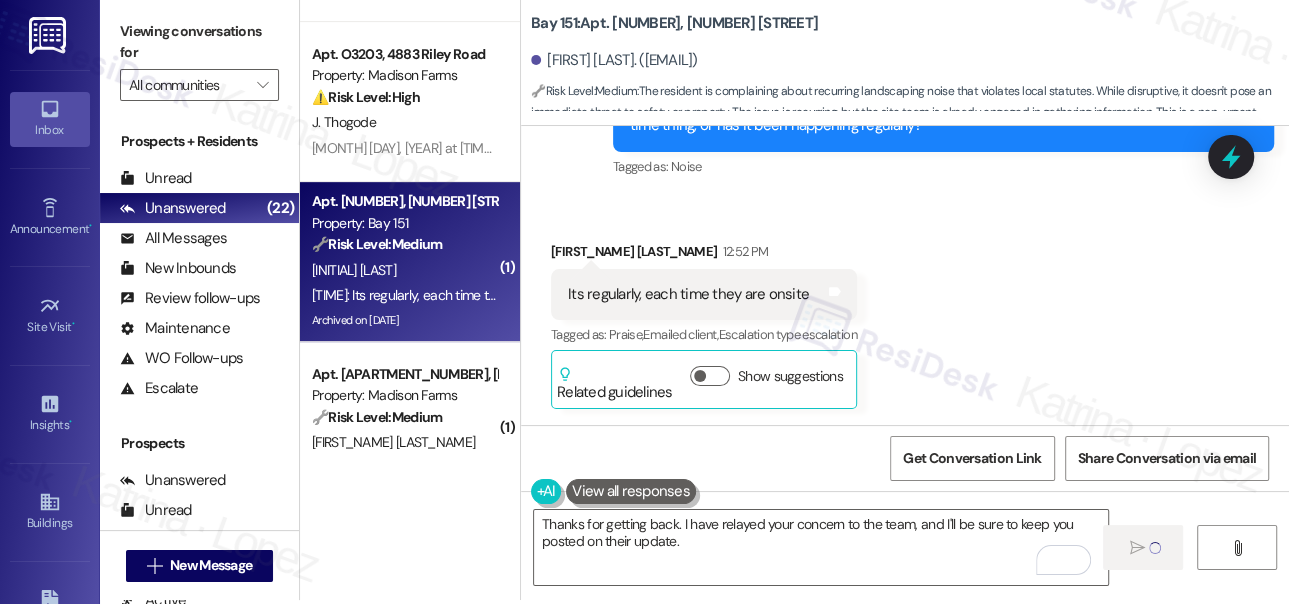 type on "Fetching suggested responses. Please feel free to read through the conversation in the meantime." 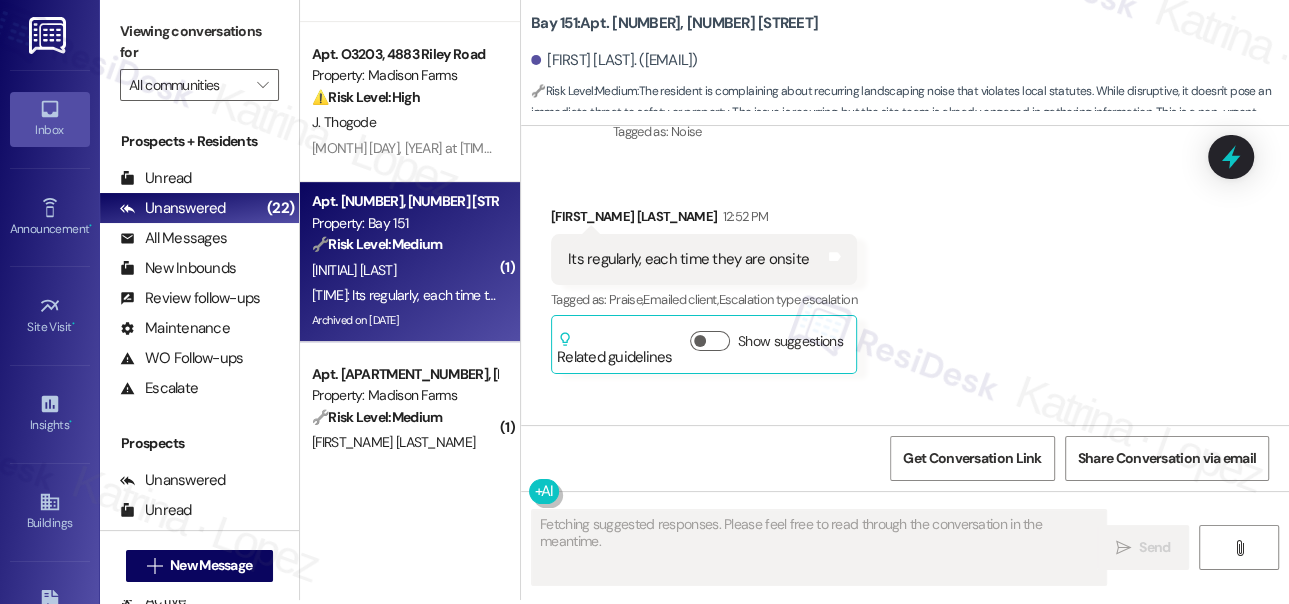 scroll, scrollTop: 16349, scrollLeft: 0, axis: vertical 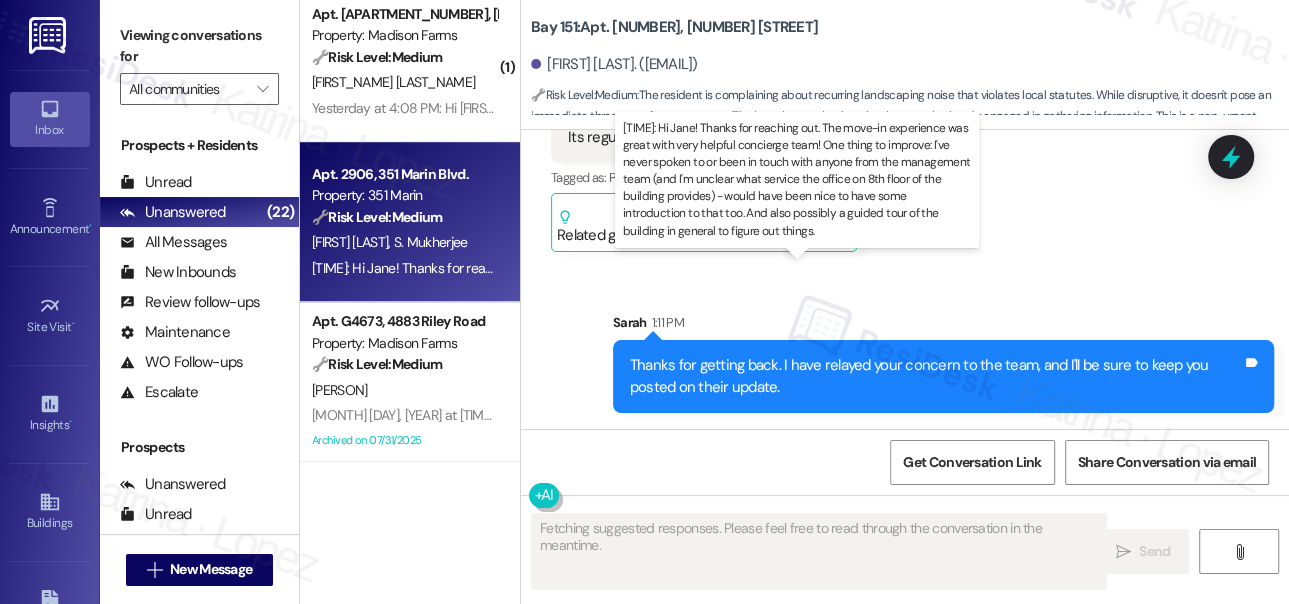 click on "Yesterday at [TIME]: Liked “Jane (351 Marin): Thanks for confirming, Ayan! If you have any other questions or concerns, feel free to let us know. Have a great rest of the day! :)” Yesterday at [TIME]: Liked “Jane (351 Marin): Thanks for confirming, Ayan! If you have any other questions or concerns, feel free to let us know. Have a great rest of the day! :)" at bounding box center [1545, 268] 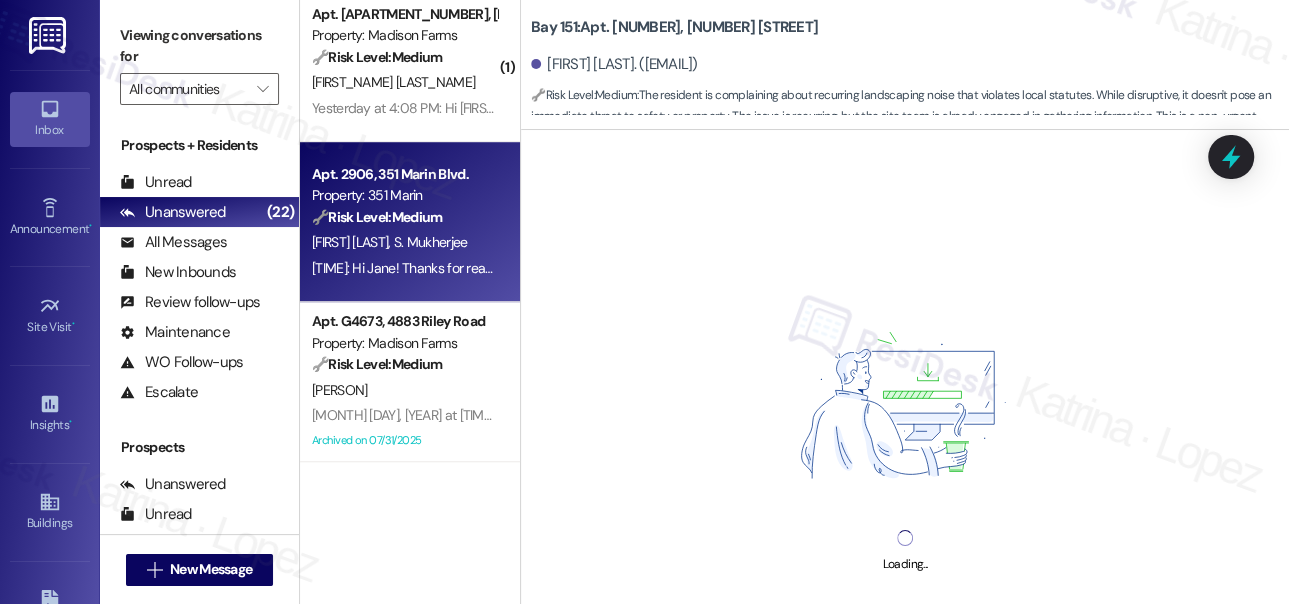 scroll, scrollTop: 1090, scrollLeft: 0, axis: vertical 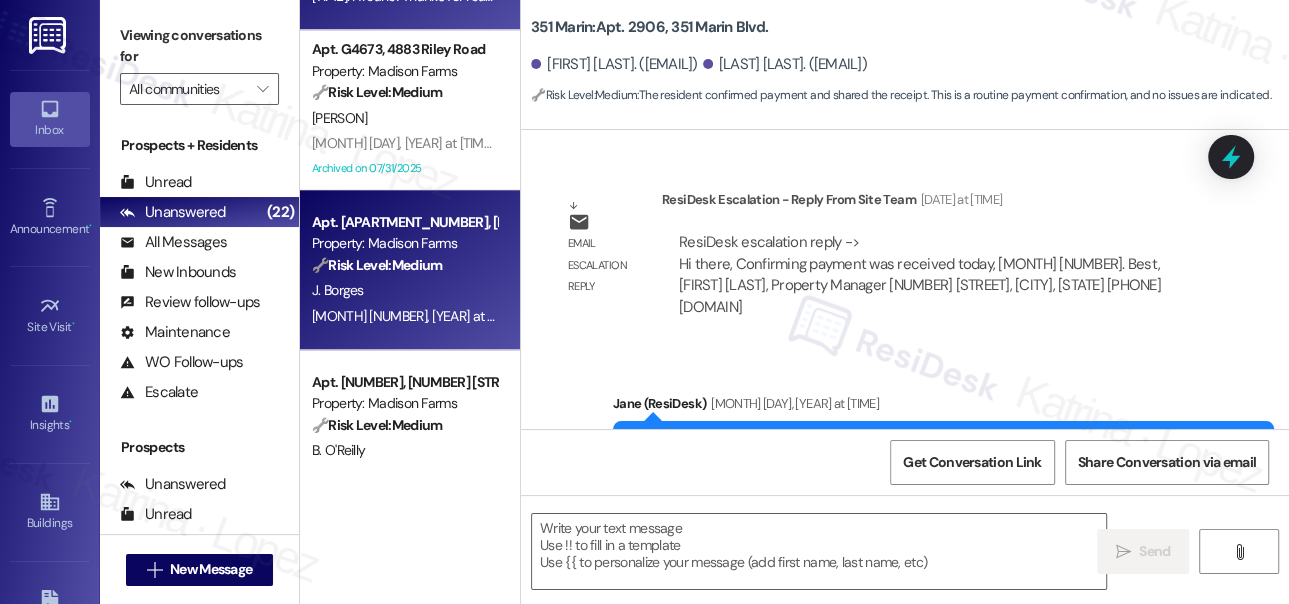 type on "Fetching suggested responses. Please feel free to read through the conversation in the meantime." 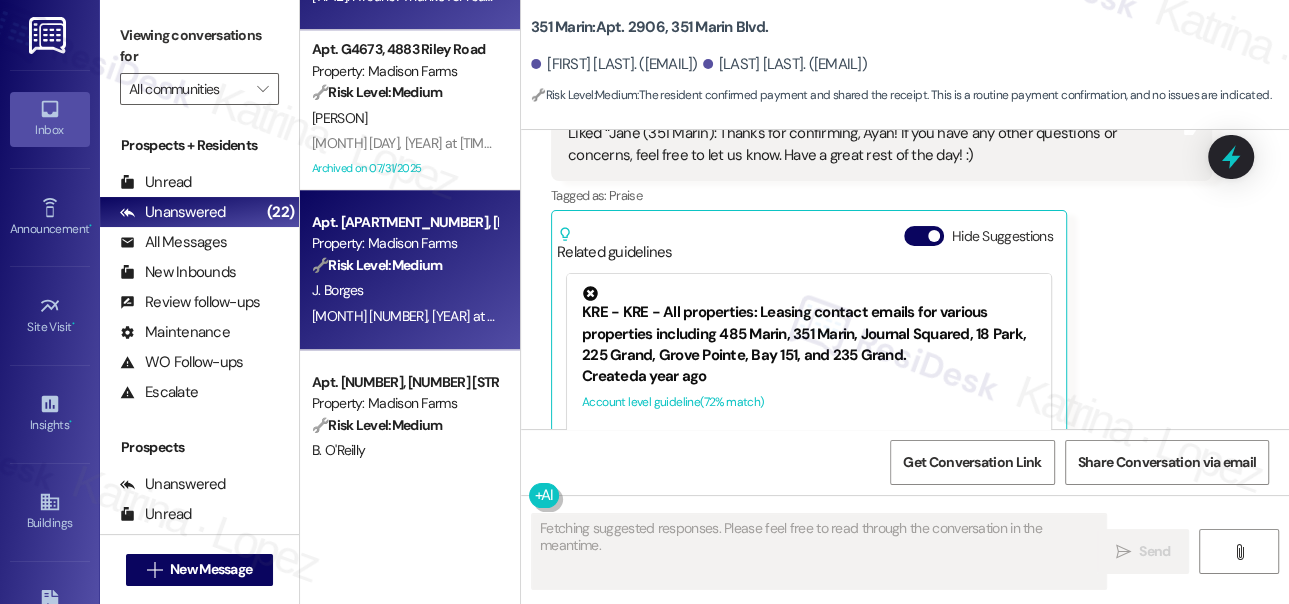 scroll, scrollTop: 7741, scrollLeft: 0, axis: vertical 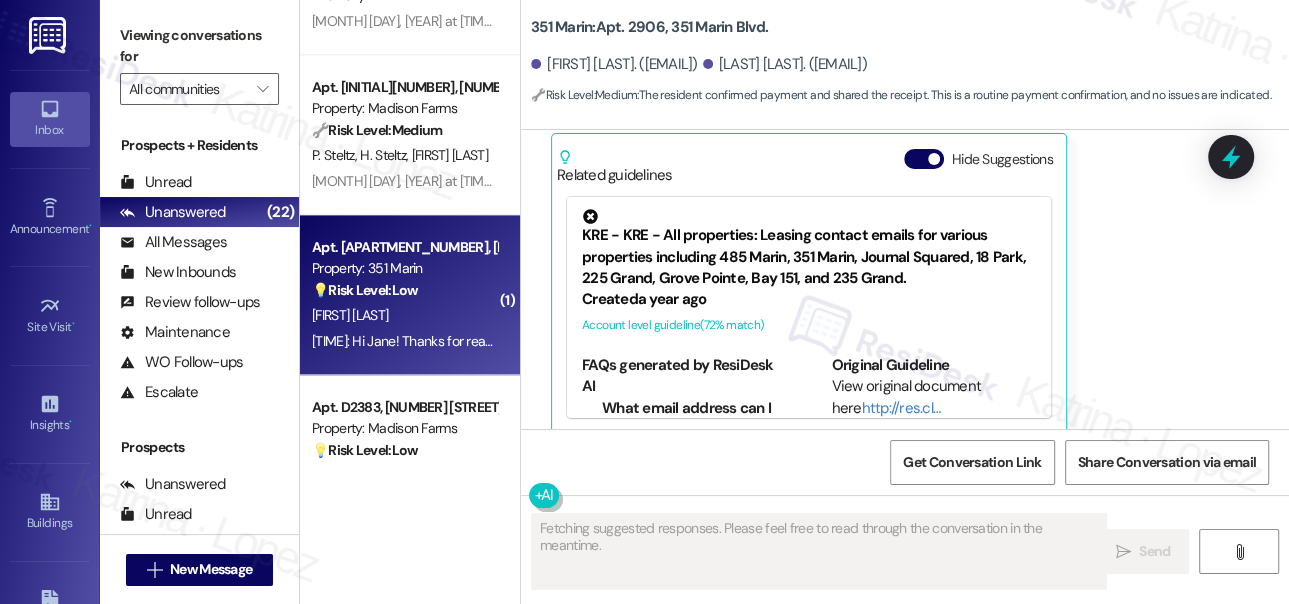 click on "[FIRST] [LAST]" at bounding box center [404, 315] 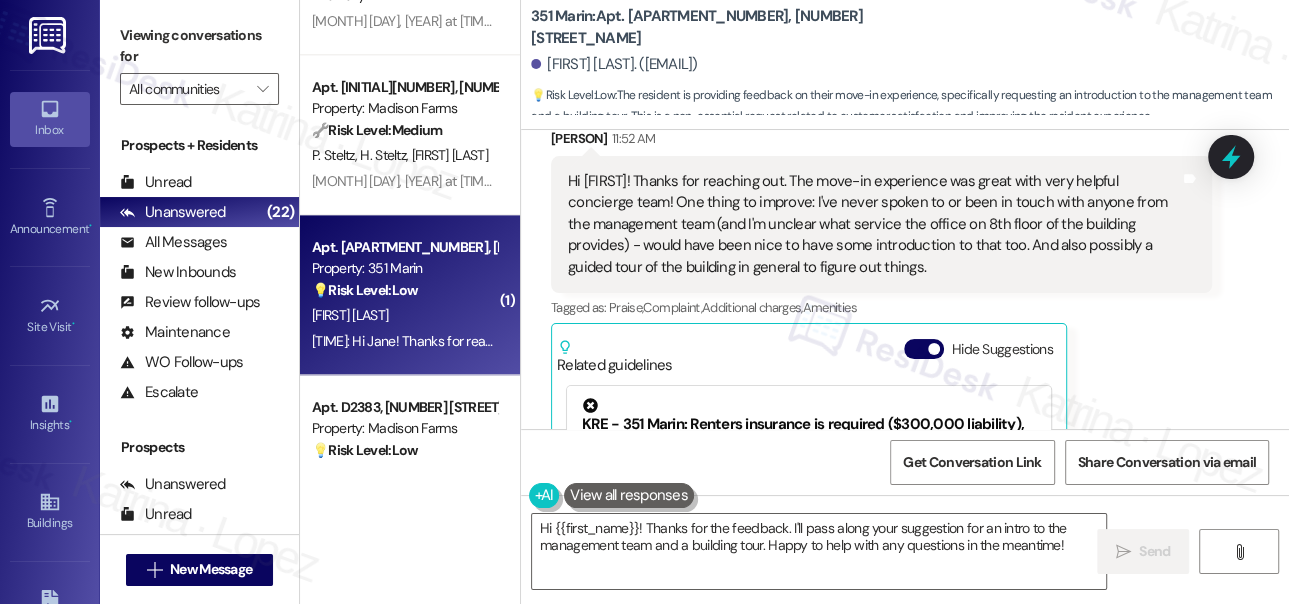 scroll, scrollTop: 552, scrollLeft: 0, axis: vertical 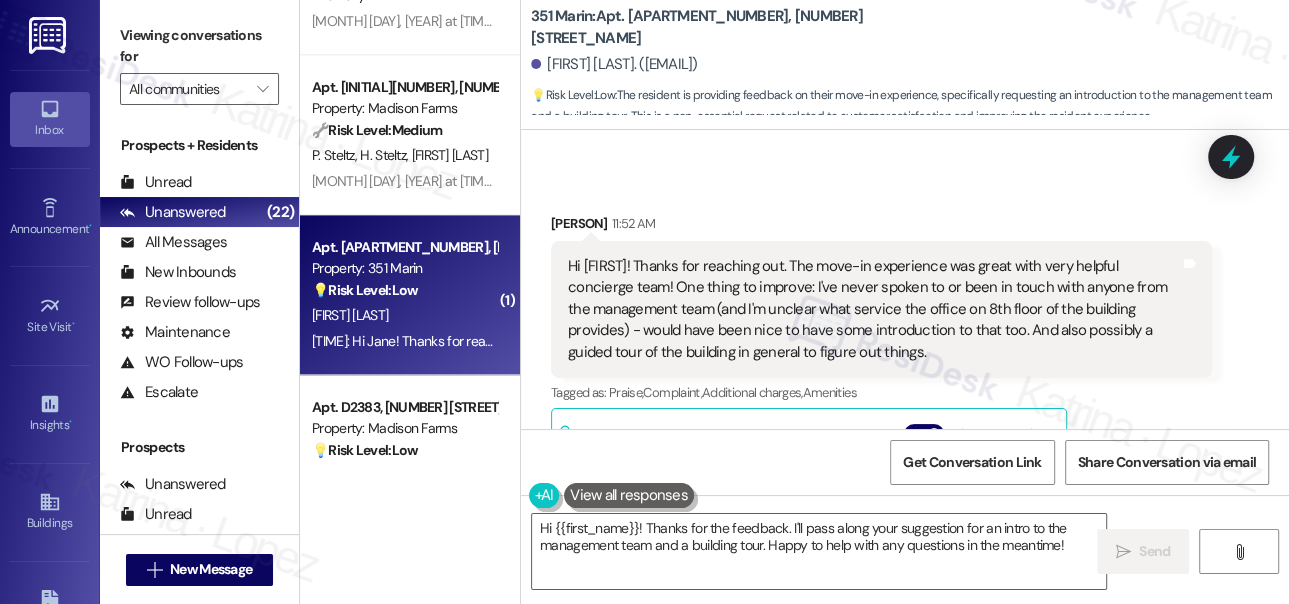 click on "Hi [FIRST]! Thanks for reaching out. The move-in experience was great with very helpful concierge team! One thing to improve: I've never spoken to or been in touch with anyone from the management team (and I'm unclear what service the office on 8th floor of the building provides) - would have been nice to have some introduction to that too. And also possibly a guided tour of the building in general to figure out things." at bounding box center [874, 309] 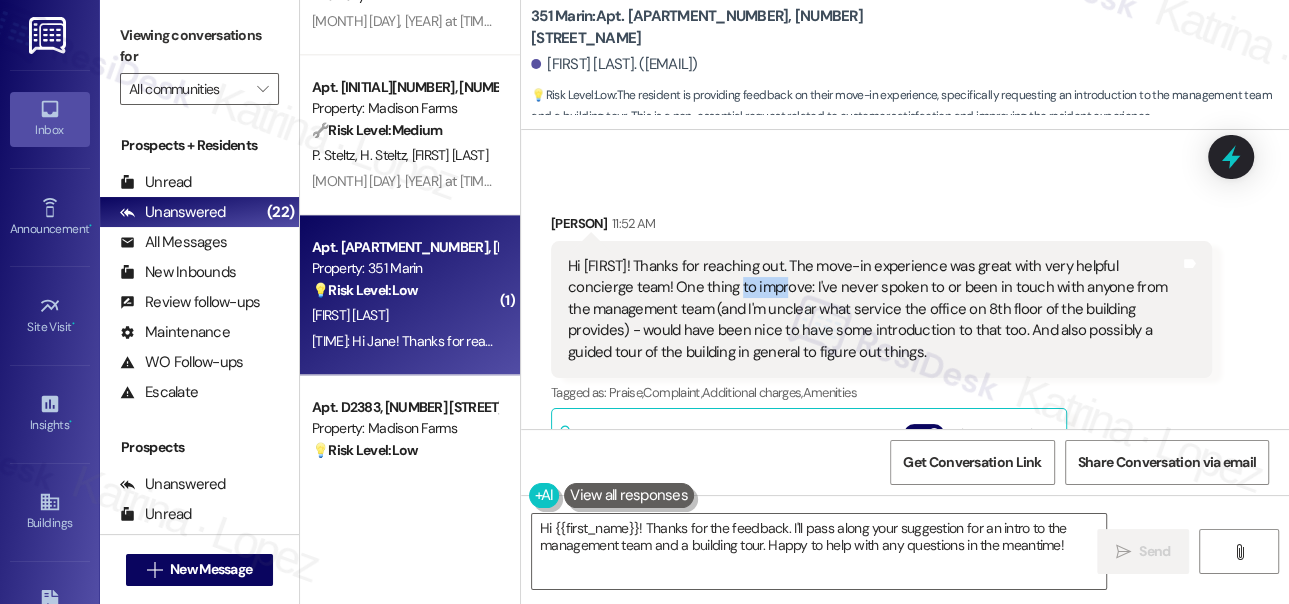 click on "Hi [FIRST]! Thanks for reaching out. The move-in experience was great with very helpful concierge team! One thing to improve: I've never spoken to or been in touch with anyone from the management team (and I'm unclear what service the office on 8th floor of the building provides) - would have been nice to have some introduction to that too. And also possibly a guided tour of the building in general to figure out things." at bounding box center [874, 309] 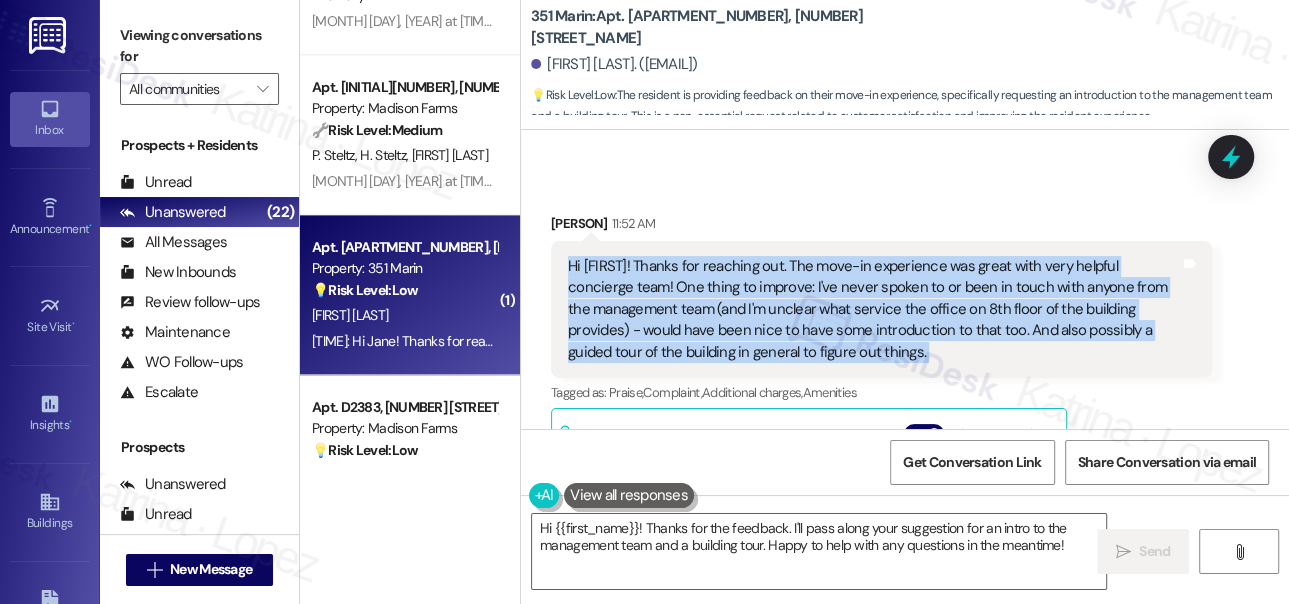 click on "Hi [FIRST]! Thanks for reaching out. The move-in experience was great with very helpful concierge team! One thing to improve: I've never spoken to or been in touch with anyone from the management team (and I'm unclear what service the office on 8th floor of the building provides) - would have been nice to have some introduction to that too. And also possibly a guided tour of the building in general to figure out things." at bounding box center [874, 309] 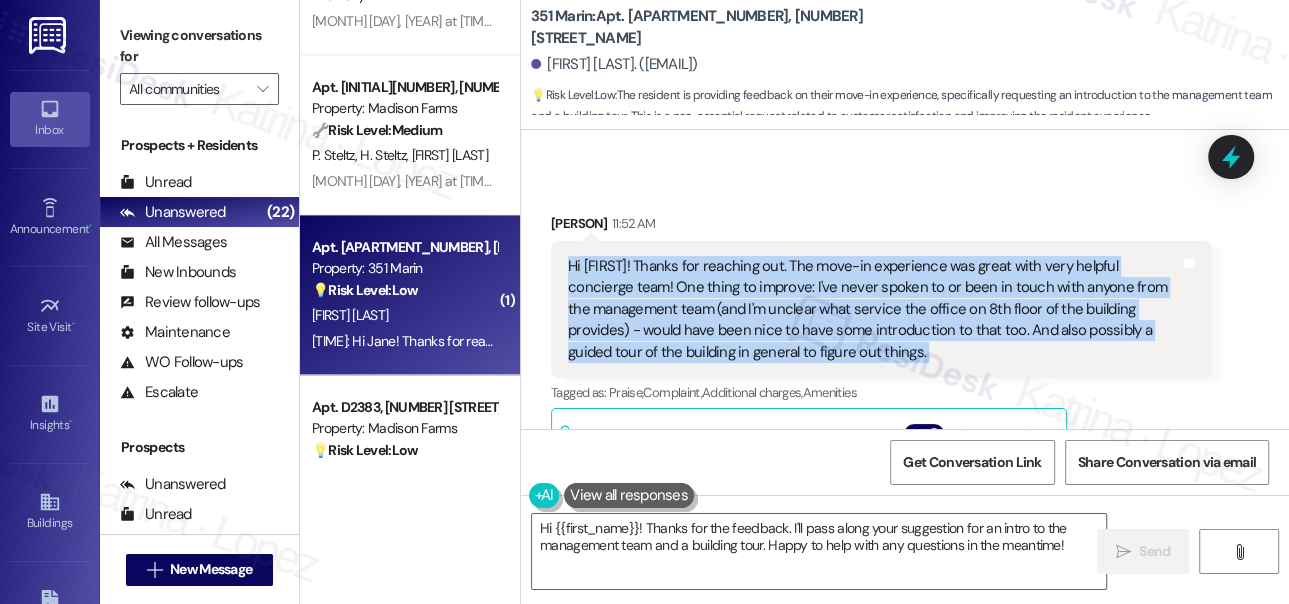 click on "Hi [FIRST]! Thanks for reaching out. The move-in experience was great with very helpful concierge team! One thing to improve: I've never spoken to or been in touch with anyone from the management team (and I'm unclear what service the office on 8th floor of the building provides) - would have been nice to have some introduction to that too. And also possibly a guided tour of the building in general to figure out things." at bounding box center [874, 309] 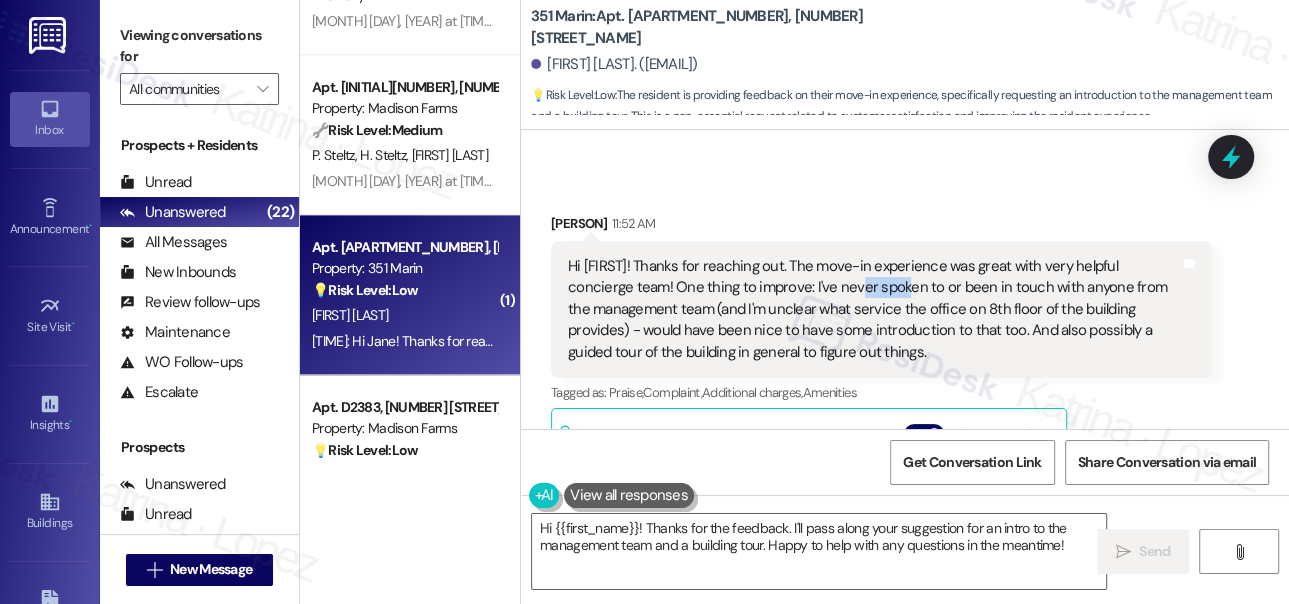 click on "Hi [FIRST]! Thanks for reaching out. The move-in experience was great with very helpful concierge team! One thing to improve: I've never spoken to or been in touch with anyone from the management team (and I'm unclear what service the office on 8th floor of the building provides) - would have been nice to have some introduction to that too. And also possibly a guided tour of the building in general to figure out things." at bounding box center [874, 309] 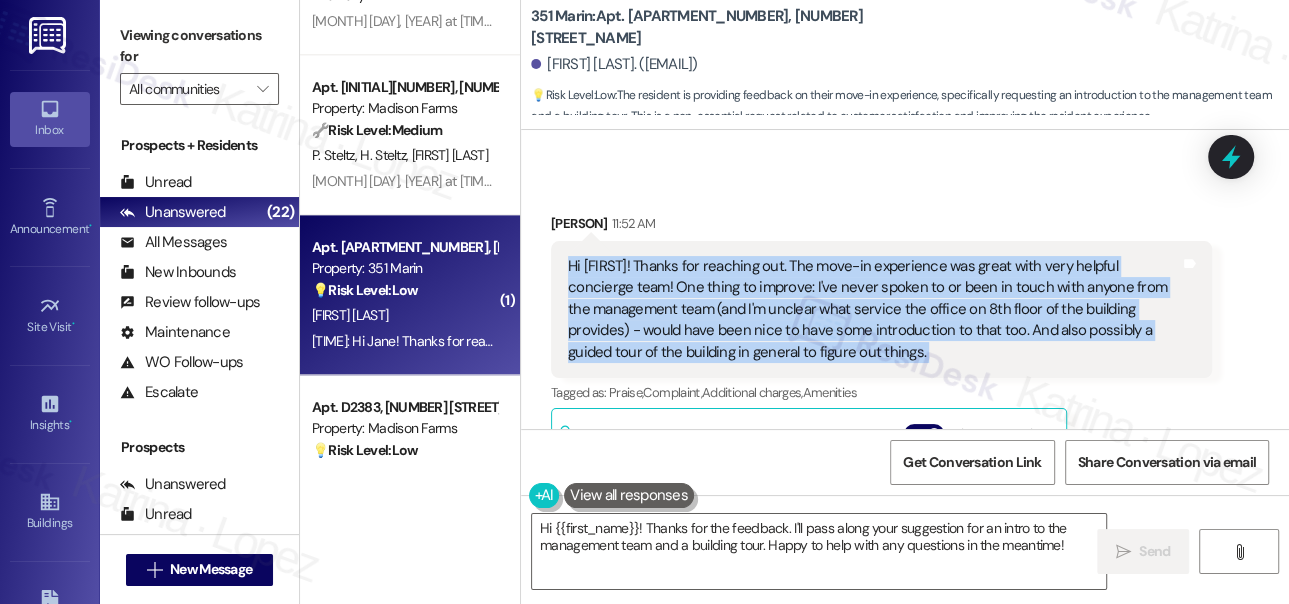 click on "Hi [FIRST]! Thanks for reaching out. The move-in experience was great with very helpful concierge team! One thing to improve: I've never spoken to or been in touch with anyone from the management team (and I'm unclear what service the office on 8th floor of the building provides) - would have been nice to have some introduction to that too. And also possibly a guided tour of the building in general to figure out things." at bounding box center [874, 309] 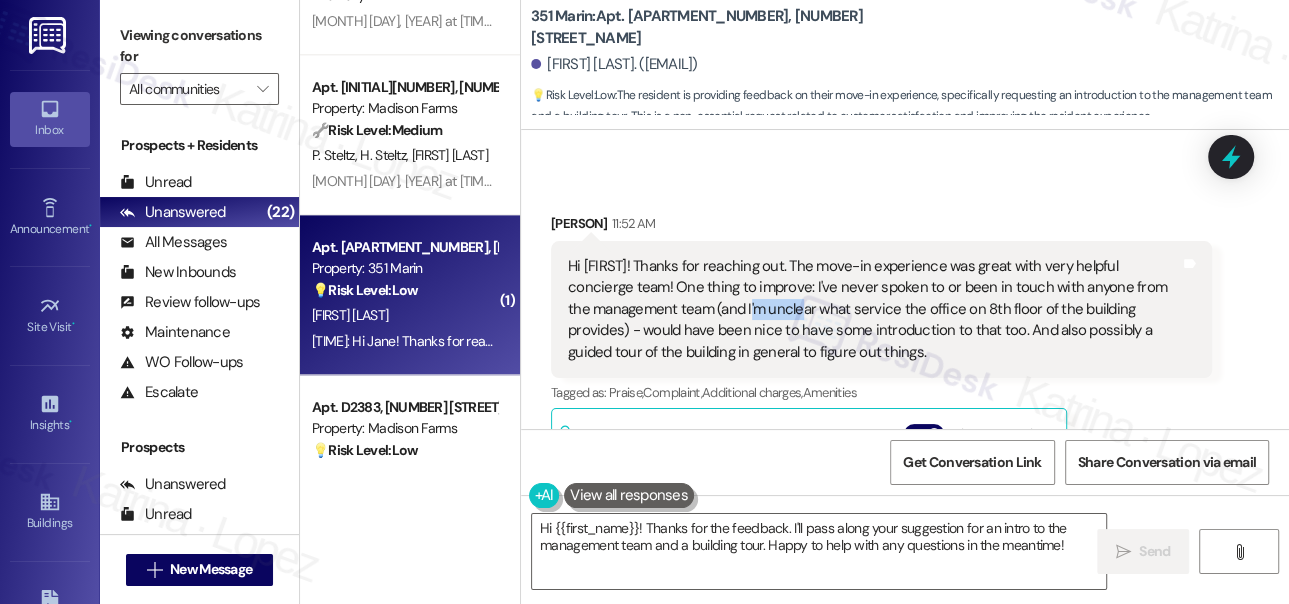 click on "Hi [FIRST]! Thanks for reaching out. The move-in experience was great with very helpful concierge team! One thing to improve: I've never spoken to or been in touch with anyone from the management team (and I'm unclear what service the office on 8th floor of the building provides) - would have been nice to have some introduction to that too. And also possibly a guided tour of the building in general to figure out things." at bounding box center (874, 309) 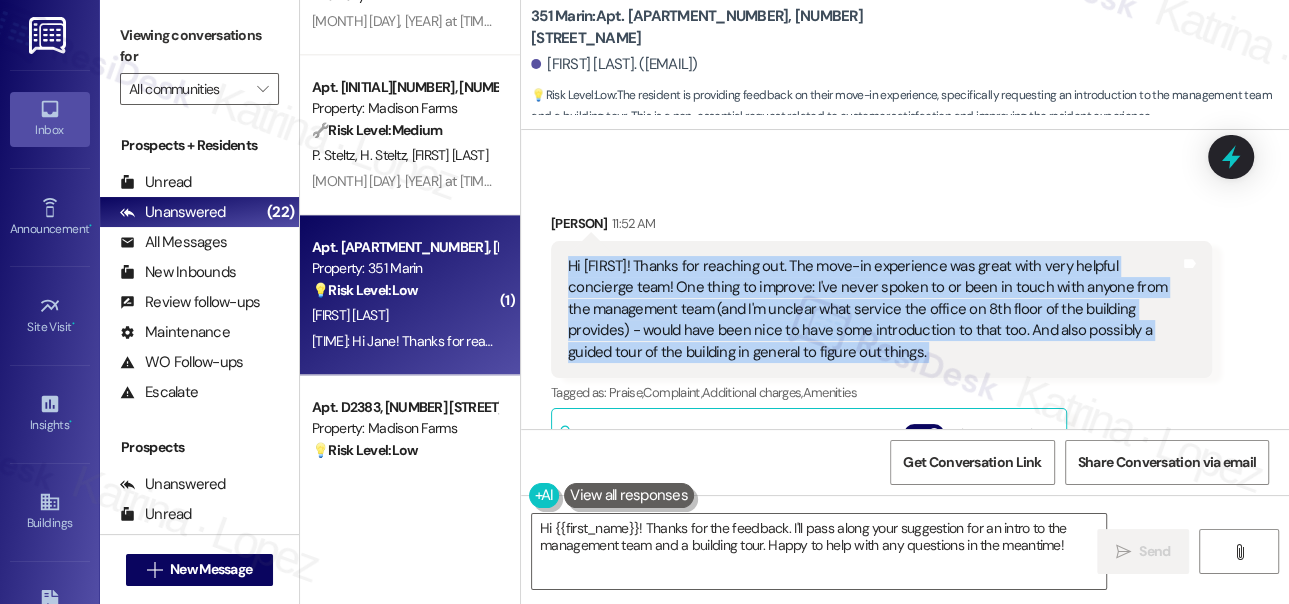 click on "Hi [FIRST]! Thanks for reaching out. The move-in experience was great with very helpful concierge team! One thing to improve: I've never spoken to or been in touch with anyone from the management team (and I'm unclear what service the office on 8th floor of the building provides) - would have been nice to have some introduction to that too. And also possibly a guided tour of the building in general to figure out things." at bounding box center (874, 309) 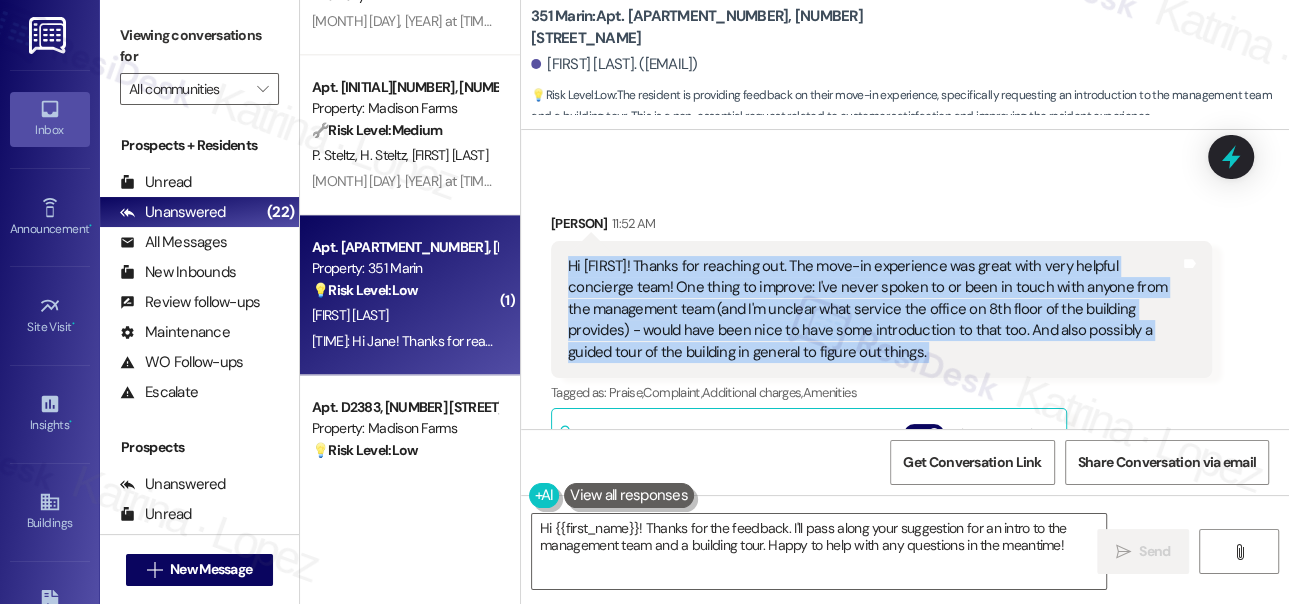 click on "Hi [FIRST]! Thanks for reaching out. The move-in experience was great with very helpful concierge team! One thing to improve: I've never spoken to or been in touch with anyone from the management team (and I'm unclear what service the office on 8th floor of the building provides) - would have been nice to have some introduction to that too. And also possibly a guided tour of the building in general to figure out things." at bounding box center (874, 309) 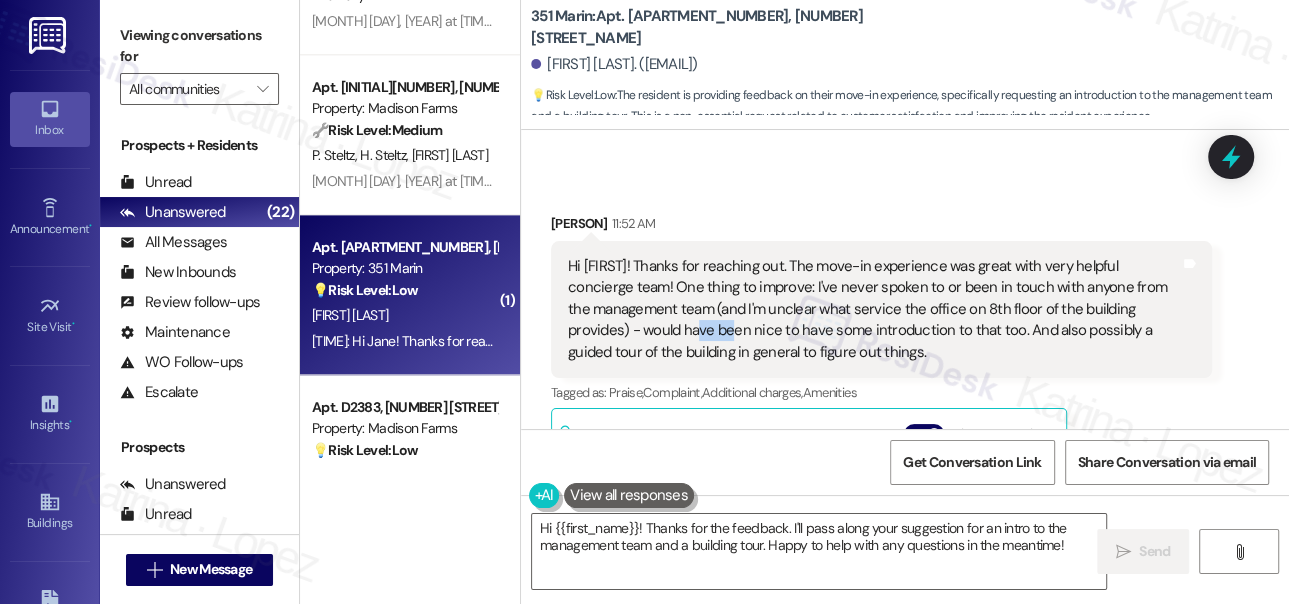 click on "Hi [FIRST]! Thanks for reaching out. The move-in experience was great with very helpful concierge team! One thing to improve: I've never spoken to or been in touch with anyone from the management team (and I'm unclear what service the office on 8th floor of the building provides) - would have been nice to have some introduction to that too. And also possibly a guided tour of the building in general to figure out things." at bounding box center (874, 309) 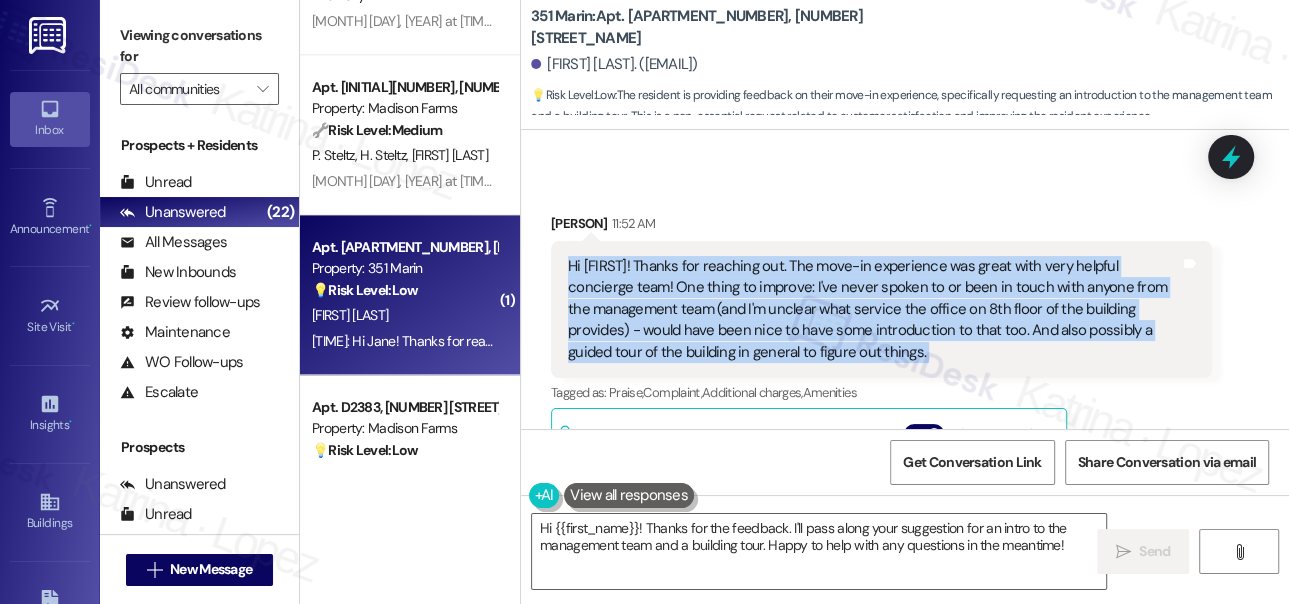 click on "Hi [FIRST]! Thanks for reaching out. The move-in experience was great with very helpful concierge team! One thing to improve: I've never spoken to or been in touch with anyone from the management team (and I'm unclear what service the office on 8th floor of the building provides) - would have been nice to have some introduction to that too. And also possibly a guided tour of the building in general to figure out things." at bounding box center [874, 309] 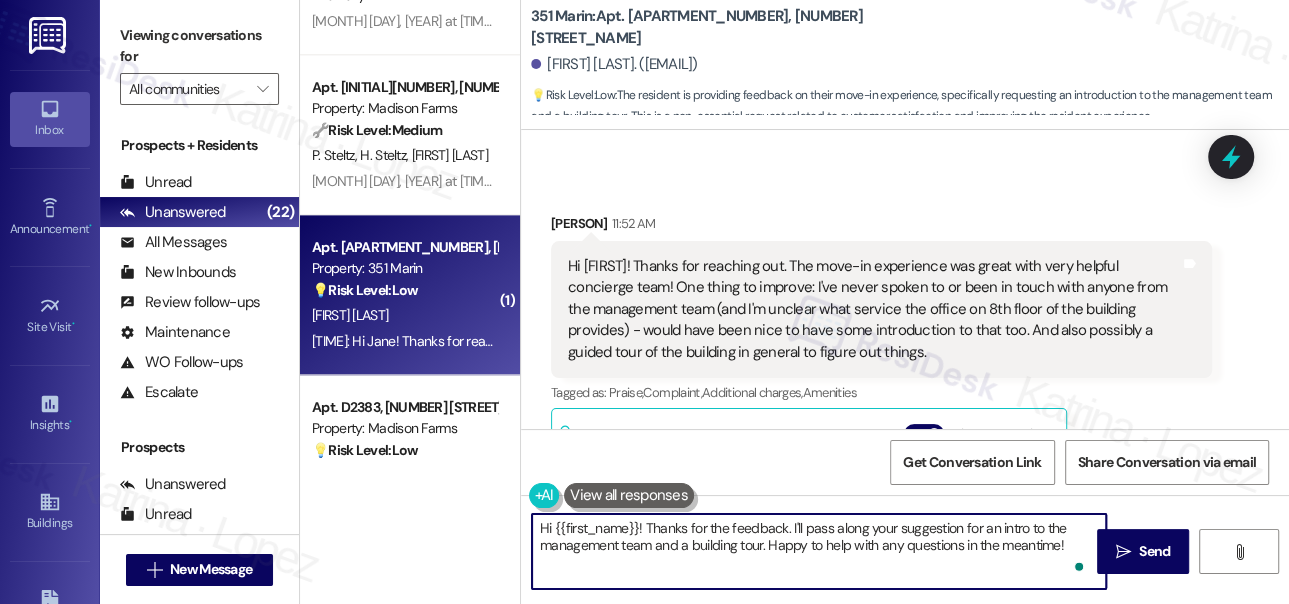 drag, startPoint x: 1066, startPoint y: 546, endPoint x: 768, endPoint y: 546, distance: 298 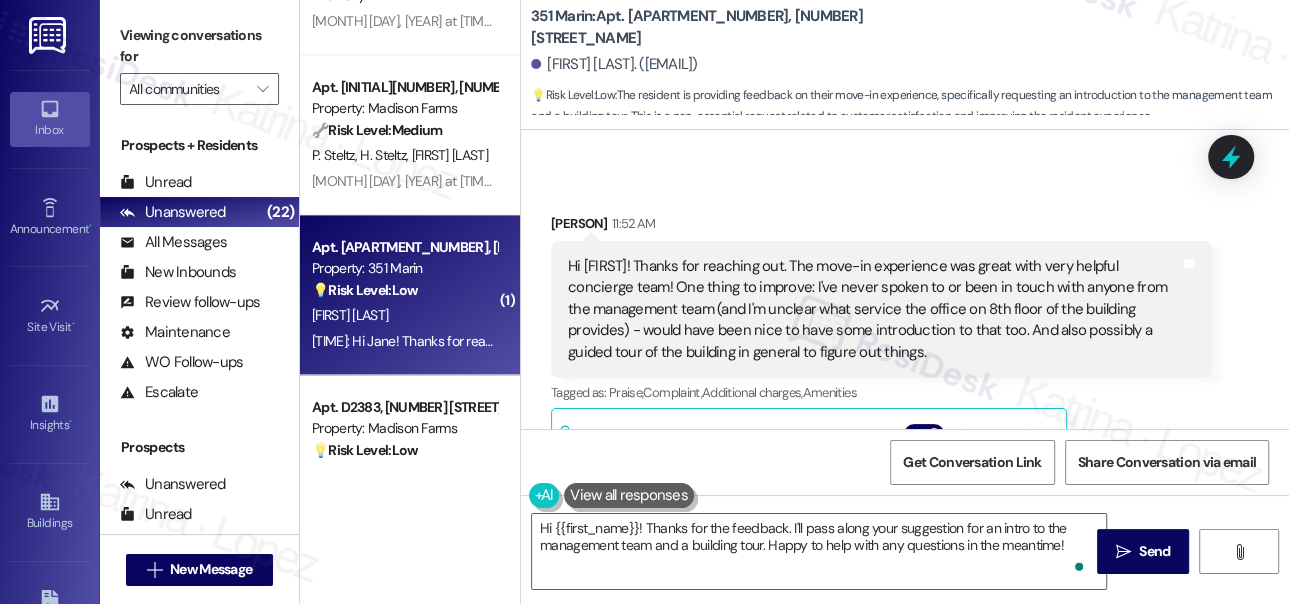 click on "Hi [FIRST]! Thanks for reaching out. The move-in experience was great with very helpful concierge team! One thing to improve: I've never spoken to or been in touch with anyone from the management team (and I'm unclear what service the office on 8th floor of the building provides) - would have been nice to have some introduction to that too. And also possibly a guided tour of the building in general to figure out things." at bounding box center [874, 309] 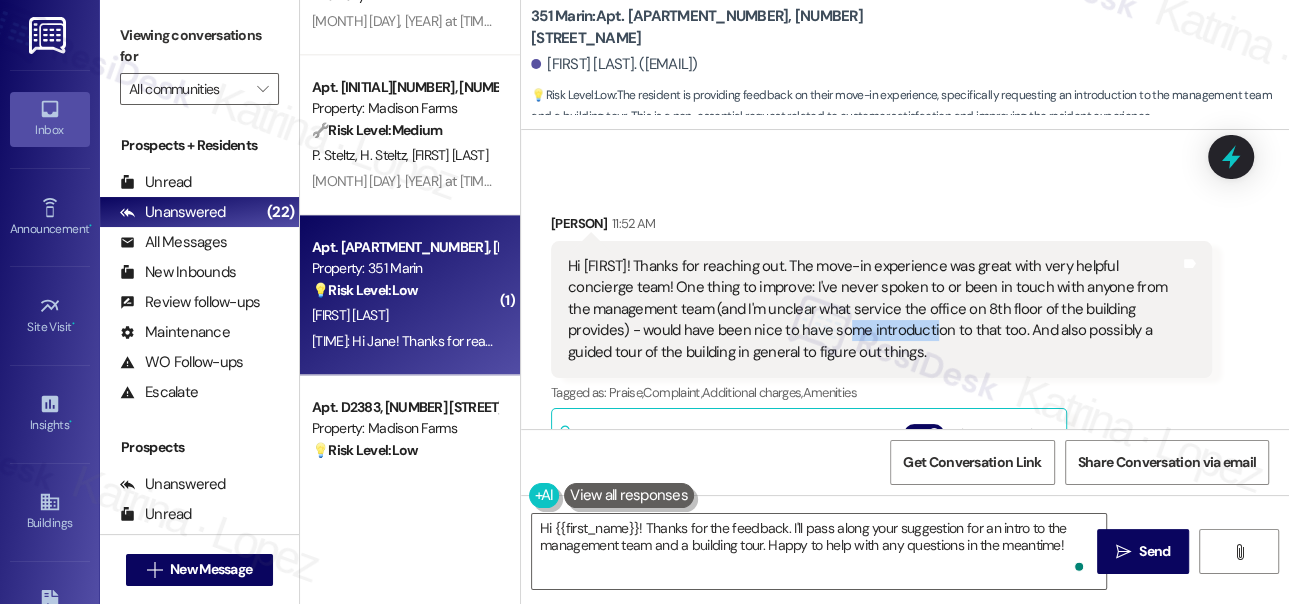 click on "Hi [FIRST]! Thanks for reaching out. The move-in experience was great with very helpful concierge team! One thing to improve: I've never spoken to or been in touch with anyone from the management team (and I'm unclear what service the office on 8th floor of the building provides) - would have been nice to have some introduction to that too. And also possibly a guided tour of the building in general to figure out things." at bounding box center (874, 309) 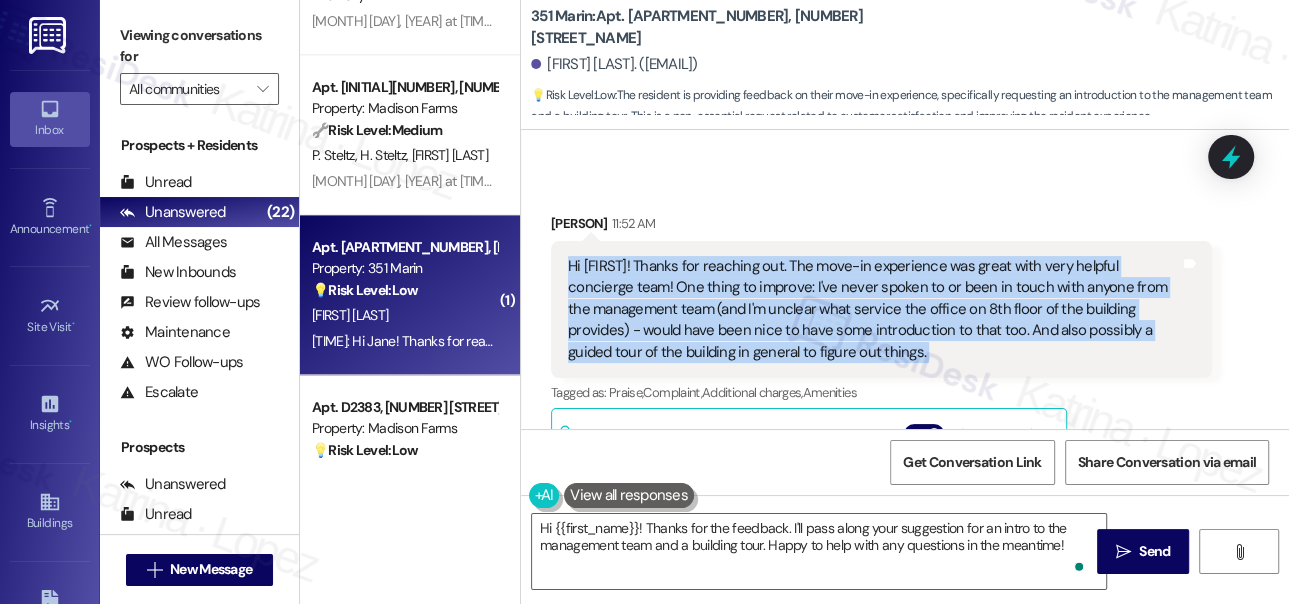 click on "Hi [FIRST]! Thanks for reaching out. The move-in experience was great with very helpful concierge team! One thing to improve: I've never spoken to or been in touch with anyone from the management team (and I'm unclear what service the office on 8th floor of the building provides) - would have been nice to have some introduction to that too. And also possibly a guided tour of the building in general to figure out things." at bounding box center [874, 309] 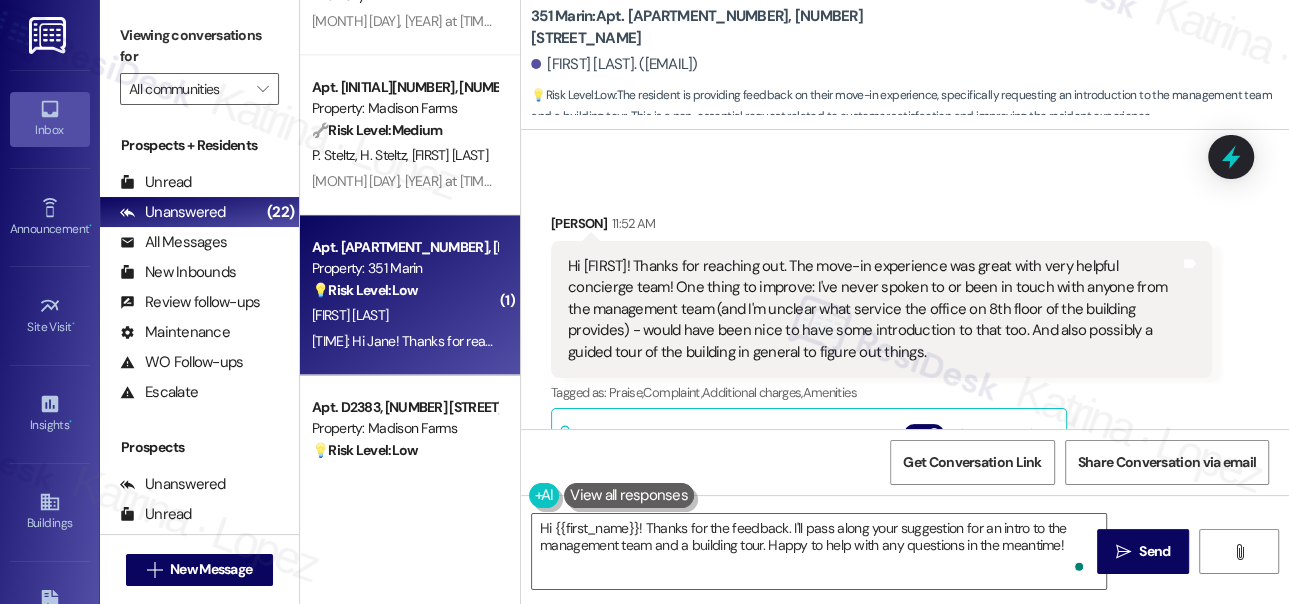 click on "351 Marin:  Apt. [APT_NUM], [NUMBER] [STREET]." at bounding box center (731, 27) 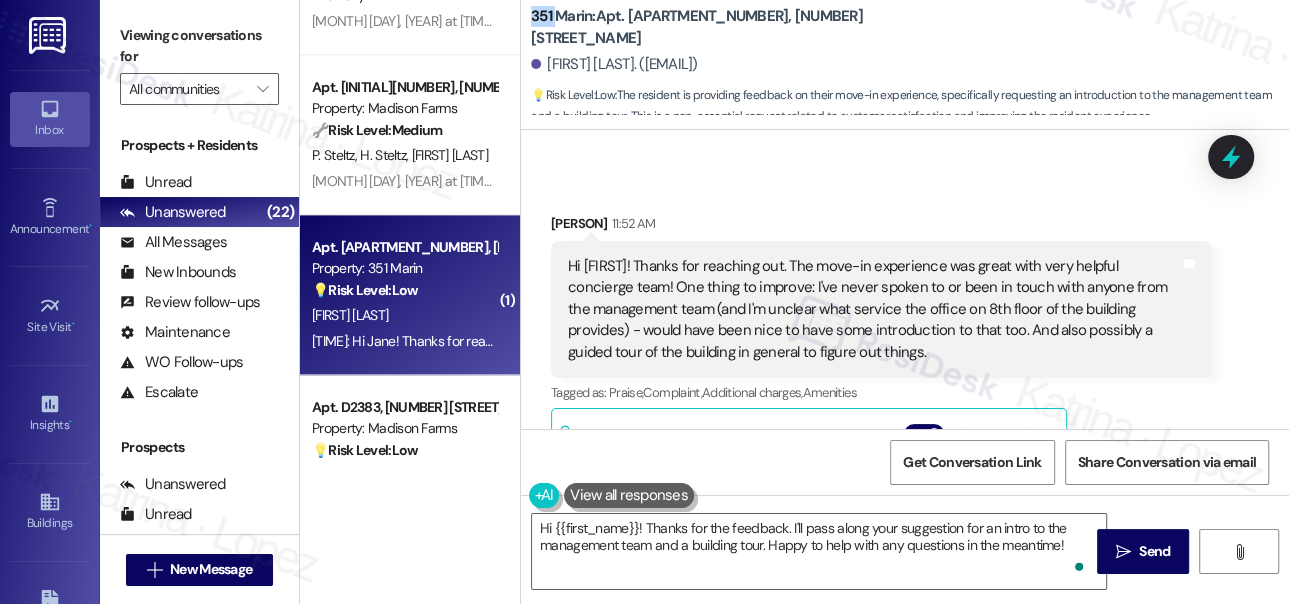 click on "351 Marin:  Apt. [APT_NUM], [NUMBER] [STREET]." at bounding box center (731, 27) 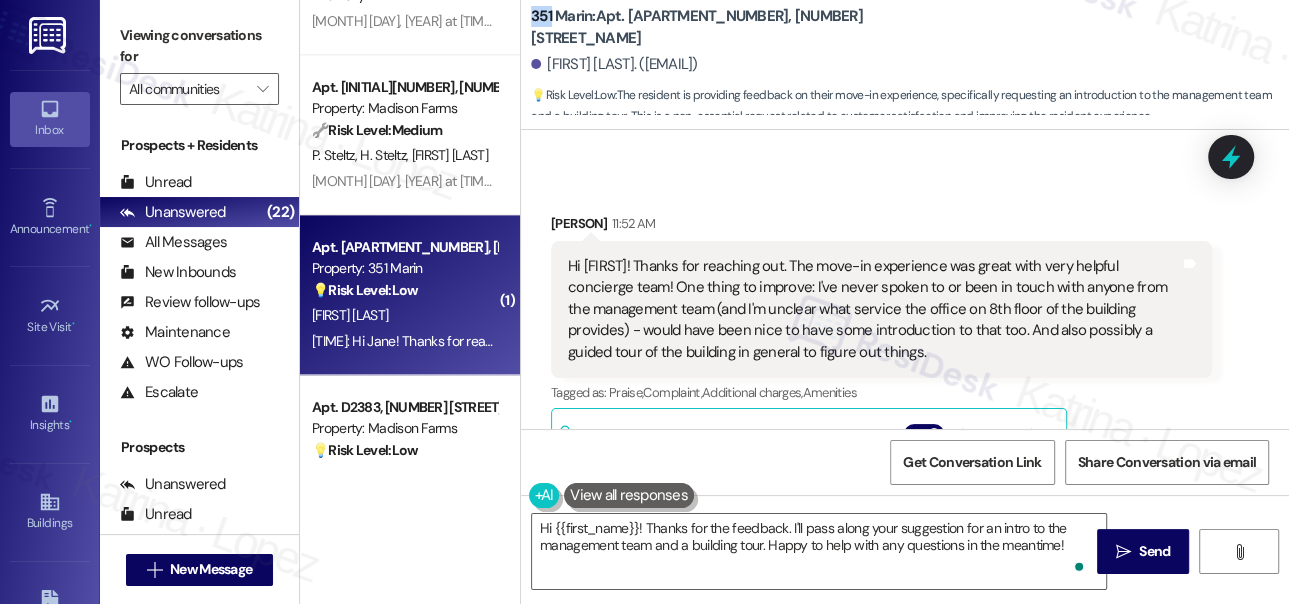 copy on "351" 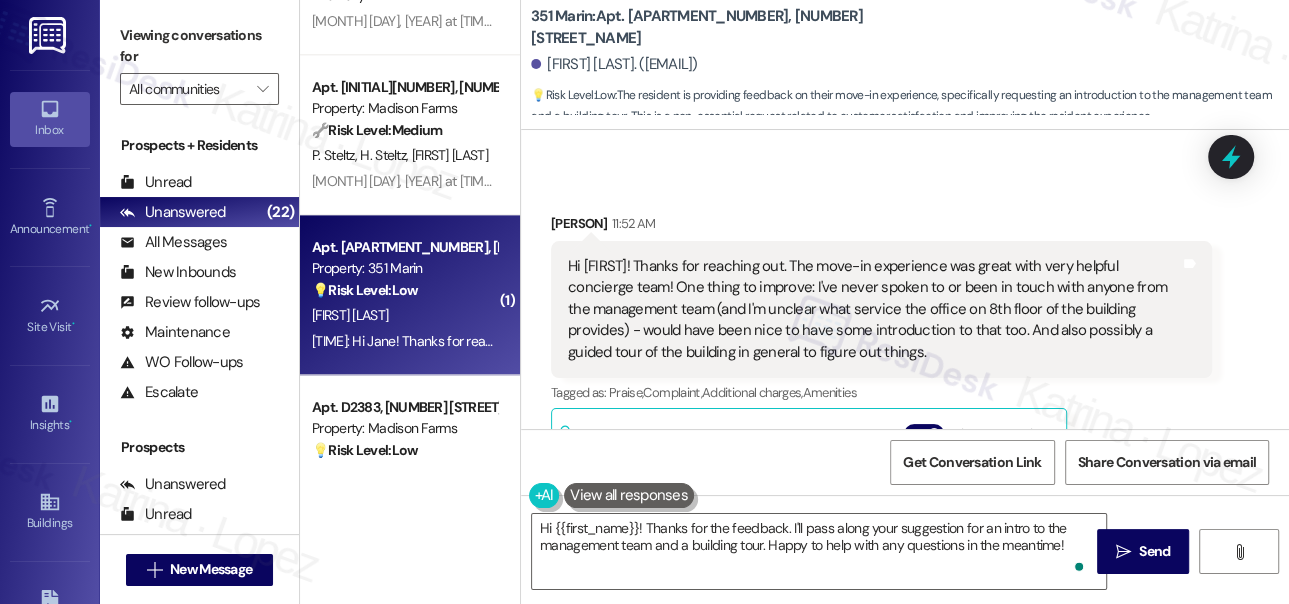 click on "Viewing conversations for" at bounding box center (199, 46) 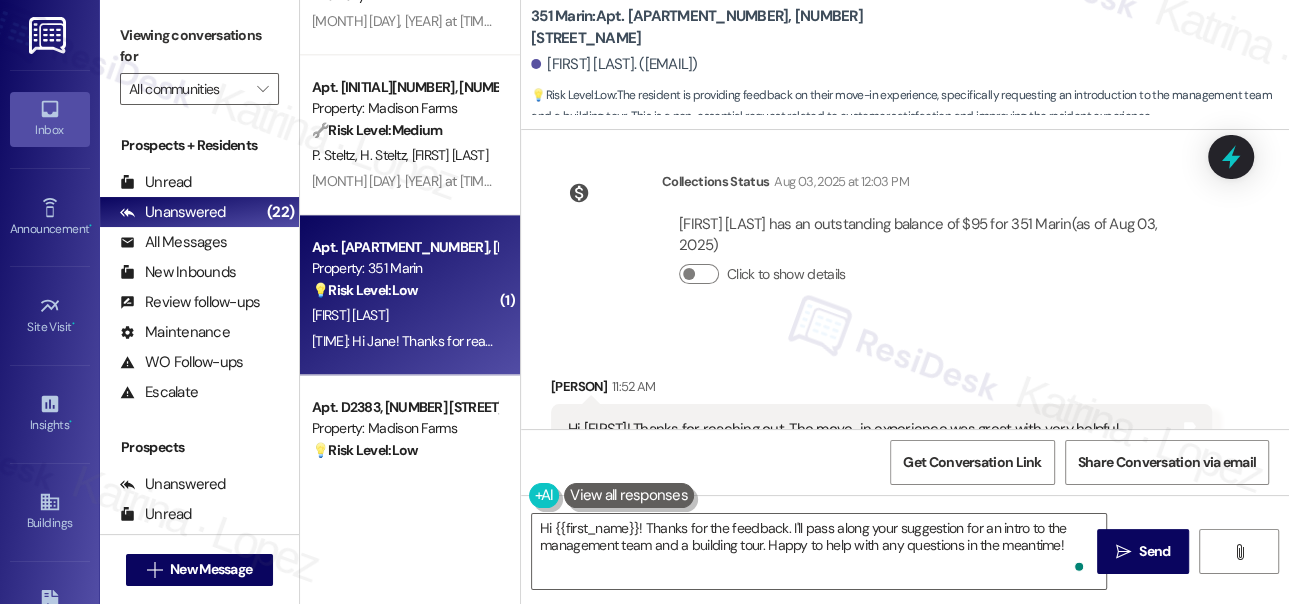 scroll, scrollTop: 454, scrollLeft: 0, axis: vertical 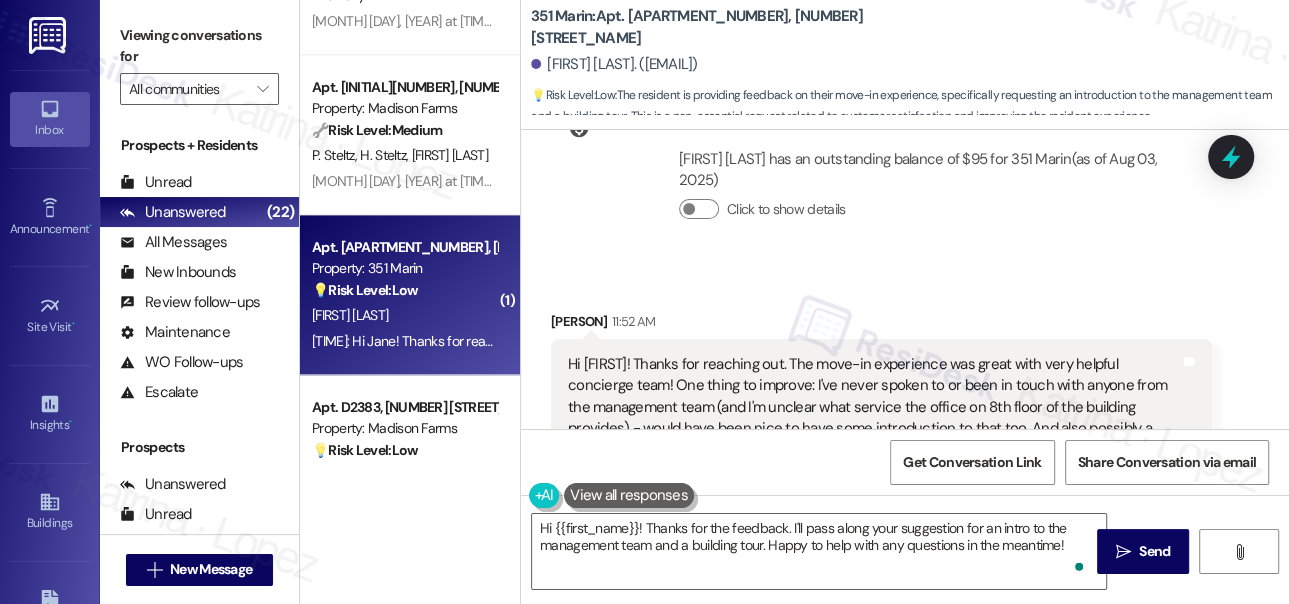 click on "Viewing conversations for" at bounding box center (199, 46) 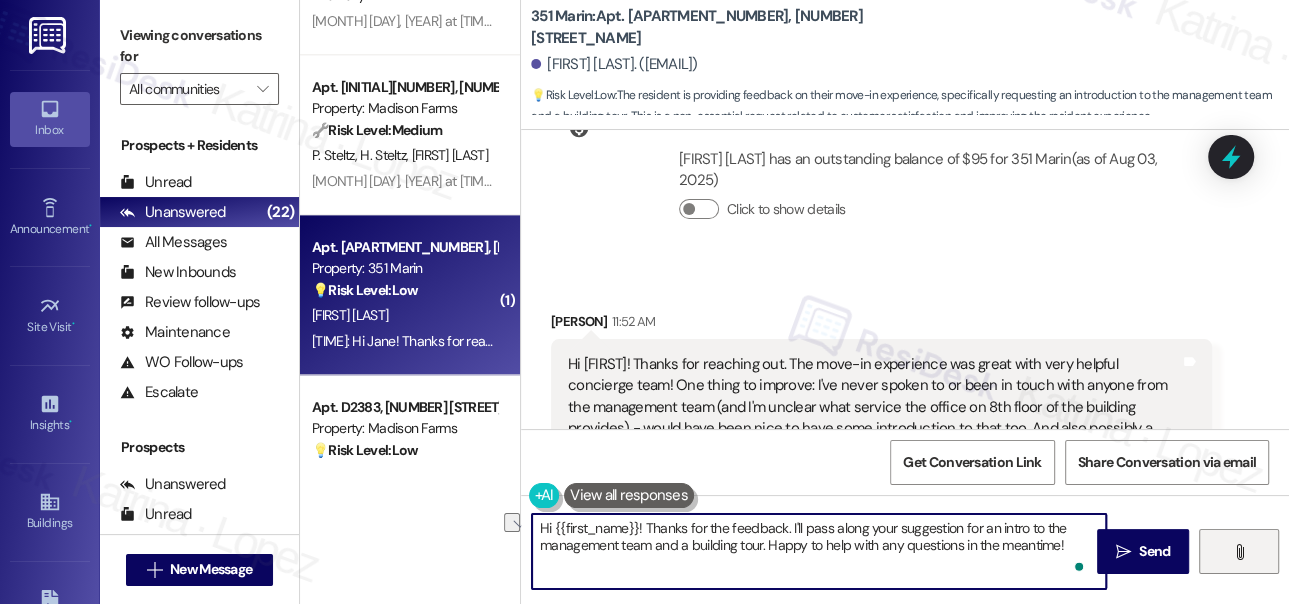 drag, startPoint x: 767, startPoint y: 546, endPoint x: 1204, endPoint y: 546, distance: 437 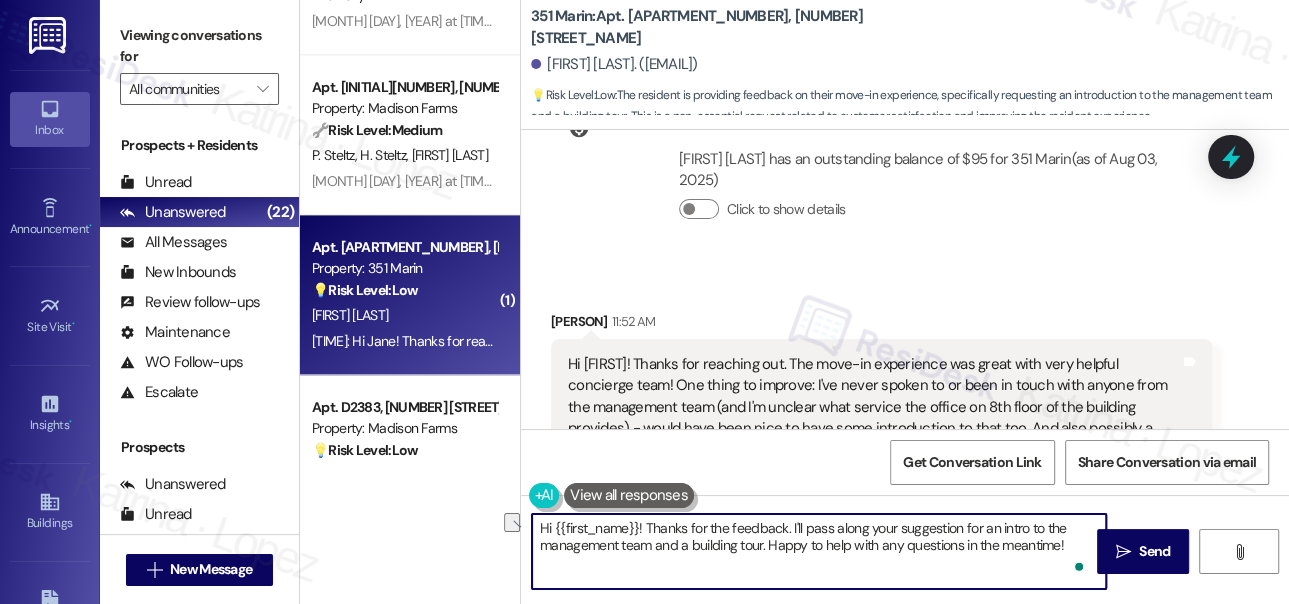 paste on "If I may also ask....has {{property}} been living up to your expectations so far?" 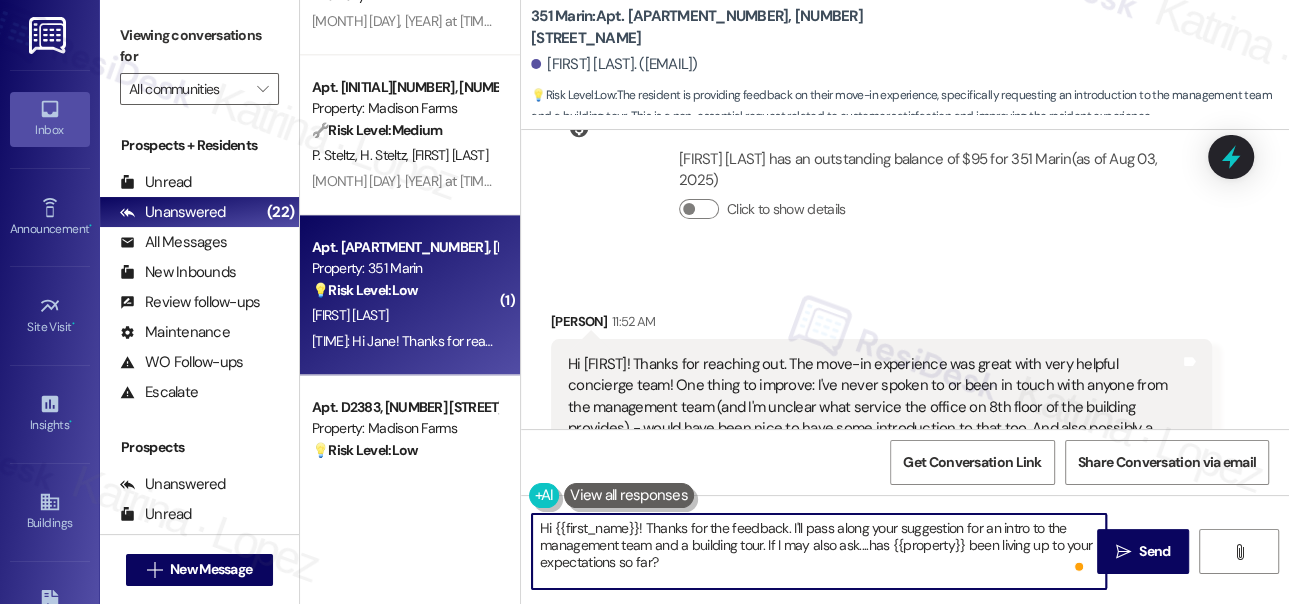 click on "Hi {{first_name}}! Thanks for the feedback. I'll pass along your suggestion for an intro to the management team and a building tour. If I may also ask....has {{property}} been living up to your expectations so far?" at bounding box center (819, 551) 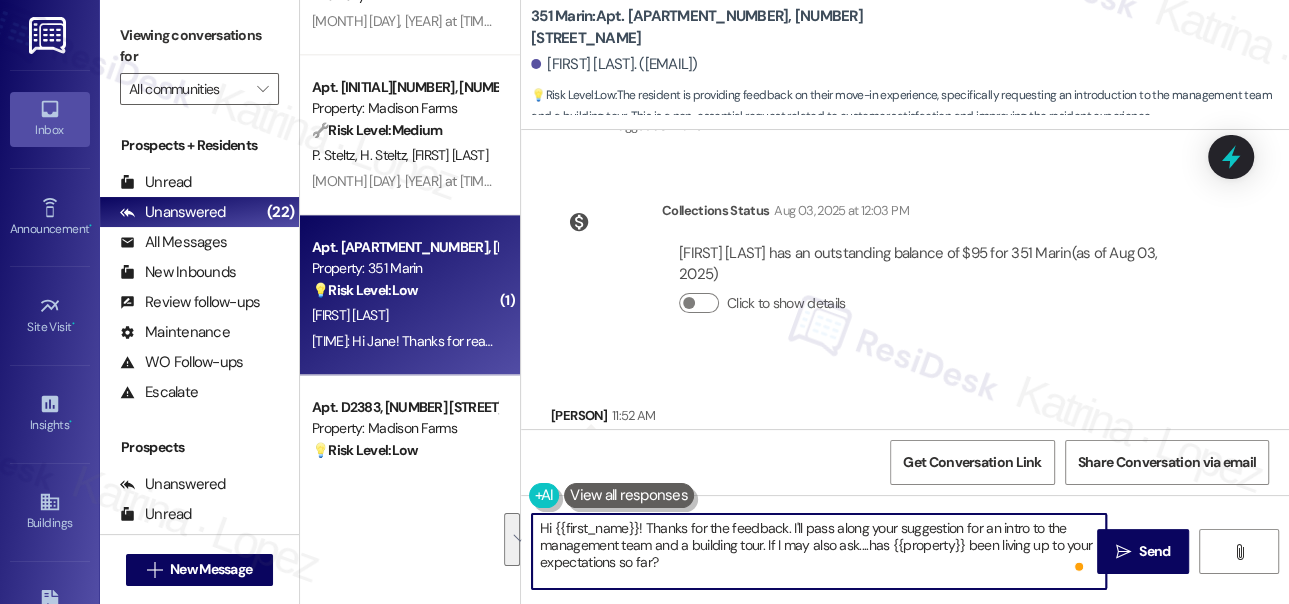 scroll, scrollTop: 545, scrollLeft: 0, axis: vertical 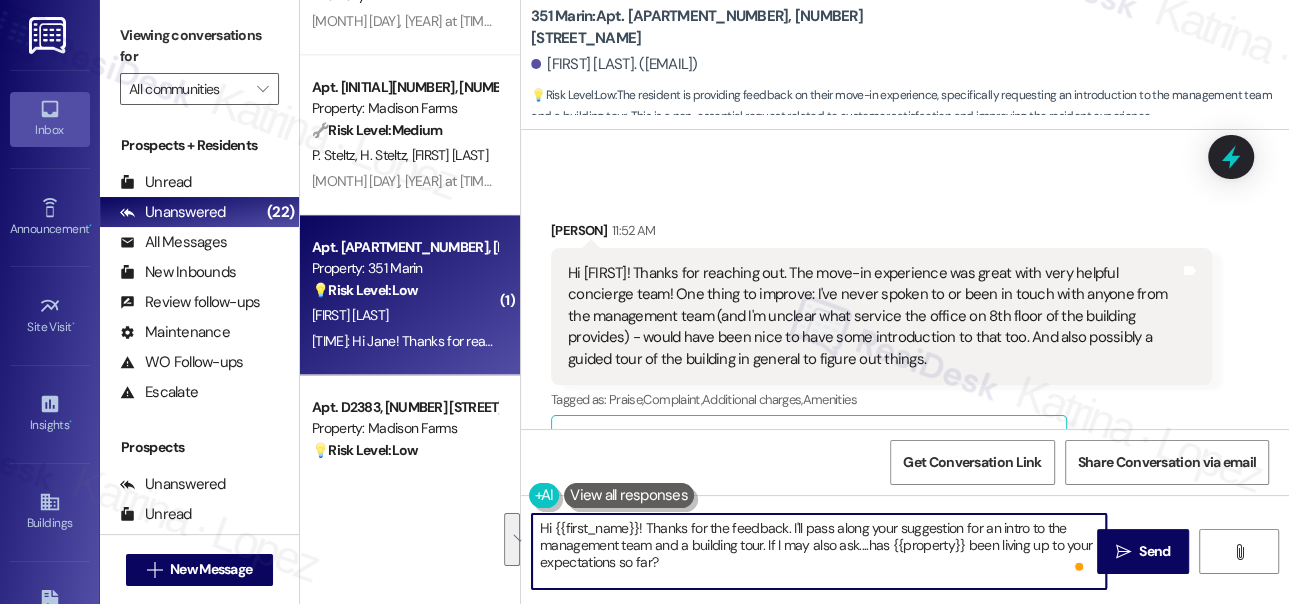 click on "Hi {{first_name}}! Thanks for the feedback. I'll pass along your suggestion for an intro to the management team and a building tour. If I may also ask....has {{property}} been living up to your expectations so far?" at bounding box center (819, 551) 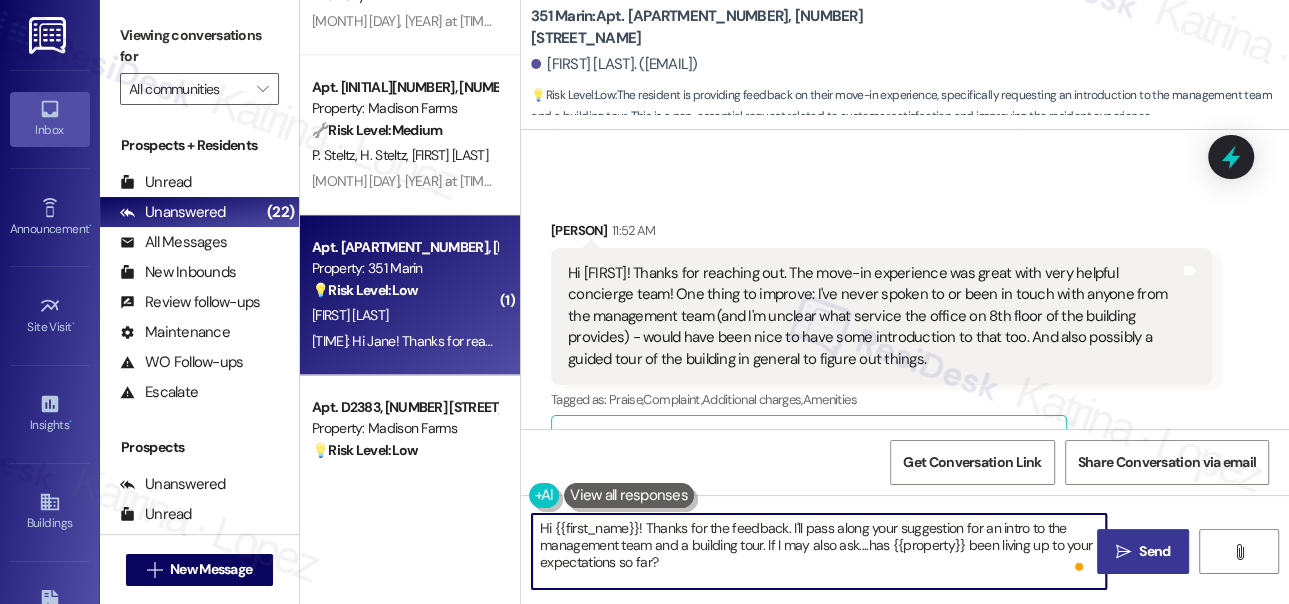 type on "Hi {{first_name}}! Thanks for the feedback. I'll pass along your suggestion for an intro to the management team and a building tour. If I may also ask....has {{property}} been living up to your expectations so far?" 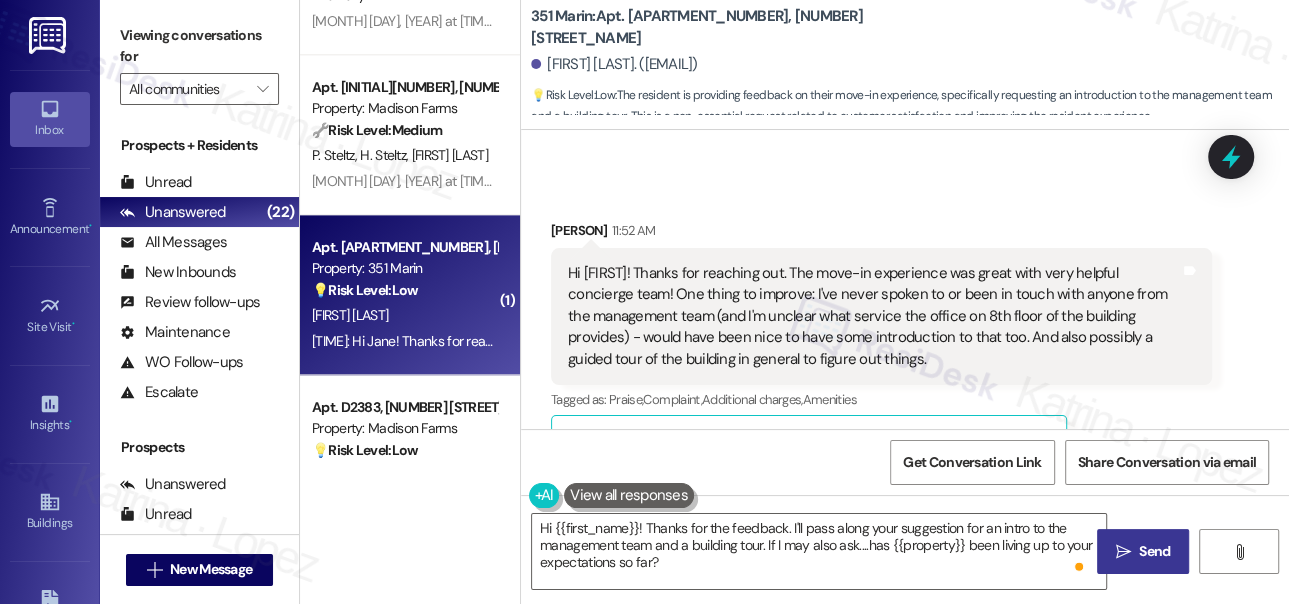 click on " Send" at bounding box center (1143, 551) 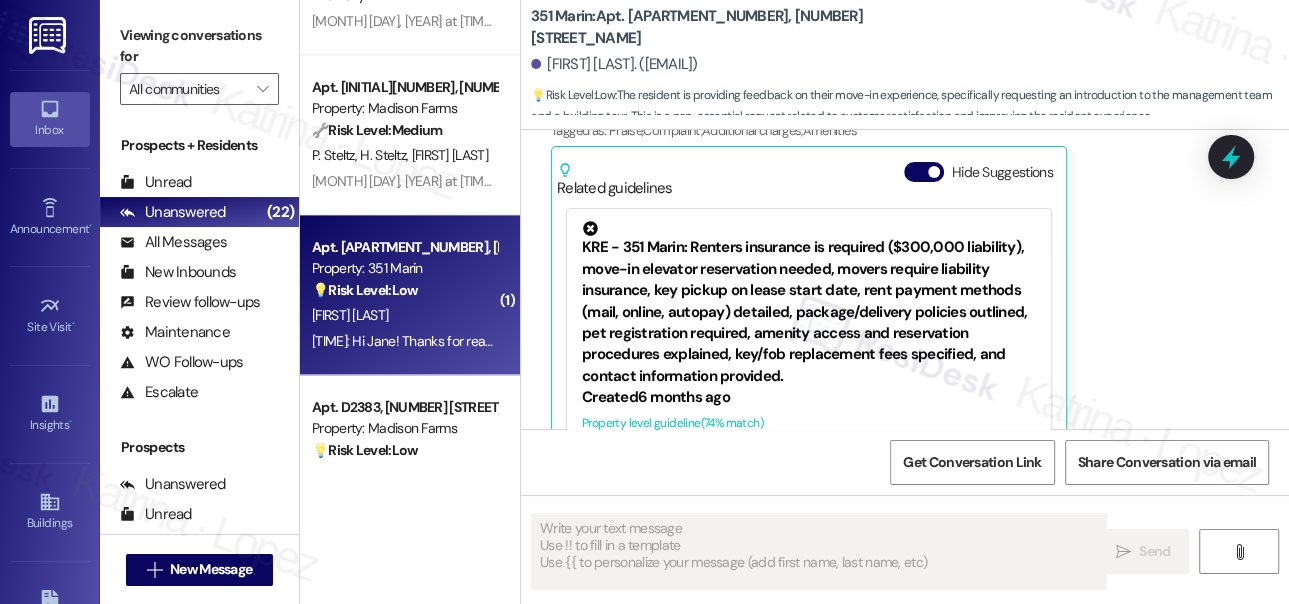 scroll, scrollTop: 824, scrollLeft: 0, axis: vertical 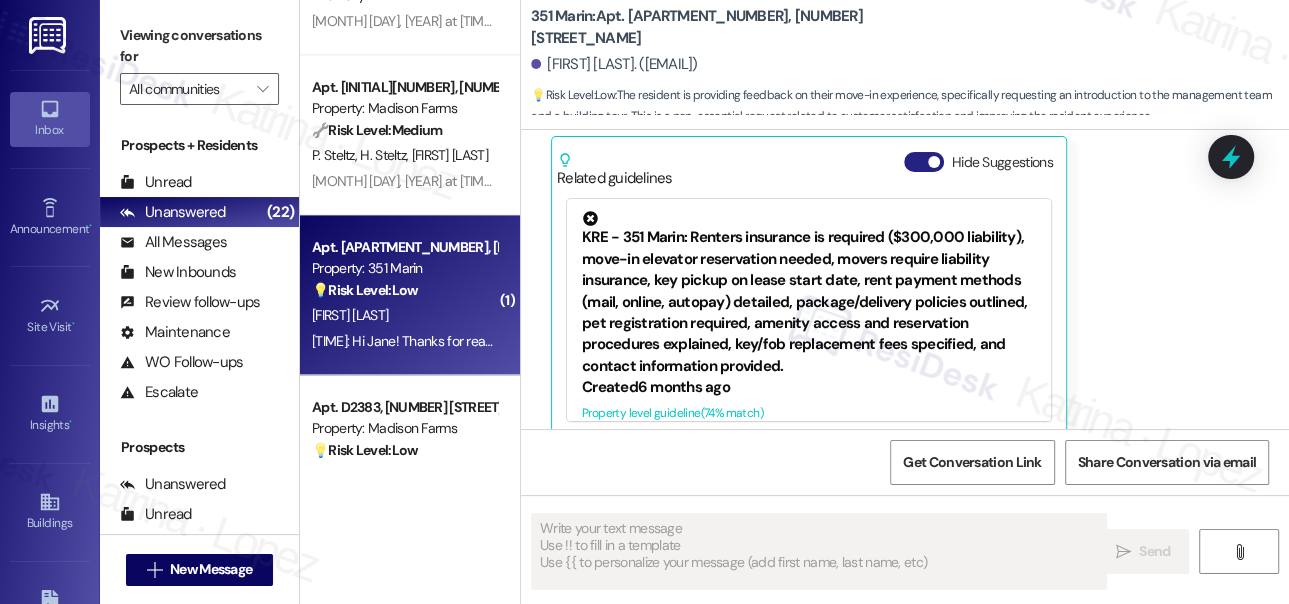 click at bounding box center [934, 162] 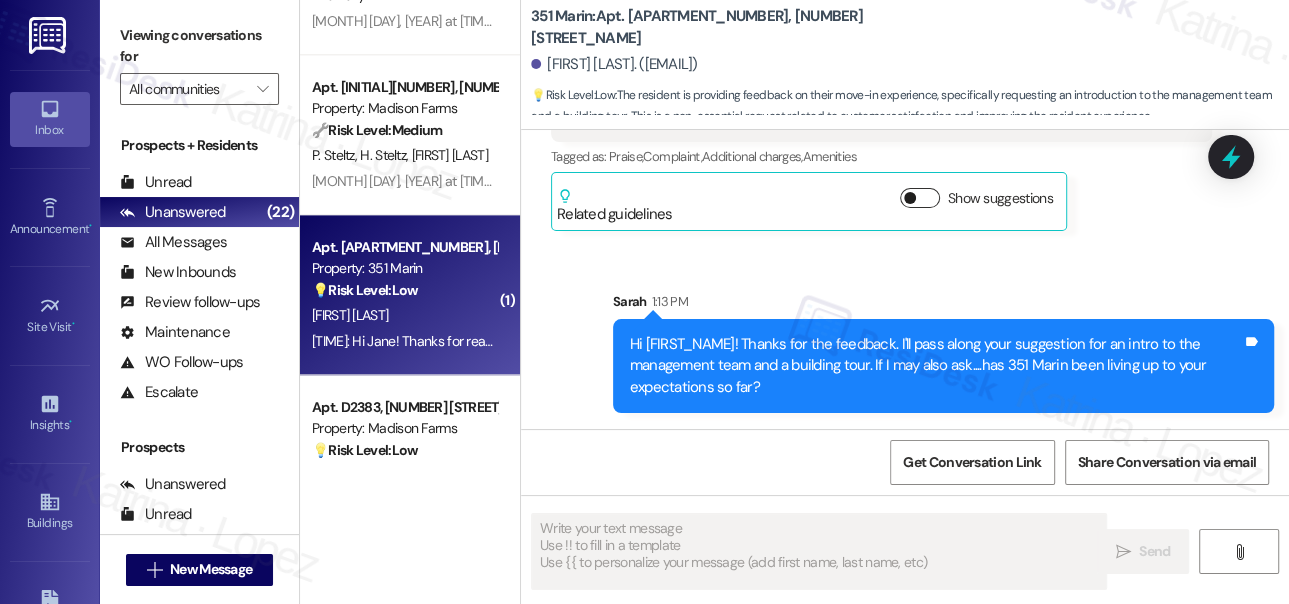 scroll, scrollTop: 766, scrollLeft: 0, axis: vertical 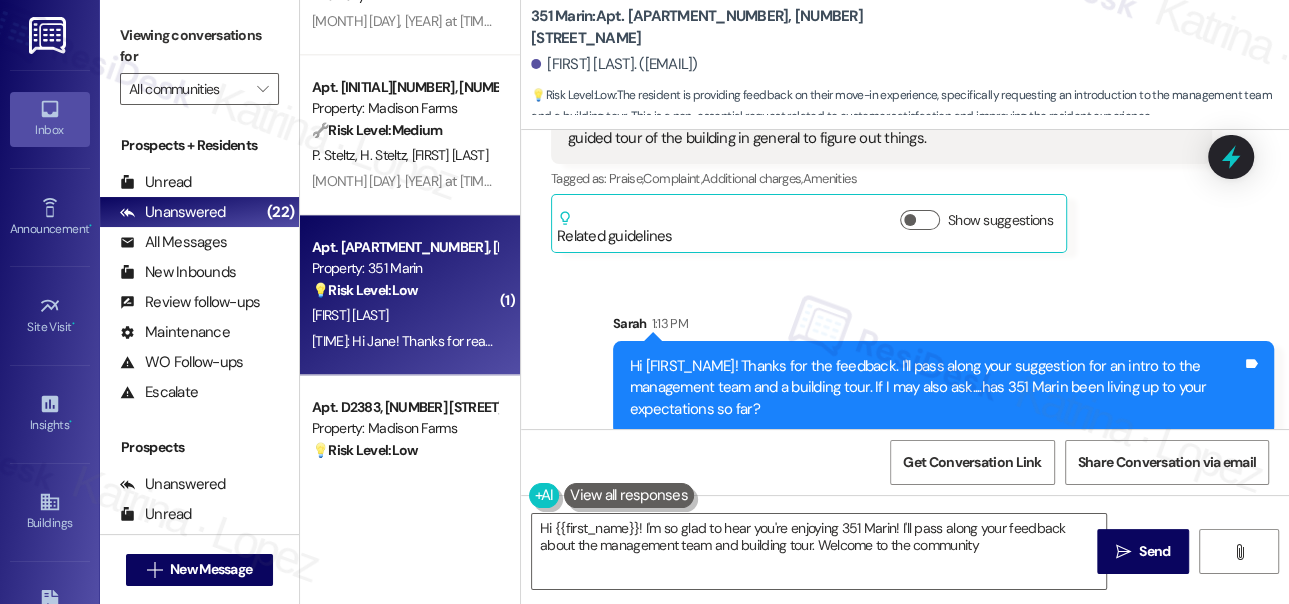 type on "Hi {{first_name}}! I'm so glad to hear you're enjoying 351 Marin! I'll pass along your feedback about the management team and building tour. Welcome to the community!" 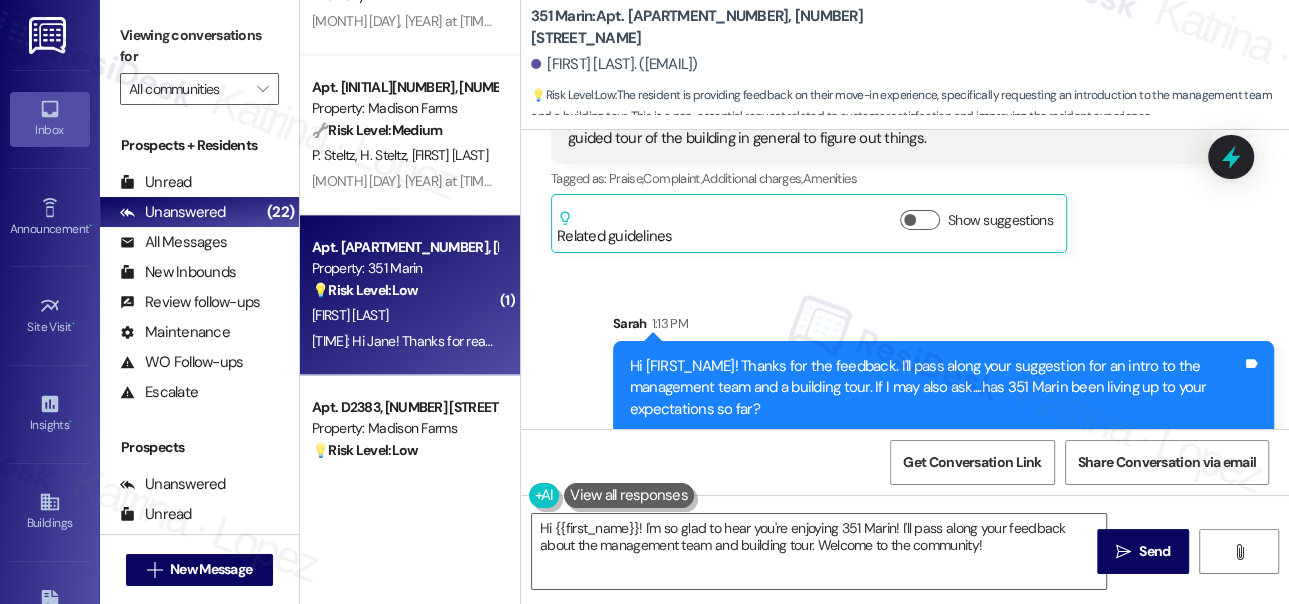 click on "Viewing conversations for All communities " at bounding box center [199, 62] 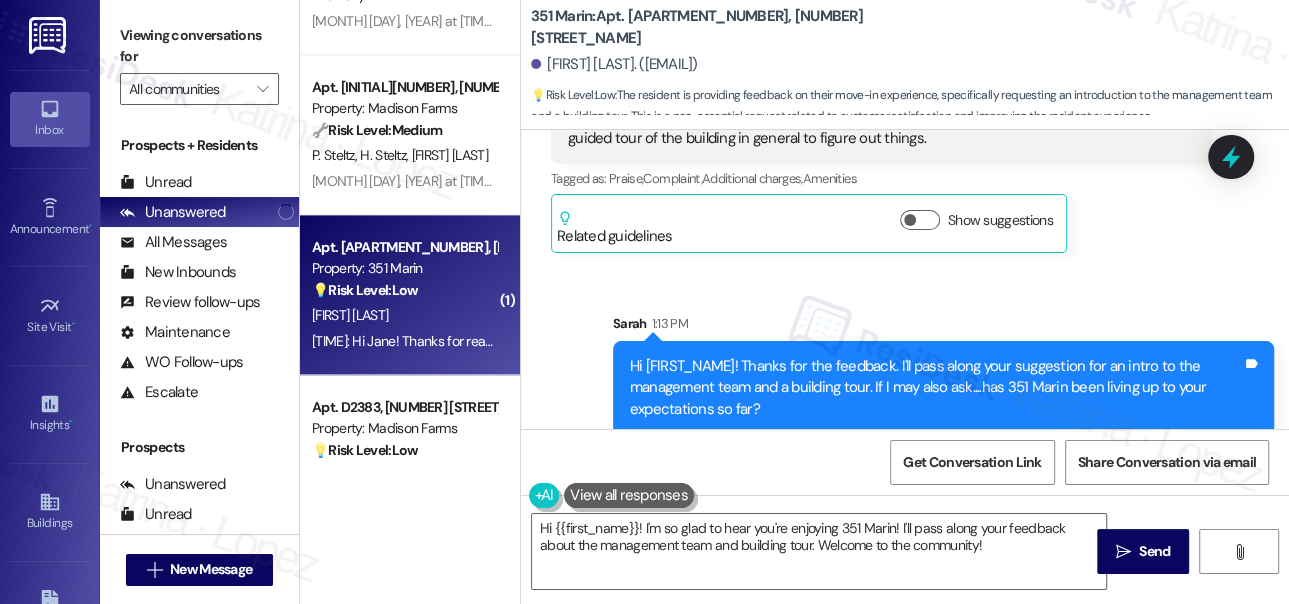 scroll, scrollTop: 584, scrollLeft: 0, axis: vertical 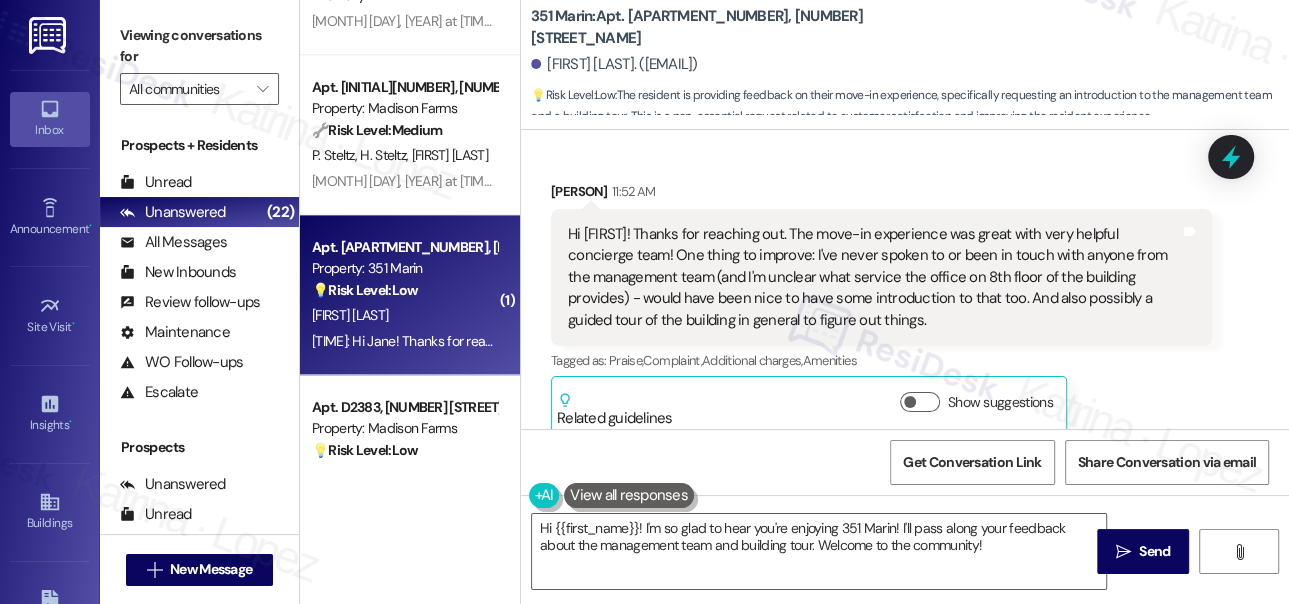 drag, startPoint x: 120, startPoint y: 33, endPoint x: 208, endPoint y: 68, distance: 94.7048 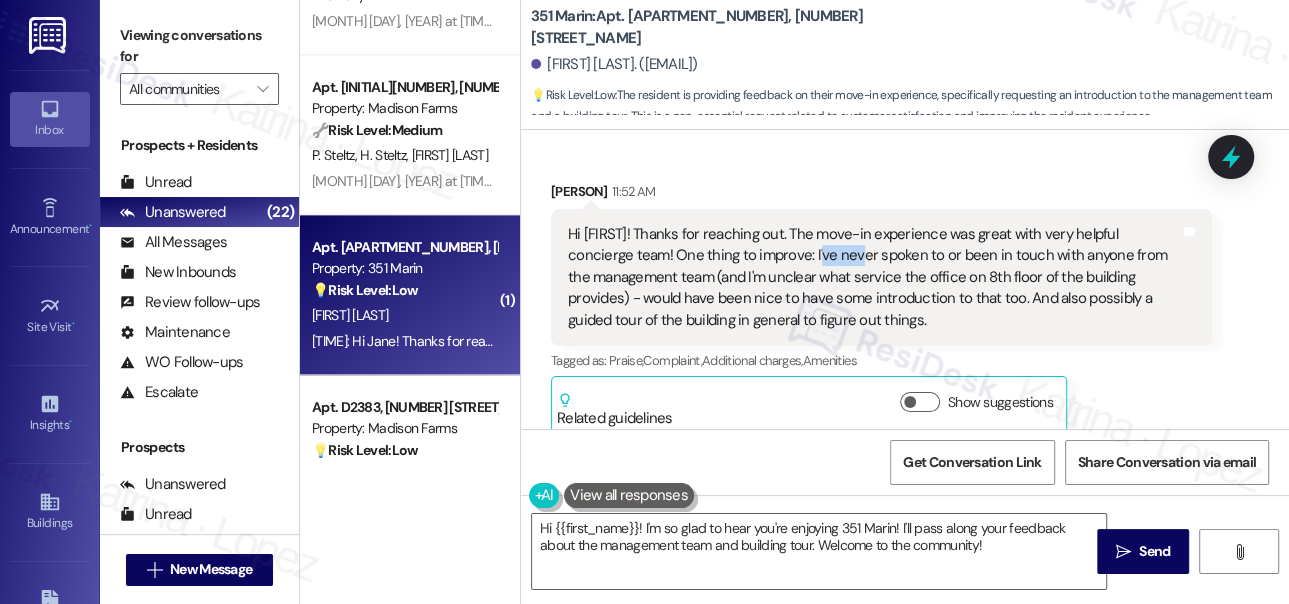 click on "Hi [FIRST]! Thanks for reaching out. The move-in experience was great with very helpful concierge team! One thing to improve: I've never spoken to or been in touch with anyone from the management team (and I'm unclear what service the office on 8th floor of the building provides) - would have been nice to have some introduction to that too. And also possibly a guided tour of the building in general to figure out things." at bounding box center (874, 277) 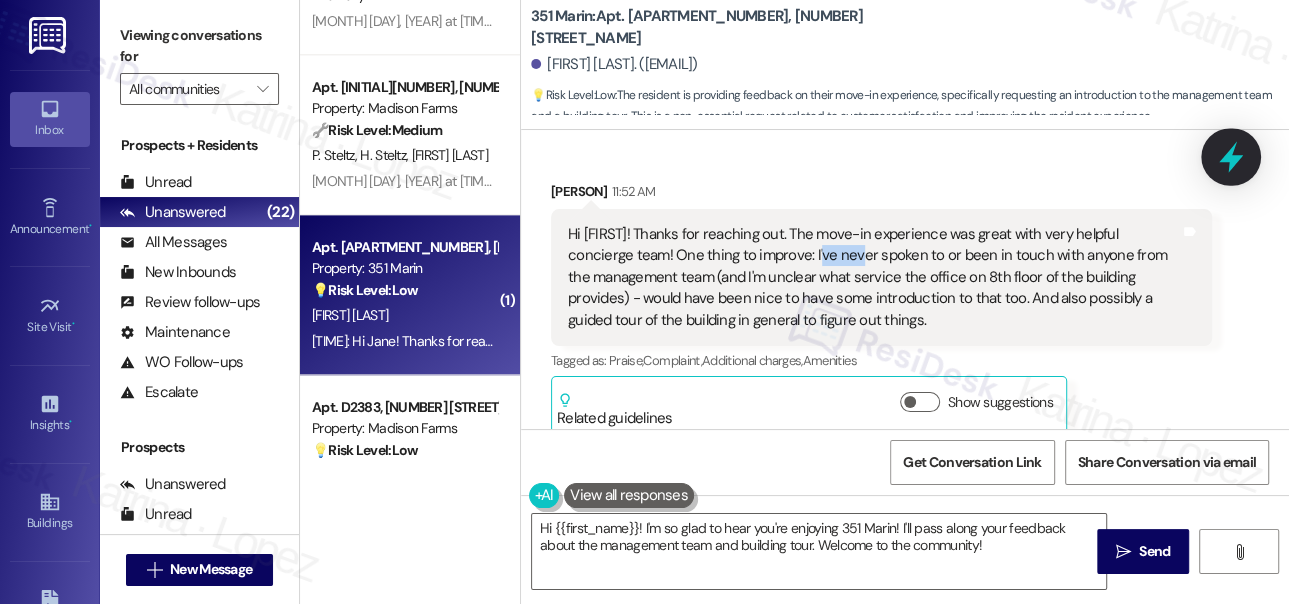 click 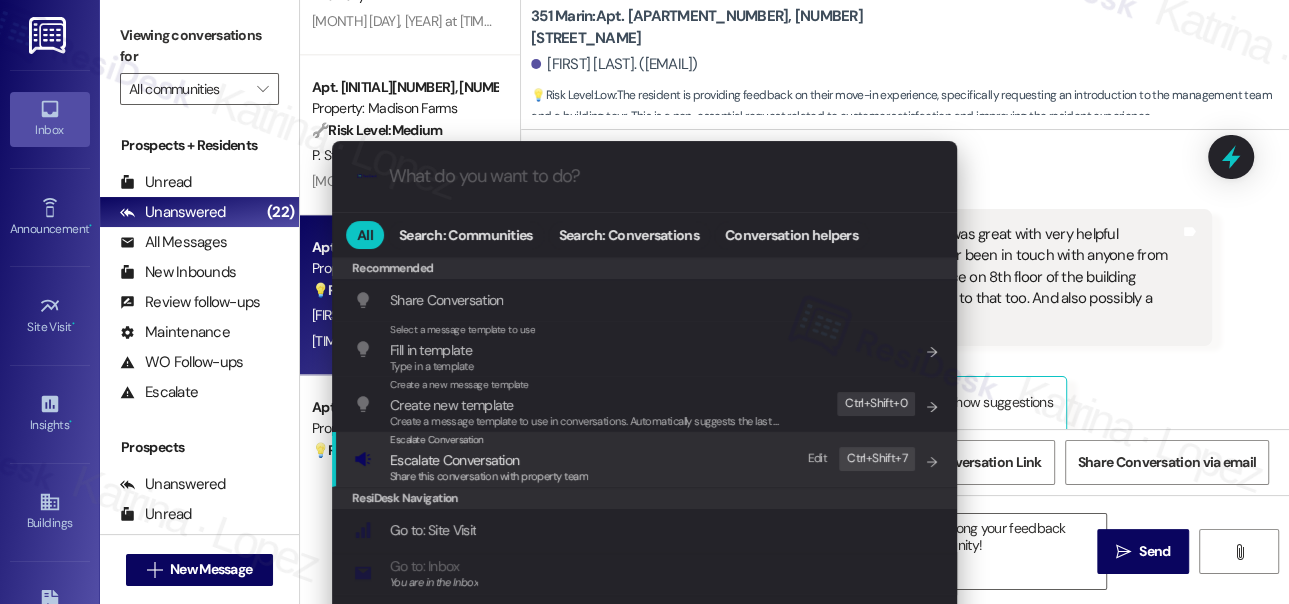 click on "Escalate Conversation Escalate Conversation Share this conversation with property team Edit Ctrl+ Shift+ 7" at bounding box center [646, 459] 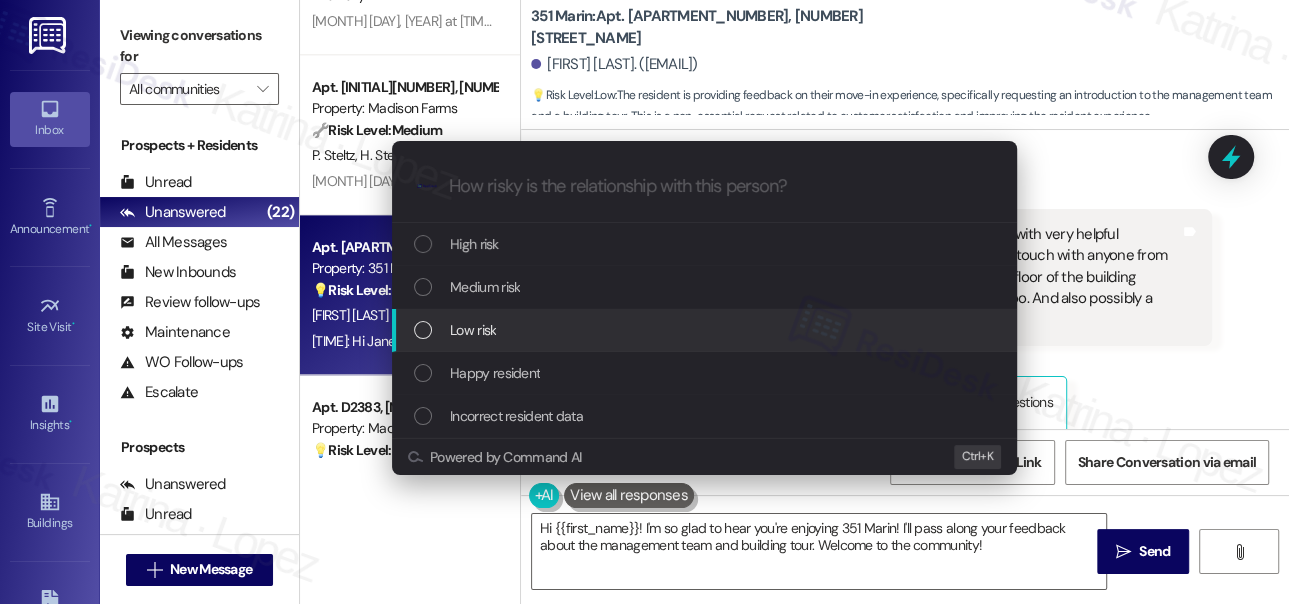 click on "Low risk" at bounding box center (706, 330) 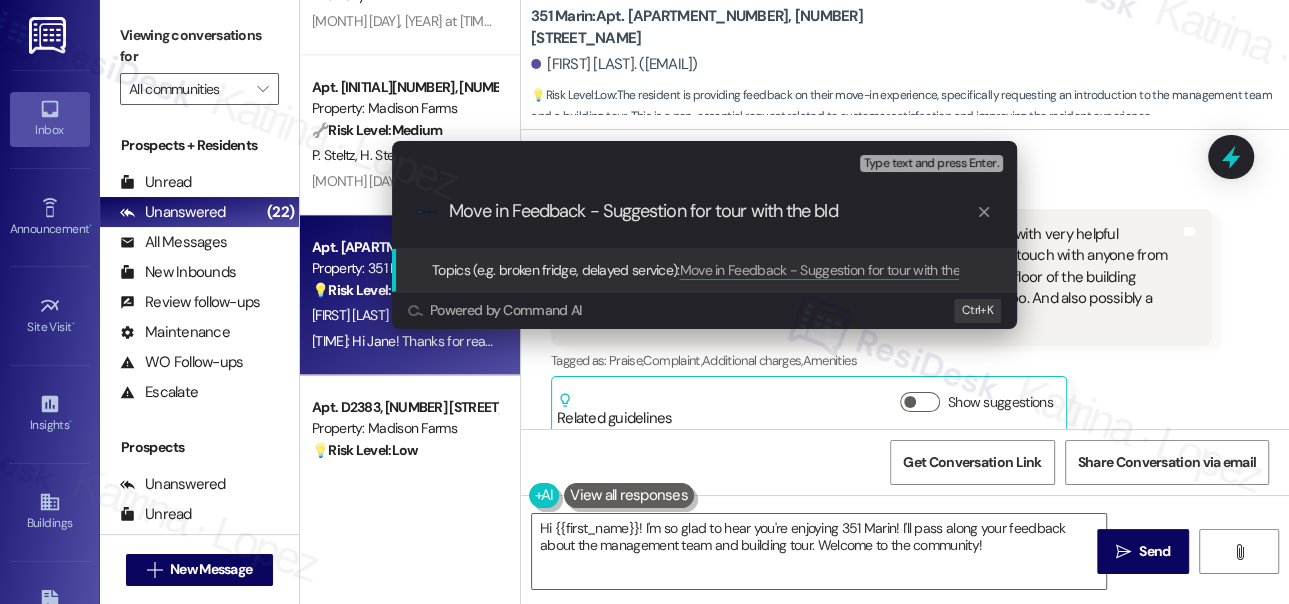 type on "Move in Feedback - Suggestion for tour with the bldg" 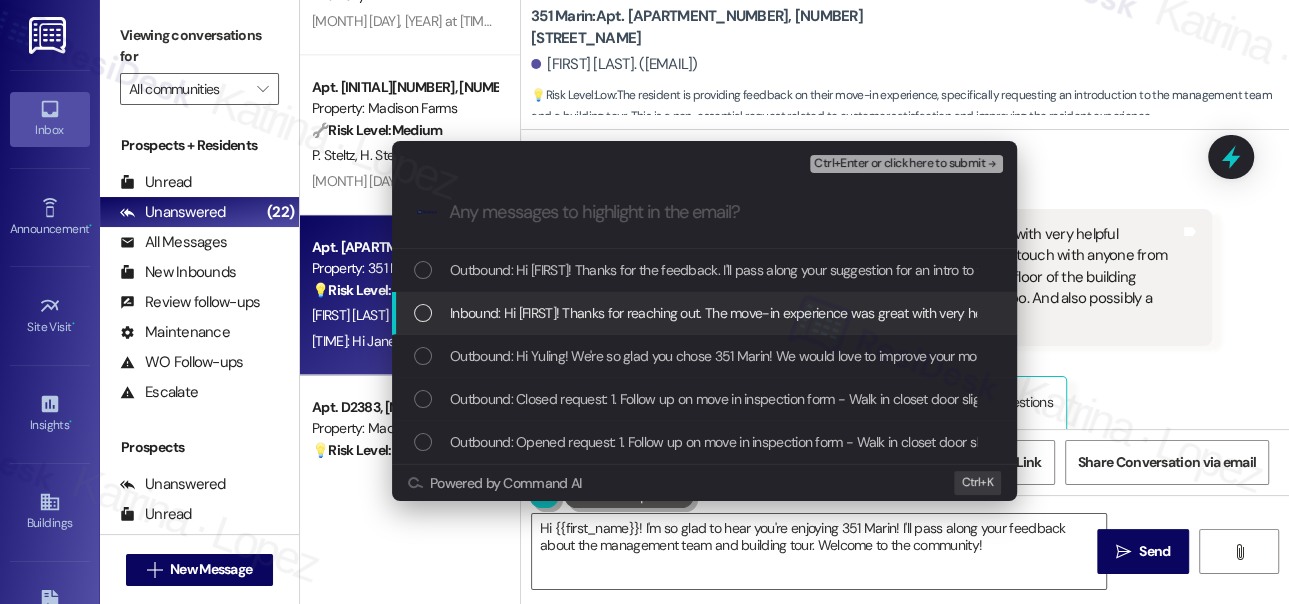 click on "Inbound: Hi [FIRST]! Thanks for reaching out. The move-in experience was great with very helpful concierge team! One thing to improve: I've never spoken to or been in touch with anyone from the management team (and I'm unclear what service the office on 8th floor of the building provides) - would have been nice to have some introduction to that too. And also possibly a guided tour of the building in general to figure out things." at bounding box center [1694, 313] 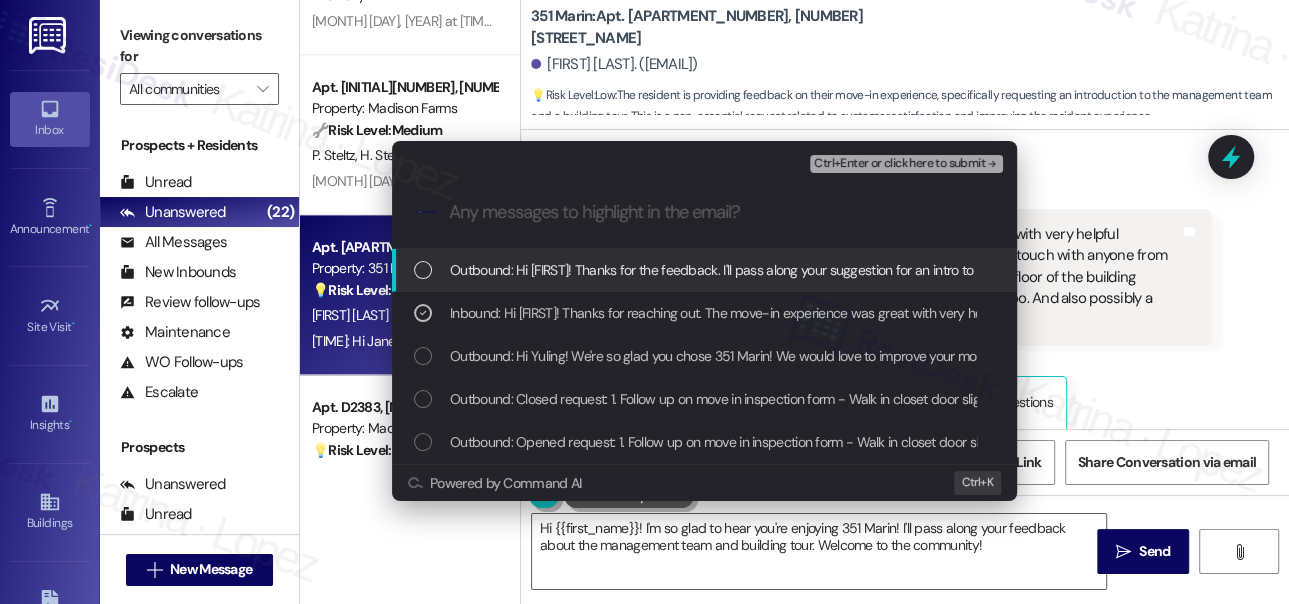 click on "Ctrl+Enter or click here to submit" at bounding box center (899, 164) 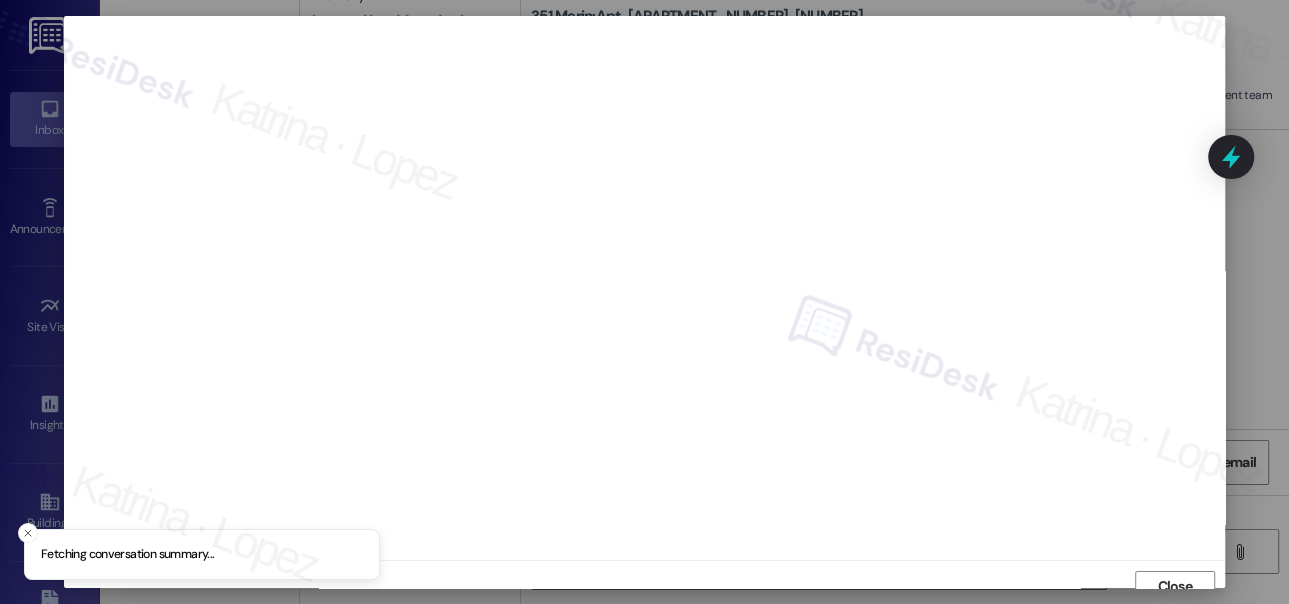 scroll, scrollTop: 14, scrollLeft: 0, axis: vertical 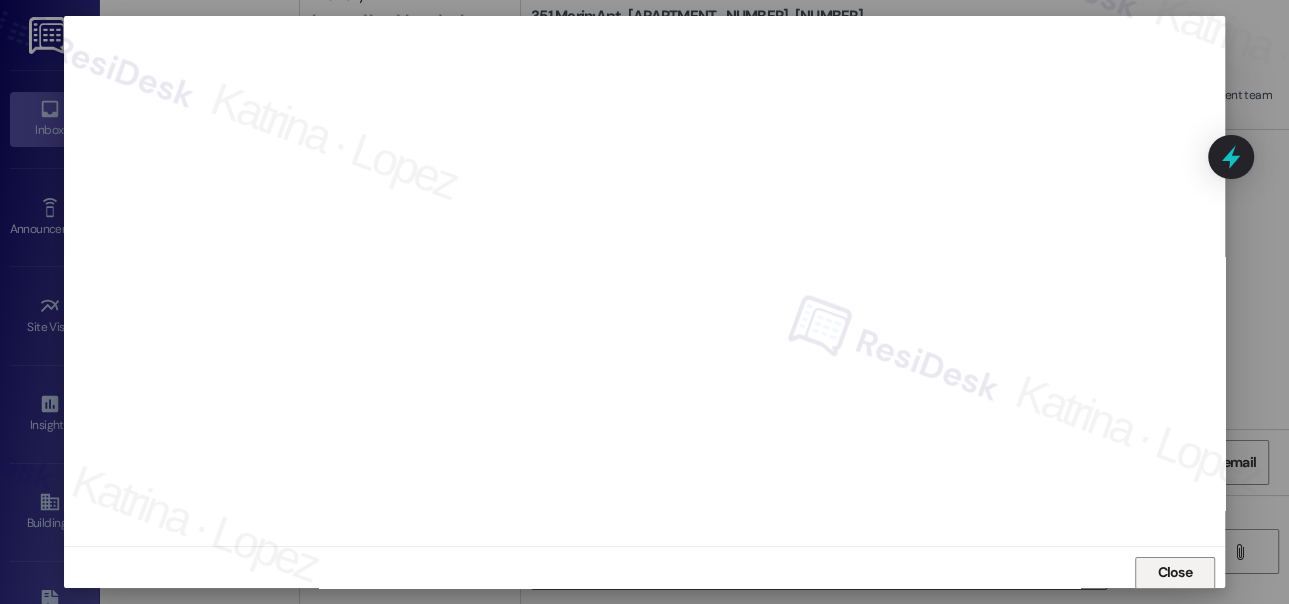 click on "Close" at bounding box center (1174, 572) 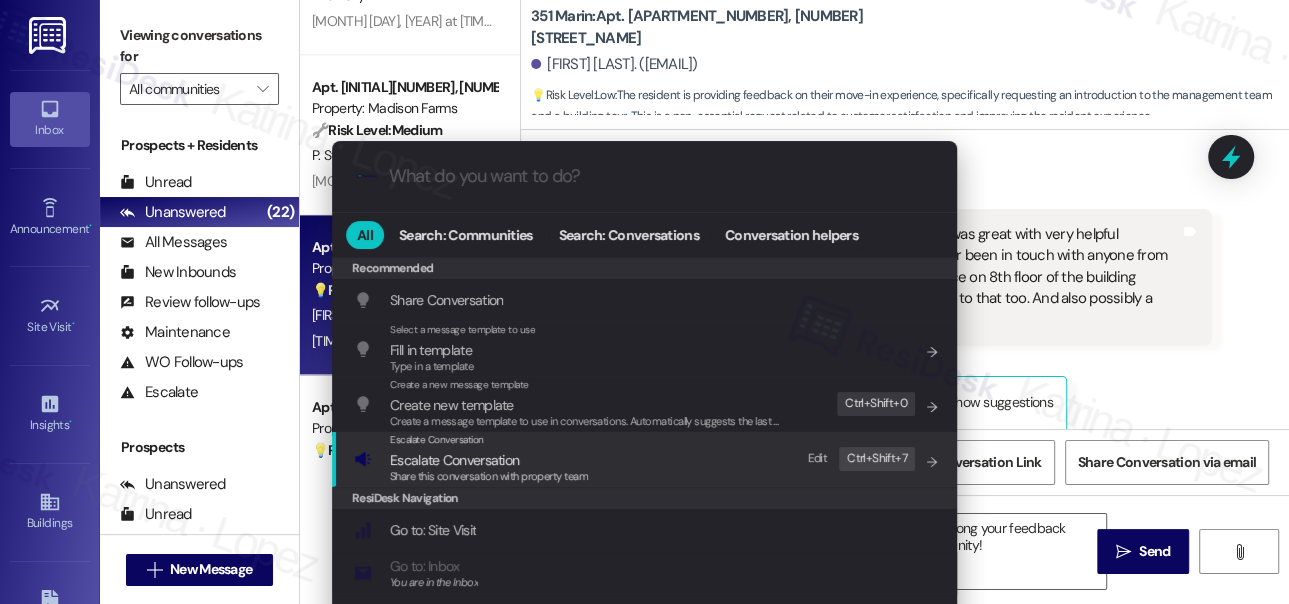 click on "Escalate Conversation" at bounding box center (489, 460) 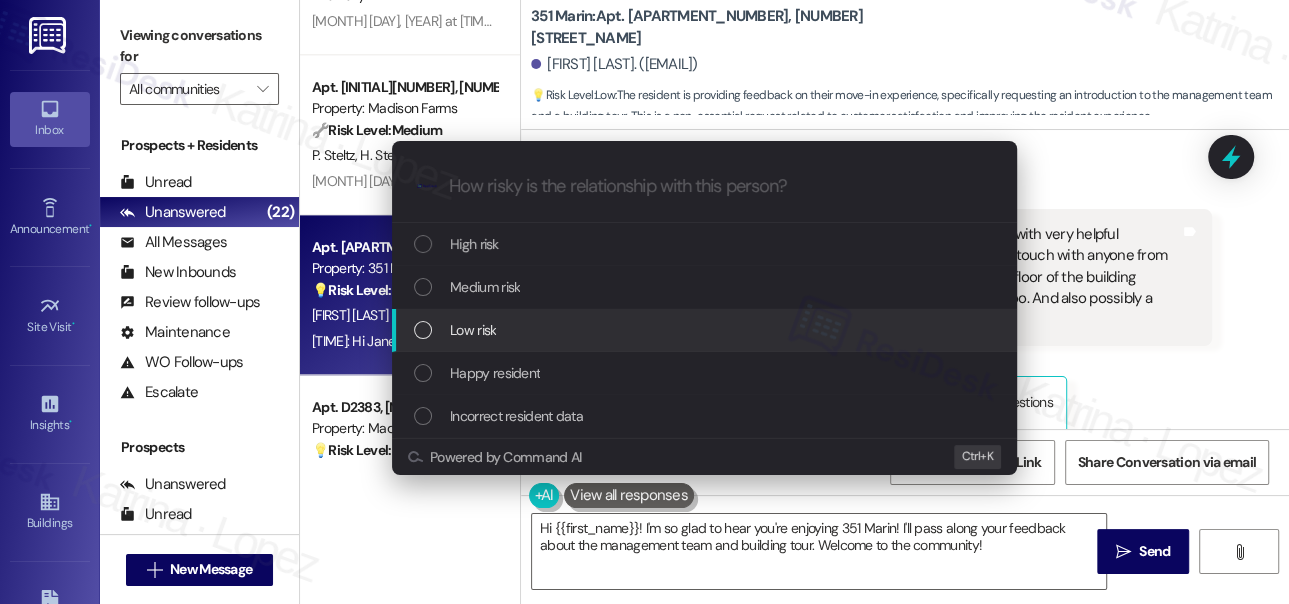 click on "Low risk" at bounding box center [706, 330] 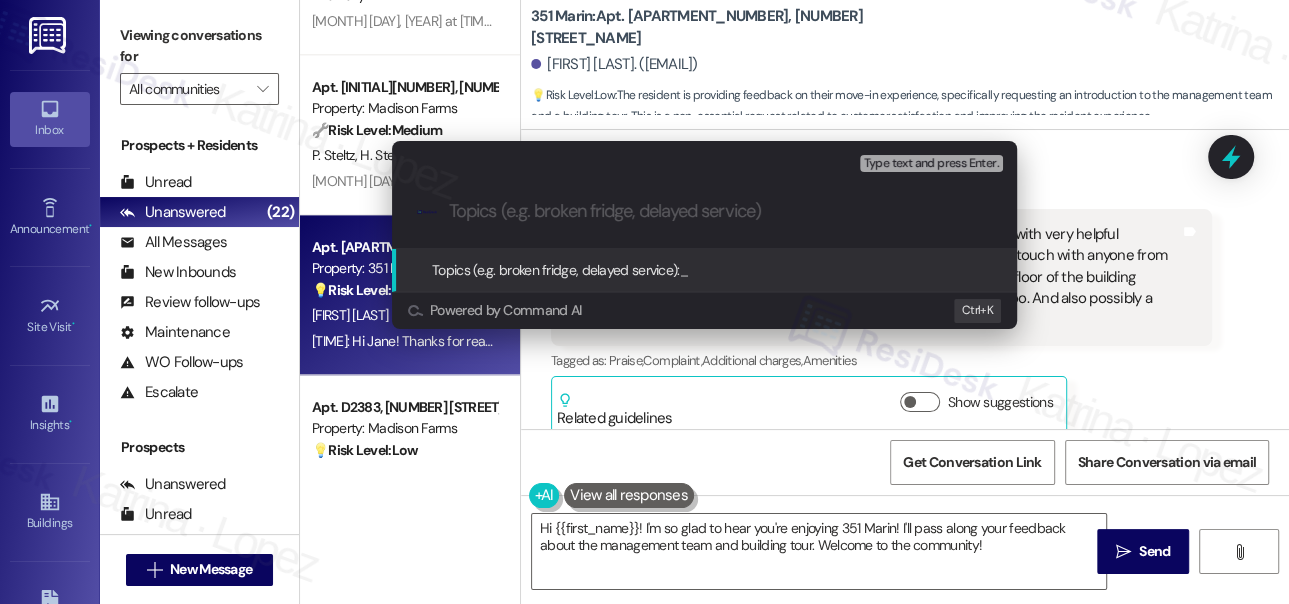 paste on "Move in Feedback - Suggestion for tour with the bldg" 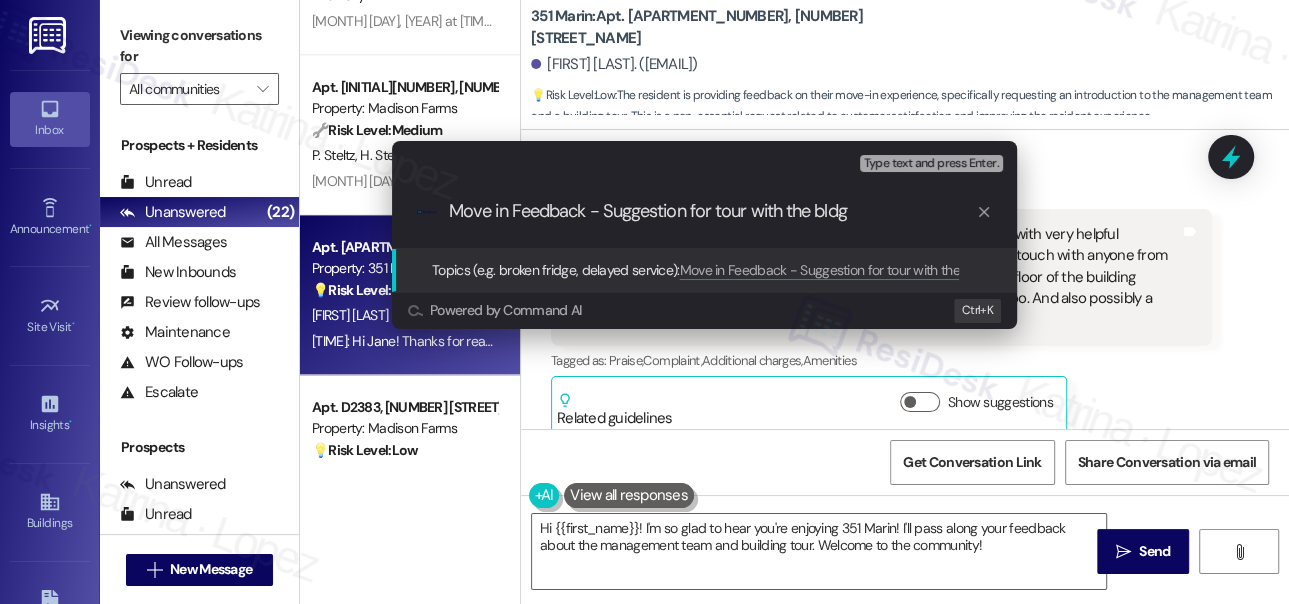 click on "Move in Feedback - Suggestion for tour with the bldg" at bounding box center [712, 211] 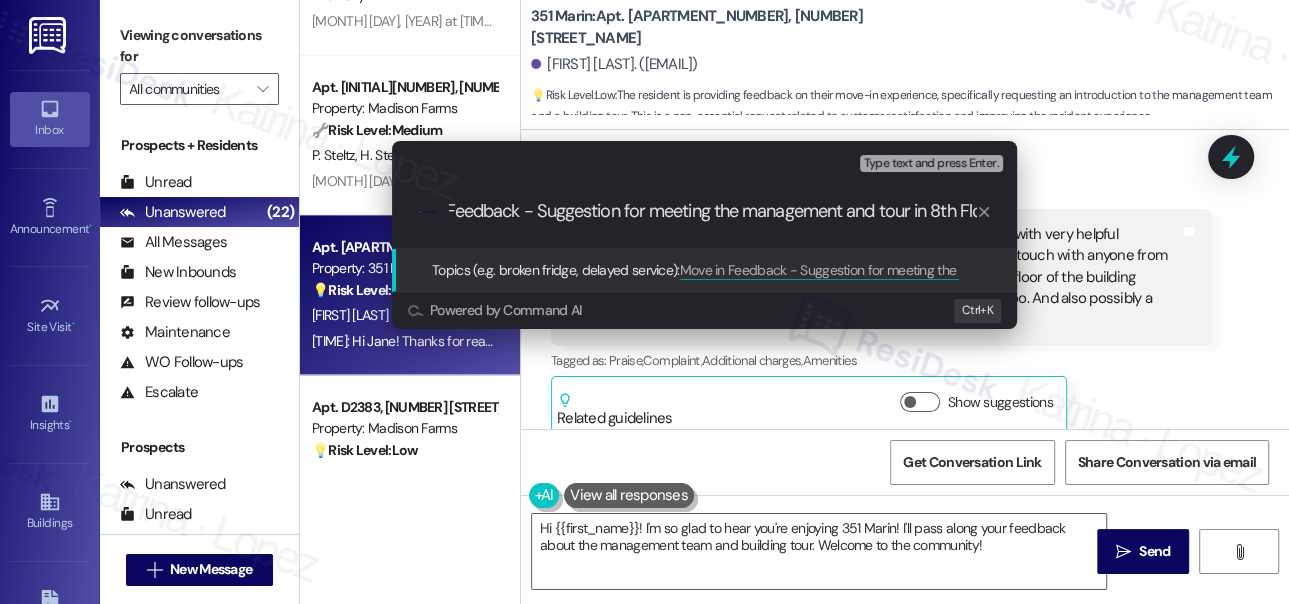 scroll, scrollTop: 0, scrollLeft: 92, axis: horizontal 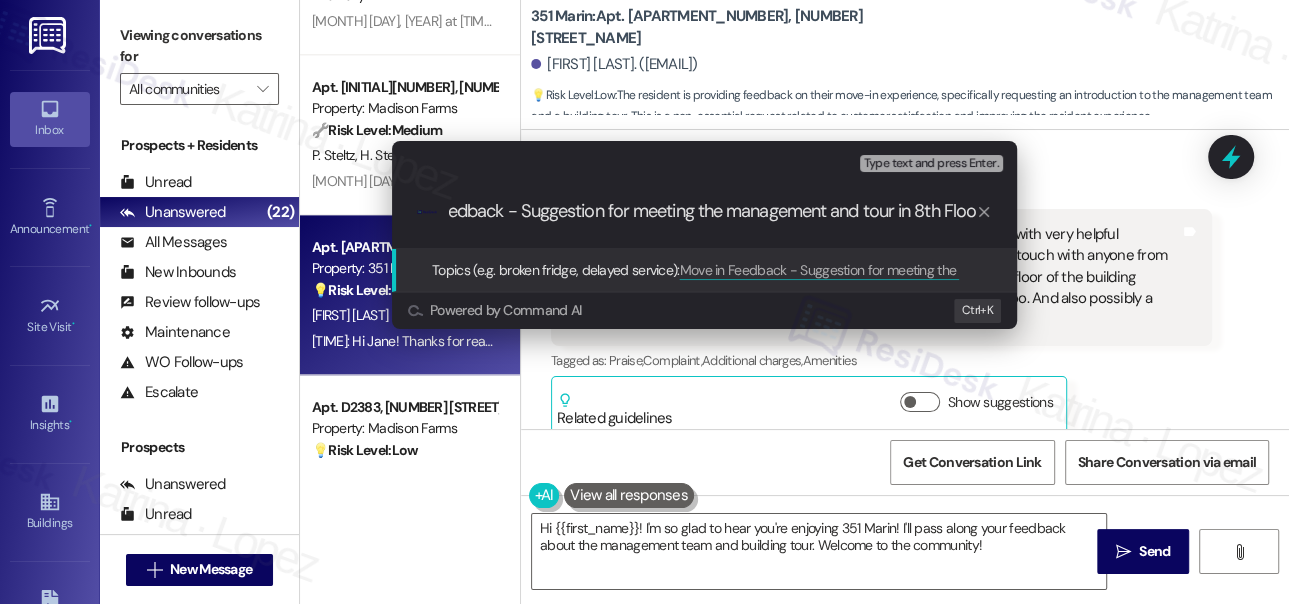 type on "Move in Feedback - Suggestion for meeting the management and tour in 8th Floor" 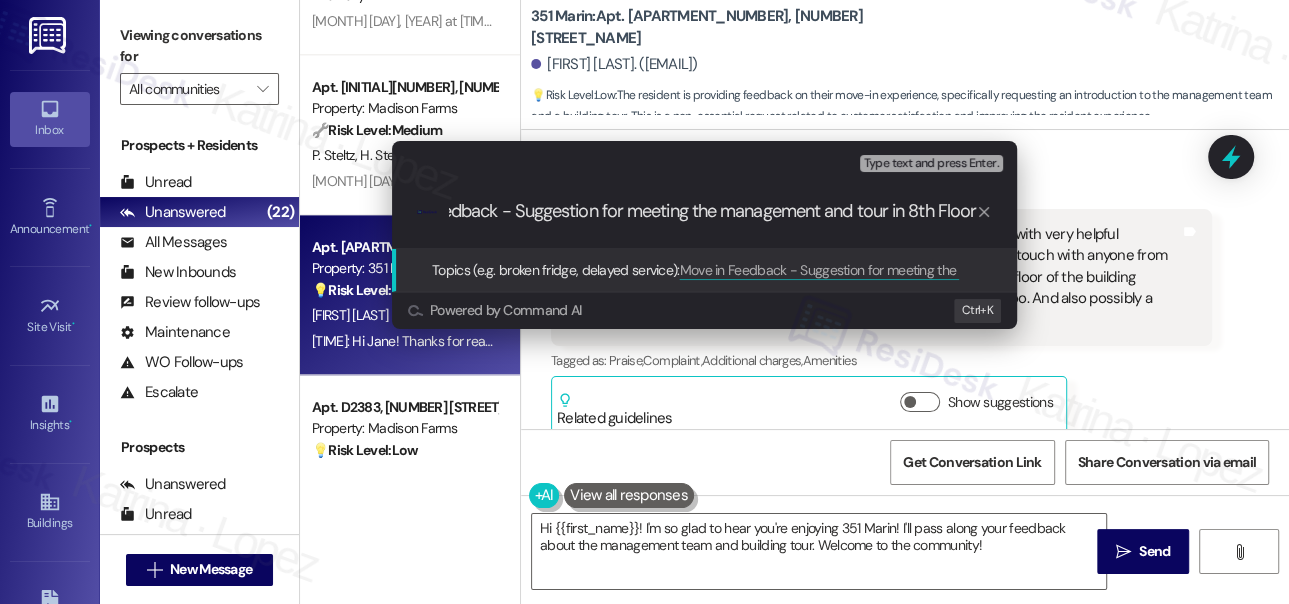 type 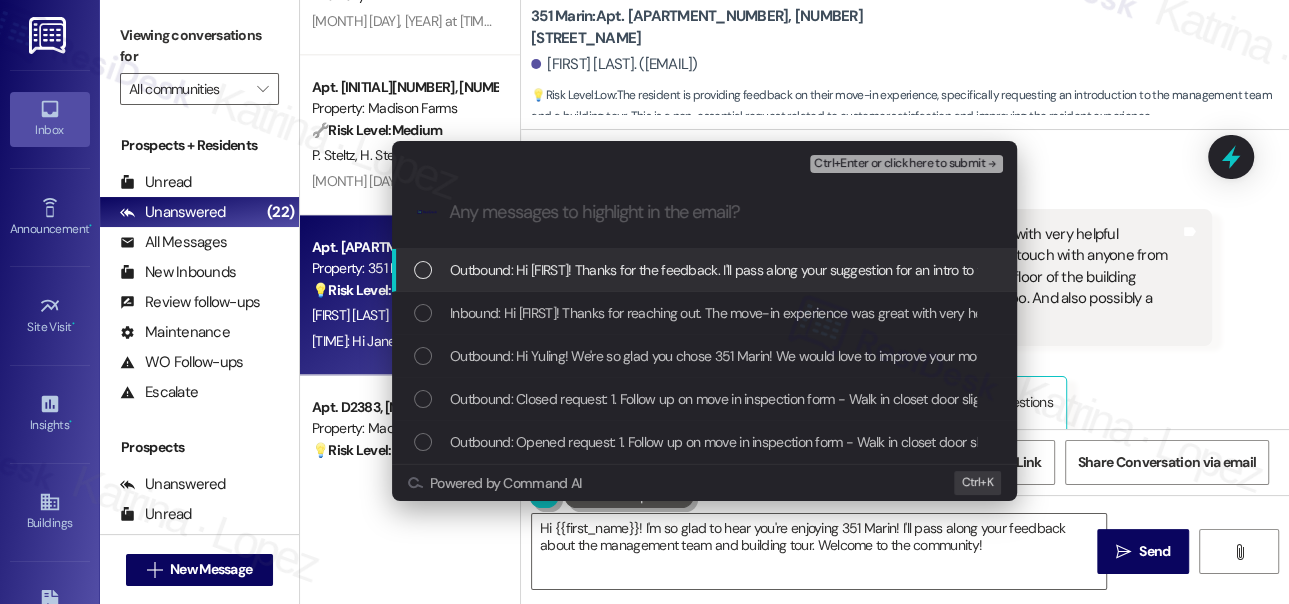 scroll, scrollTop: 0, scrollLeft: 0, axis: both 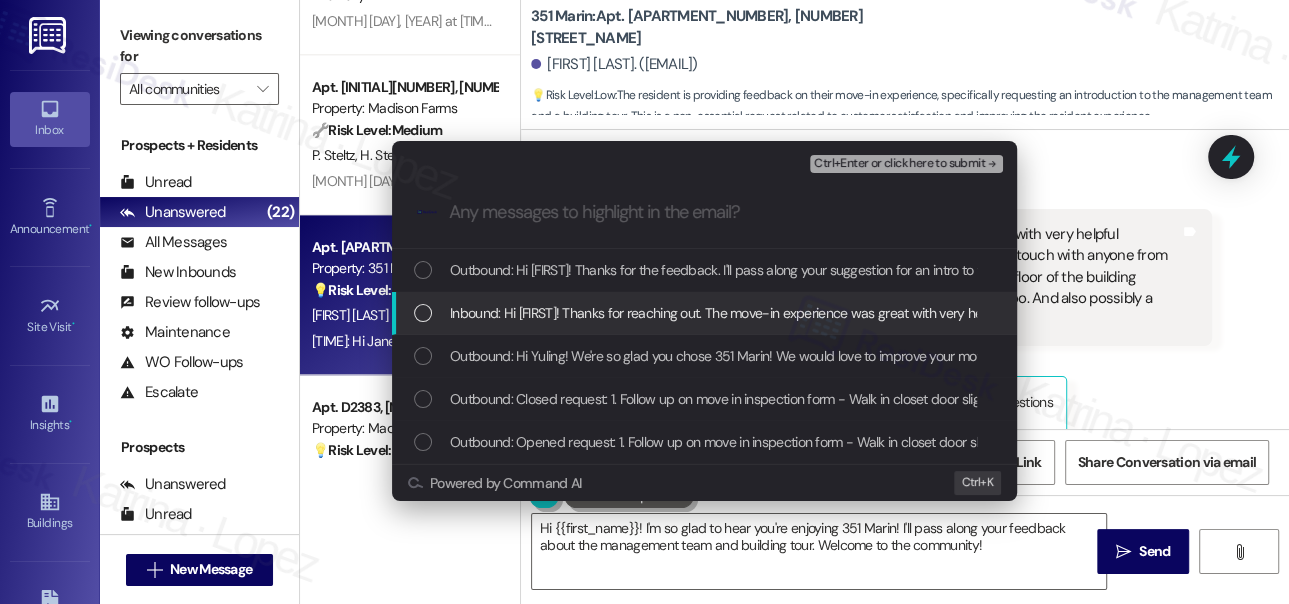 click on "Inbound: Hi [FIRST]! Thanks for reaching out. The move-in experience was great with very helpful concierge team! One thing to improve: I've never spoken to or been in touch with anyone from the management team (and I'm unclear what service the office on 8th floor of the building provides) - would have been nice to have some introduction to that too. And also possibly a guided tour of the building in general to figure out things." at bounding box center [1694, 313] 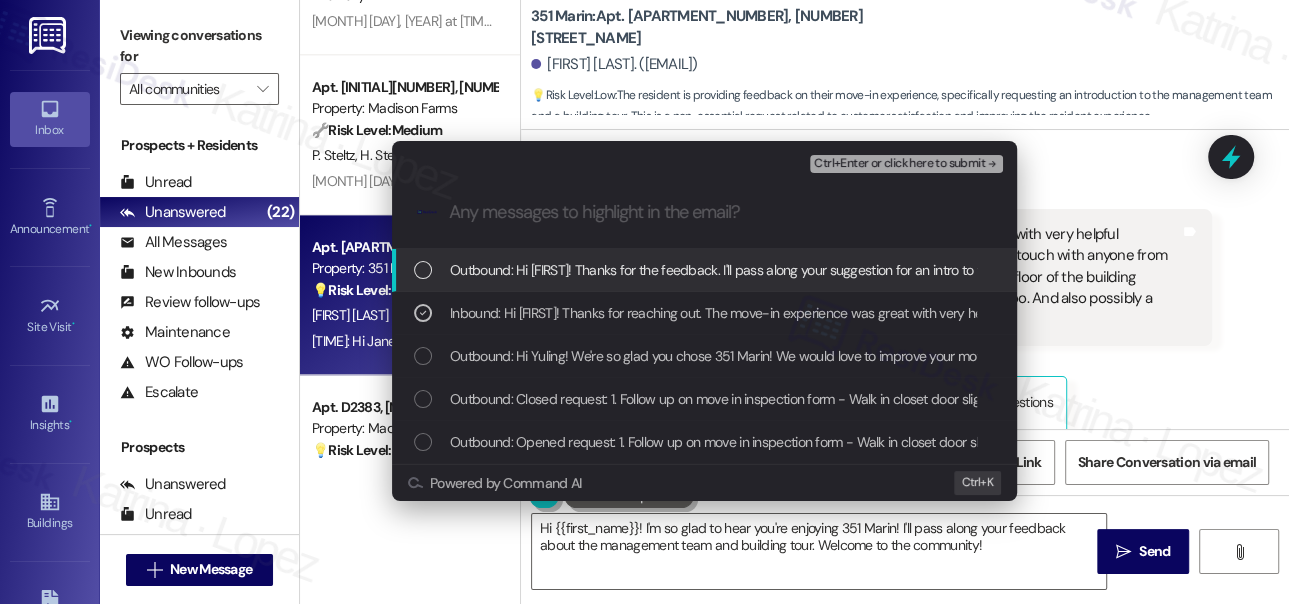 click on "Ctrl+Enter or click here to submit" at bounding box center [899, 164] 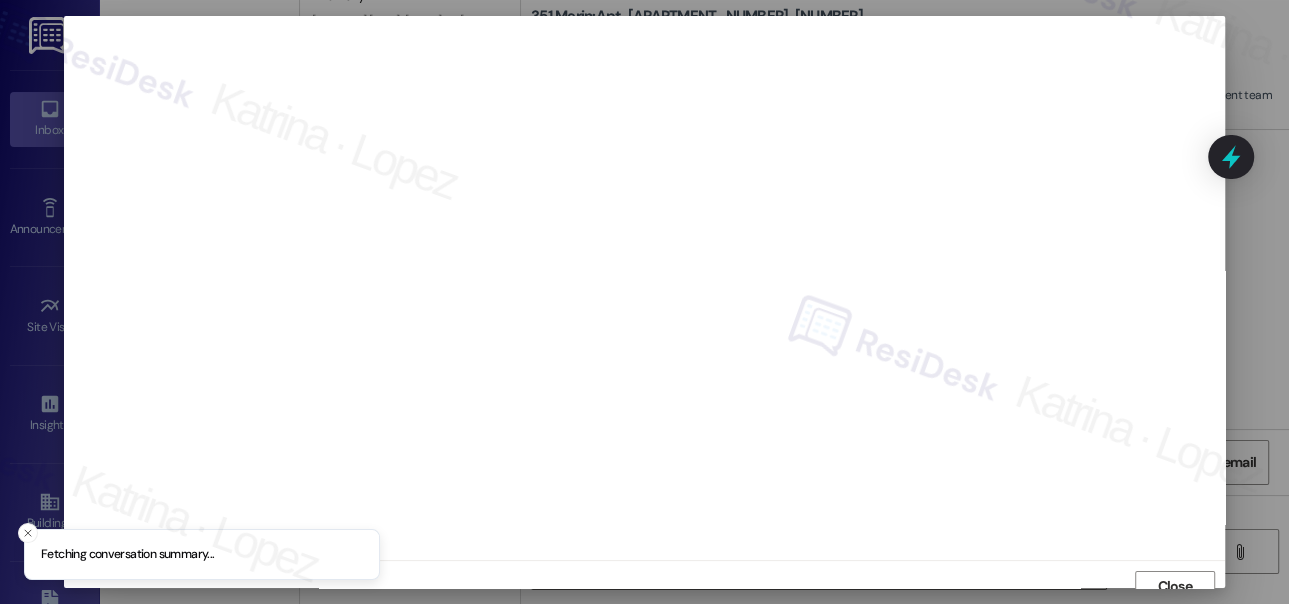 scroll, scrollTop: 14, scrollLeft: 0, axis: vertical 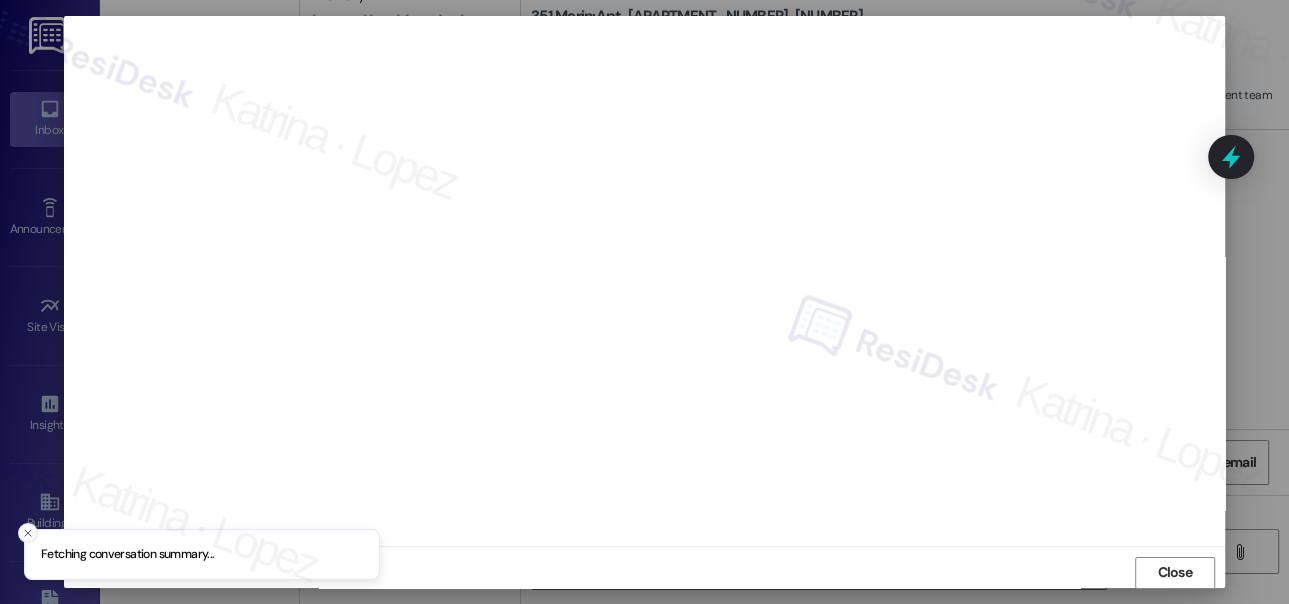 click 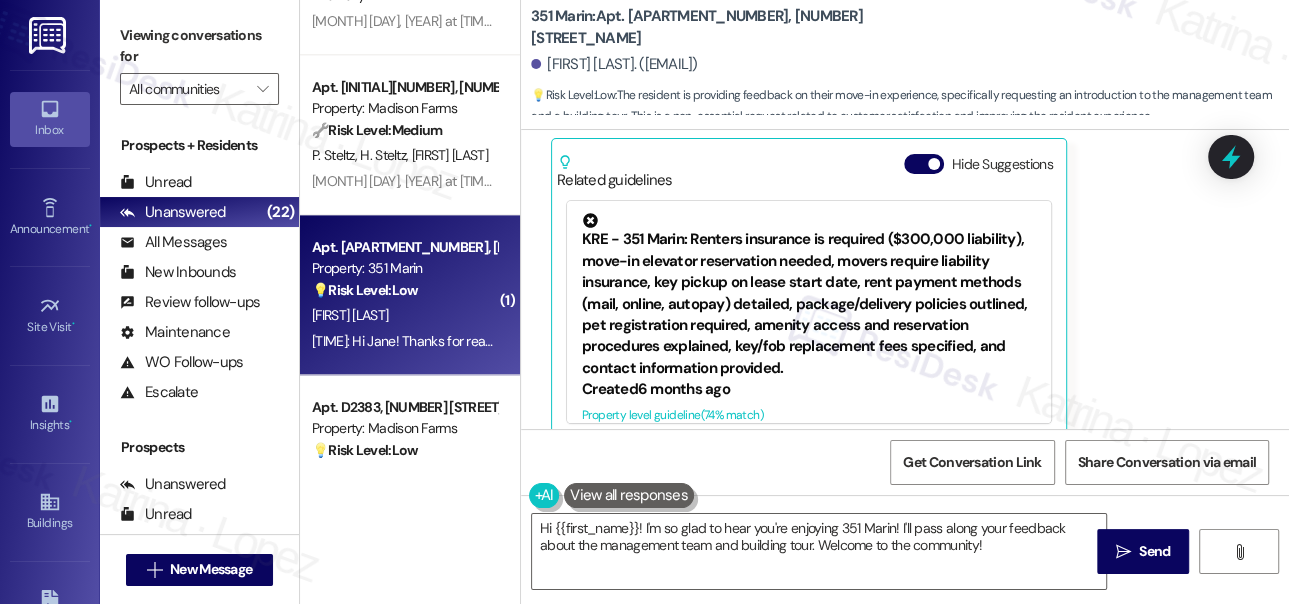 scroll, scrollTop: 824, scrollLeft: 0, axis: vertical 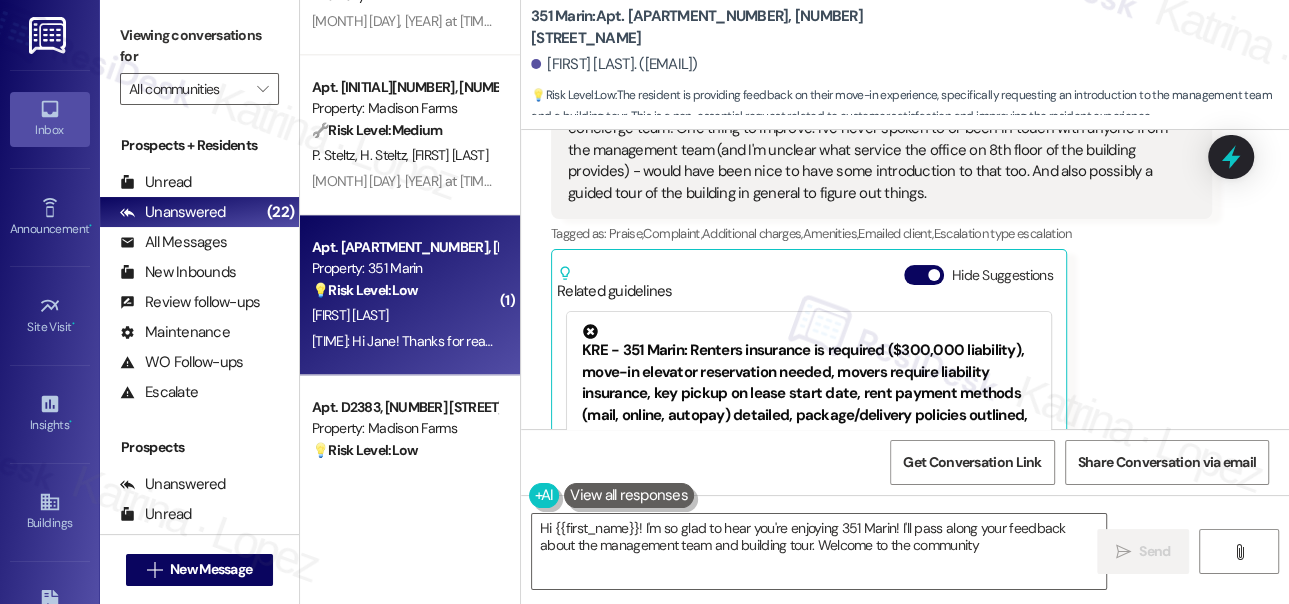 type on "Hi {{first_name}}! I'm so glad to hear you're enjoying 351 Marin! I'll pass along your feedback about the management team and building tour. Welcome to the community!" 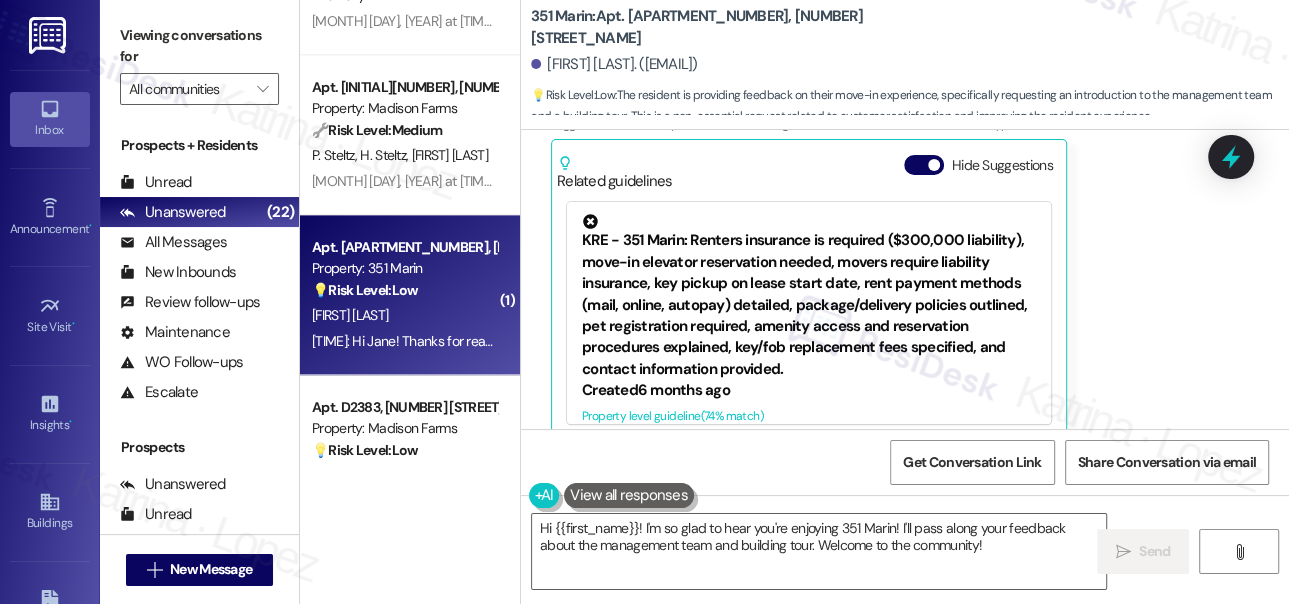 scroll, scrollTop: 824, scrollLeft: 0, axis: vertical 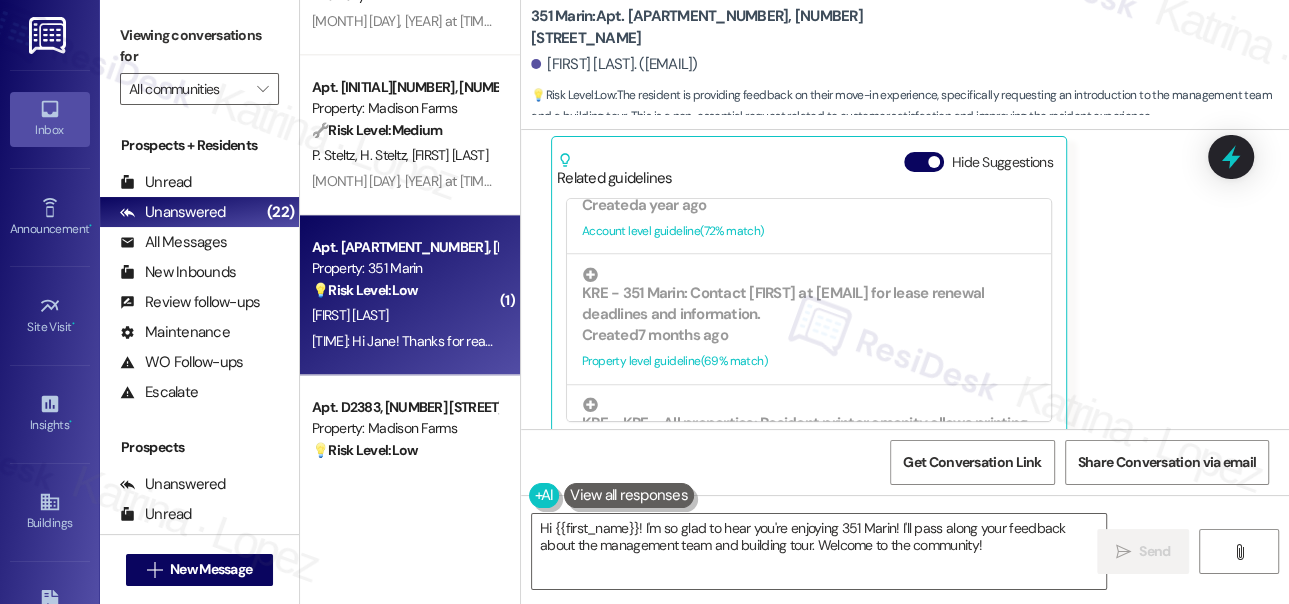 click on "Hide Suggestions" at bounding box center [982, 162] 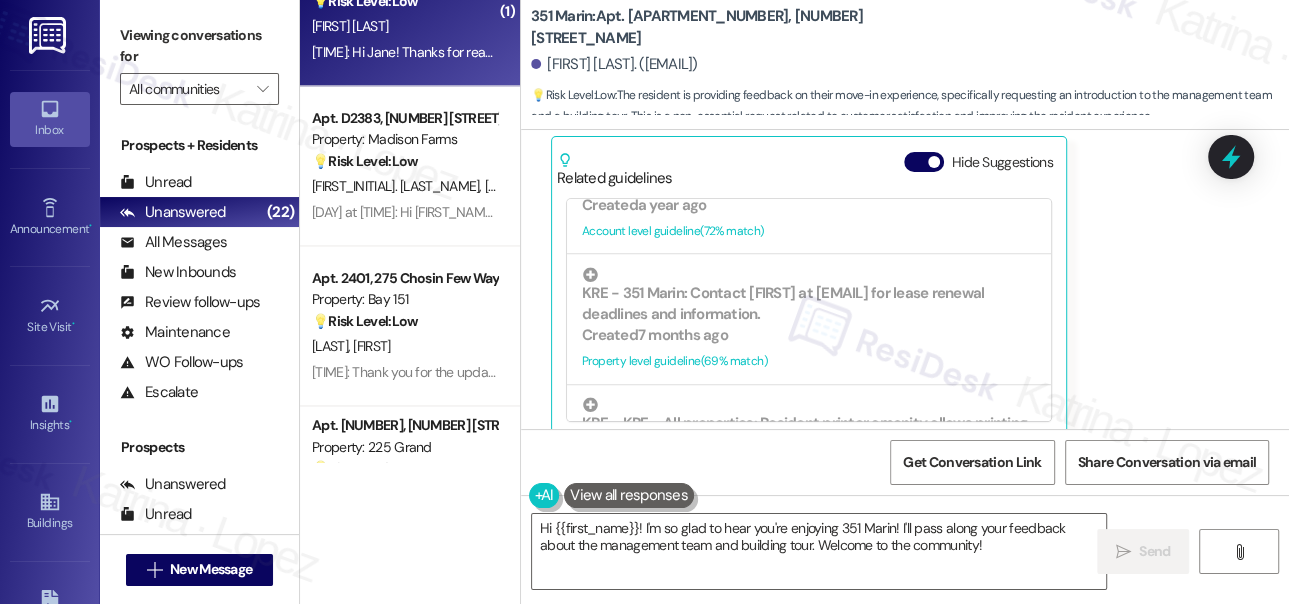 scroll, scrollTop: 1909, scrollLeft: 0, axis: vertical 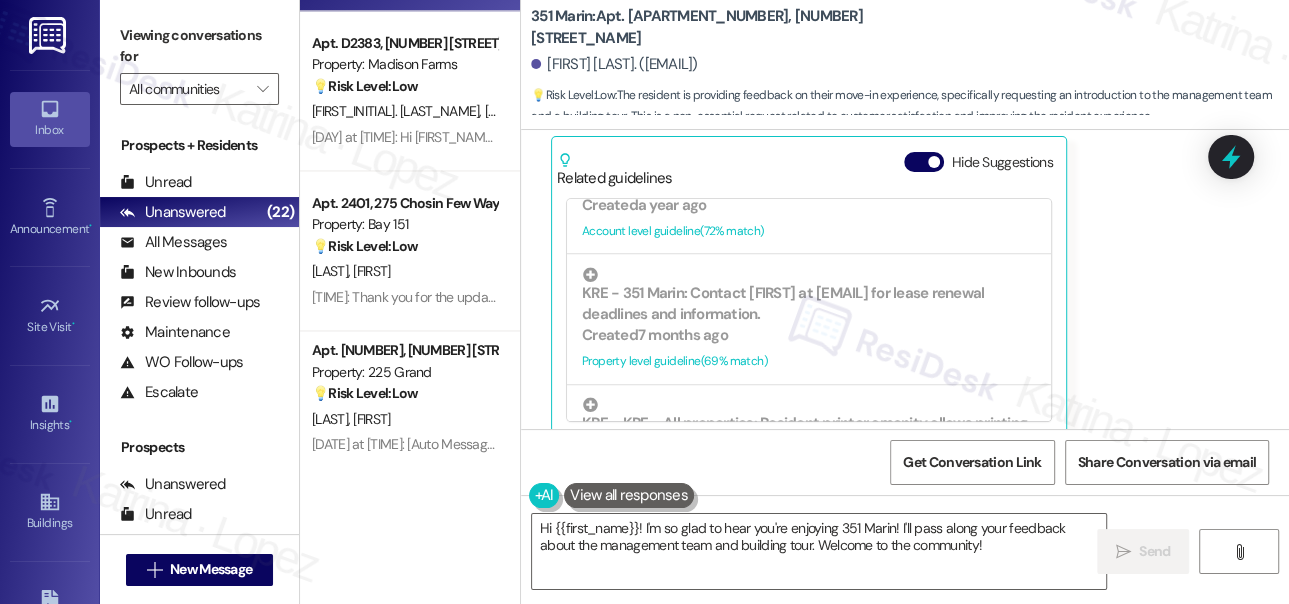 click on "[LAST], [FIRST]" at bounding box center [404, 271] 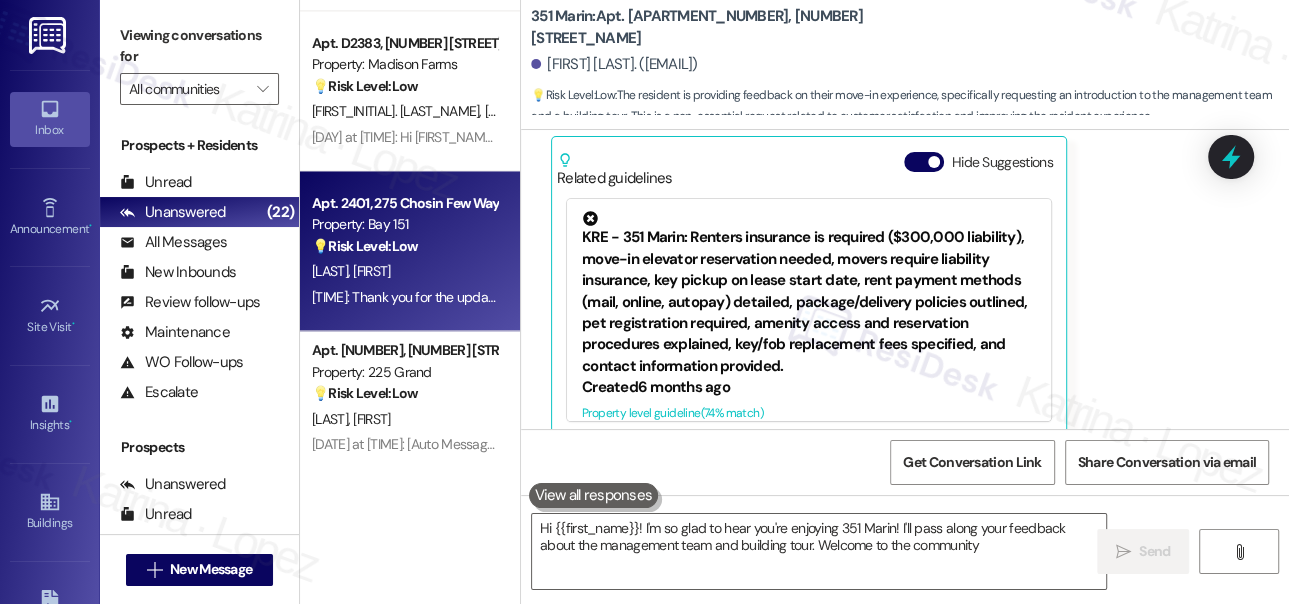 type on "Hi {{first_name}}! I'm so glad to hear you're enjoying 351 Marin! I'll pass along your feedback about the management team and building tour. Welcome to the community!" 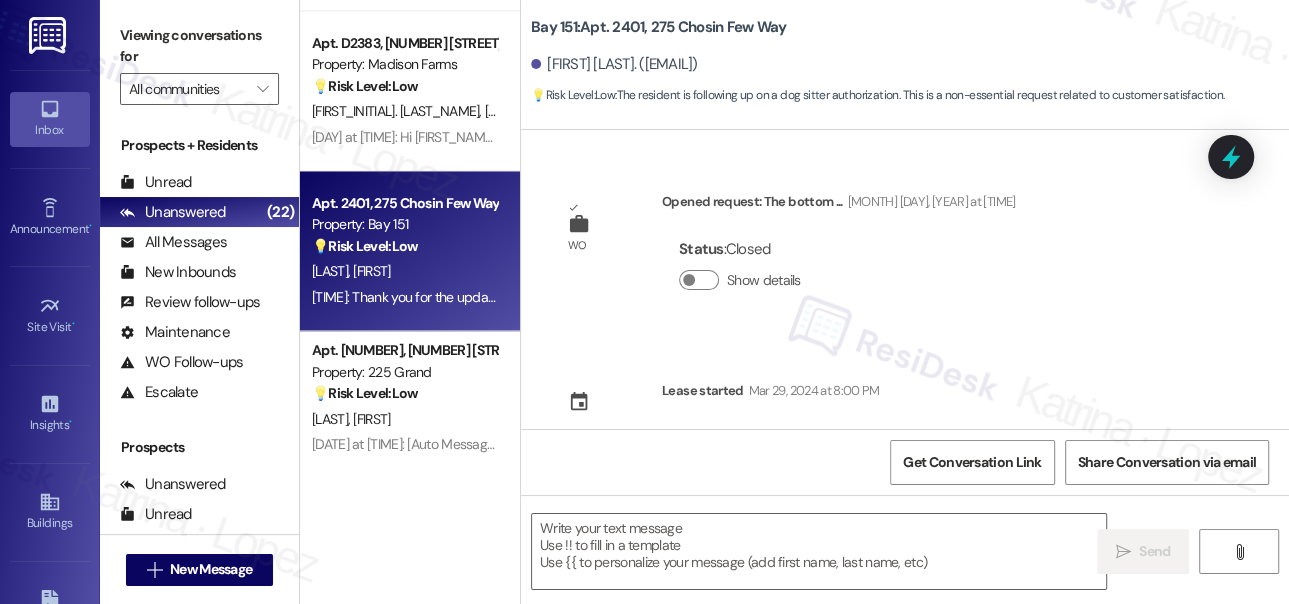 scroll, scrollTop: 59237, scrollLeft: 0, axis: vertical 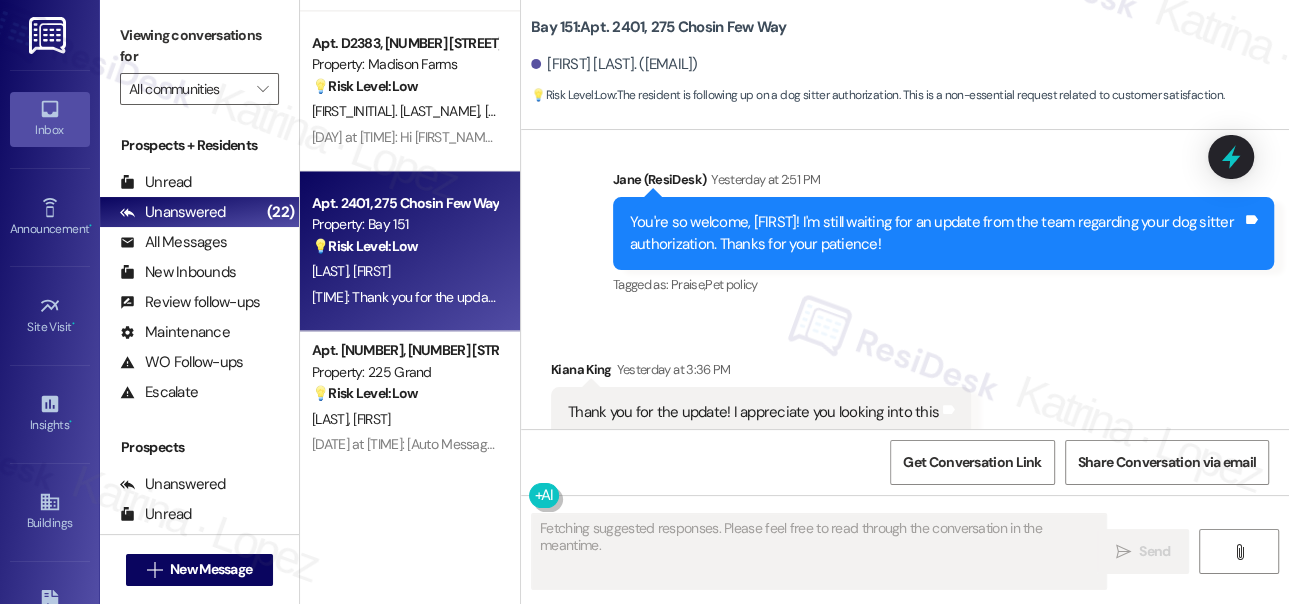 click on "Thank you for the update! I appreciate you looking into this Tags and notes" at bounding box center [761, 412] 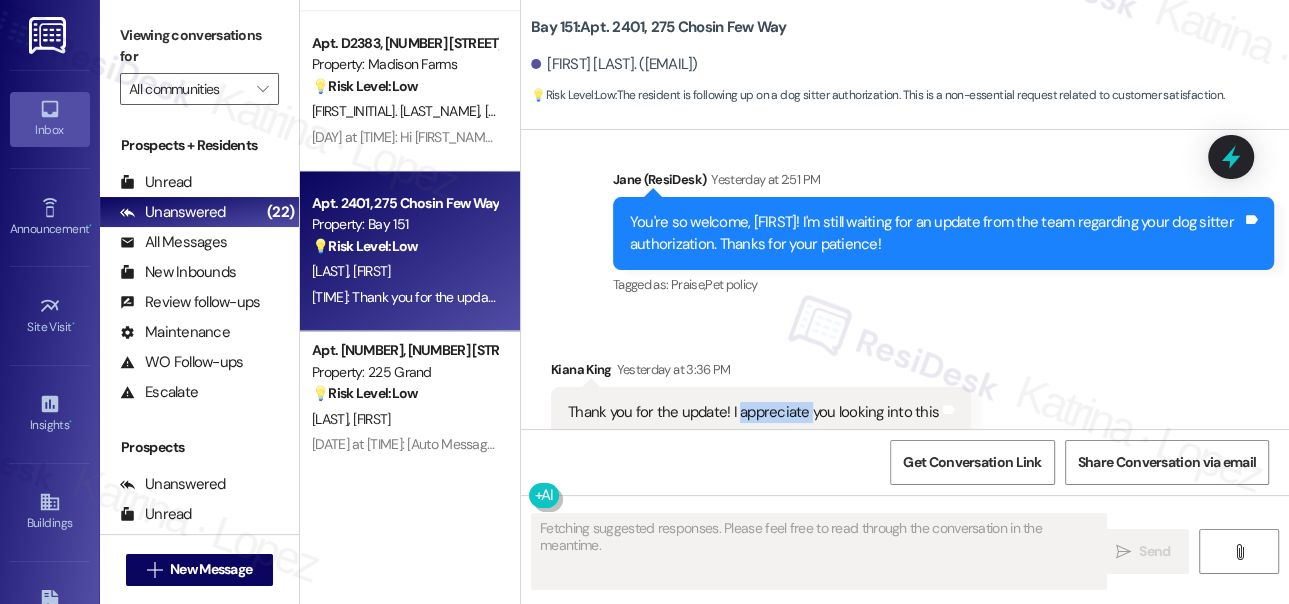 click on "Thank you for the update! I appreciate you looking into this Tags and notes" at bounding box center [761, 412] 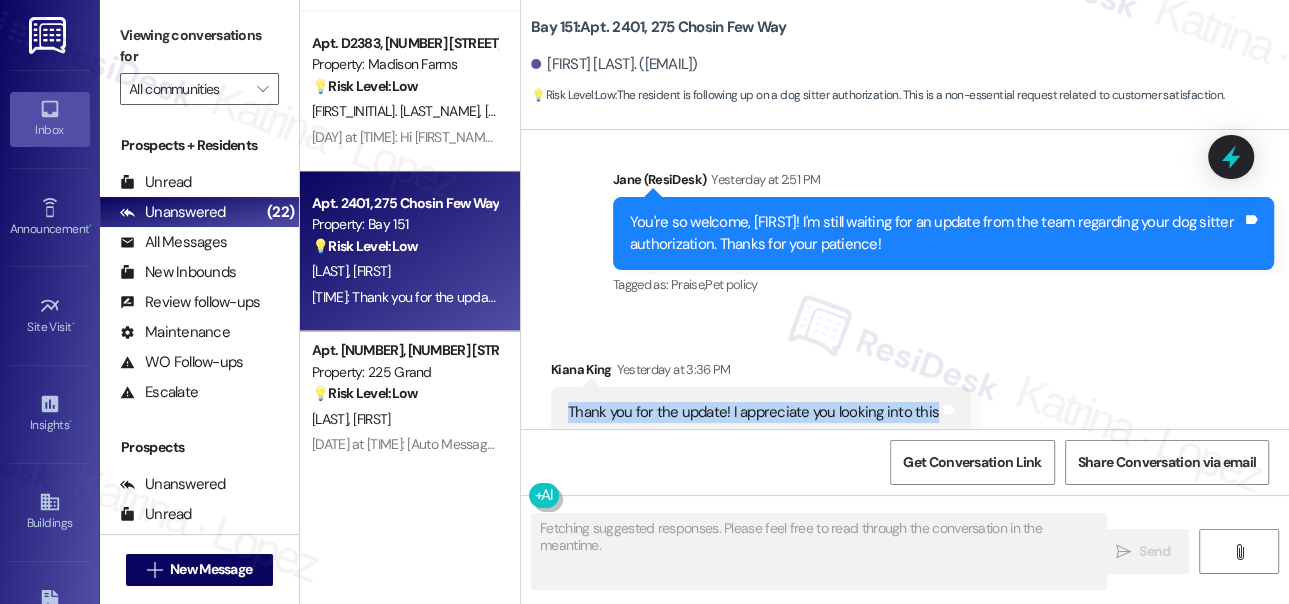 click on "Thank you for the update! I appreciate you looking into this Tags and notes" at bounding box center (761, 412) 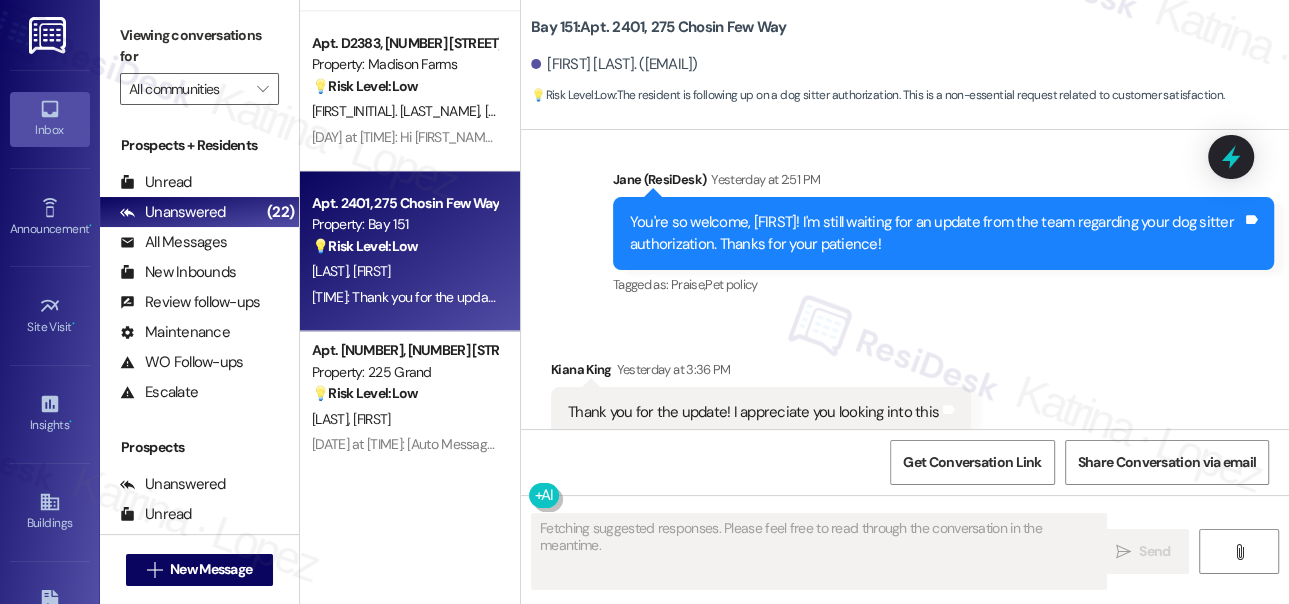 click on "You're so welcome, [FIRST]! I'm still waiting for an update from the team regarding your dog sitter authorization. Thanks for your patience!" at bounding box center (936, 233) 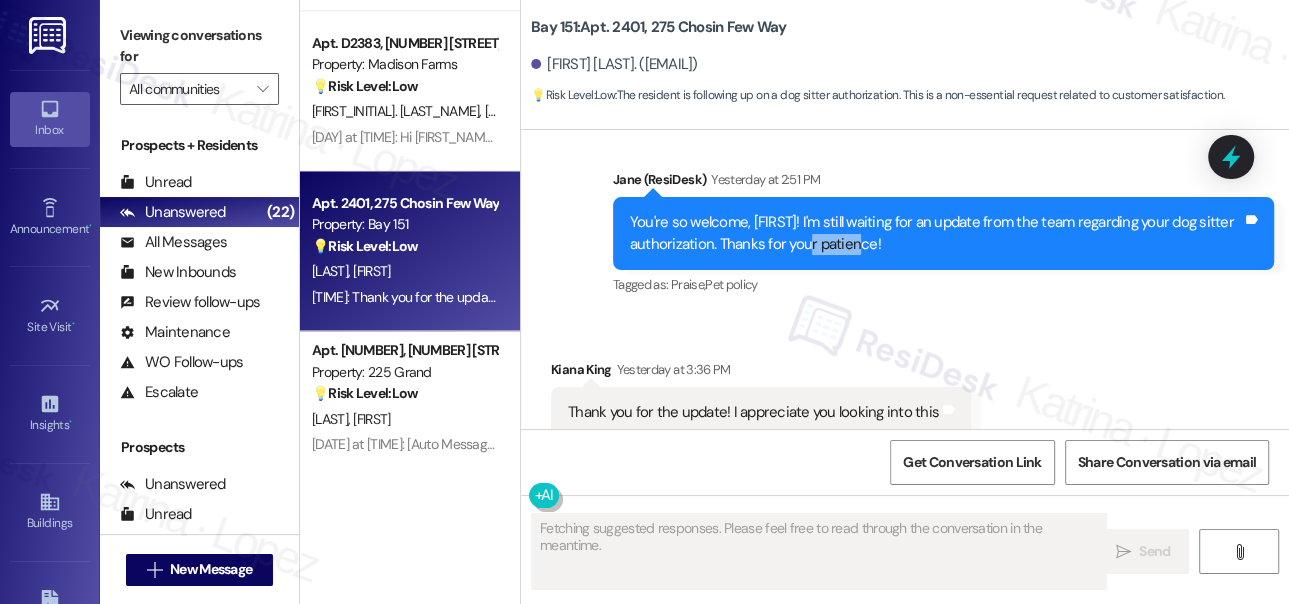 click on "You're so welcome, [FIRST]! I'm still waiting for an update from the team regarding your dog sitter authorization. Thanks for your patience!" at bounding box center (936, 233) 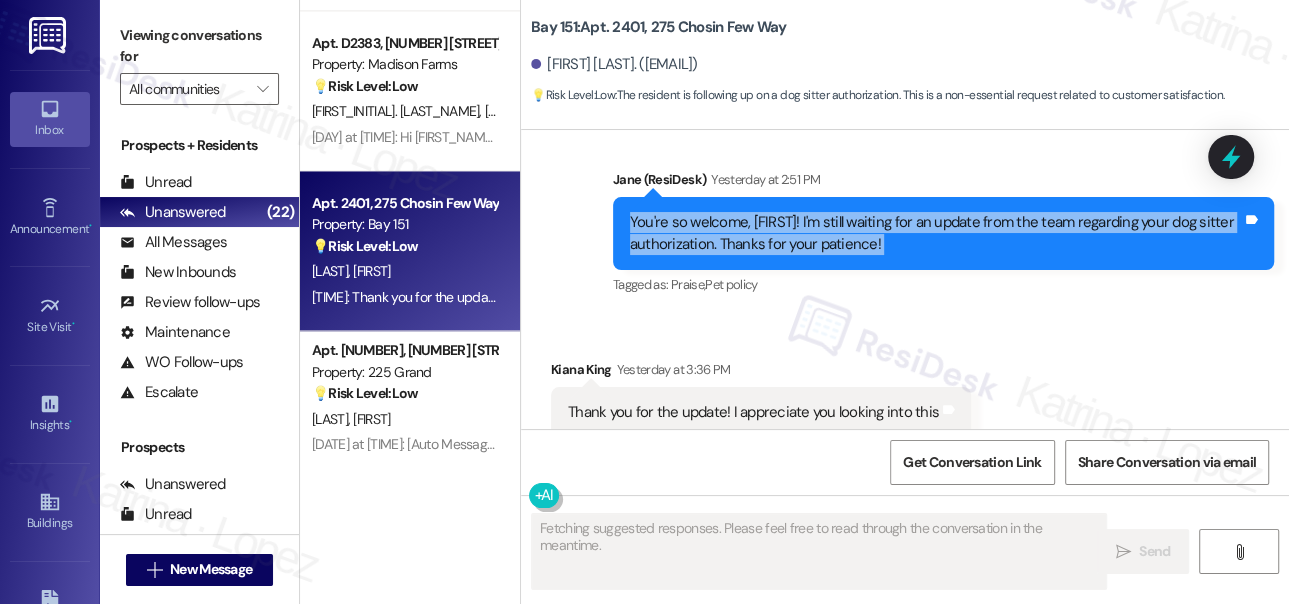 click on "You're so welcome, [FIRST]! I'm still waiting for an update from the team regarding your dog sitter authorization. Thanks for your patience!" at bounding box center (936, 233) 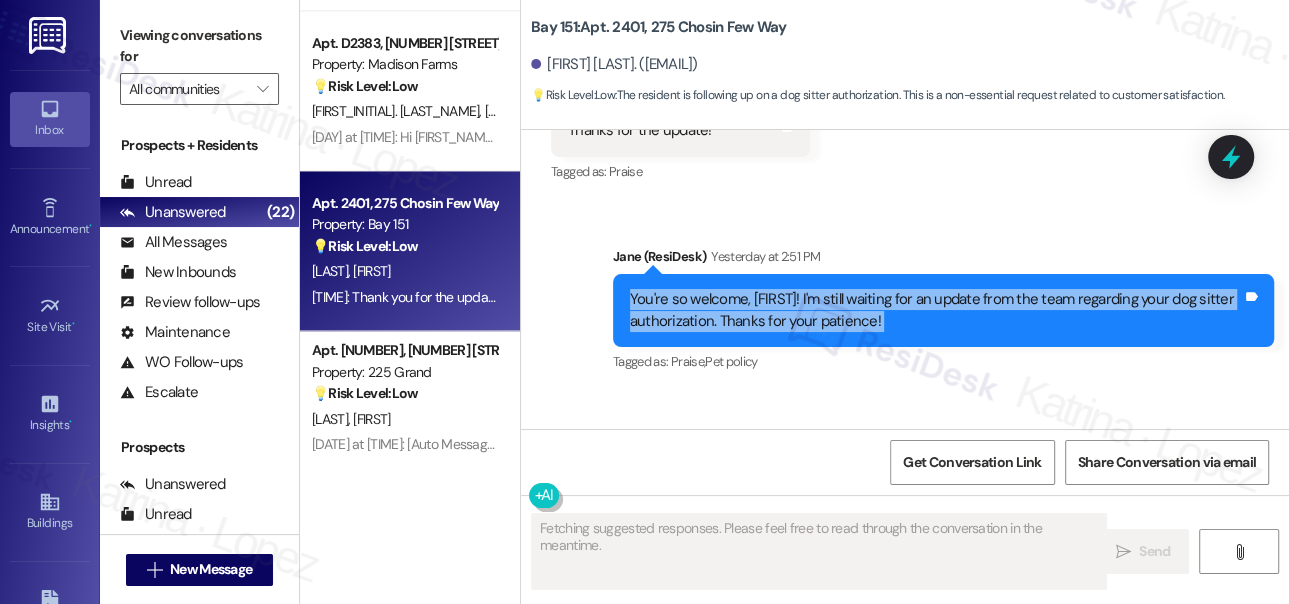 scroll, scrollTop: 59237, scrollLeft: 0, axis: vertical 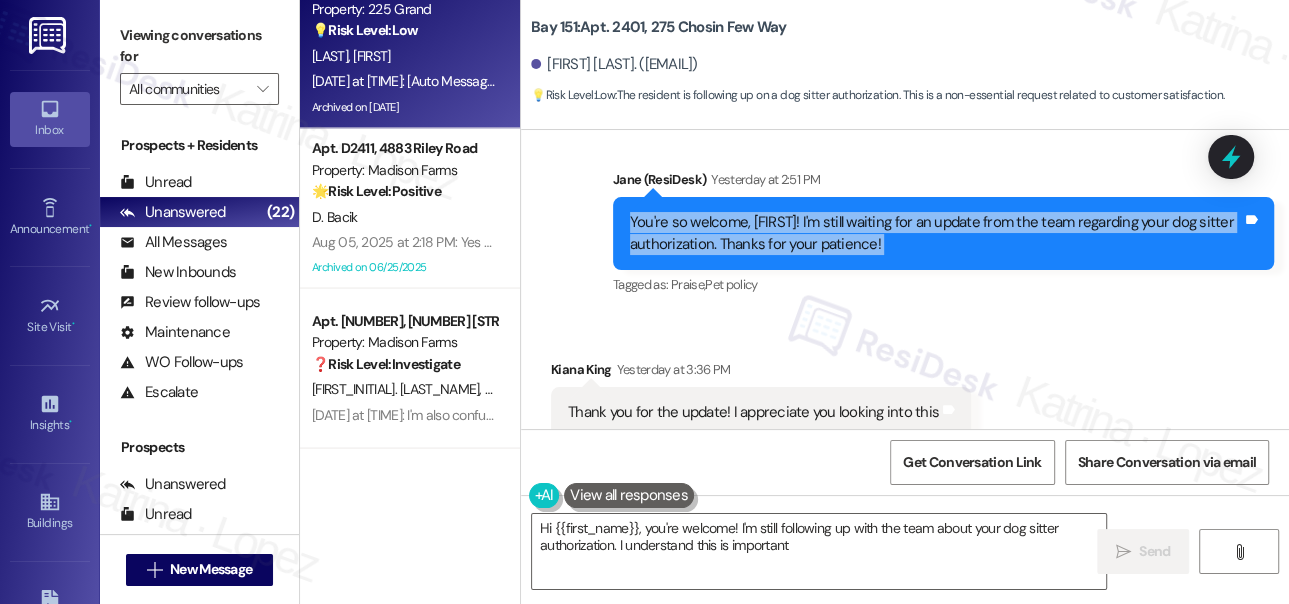 type on "Hi {{first_name}}, you're welcome! I'm still following up with the team about your dog sitter authorization. I understand this is important," 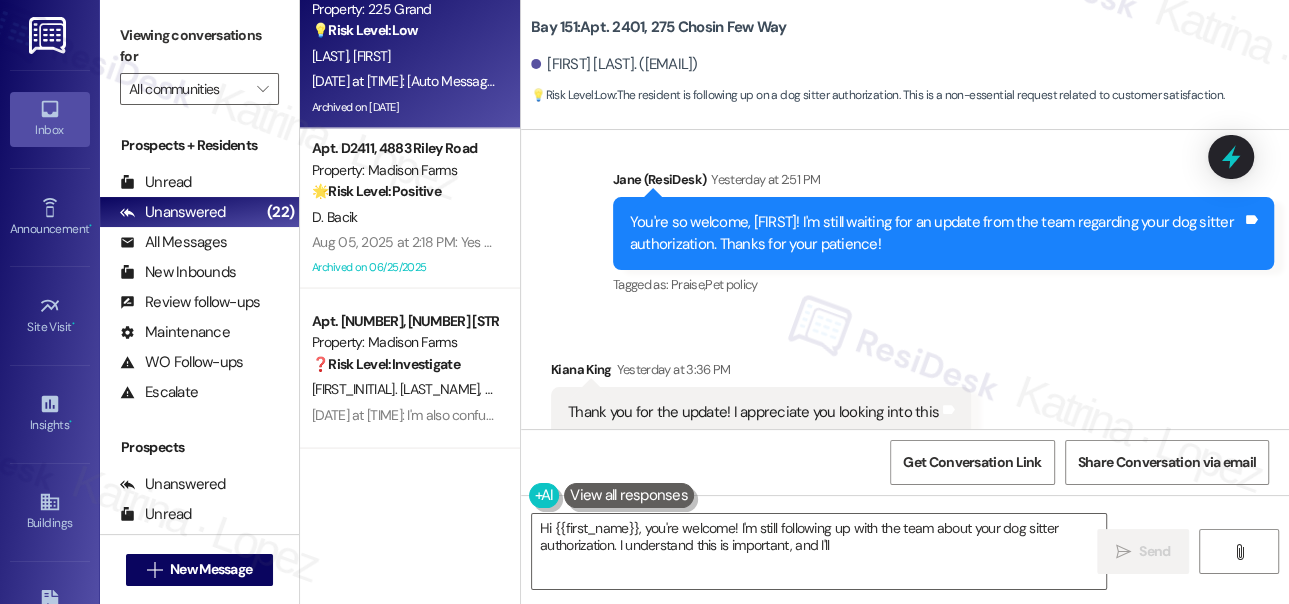 click on "[LAST], [FIRST]" at bounding box center (404, 56) 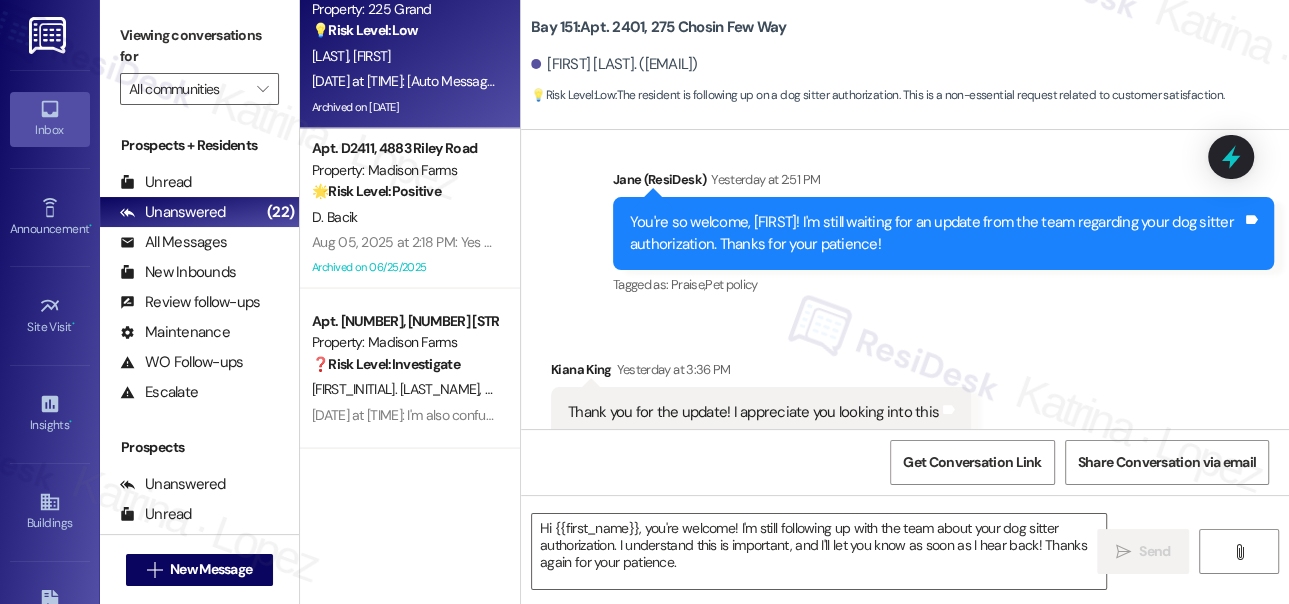 type on "Fetching suggested responses. Please feel free to read through the conversation in the meantime." 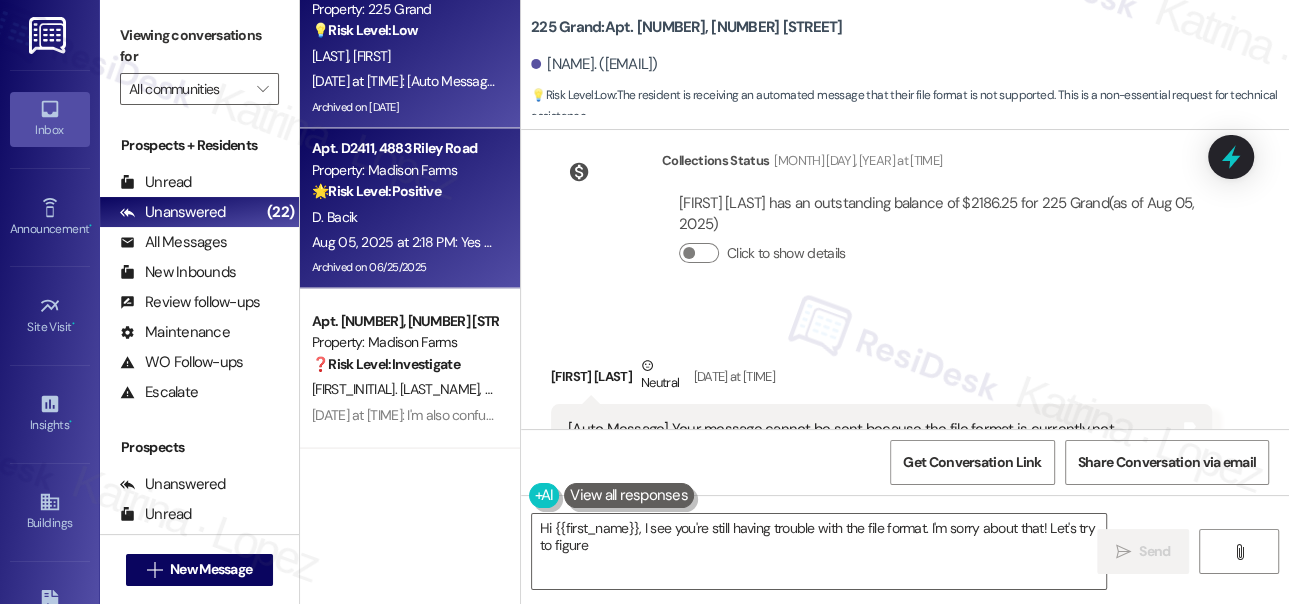 scroll, scrollTop: 6324, scrollLeft: 0, axis: vertical 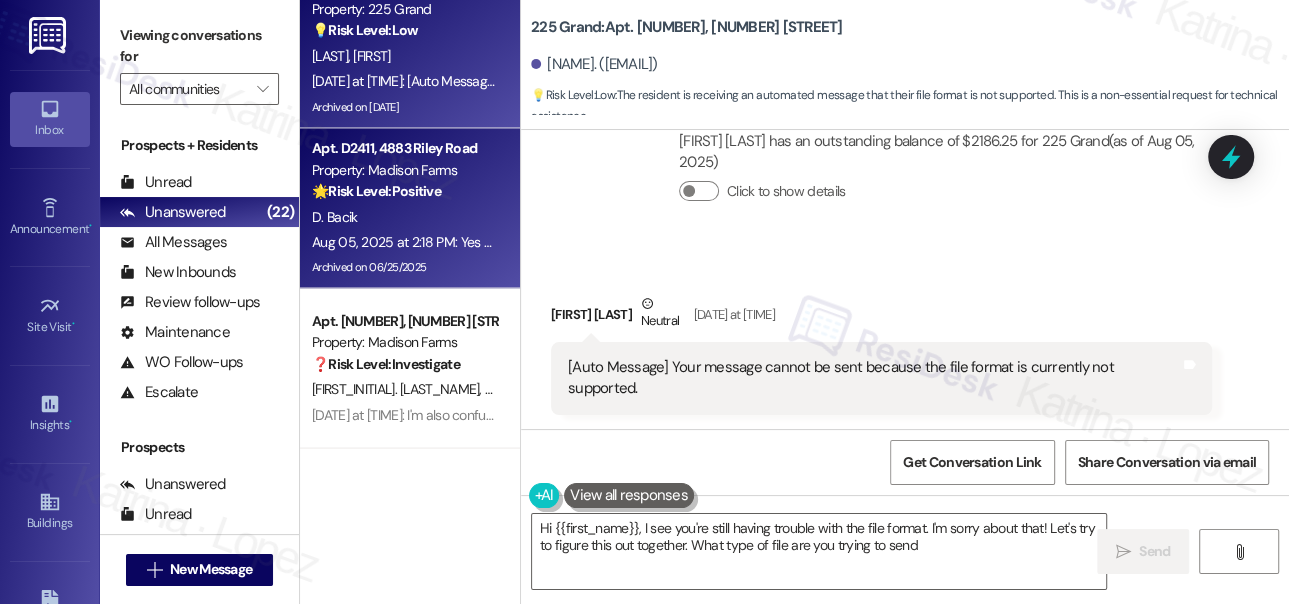 type on "Hi {{first_name}}, I see you're still having trouble with the file format. I'm sorry about that! Let's try to figure this out together. What type of file are you trying to send?" 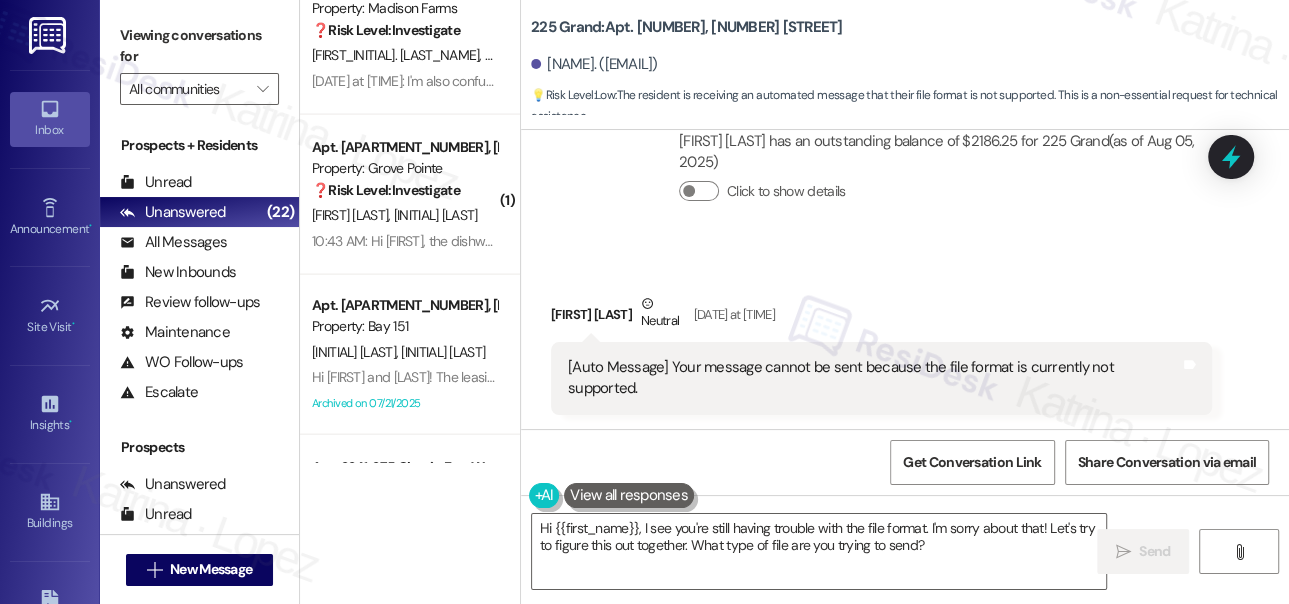 scroll, scrollTop: 2636, scrollLeft: 0, axis: vertical 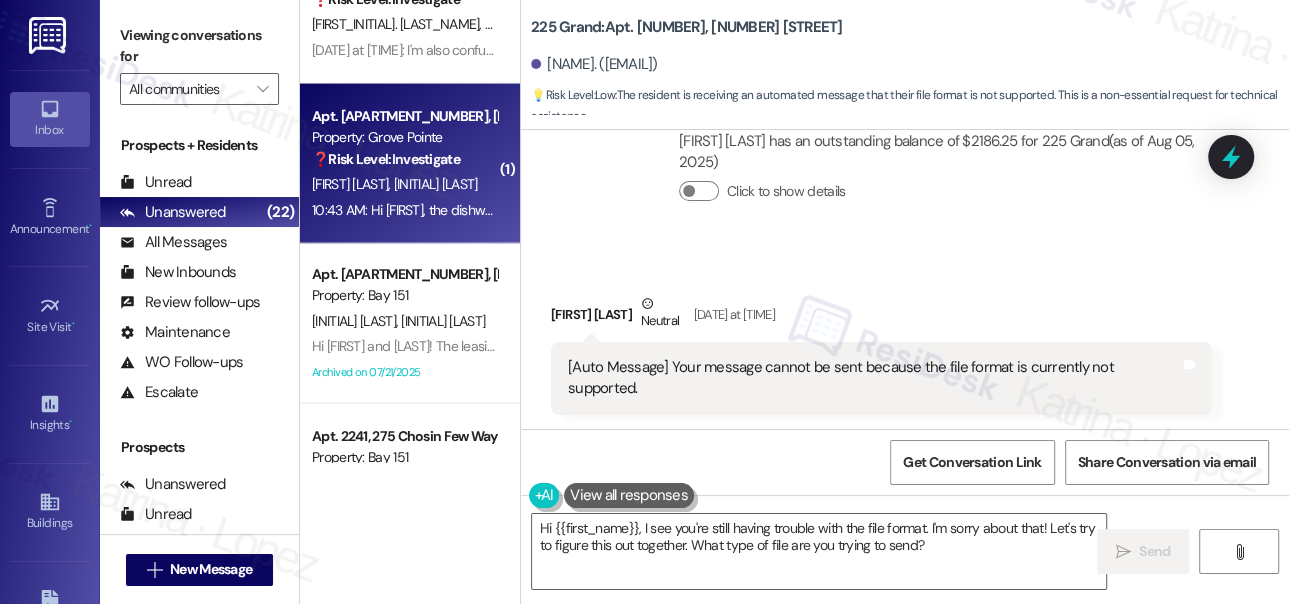 click on "[TIME]: Hi [FIRST_NAME], the dishwasher has been replaced. A test run on the replacement dishwasher ran successfully without leaking. Thank you so much for helping us with this, we really appreciate your help with this! [TIME]: Hi [FIRST_NAME], the dishwasher has been replaced. A test run on the replacement dishwasher ran successfully without leaking. Thank you so much for helping us with this, we really appreciate your help with this!" at bounding box center (933, 210) 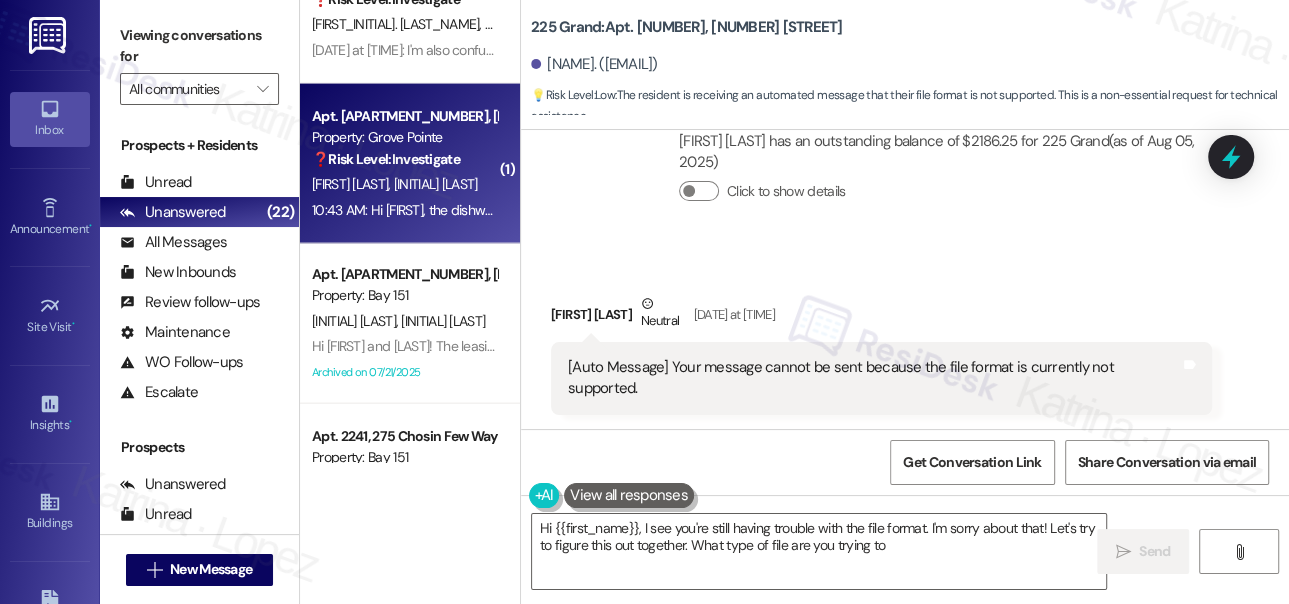 type on "Hi {{first_name}}, I see you're still having trouble with the file format. I'm sorry about that! Let's try to figure this out together. What type of file are you trying to send" 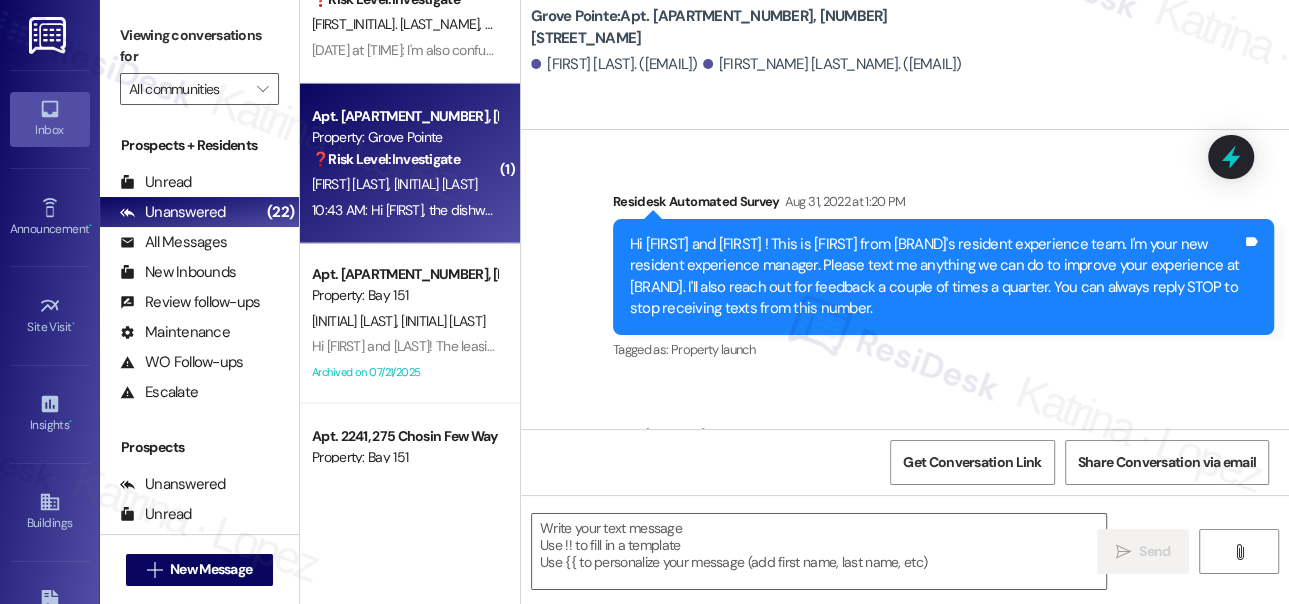 scroll, scrollTop: 2545, scrollLeft: 0, axis: vertical 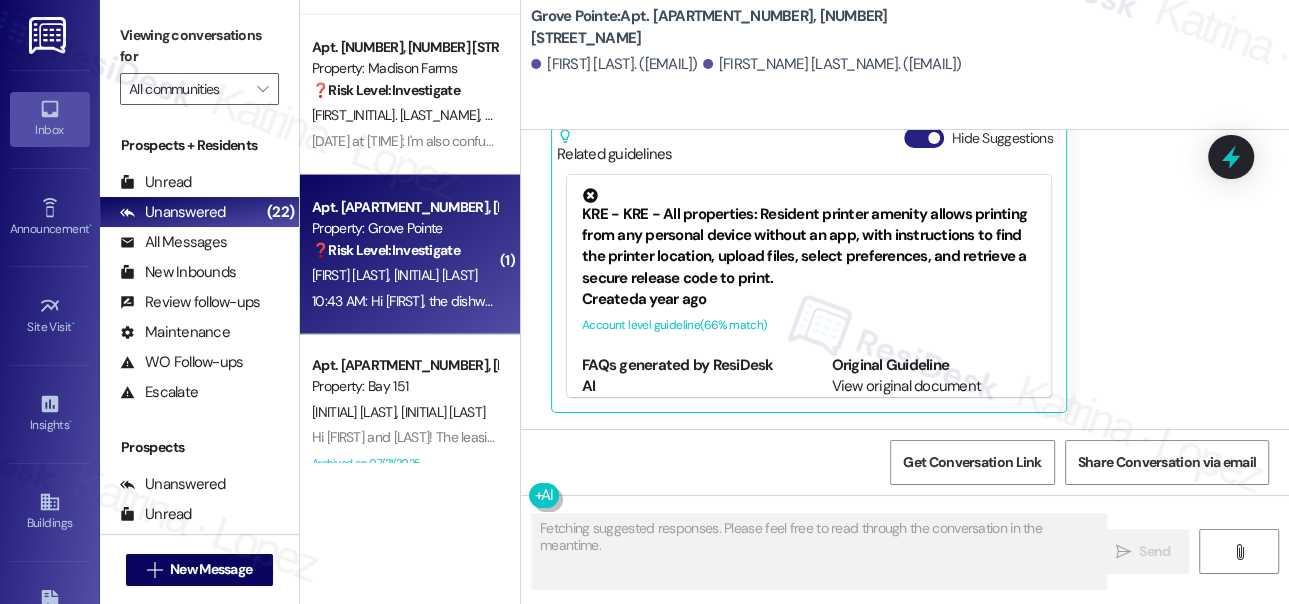 click on "Hide Suggestions" at bounding box center (924, 138) 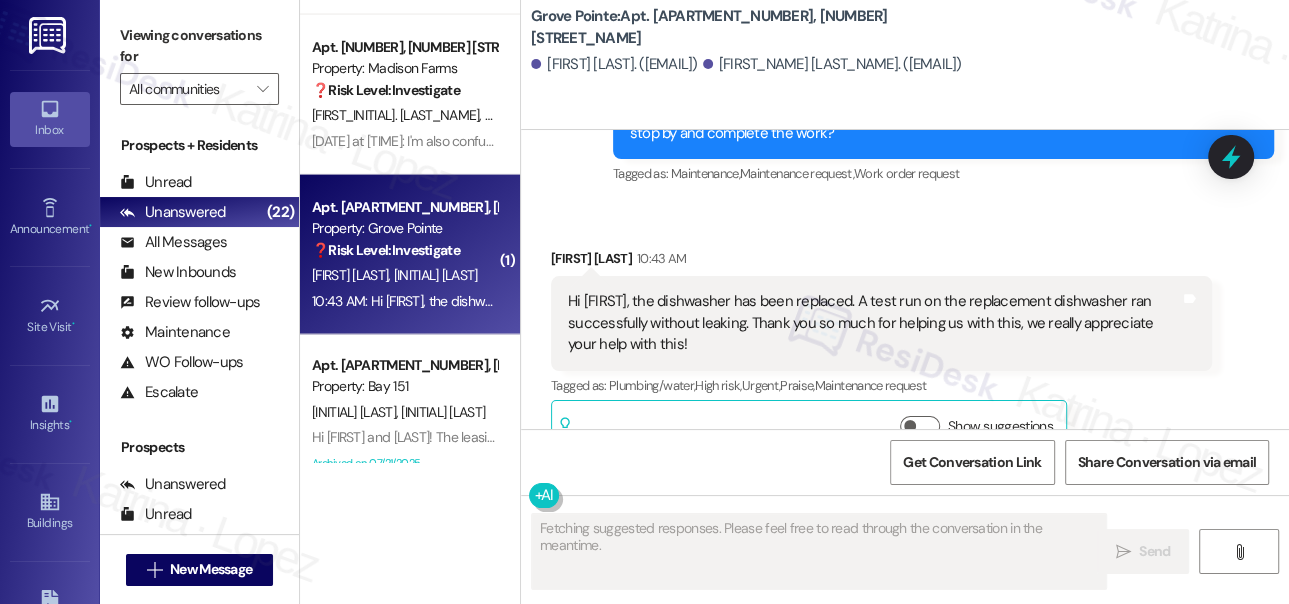 scroll, scrollTop: 28138, scrollLeft: 0, axis: vertical 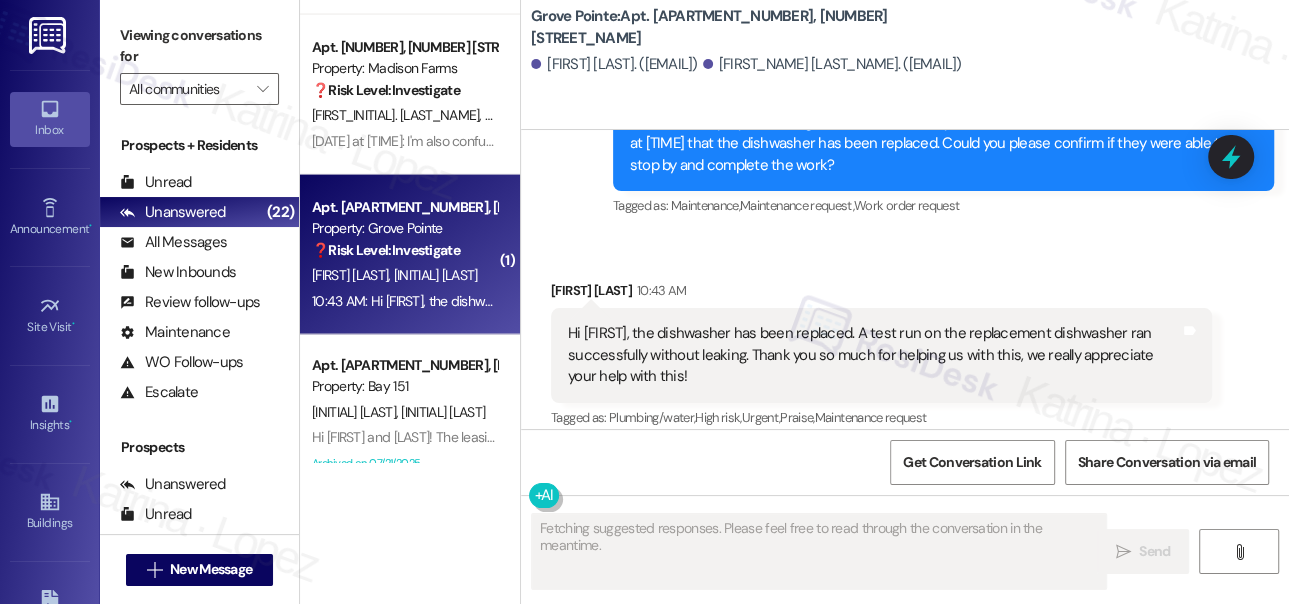 click on "Hi [FIRST], the dishwasher has been replaced. A test run on the replacement dishwasher ran successfully without leaking. Thank you so much for helping us with this, we really appreciate your help with this!" at bounding box center (874, 355) 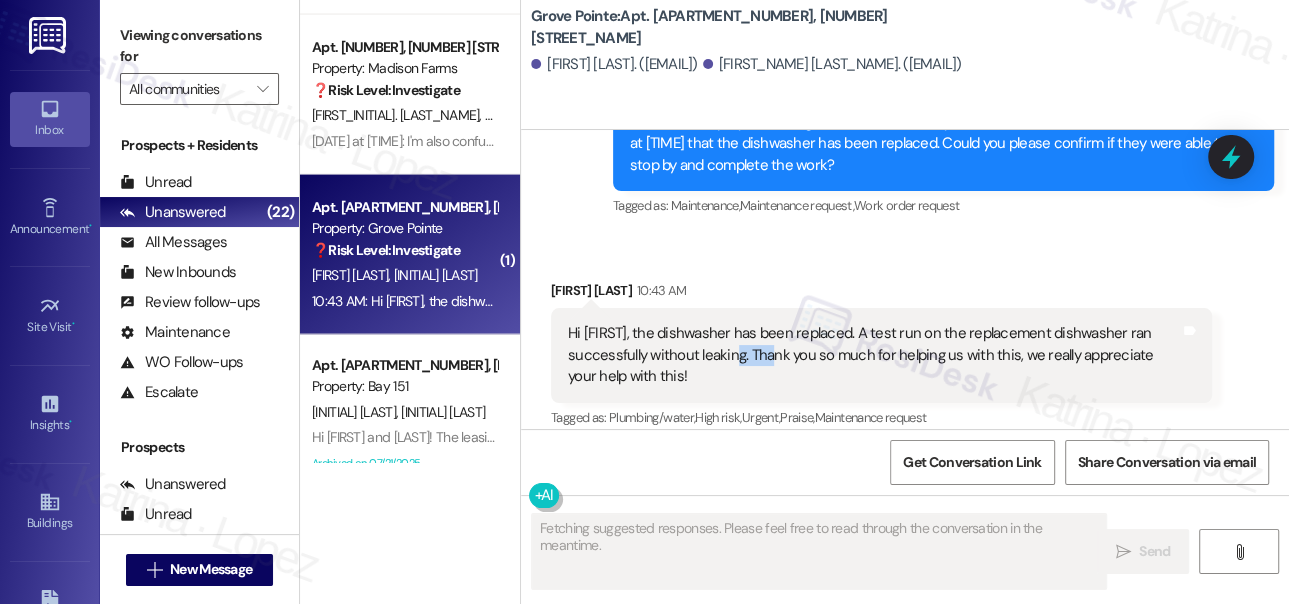 click on "Hi [FIRST], the dishwasher has been replaced. A test run on the replacement dishwasher ran successfully without leaking. Thank you so much for helping us with this, we really appreciate your help with this!" at bounding box center [874, 355] 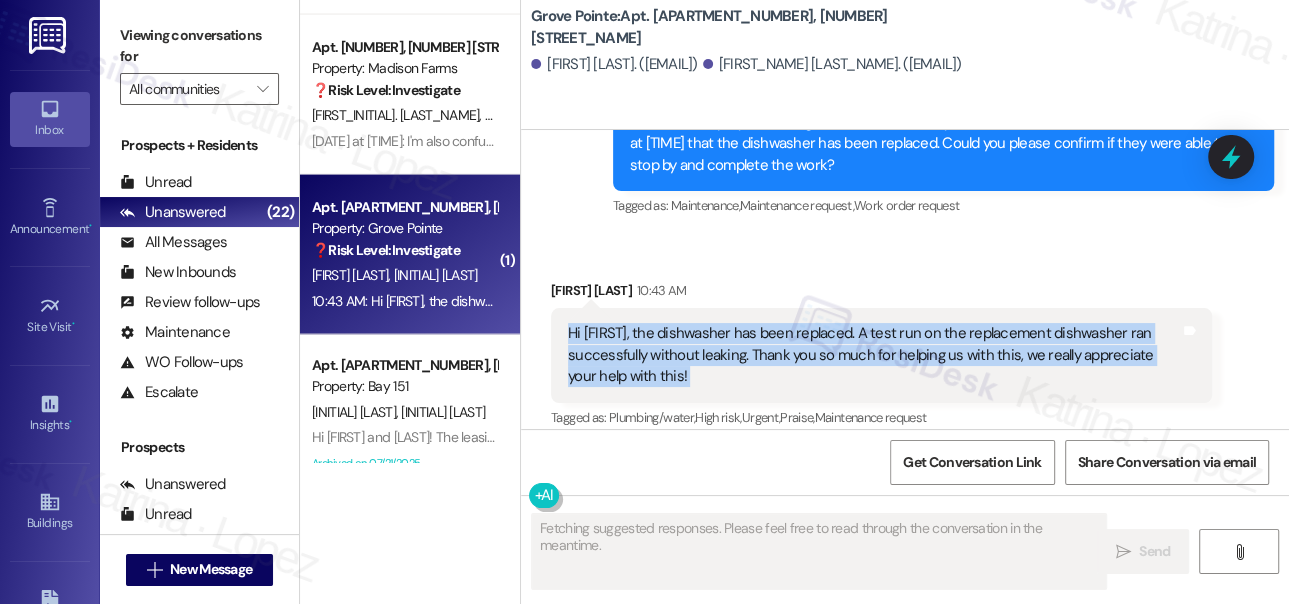 click on "Hi [FIRST], the dishwasher has been replaced. A test run on the replacement dishwasher ran successfully without leaking. Thank you so much for helping us with this, we really appreciate your help with this!" at bounding box center [874, 355] 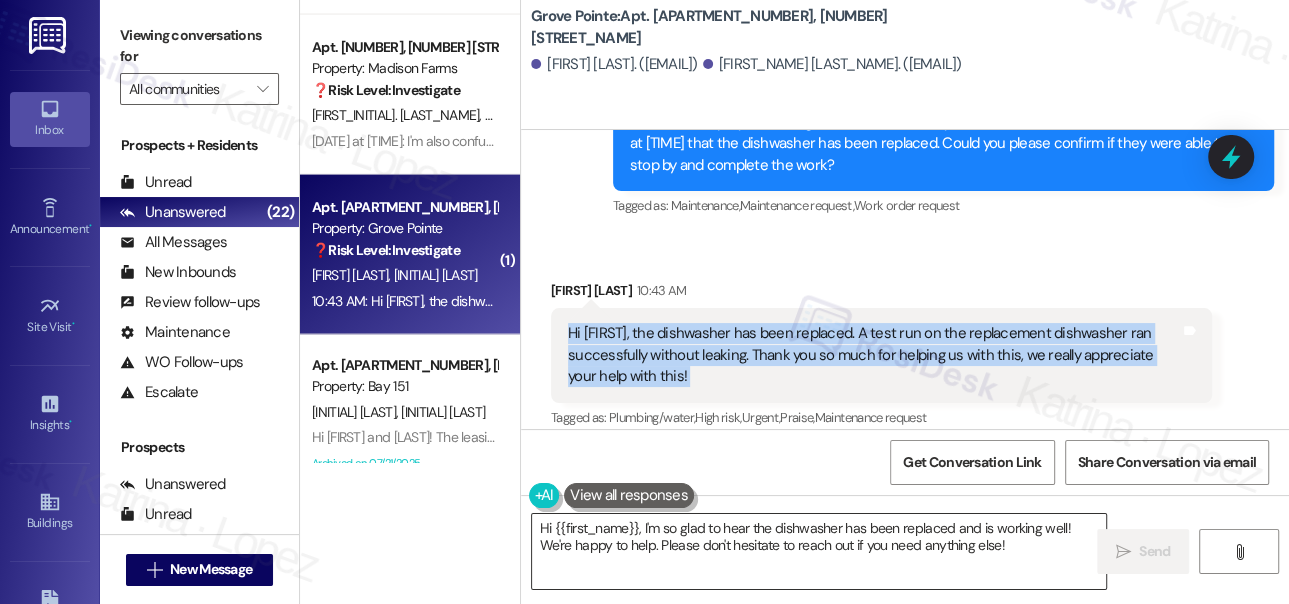 click on "Hi {{first_name}}, I'm so glad to hear the dishwasher has been replaced and is working well! We're happy to help. Please don't hesitate to reach out if you need anything else!" at bounding box center [819, 551] 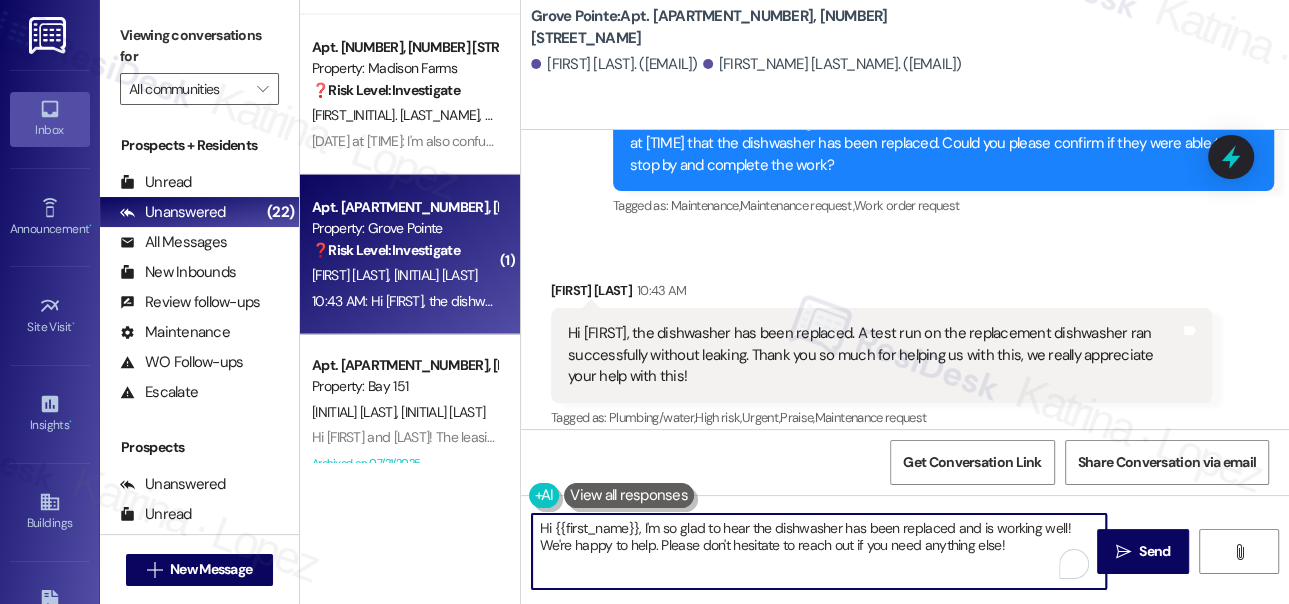 click on "Hi {{first_name}}, I'm so glad to hear the dishwasher has been replaced and is working well! We're happy to help. Please don't hesitate to reach out if you need anything else!" at bounding box center [819, 551] 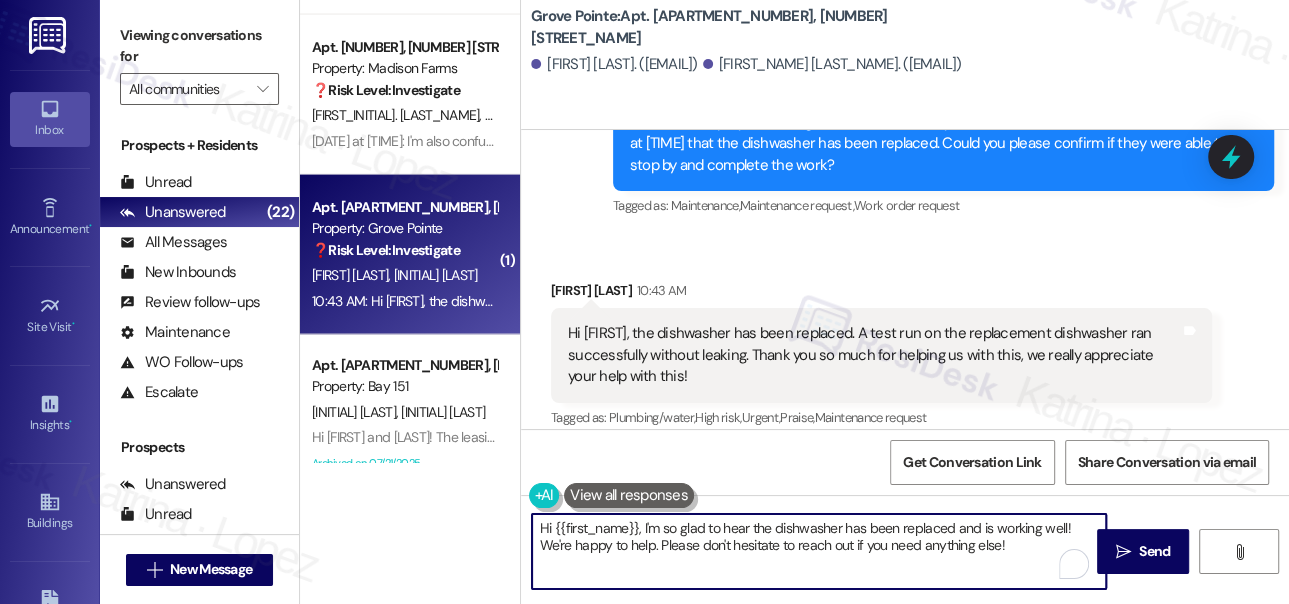 click on "Hi {{first_name}}, I'm so glad to hear the dishwasher has been replaced and is working well! We're happy to help. Please don't hesitate to reach out if you need anything else!" at bounding box center (819, 551) 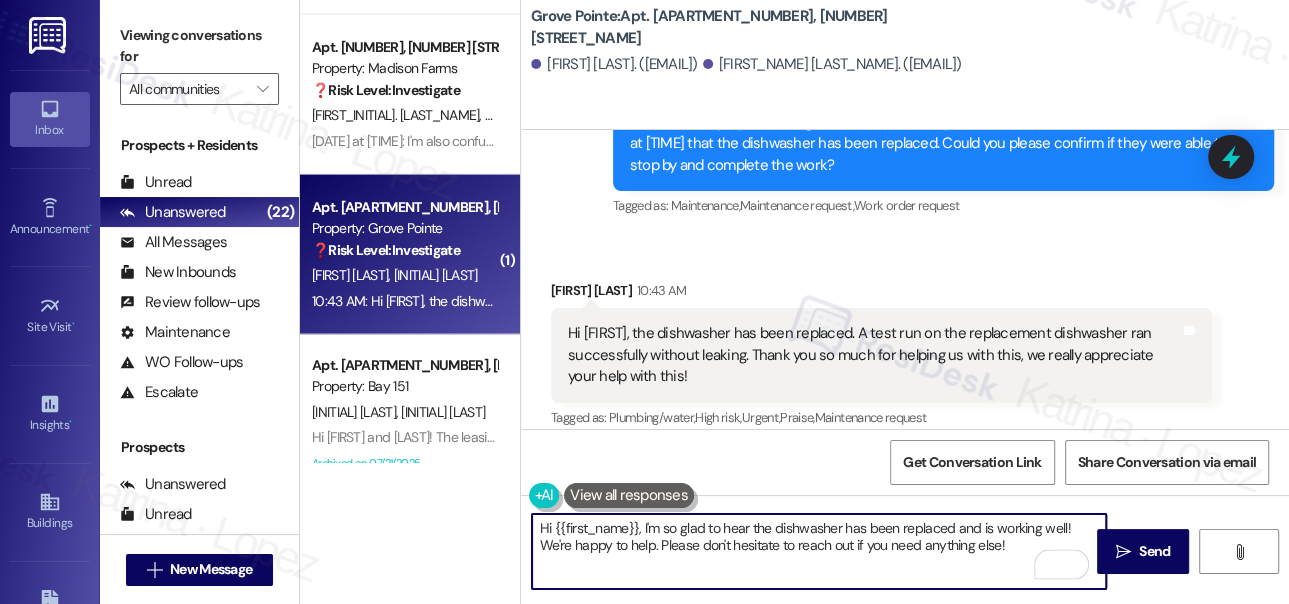 click on "Hi {{first_name}}, I'm so glad to hear the dishwasher has been replaced and is working well! We're happy to help. Please don't hesitate to reach out if you need anything else!" at bounding box center (819, 551) 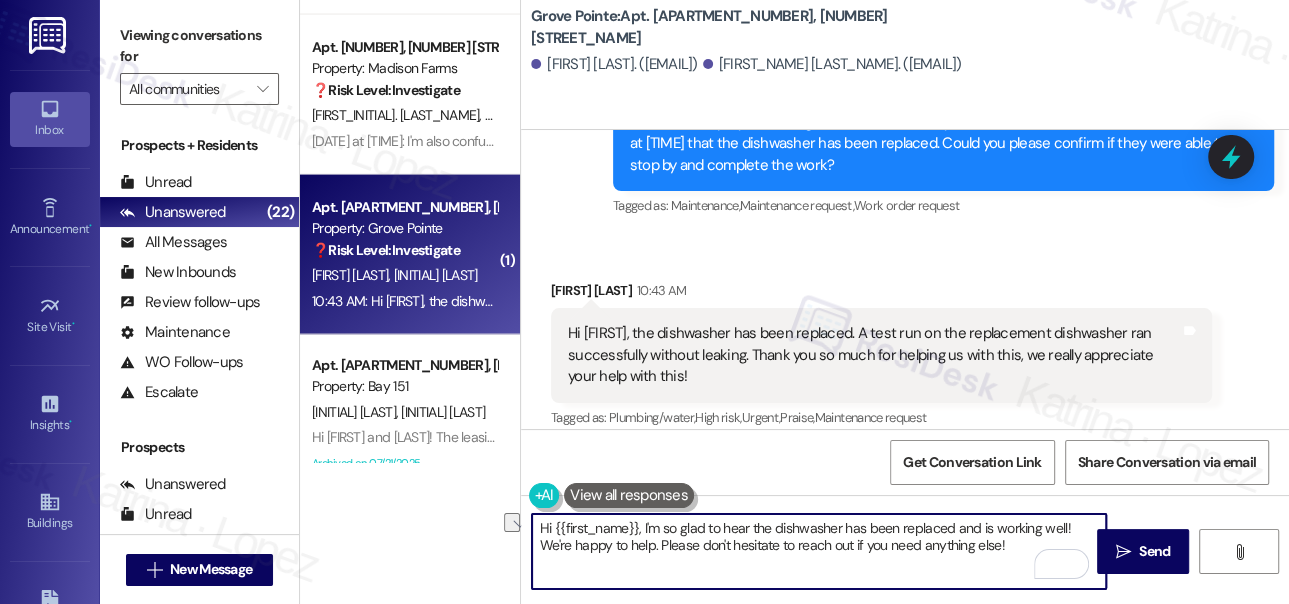 drag, startPoint x: 673, startPoint y: 528, endPoint x: 536, endPoint y: 524, distance: 137.05838 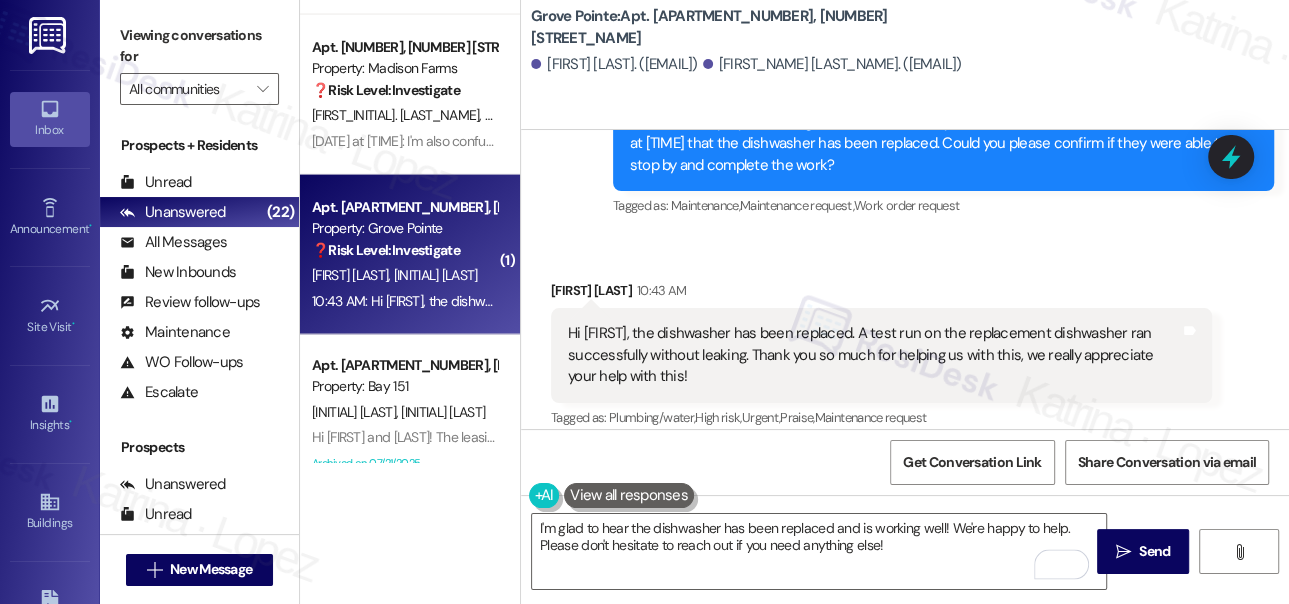 click on "Hi [FIRST], the dishwasher has been replaced. A test run on the replacement dishwasher ran successfully without leaking. Thank you so much for helping us with this, we really appreciate your help with this! Tags and notes" at bounding box center (881, 355) 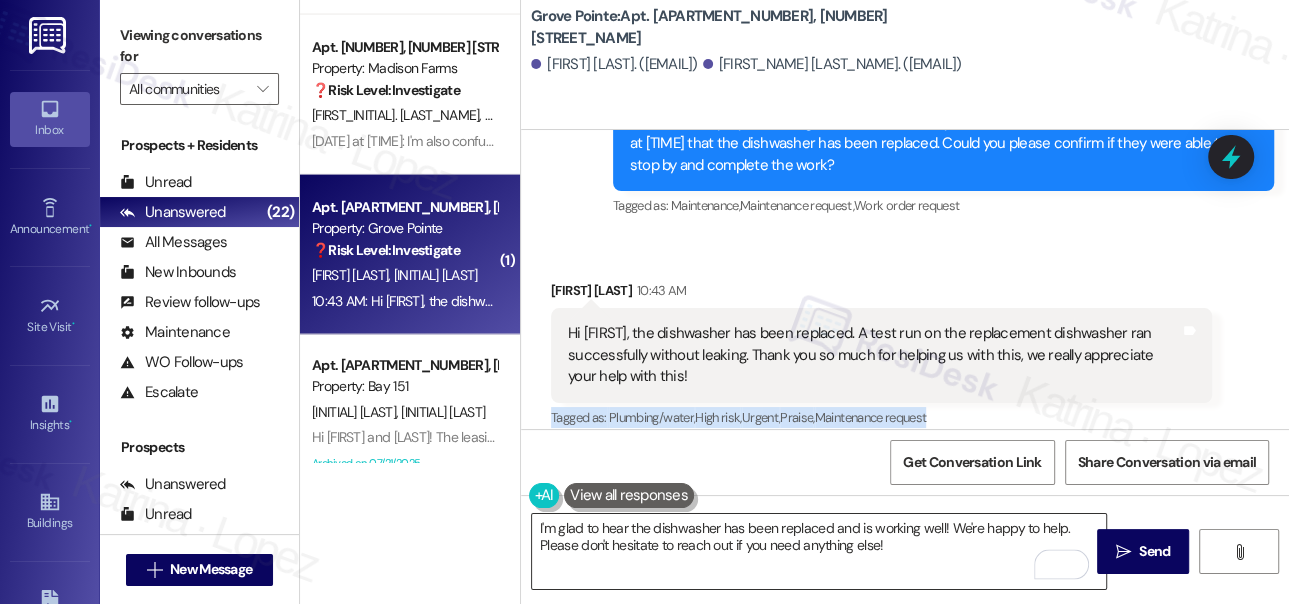 click on "I'm glad to hear the dishwasher has been replaced and is working well! We're happy to help. Please don't hesitate to reach out if you need anything else!" at bounding box center (819, 551) 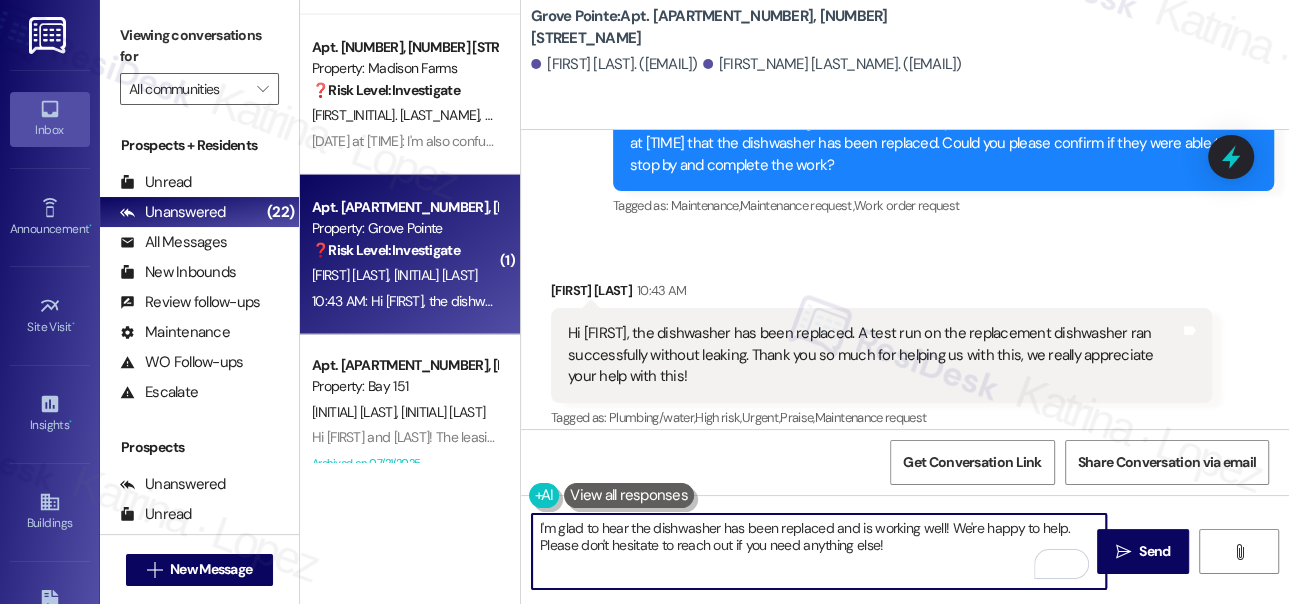click on "I'm glad to hear the dishwasher has been replaced and is working well! We're happy to help. Please don't hesitate to reach out if you need anything else!" at bounding box center [819, 551] 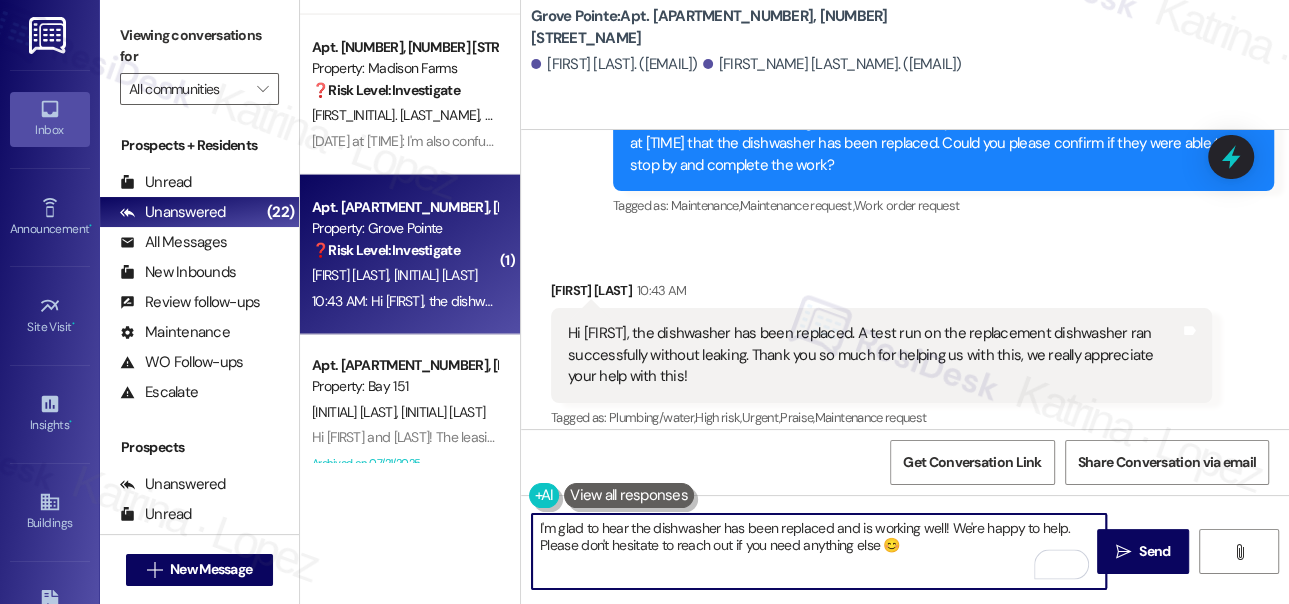 click on "I'm glad to hear the dishwasher has been replaced and is working well! We're happy to help. Please don't hesitate to reach out if you need anything else 😊" at bounding box center [819, 551] 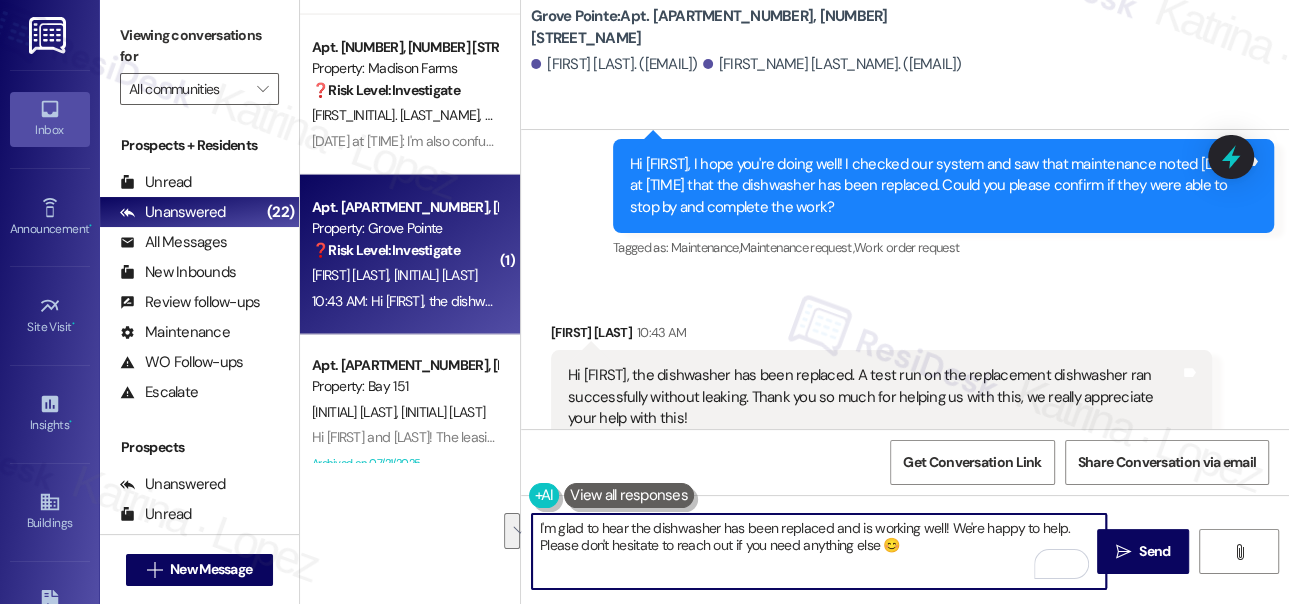 scroll, scrollTop: 28229, scrollLeft: 0, axis: vertical 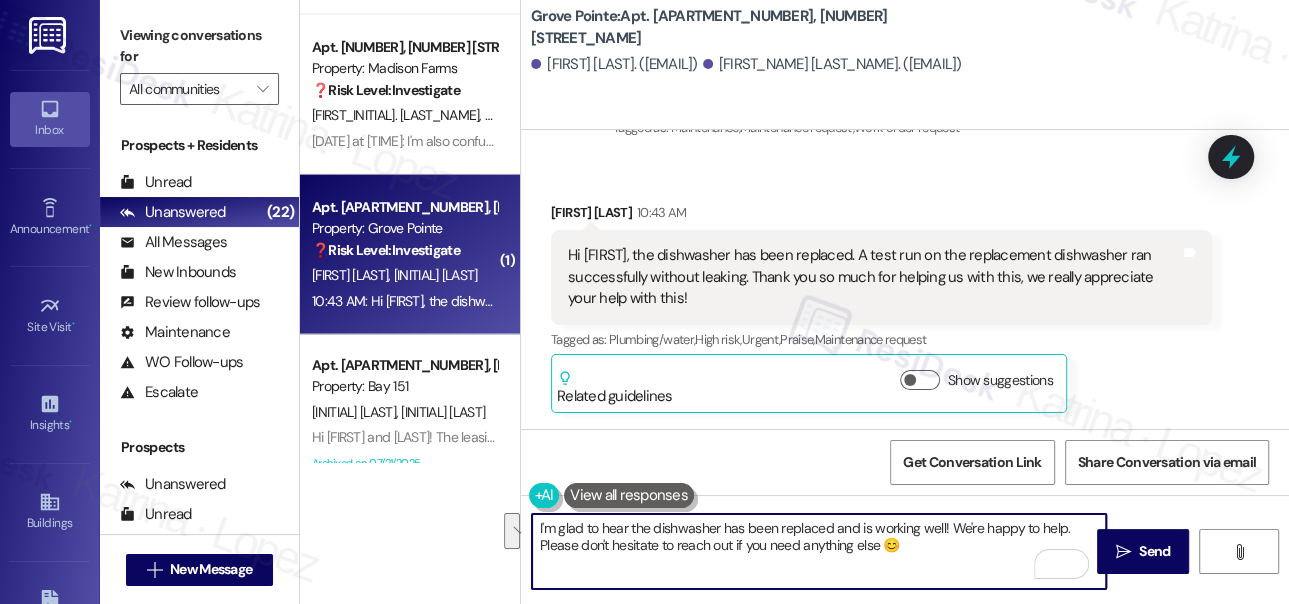 click on "Hi [FIRST], the dishwasher has been replaced. A test run on the replacement dishwasher ran successfully without leaking. Thank you so much for helping us with this, we really appreciate your help with this!" at bounding box center [874, 277] 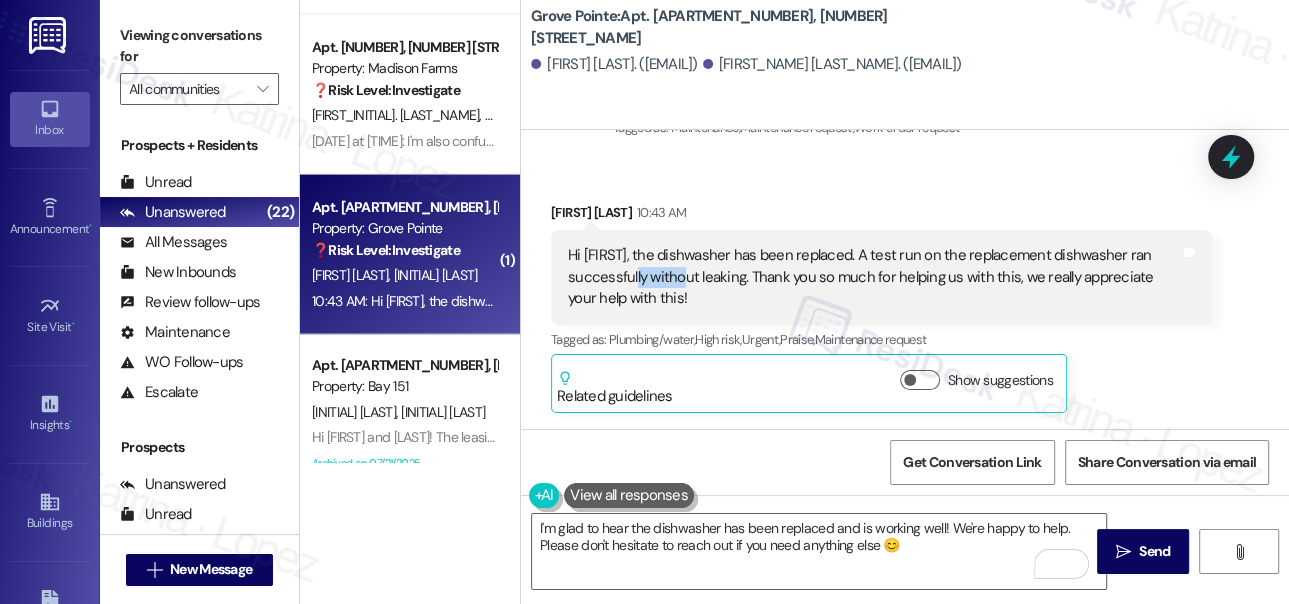 click on "Hi [FIRST], the dishwasher has been replaced. A test run on the replacement dishwasher ran successfully without leaking. Thank you so much for helping us with this, we really appreciate your help with this!" at bounding box center (874, 277) 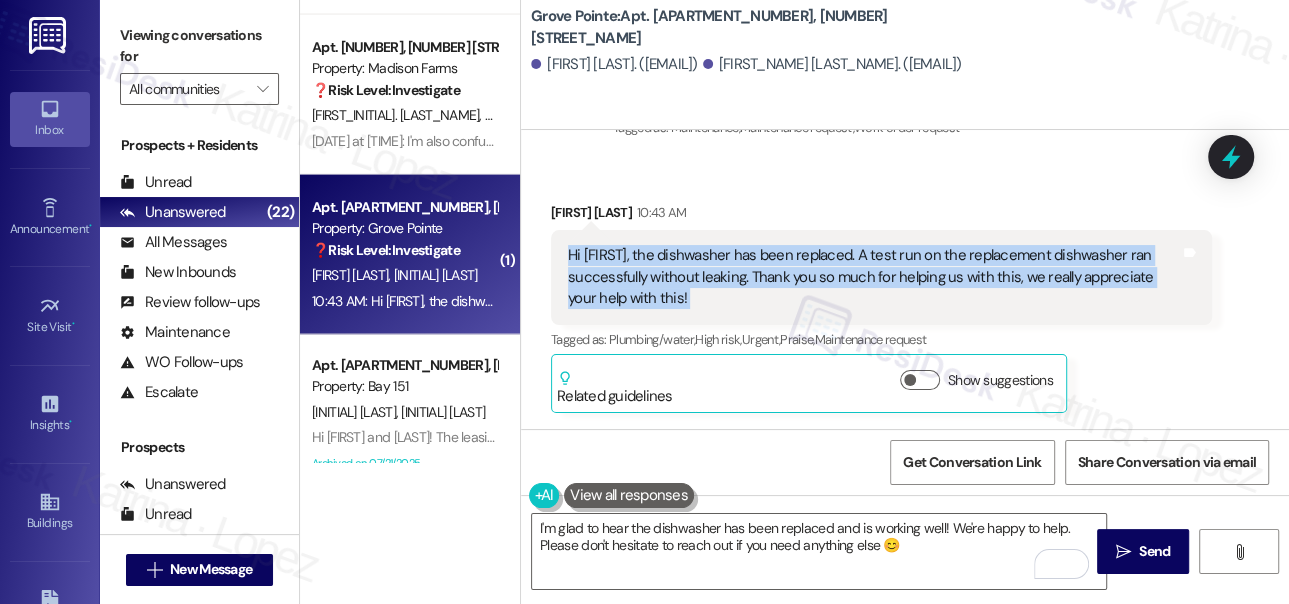 click on "Hi [FIRST], the dishwasher has been replaced. A test run on the replacement dishwasher ran successfully without leaking. Thank you so much for helping us with this, we really appreciate your help with this!" at bounding box center (874, 277) 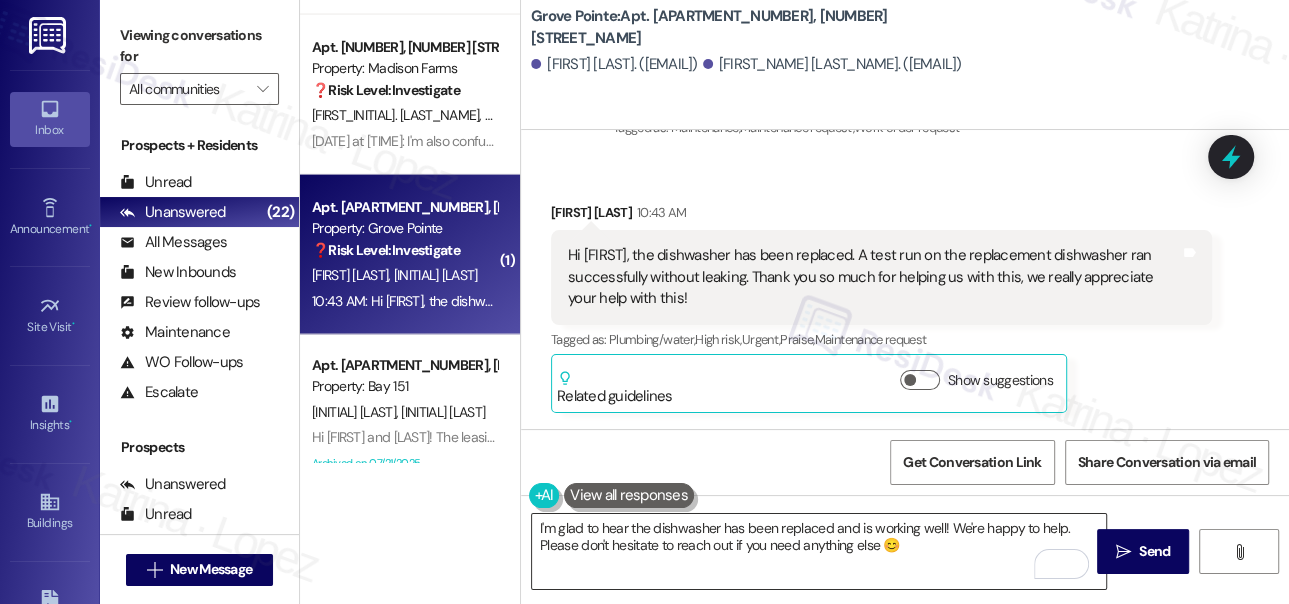 click on "I'm glad to hear the dishwasher has been replaced and is working well! We're happy to help. Please don't hesitate to reach out if you need anything else 😊" at bounding box center (819, 551) 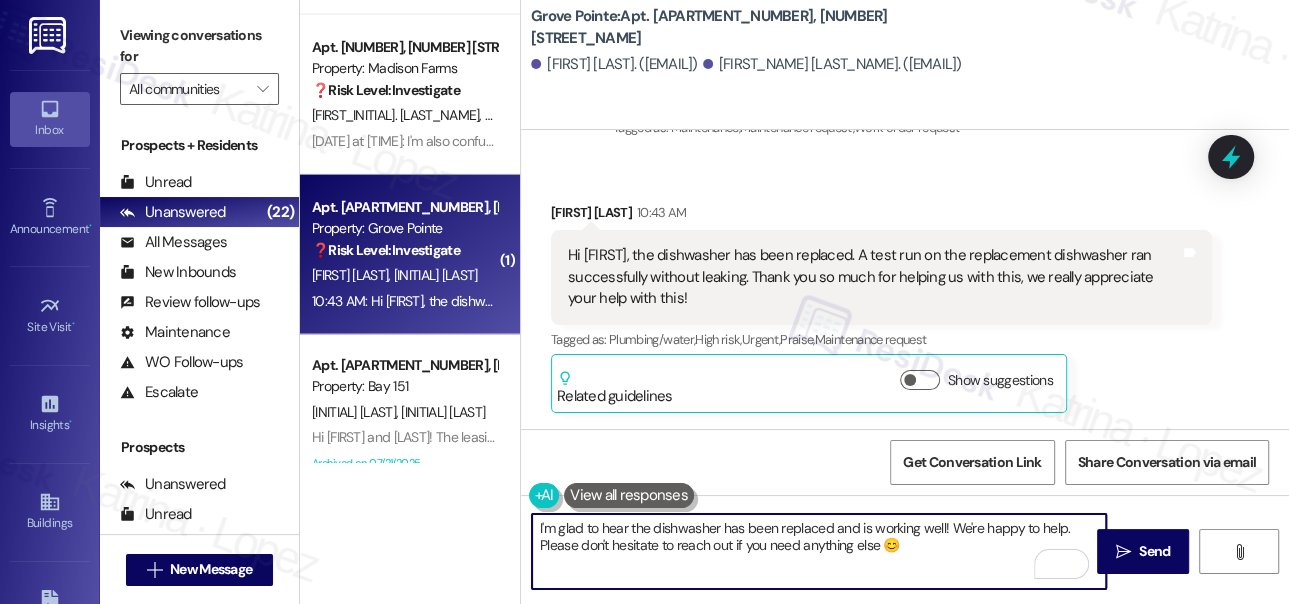click on "I'm glad to hear the dishwasher has been replaced and is working well! We're happy to help. Please don't hesitate to reach out if you need anything else 😊" at bounding box center (819, 551) 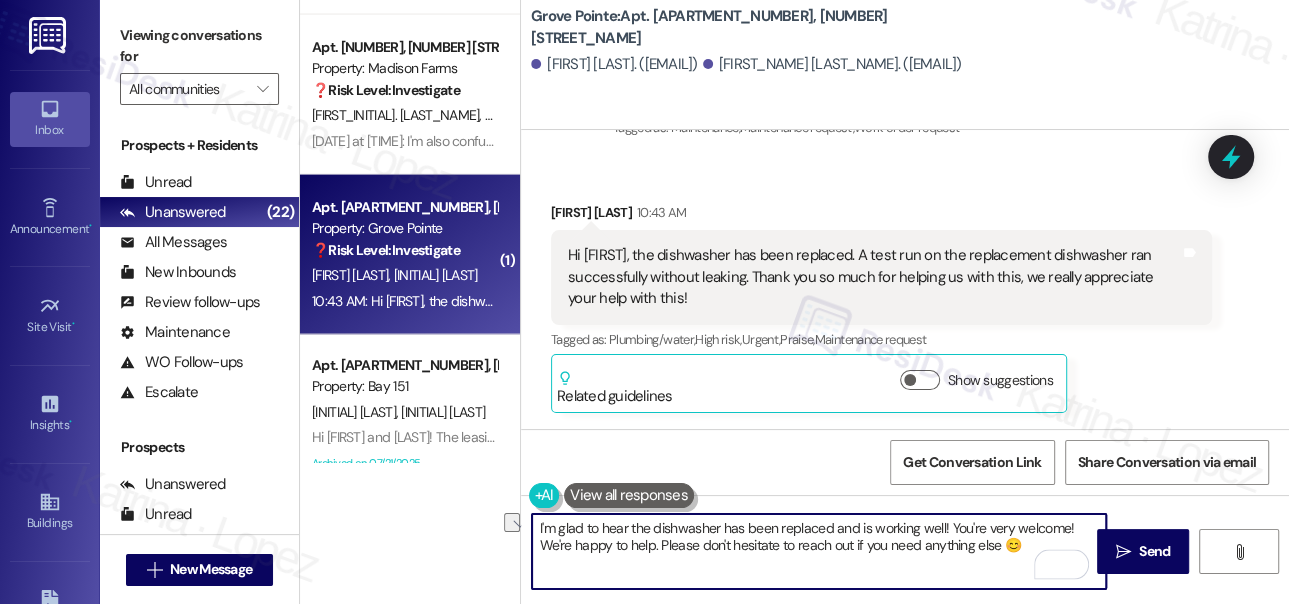 drag, startPoint x: 658, startPoint y: 543, endPoint x: 515, endPoint y: 543, distance: 143 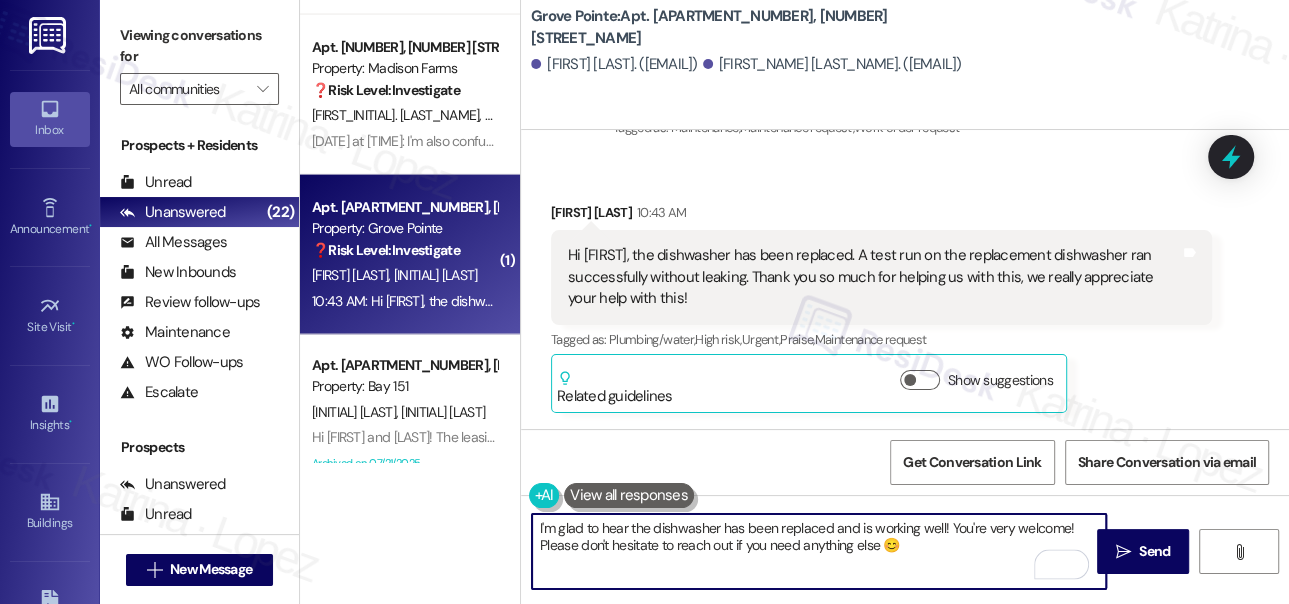 click on "I'm glad to hear the dishwasher has been replaced and is working well! You're very welcome! Please don't hesitate to reach out if you need anything else 😊" at bounding box center (819, 551) 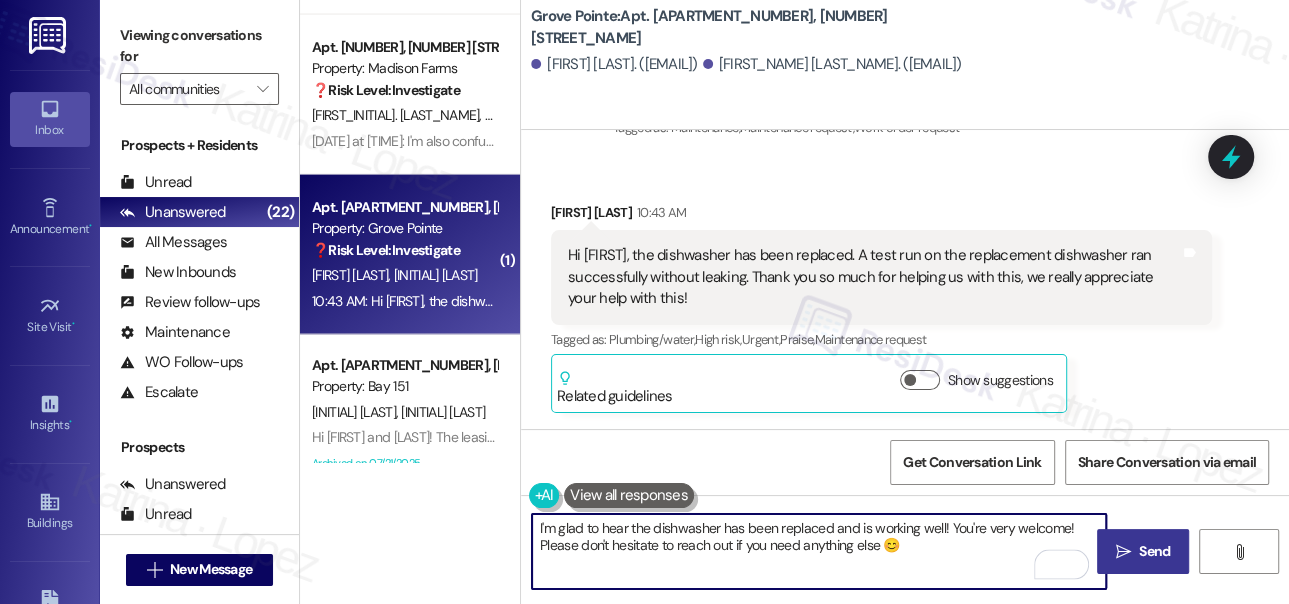 type on "I'm glad to hear the dishwasher has been replaced and is working well! You're very welcome! Please don't hesitate to reach out if you need anything else 😊" 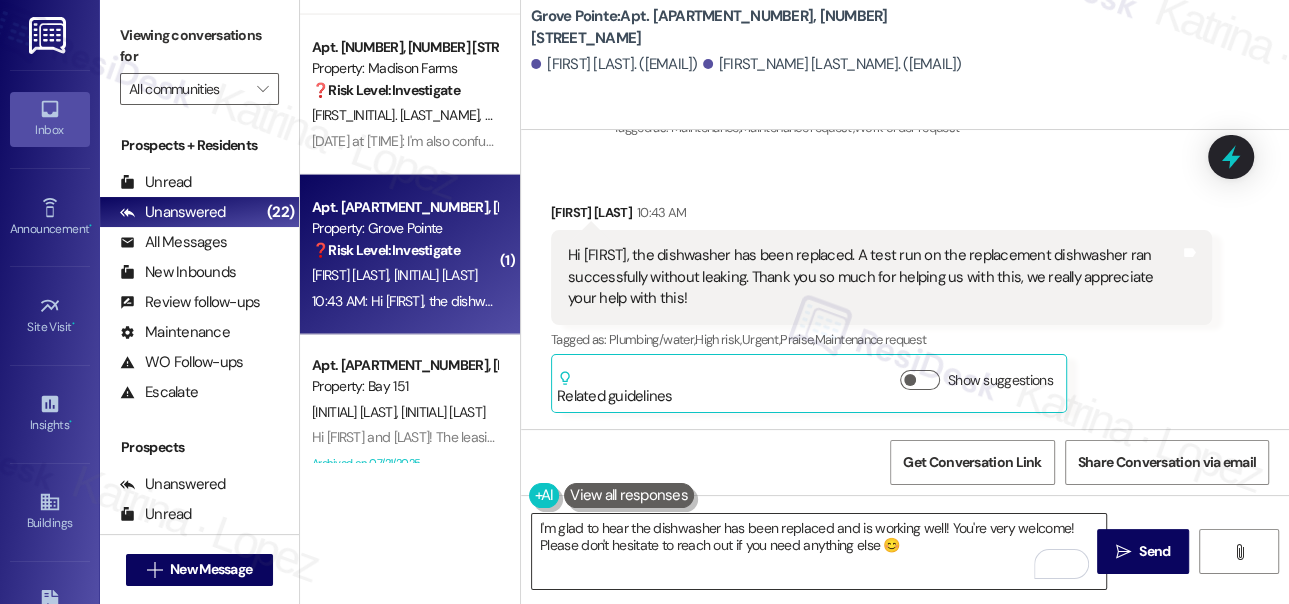 click on "I'm glad to hear the dishwasher has been replaced and is working well! You're very welcome! Please don't hesitate to reach out if you need anything else 😊" at bounding box center [819, 551] 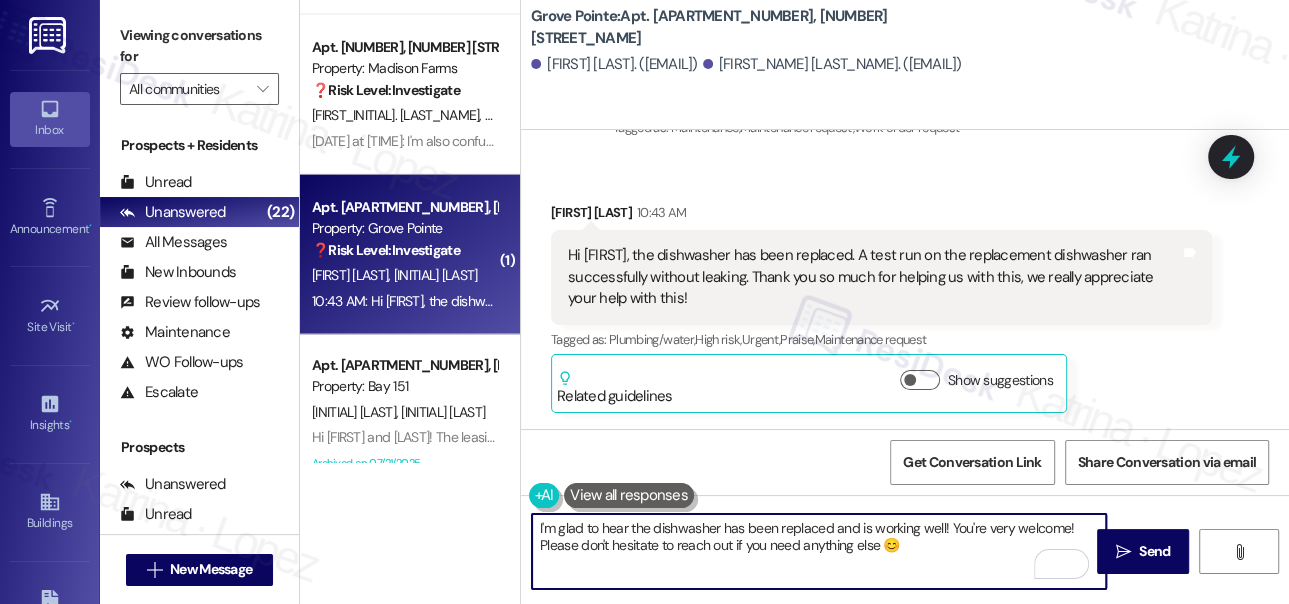 drag, startPoint x: 954, startPoint y: 535, endPoint x: 1038, endPoint y: 537, distance: 84.0238 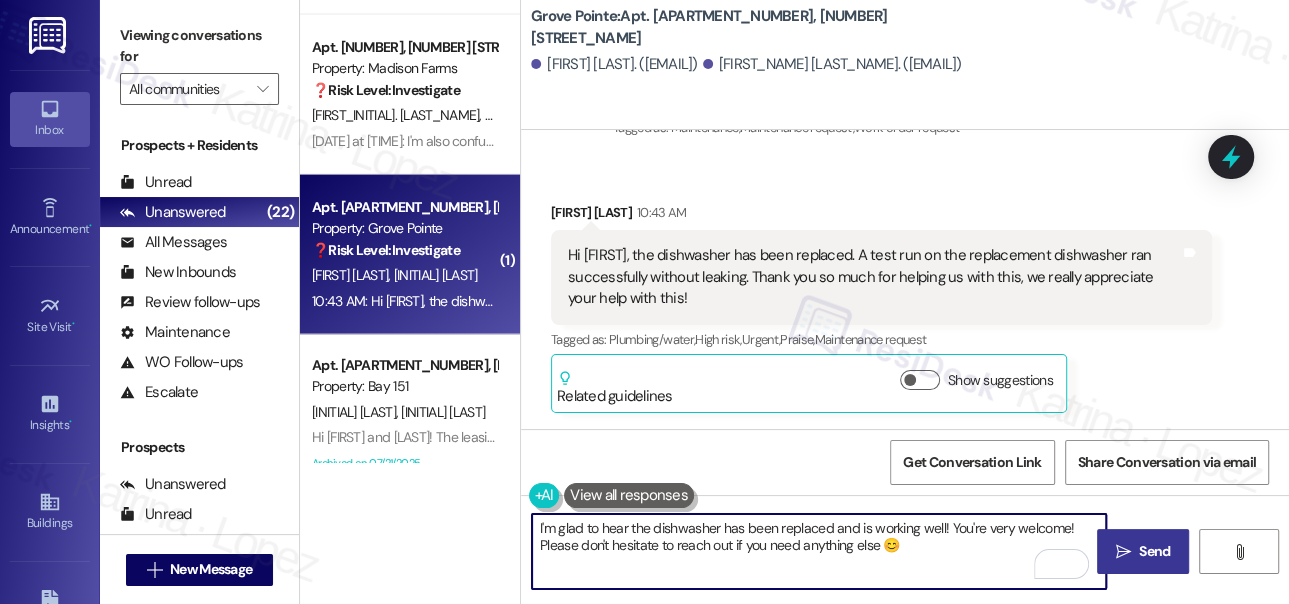 click on " Send" at bounding box center [1143, 551] 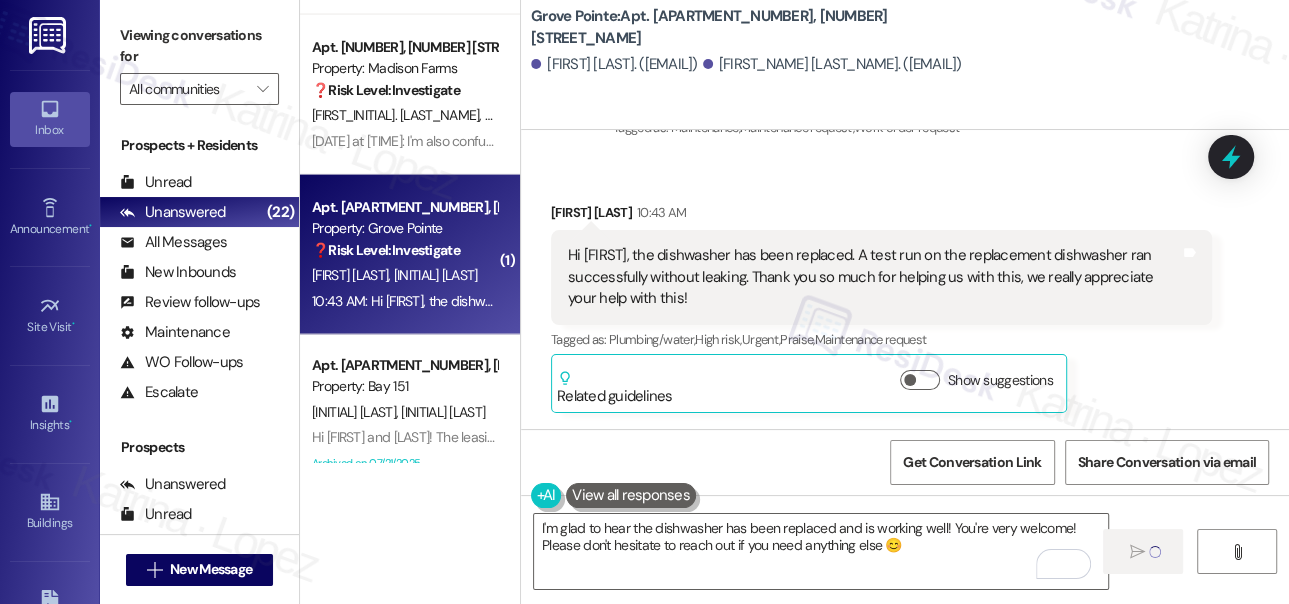 type 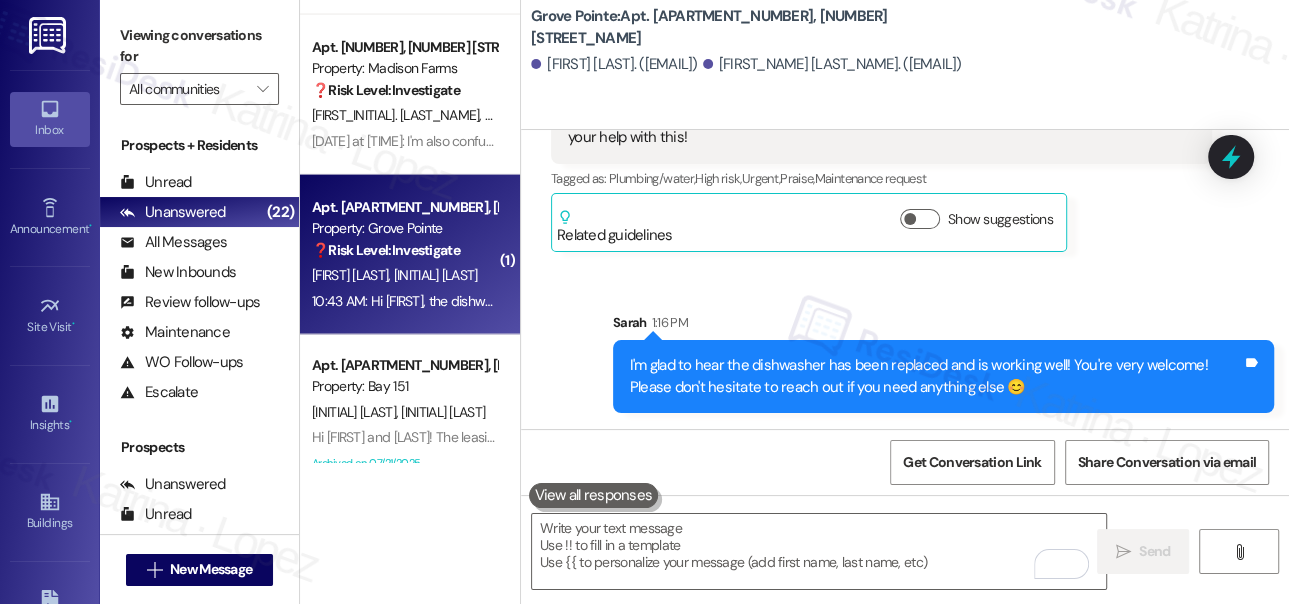 scroll, scrollTop: 28389, scrollLeft: 0, axis: vertical 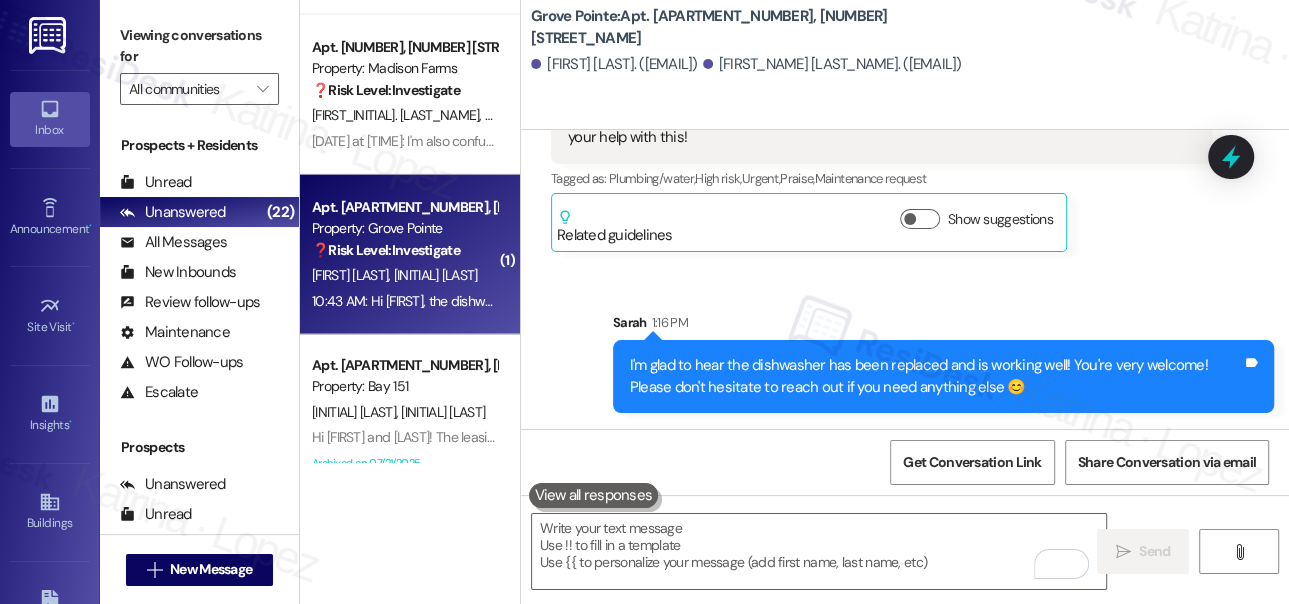 click on "I'm glad to hear the dishwasher has been replaced and is working well! You're very welcome! Please don't hesitate to reach out if you need anything else 😊" at bounding box center [936, 376] 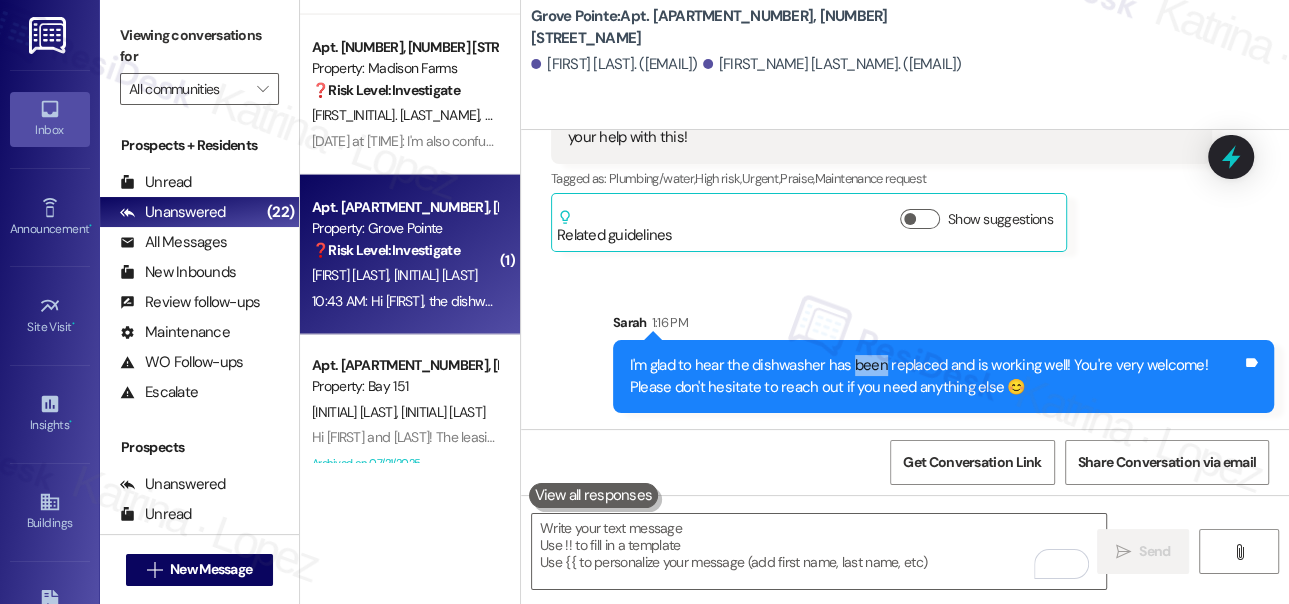 click on "I'm glad to hear the dishwasher has been replaced and is working well! You're very welcome! Please don't hesitate to reach out if you need anything else 😊" at bounding box center (936, 376) 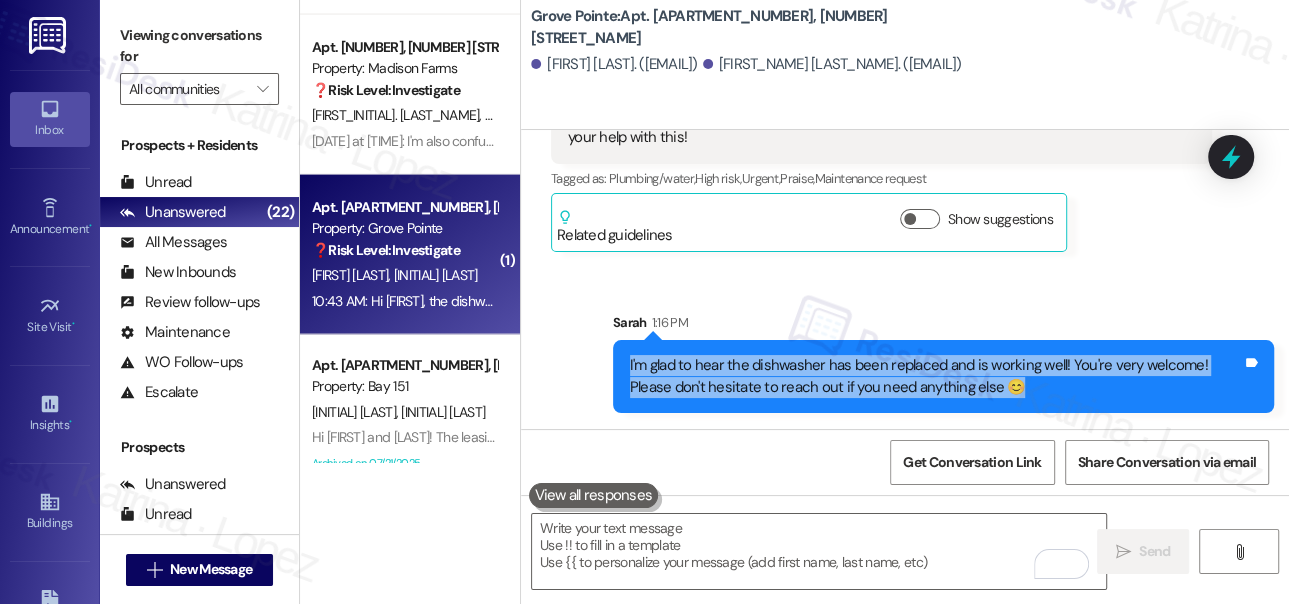 click on "I'm glad to hear the dishwasher has been replaced and is working well! You're very welcome! Please don't hesitate to reach out if you need anything else 😊" at bounding box center [936, 376] 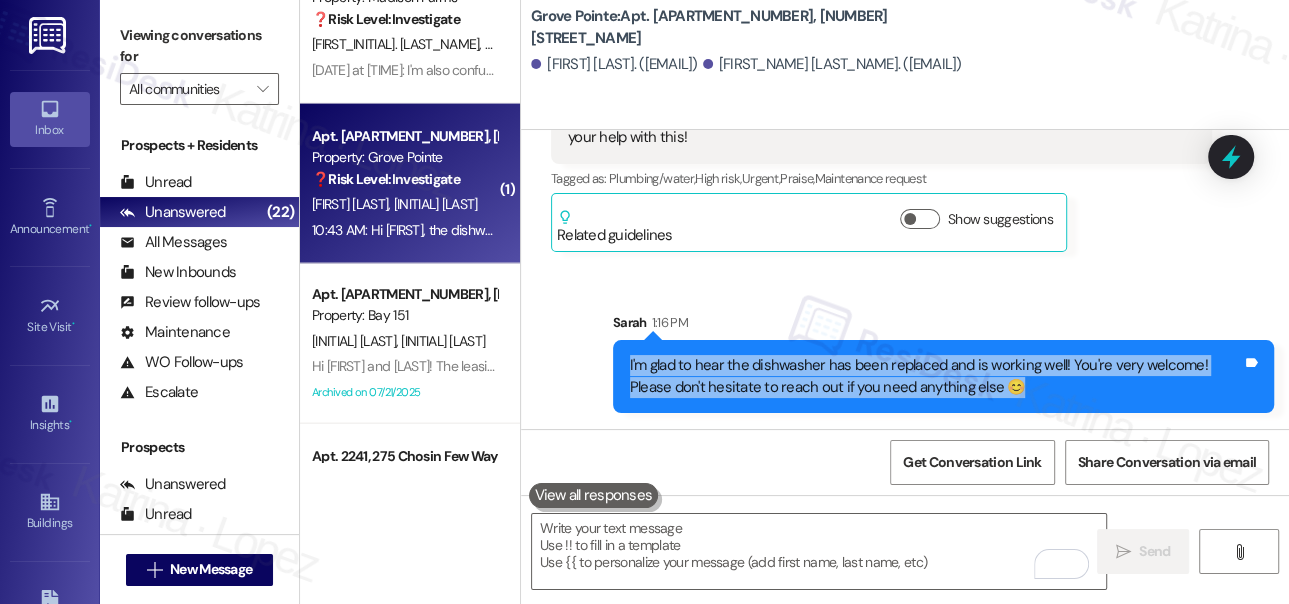 scroll, scrollTop: 2818, scrollLeft: 0, axis: vertical 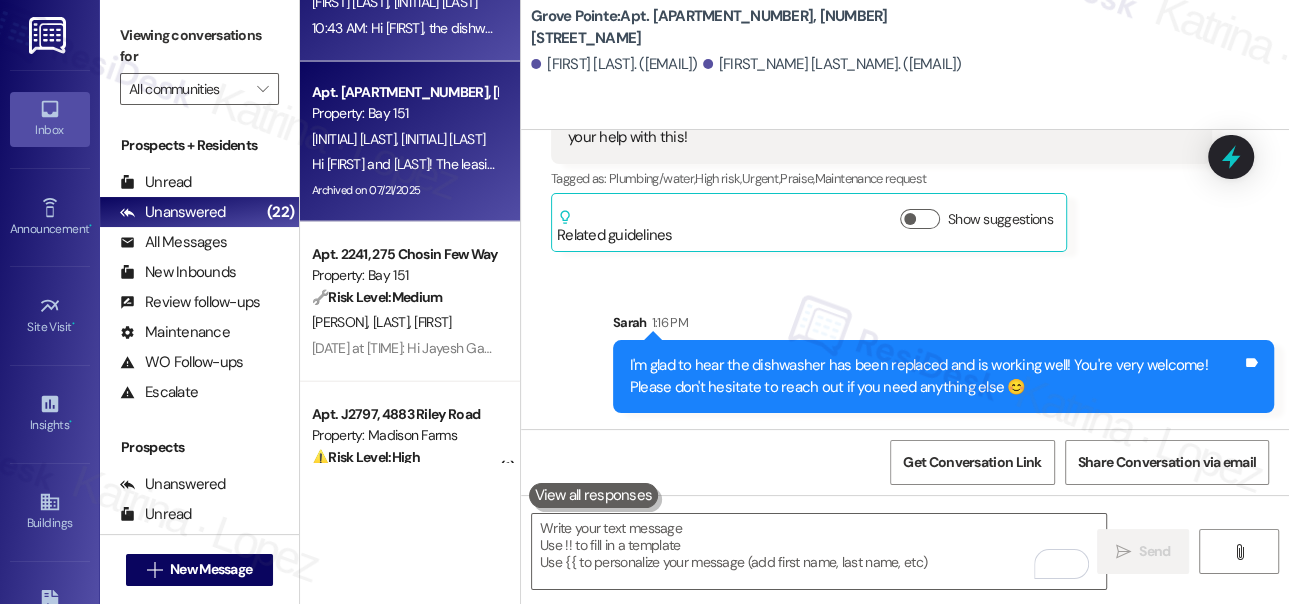 click on "[MONTH] [DAY], [YEAR] at [TIME]: Hi [FIRST] and [FIRST]!
The leasing office will be closed on Wed [DAY] [MONTH] [YEAR] and will reopen Thurs [DAY] [MONTH] [YEAR]. Feel free to email us with any questions - we’ll get back to you when we are back in the office!
- Bay151 Leasing Team [MONTH] [DAY], [YEAR] at [TIME]: Hi [FIRST] and [FIRST]!
The leasing office will be closed on Wed [DAY] [MONTH] [YEAR] and will reopen Thurs [DAY] [MONTH] [YEAR]. Feel free to email us with any questions - we’ll get back to you when we are back in the office!
- Bay151 Leasing Team" at bounding box center [404, 164] 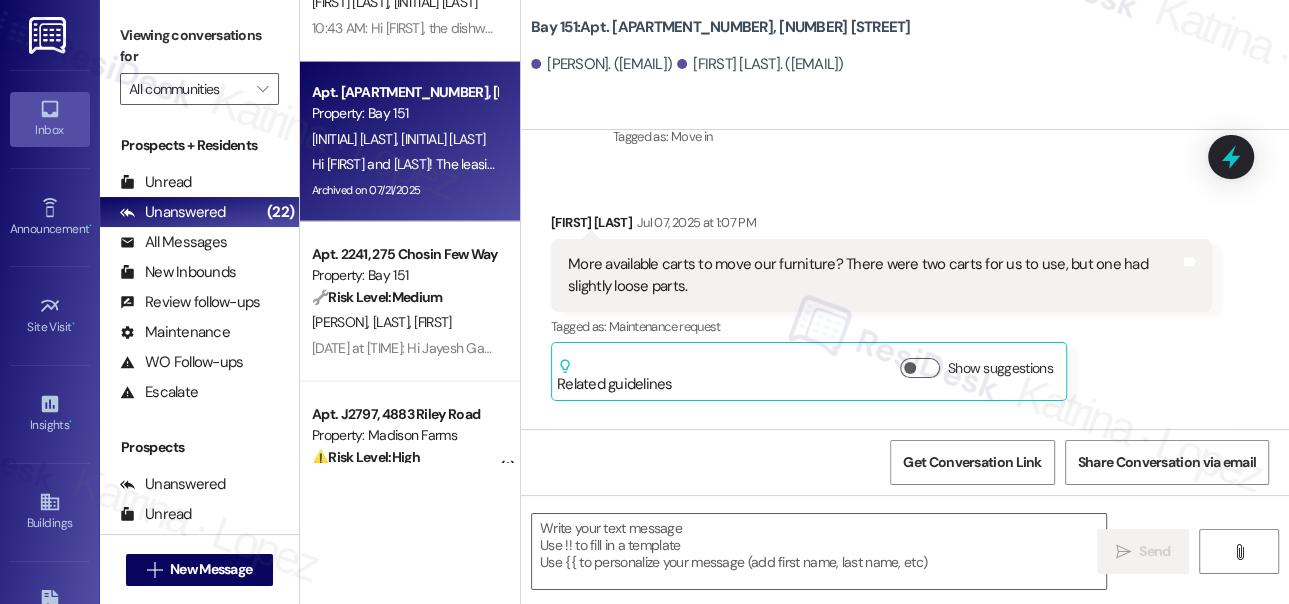 type on "Fetching suggested responses. Please feel free to read through the conversation in the meantime." 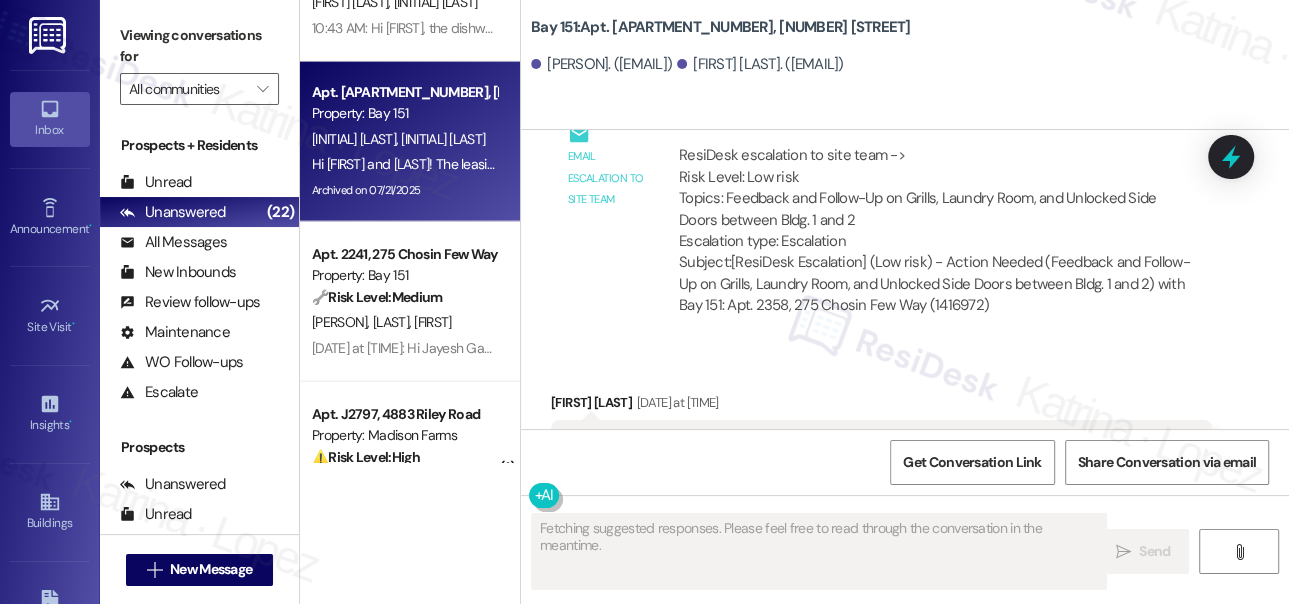 type 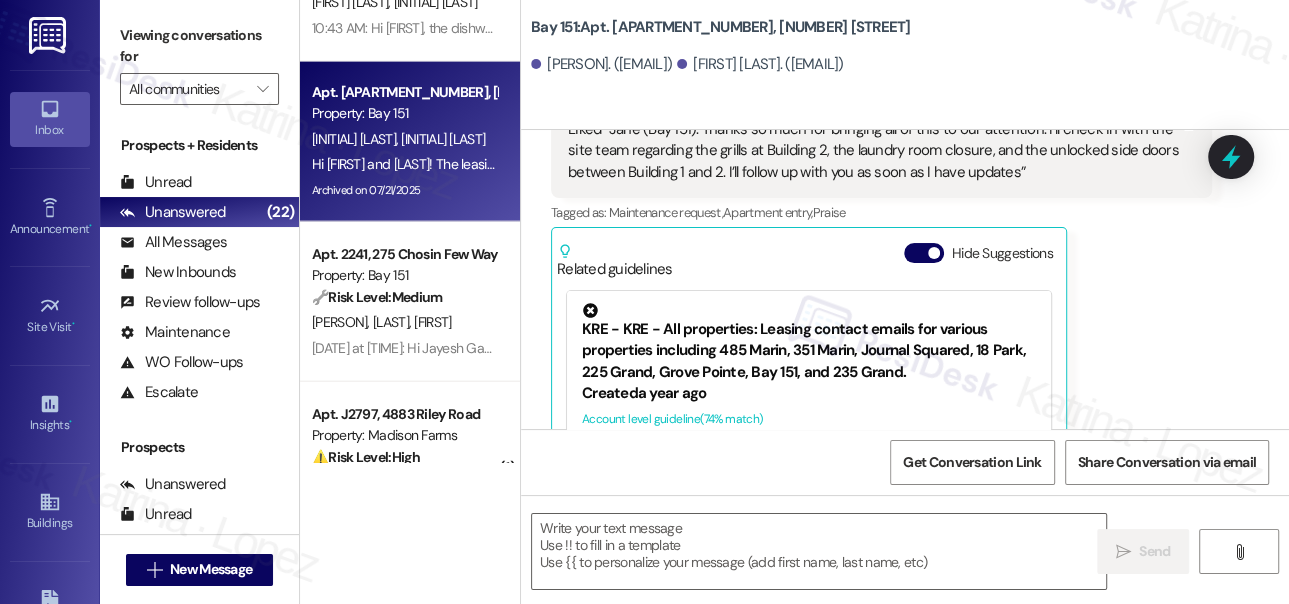 scroll, scrollTop: 2803, scrollLeft: 0, axis: vertical 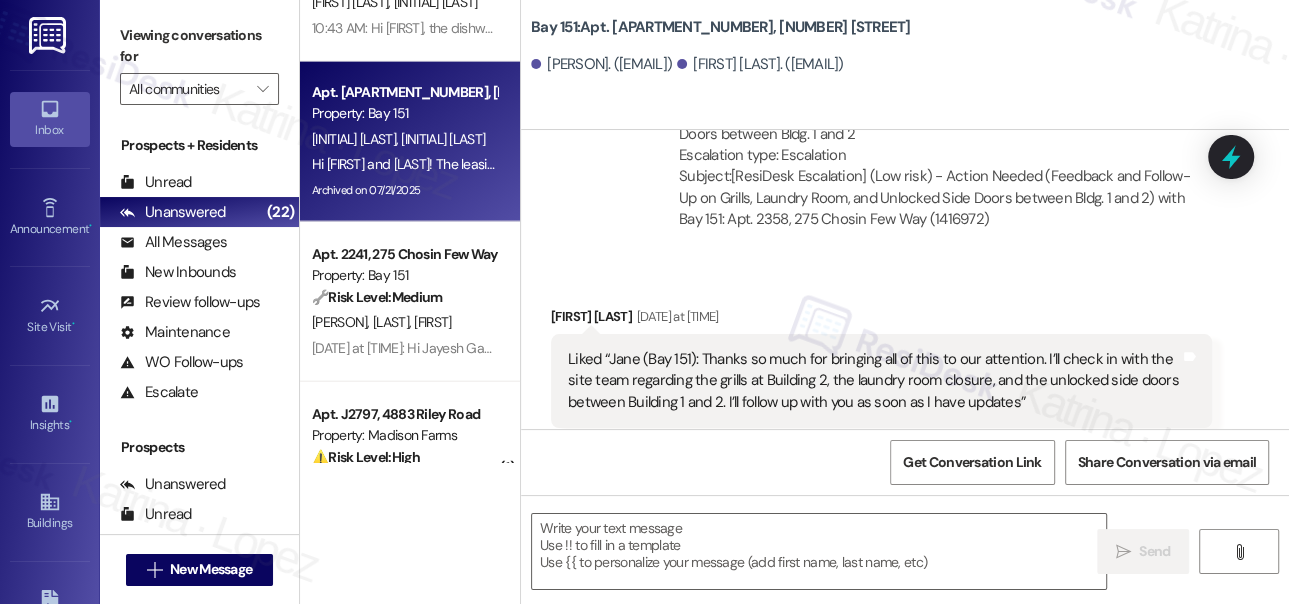 click on "Liked “[FIRST] ([LOCATION]): Thanks so much for bringing all of this to our attention. I’ll check in with the site team regarding the grills at Building 2, the laundry room closure, and the unlocked side doors between Building 1 and 2. I’ll follow up with you as soon as I have updates” Tags and notes" at bounding box center (881, 381) 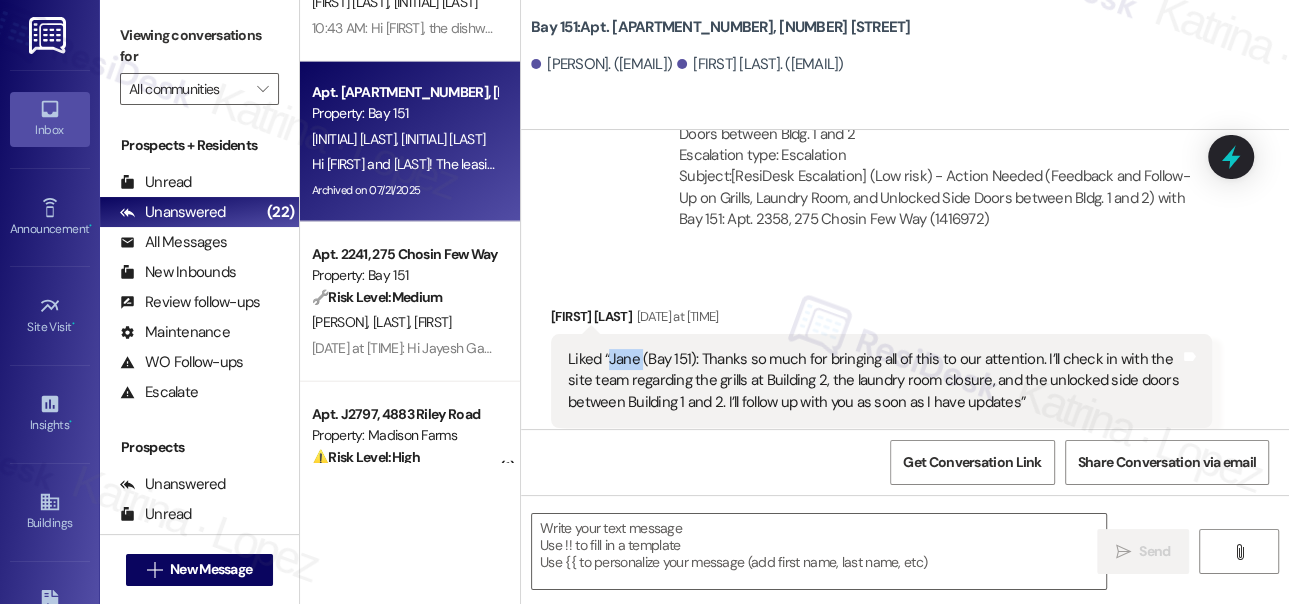 click on "Liked “[FIRST] ([LOCATION]): Thanks so much for bringing all of this to our attention. I’ll check in with the site team regarding the grills at Building 2, the laundry room closure, and the unlocked side doors between Building 1 and 2. I’ll follow up with you as soon as I have updates” Tags and notes" at bounding box center [881, 381] 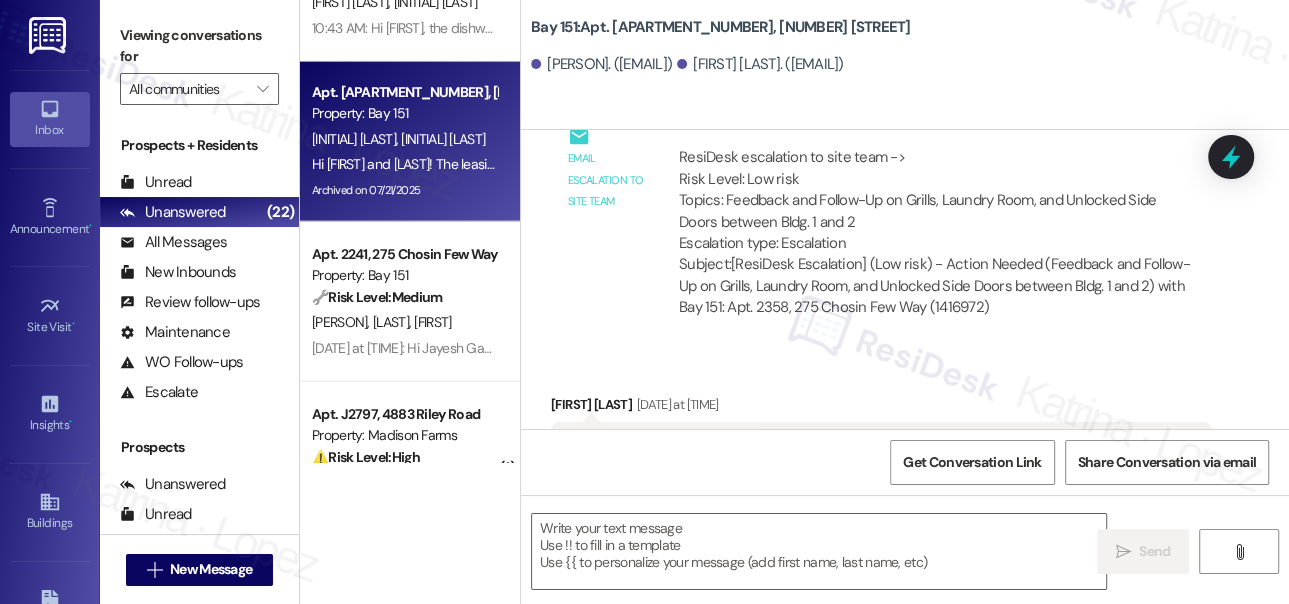 scroll, scrollTop: 2621, scrollLeft: 0, axis: vertical 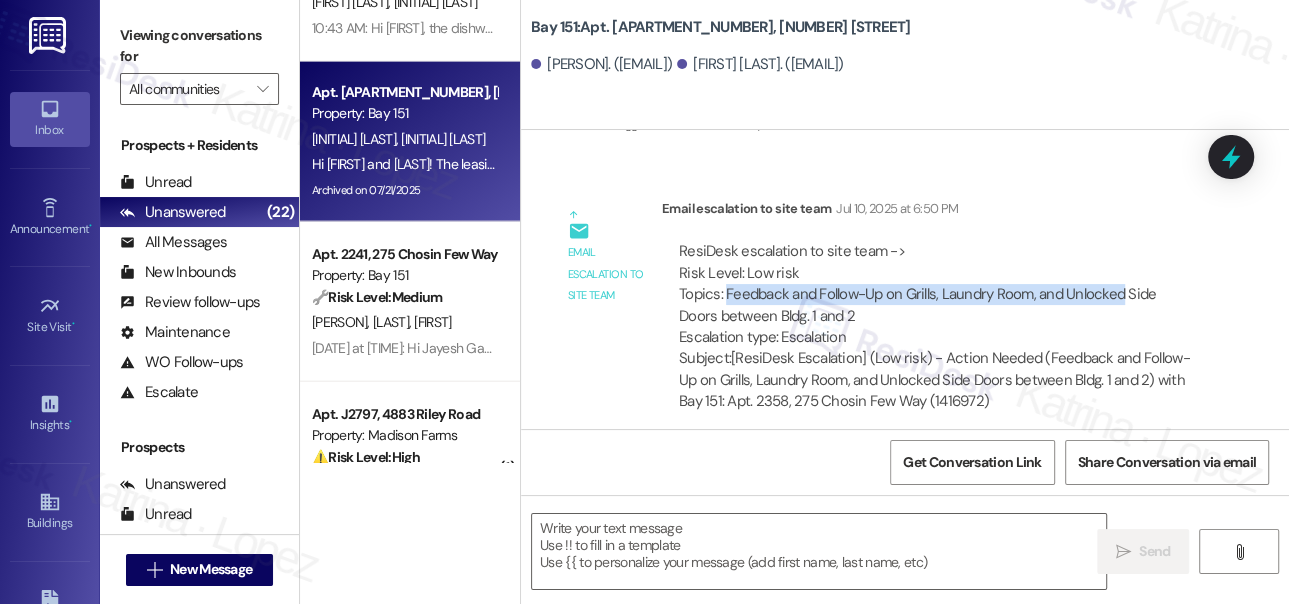 drag, startPoint x: 726, startPoint y: 311, endPoint x: 1120, endPoint y: 314, distance: 394.0114 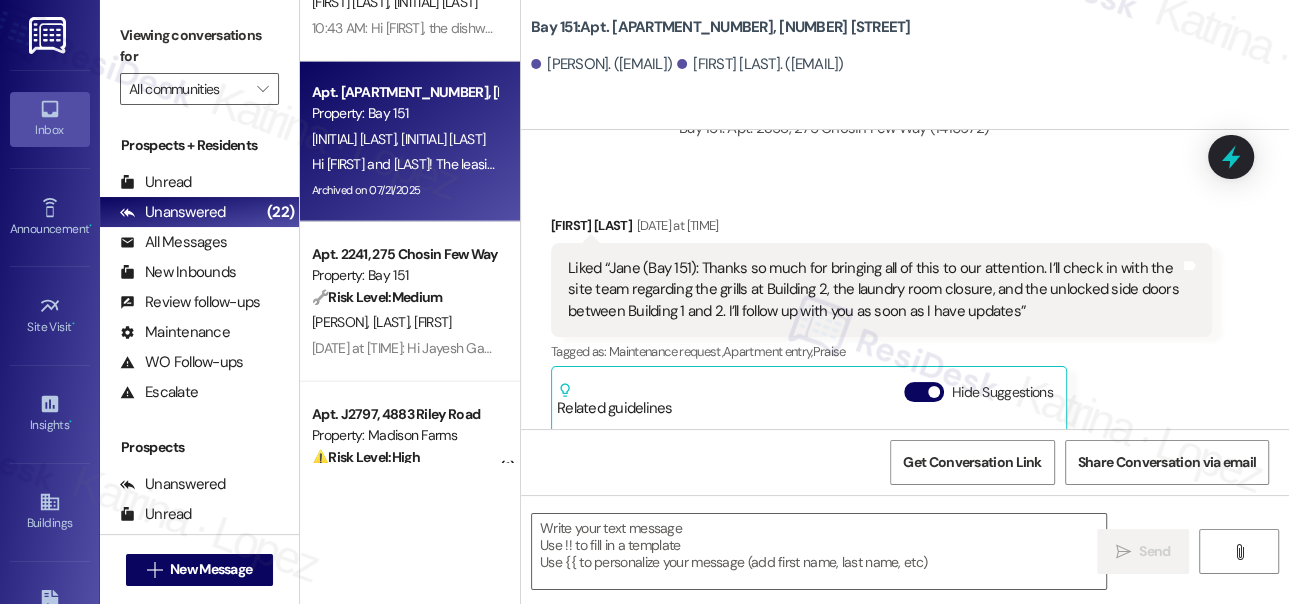 scroll, scrollTop: 2712, scrollLeft: 0, axis: vertical 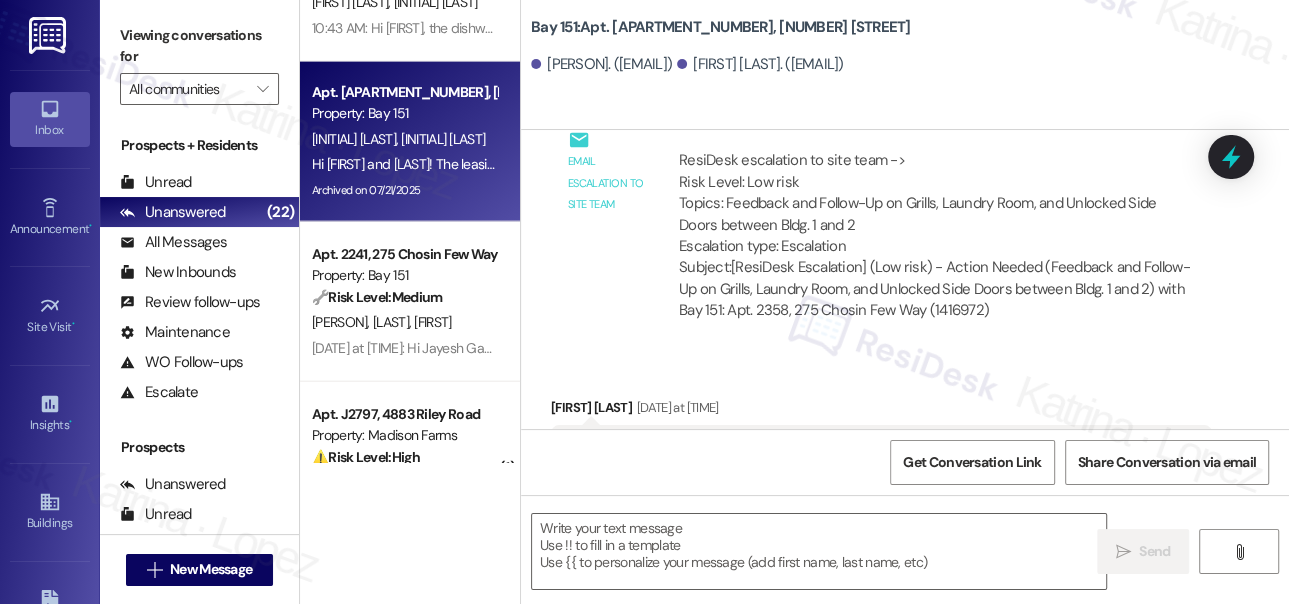 click on "ResiDesk escalation to site team ->
Risk Level: Low risk
Topics: Feedback and Follow-Up on Grills, Laundry Room, and Unlocked Side Doors between Bldg. 1 and 2
Escalation type: Escalation" at bounding box center [937, 203] 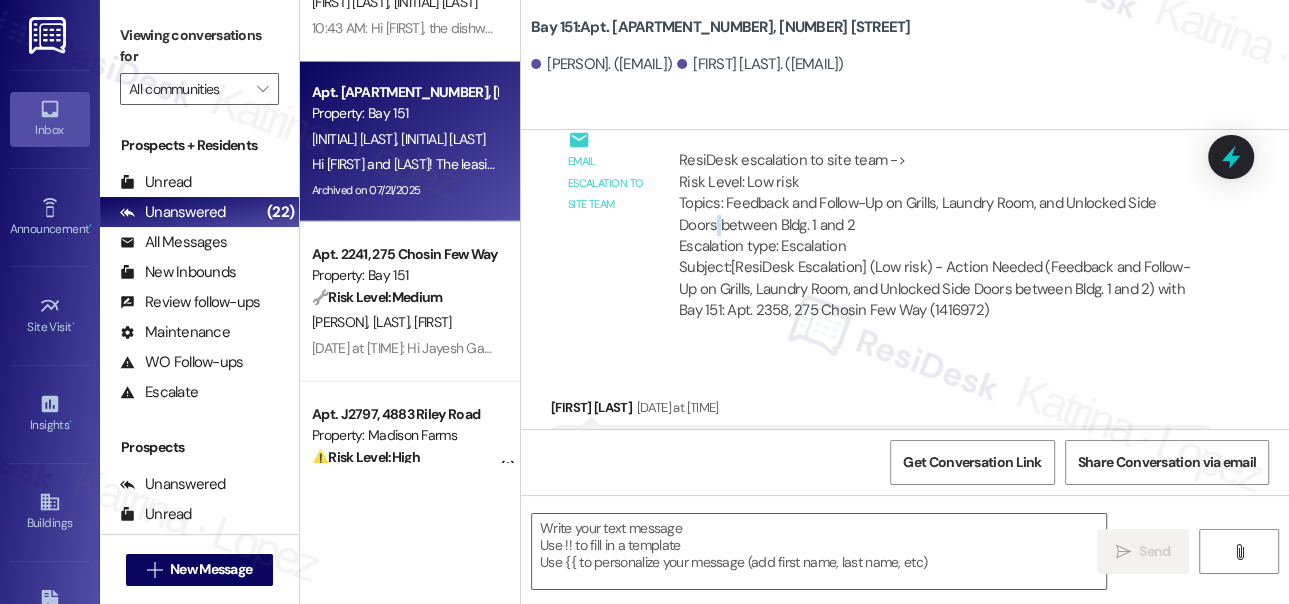 click on "ResiDesk escalation to site team ->
Risk Level: Low risk
Topics: Feedback and Follow-Up on Grills, Laundry Room, and Unlocked Side Doors between Bldg. 1 and 2
Escalation type: Escalation" at bounding box center [937, 203] 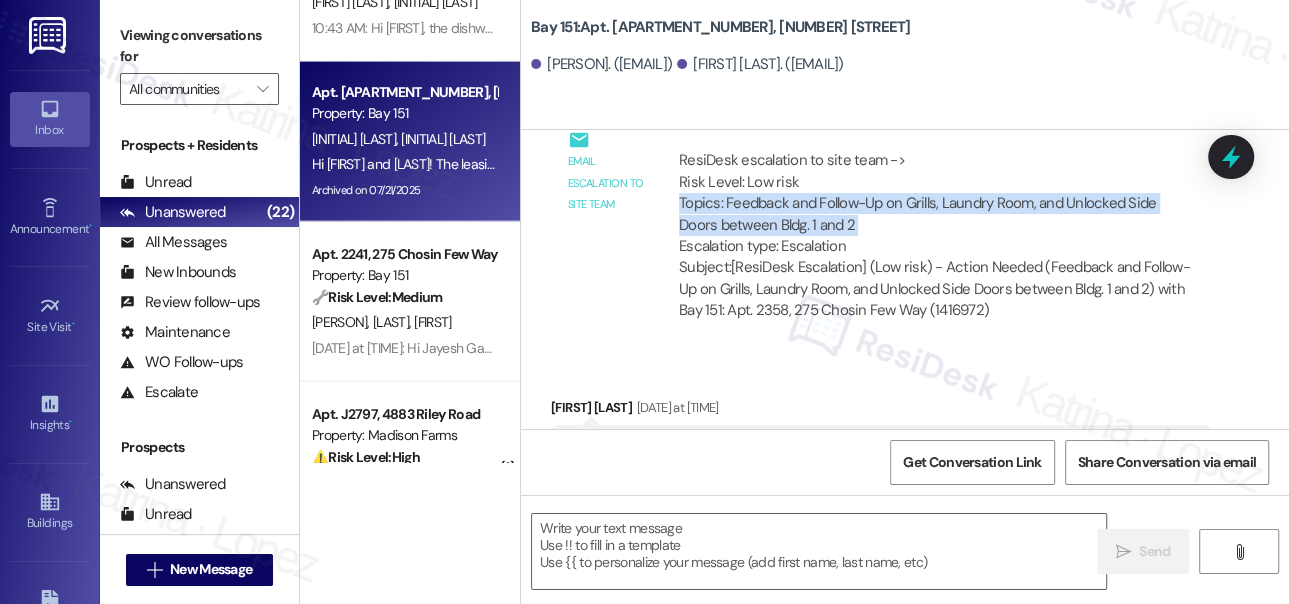 click on "ResiDesk escalation to site team ->
Risk Level: Low risk
Topics: Feedback and Follow-Up on Grills, Laundry Room, and Unlocked Side Doors between Bldg. 1 and 2
Escalation type: Escalation" at bounding box center [937, 203] 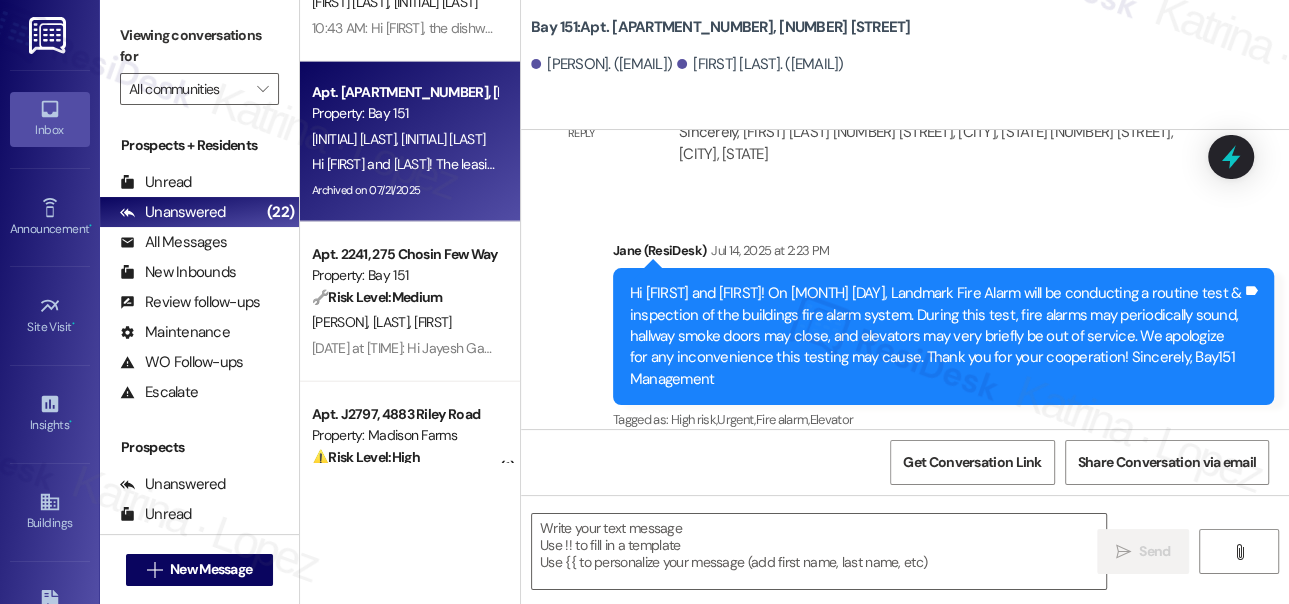 scroll, scrollTop: 3894, scrollLeft: 0, axis: vertical 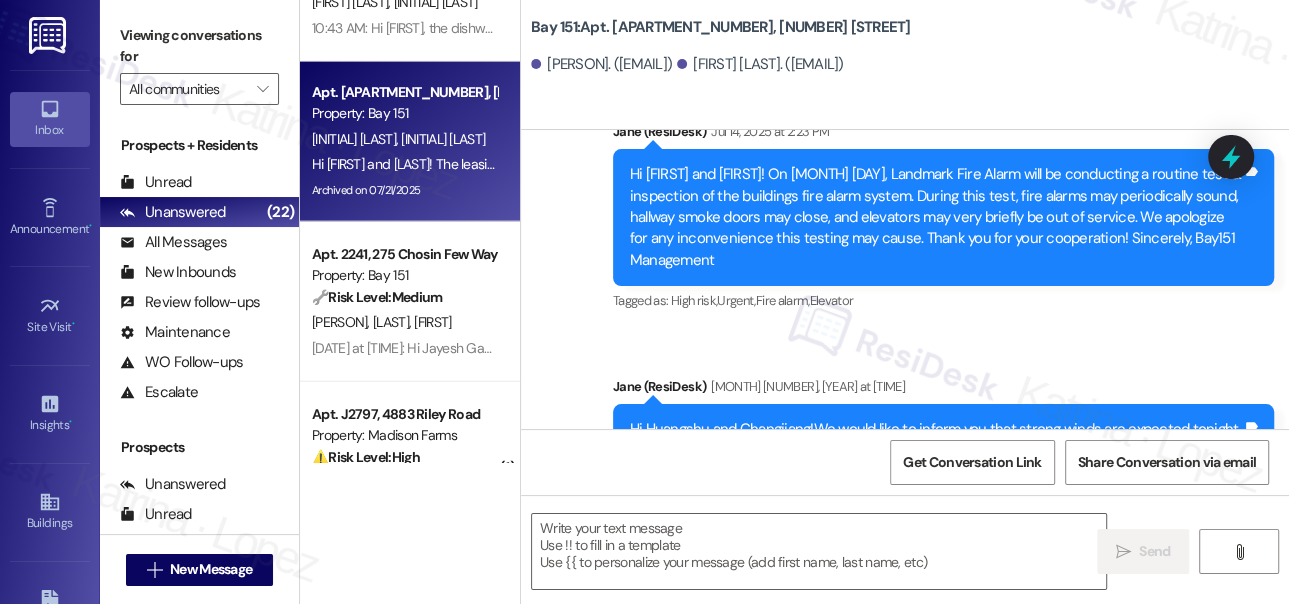click on "Hi [FIRST] and [FIRST]! On [MONTH] [DAY], Landmark Fire Alarm will be conducting a routine test & inspection of the buildings fire alarm system. During this test, fire alarms may periodically sound, hallway smoke doors may close, and elevators may very briefly be out of service. We apologize for any inconvenience this testing may cause. Thank you for your cooperation! Sincerely, Bay151 Management" at bounding box center [936, 217] 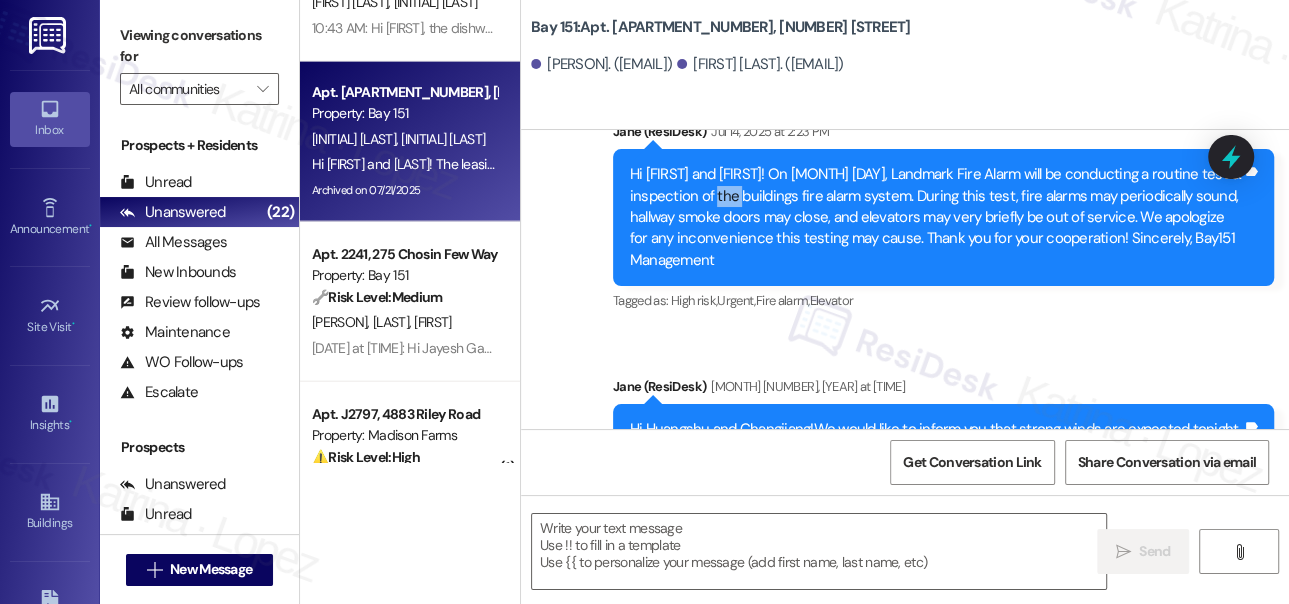 click on "Hi [FIRST] and [FIRST]! On [MONTH] [DAY], Landmark Fire Alarm will be conducting a routine test & inspection of the buildings fire alarm system. During this test, fire alarms may periodically sound, hallway smoke doors may close, and elevators may very briefly be out of service. We apologize for any inconvenience this testing may cause. Thank you for your cooperation! Sincerely, Bay151 Management" at bounding box center [936, 217] 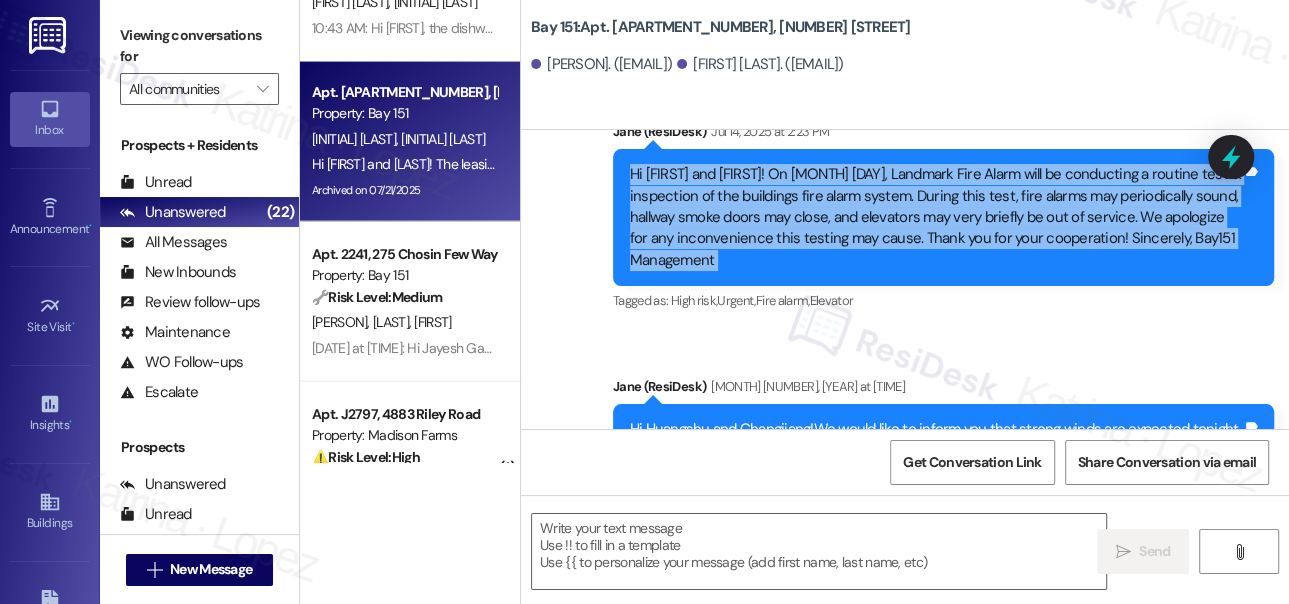 click on "Hi [FIRST] and [FIRST]! On [MONTH] [DAY], Landmark Fire Alarm will be conducting a routine test & inspection of the buildings fire alarm system. During this test, fire alarms may periodically sound, hallway smoke doors may close, and elevators may very briefly be out of service. We apologize for any inconvenience this testing may cause. Thank you for your cooperation! Sincerely, Bay151 Management" at bounding box center [936, 217] 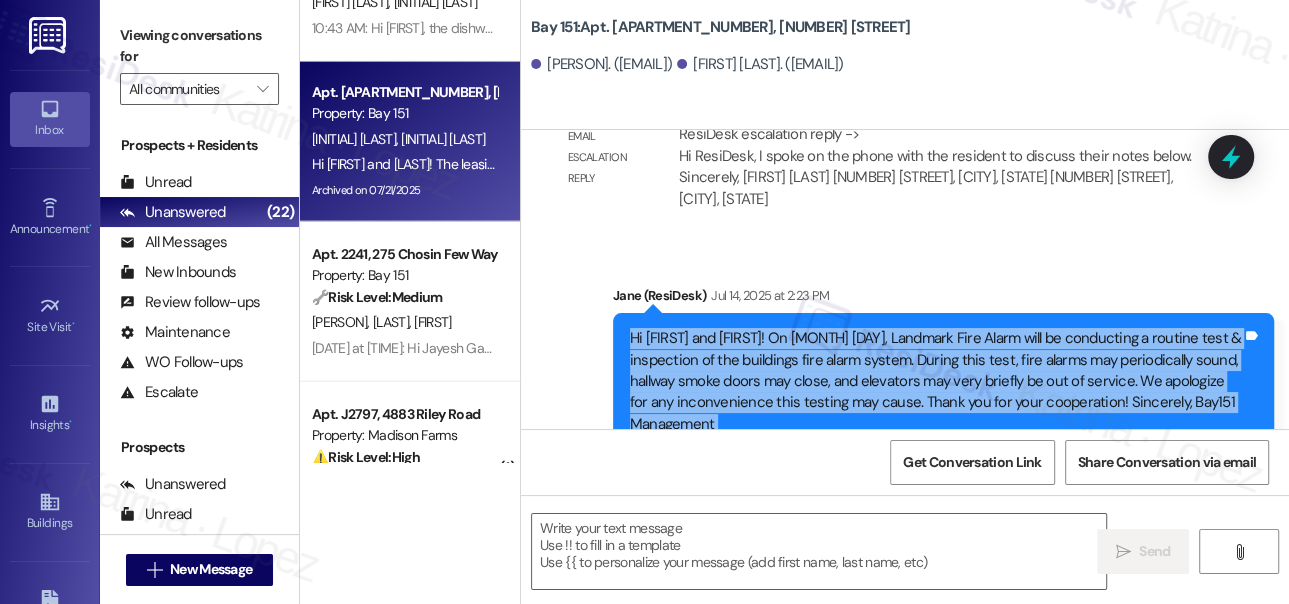 scroll, scrollTop: 3621, scrollLeft: 0, axis: vertical 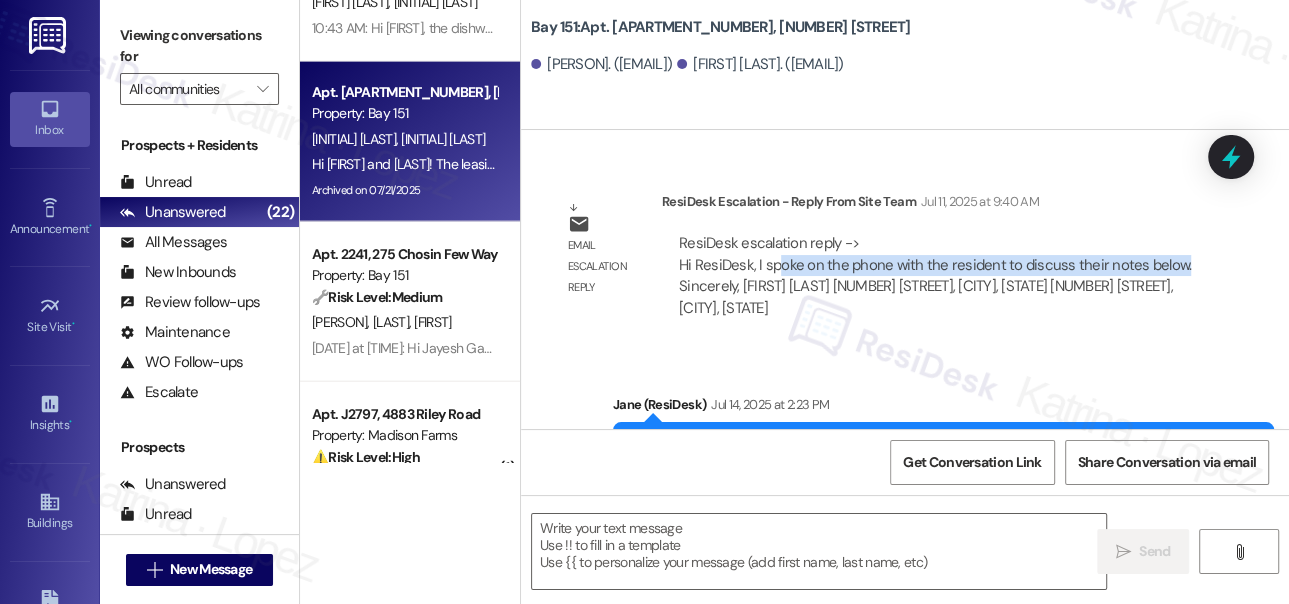 drag, startPoint x: 777, startPoint y: 289, endPoint x: 1176, endPoint y: 289, distance: 399 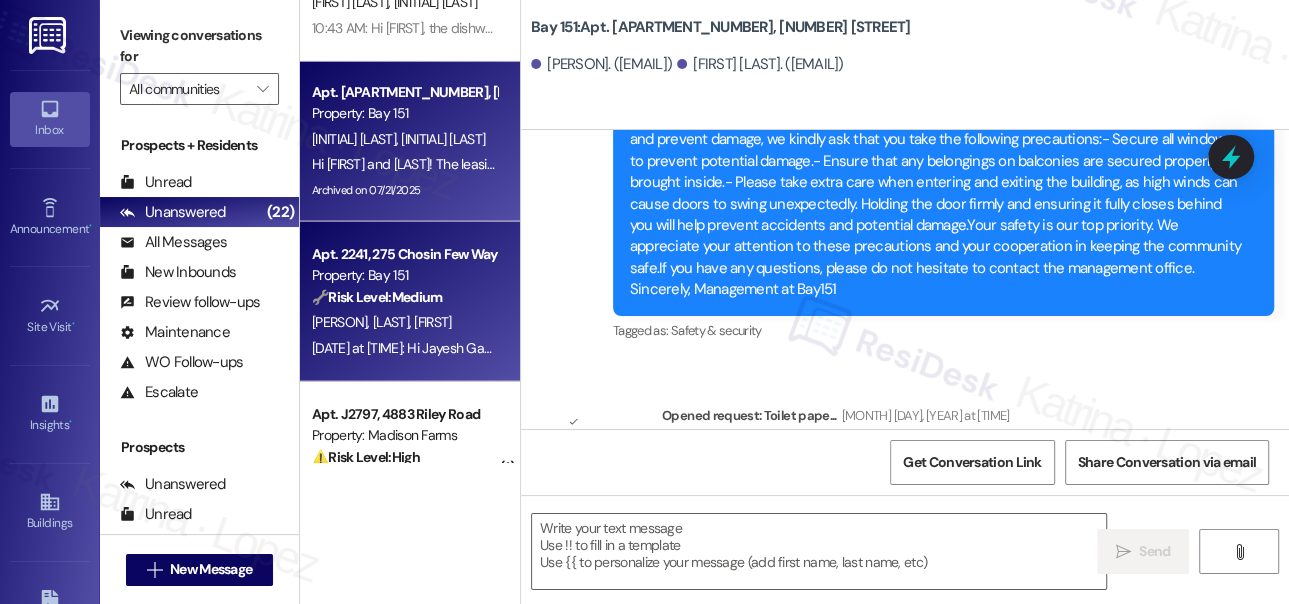 scroll, scrollTop: 4349, scrollLeft: 0, axis: vertical 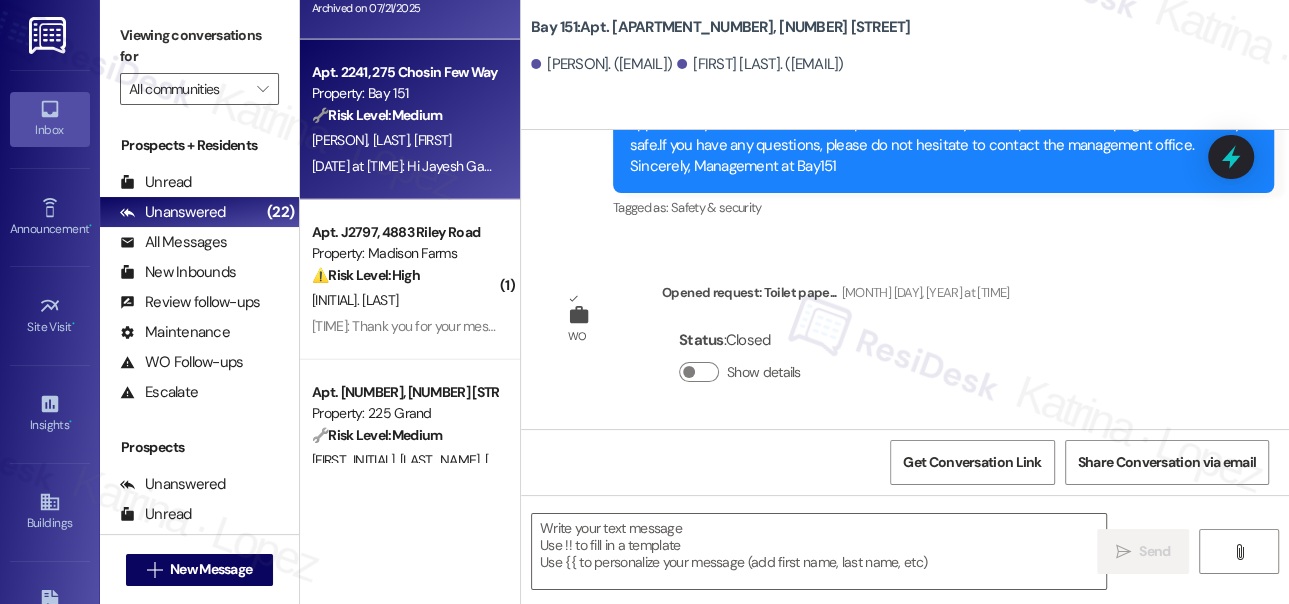 click on "Hi [FIRST] and [LAST]!
The leasing office will be closed on Wed 8/6 and will reopen Thurs 8/7. Feel free to email us with any questions - we’ll get back to you when we are back in the office!
- Bay151 Leasing Team [MONTH] [DAY], [YEAR] at [TIME]: Hi [FIRST] and [LAST]!
The leasing office will be closed on Wed 8/6 and will reopen Thurs 8/7. Feel free to email us with any questions - we’ll get back to you when we are back in the office!
- Bay151 Leasing Team" at bounding box center [989, 166] 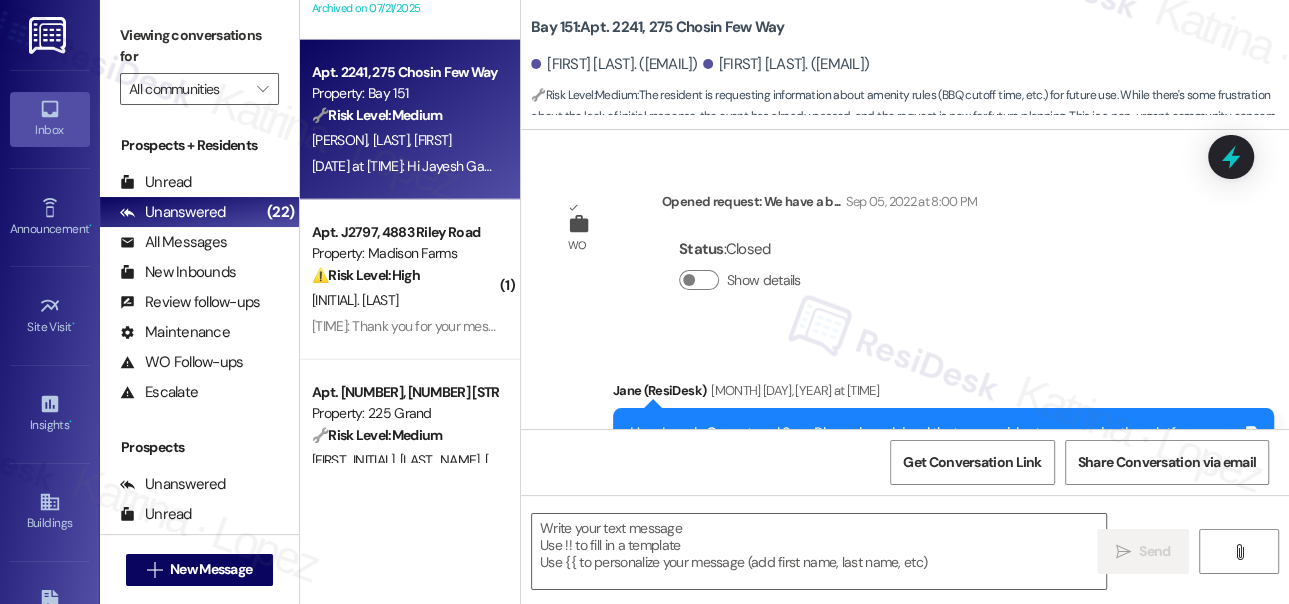 type on "Fetching suggested responses. Please feel free to read through the conversation in the meantime." 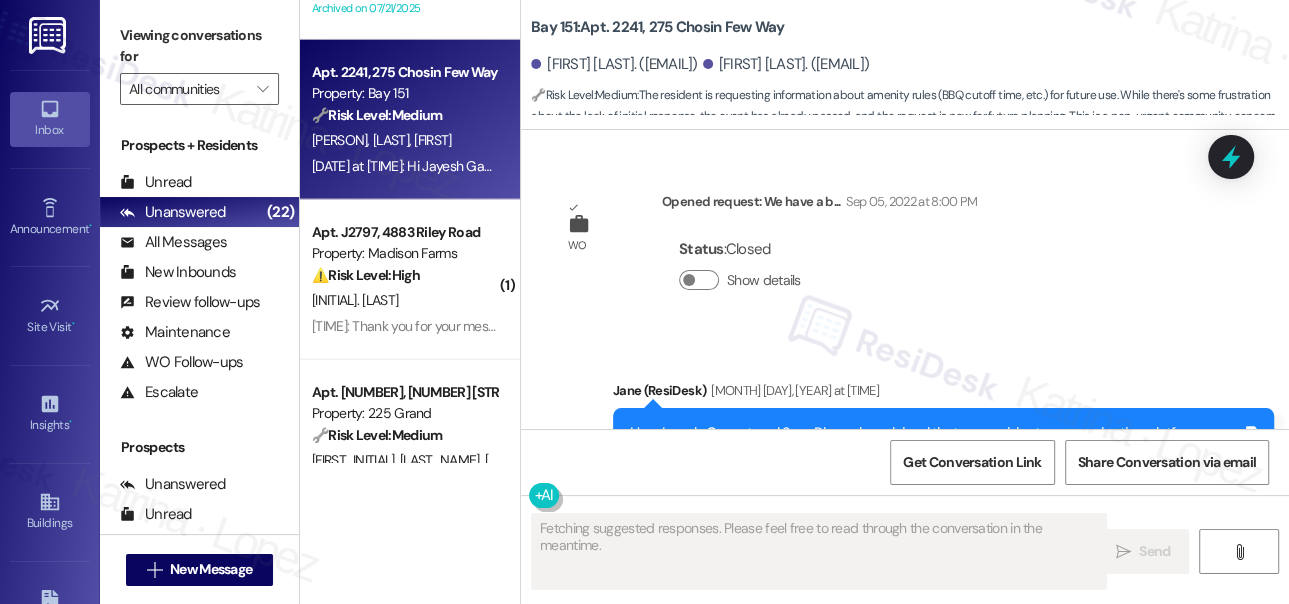 scroll, scrollTop: 33369, scrollLeft: 0, axis: vertical 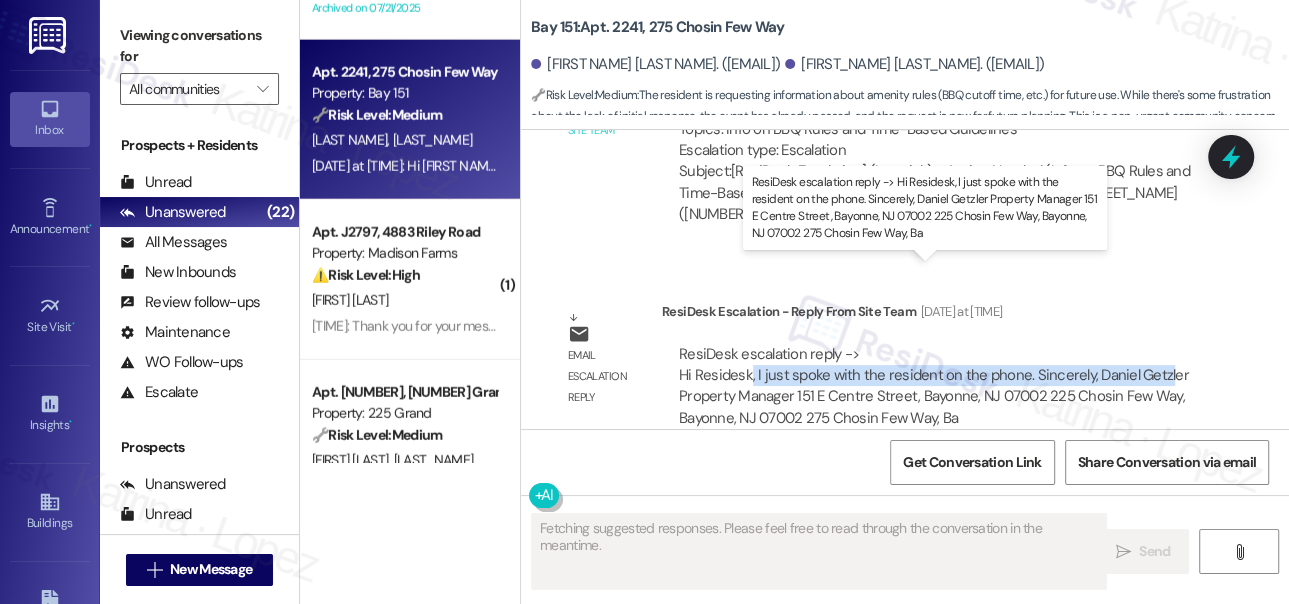 drag, startPoint x: 749, startPoint y: 292, endPoint x: 1160, endPoint y: 295, distance: 411.01096 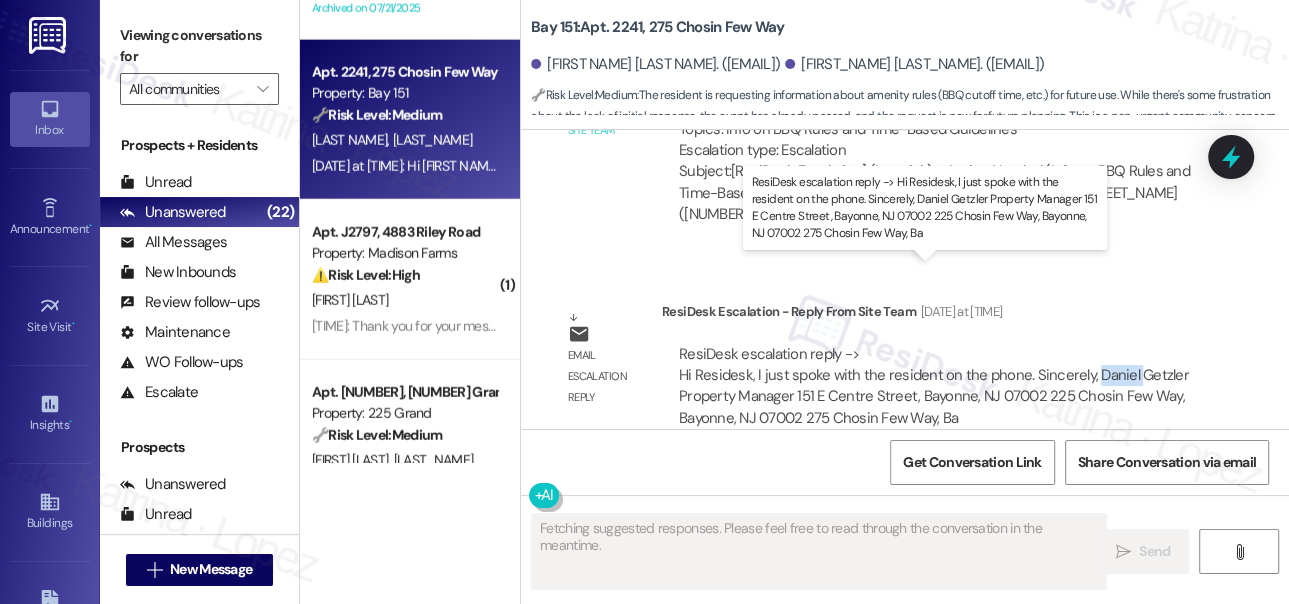 click on "ResiDesk escalation reply ->
Hi Residesk, I just spoke with the resident on the phone. Sincerely, Daniel Getzler Property Manager 151 E Centre Street, Bayonne, NJ 07002 225 Chosin Few Way, Bayonne, NJ 07002 275 Chosin Few Way, Ba ResiDesk escalation reply ->
Hi Residesk, I just spoke with the resident on the phone. Sincerely, Daniel Getzler Property Manager 151 E Centre Street, Bayonne, NJ 07002 225 Chosin Few Way, Bayonne, NJ 07002 275 Chosin Few Way, Ba" at bounding box center [934, 386] 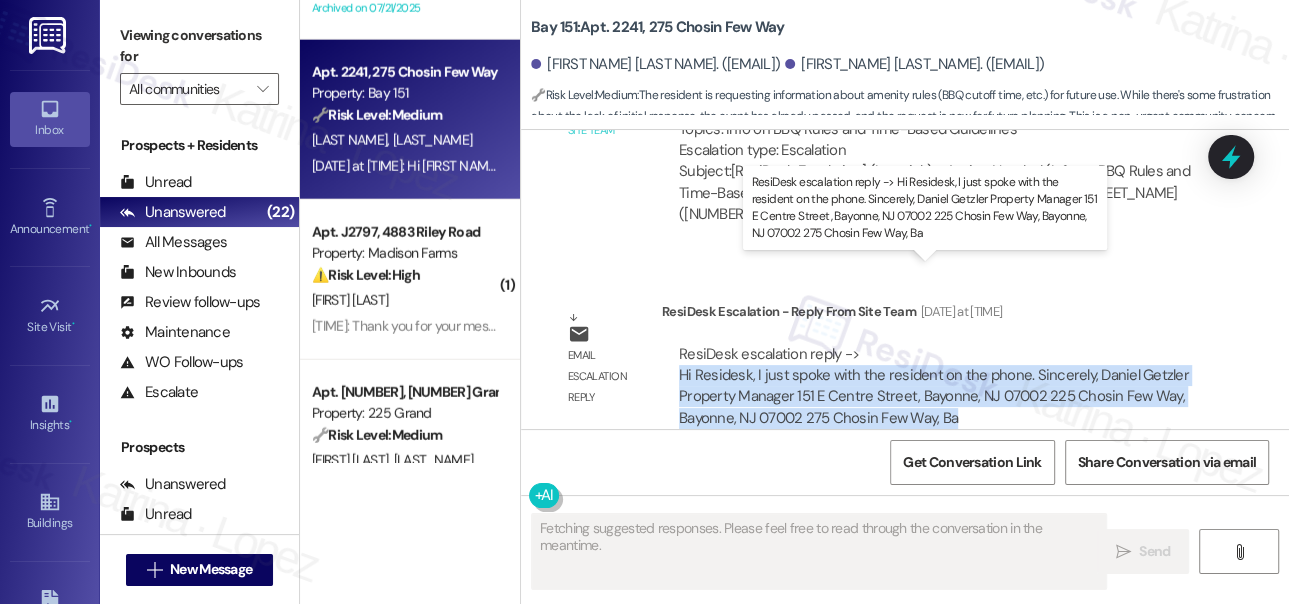 click on "ResiDesk escalation reply ->
Hi Residesk, I just spoke with the resident on the phone. Sincerely, Daniel Getzler Property Manager 151 E Centre Street, Bayonne, NJ 07002 225 Chosin Few Way, Bayonne, NJ 07002 275 Chosin Few Way, Ba ResiDesk escalation reply ->
Hi Residesk, I just spoke with the resident on the phone. Sincerely, Daniel Getzler Property Manager 151 E Centre Street, Bayonne, NJ 07002 225 Chosin Few Way, Bayonne, NJ 07002 275 Chosin Few Way, Ba" at bounding box center [934, 386] 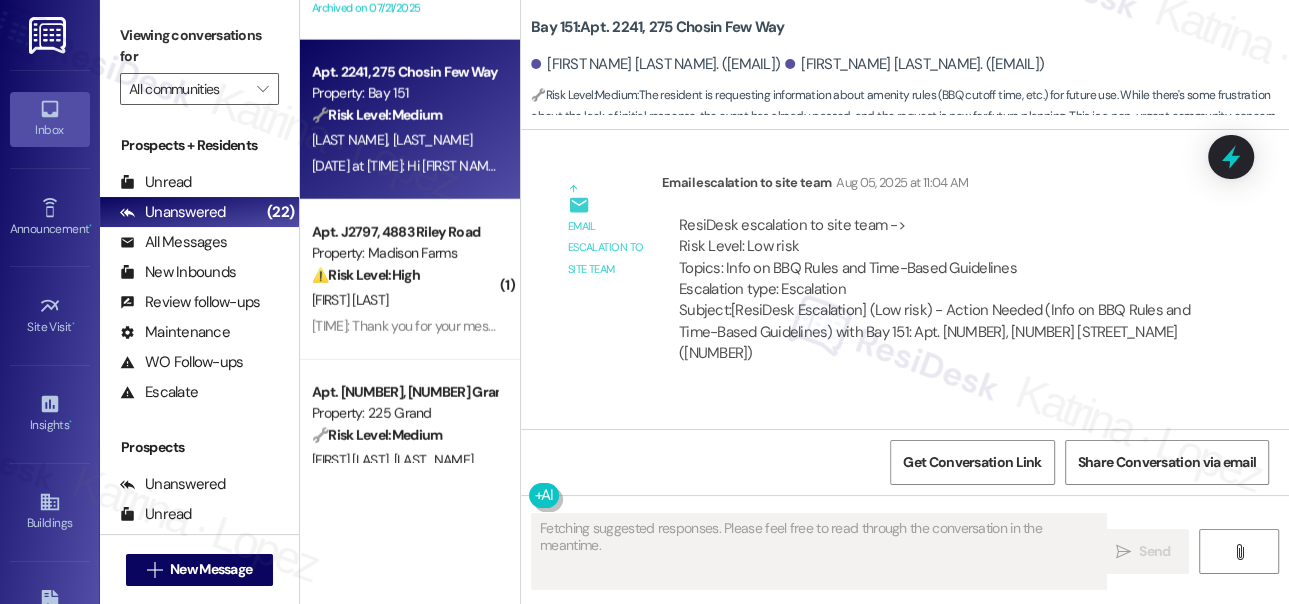 scroll, scrollTop: 33005, scrollLeft: 0, axis: vertical 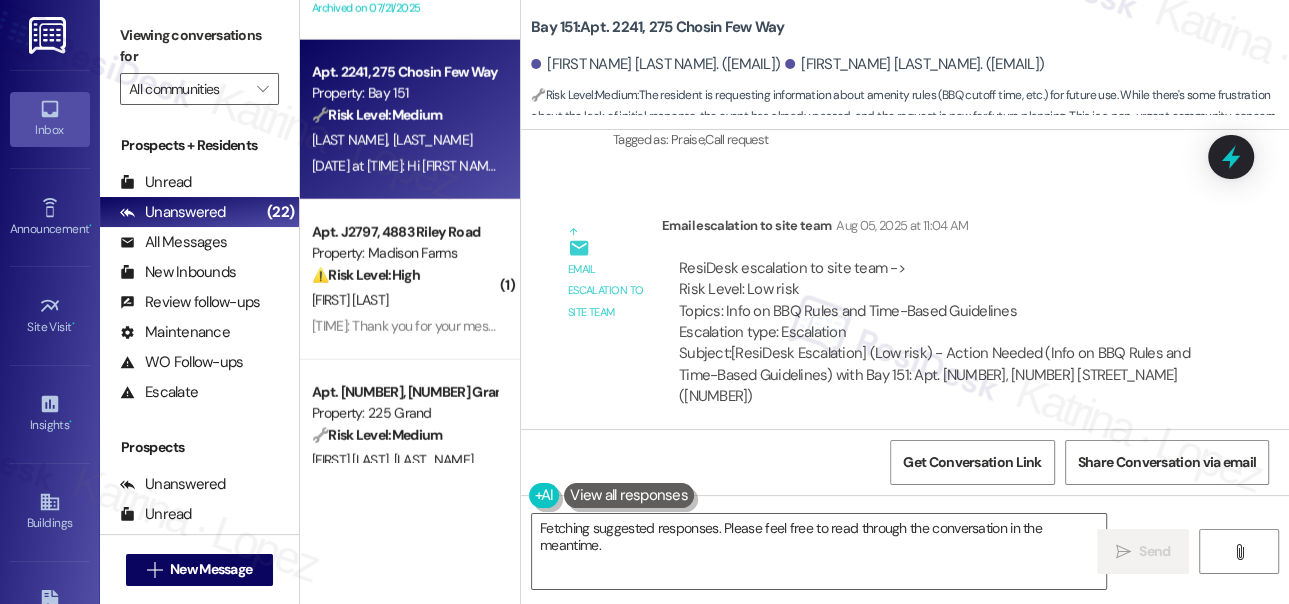 click on "ResiDesk escalation to site team ->
Risk Level: Low risk
Topics: Info on BBQ Rules and Time-Based Guidelines
Escalation type: Escalation" at bounding box center (937, 301) 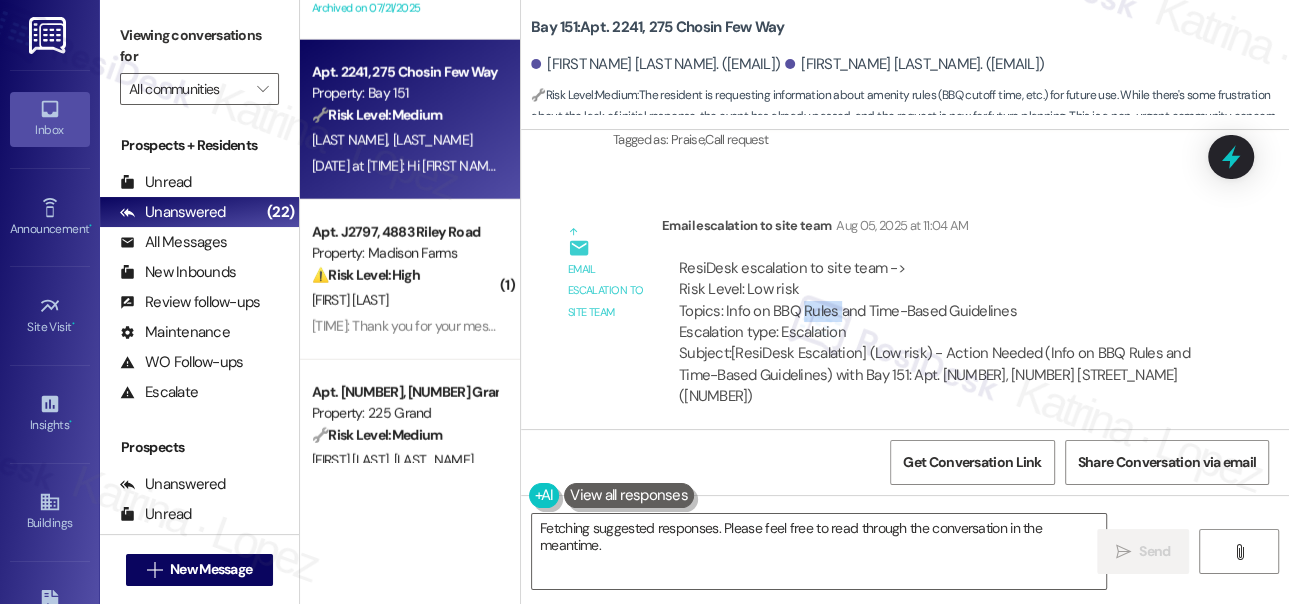 click on "ResiDesk escalation to site team ->
Risk Level: Low risk
Topics: Info on BBQ Rules and Time-Based Guidelines
Escalation type: Escalation" at bounding box center (937, 301) 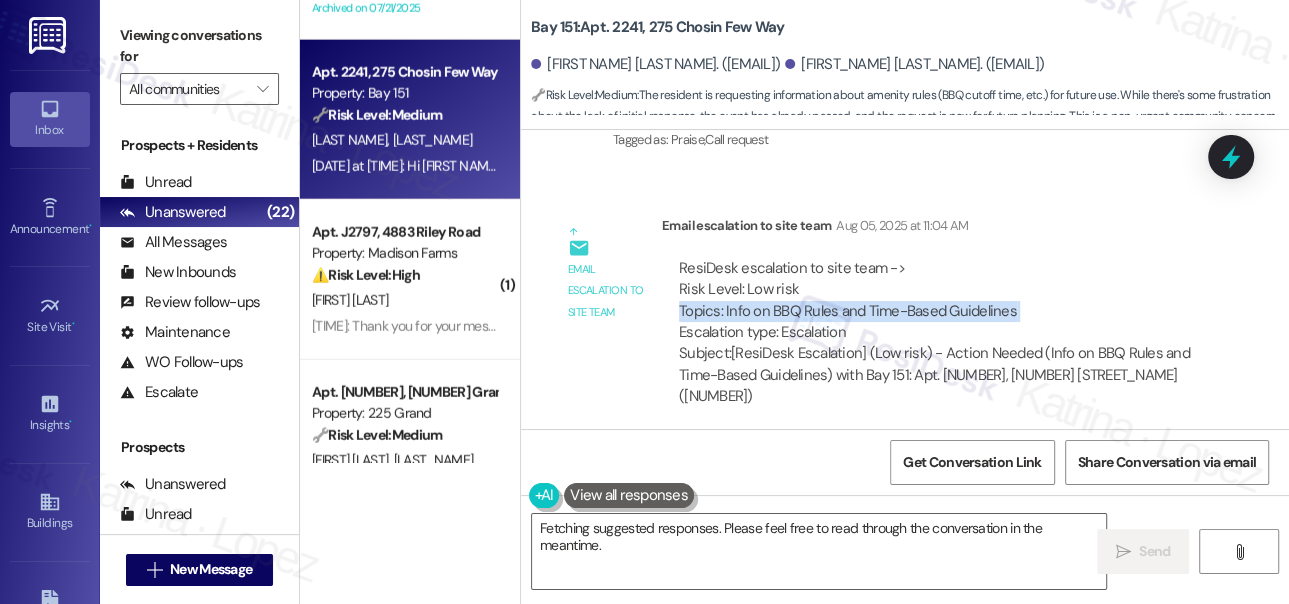 click on "ResiDesk escalation to site team ->
Risk Level: Low risk
Topics: Info on BBQ Rules and Time-Based Guidelines
Escalation type: Escalation" at bounding box center (937, 301) 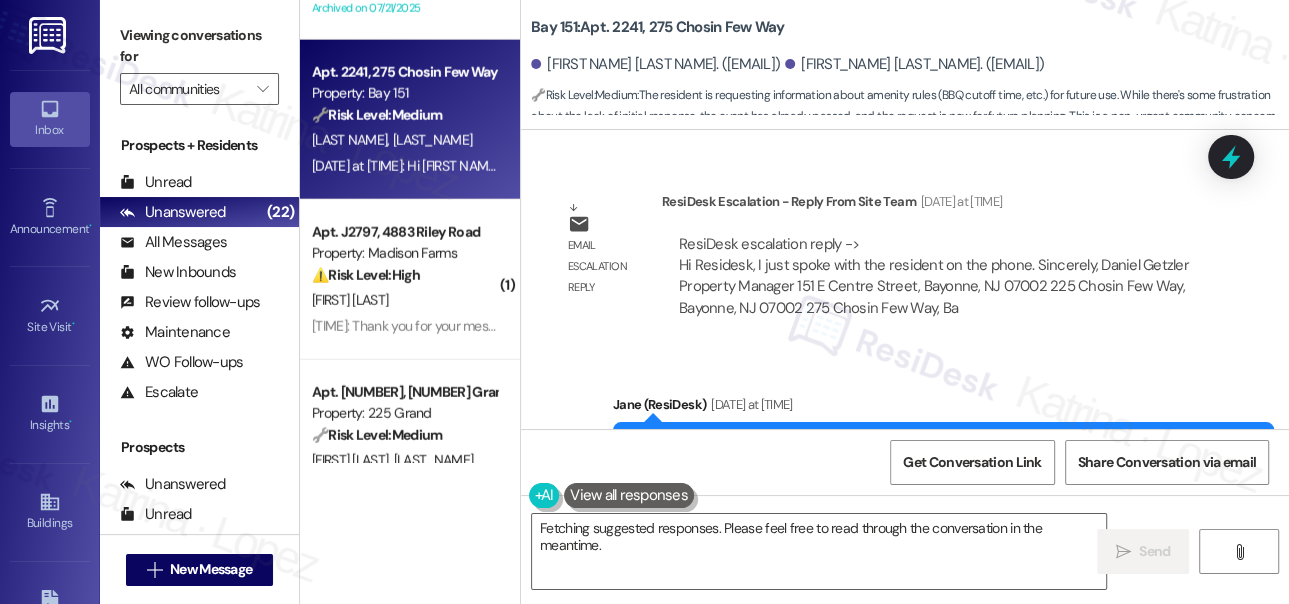 scroll, scrollTop: 33369, scrollLeft: 0, axis: vertical 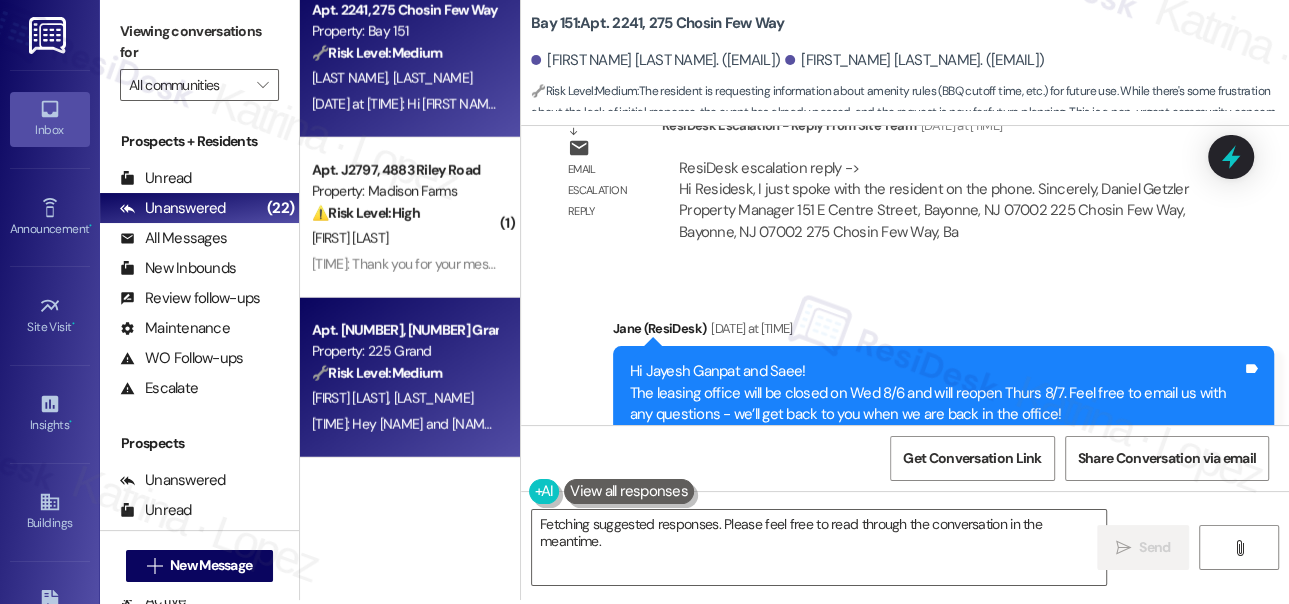 click on "🔧  Risk Level:  Medium" at bounding box center (377, 373) 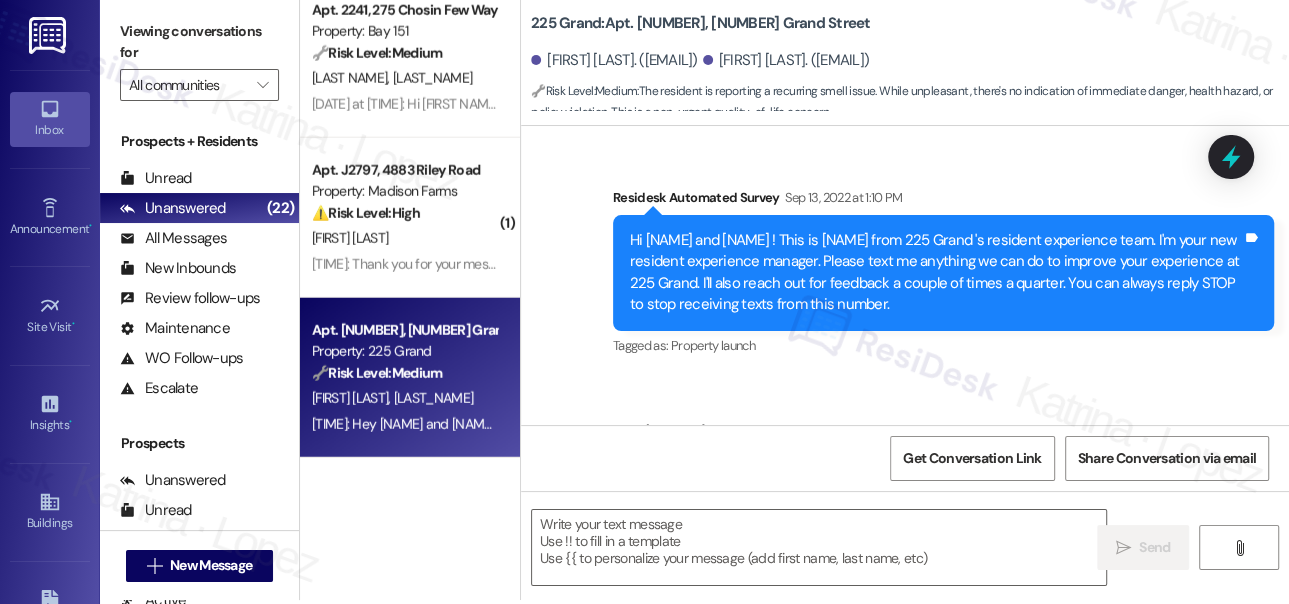 scroll, scrollTop: 9323, scrollLeft: 0, axis: vertical 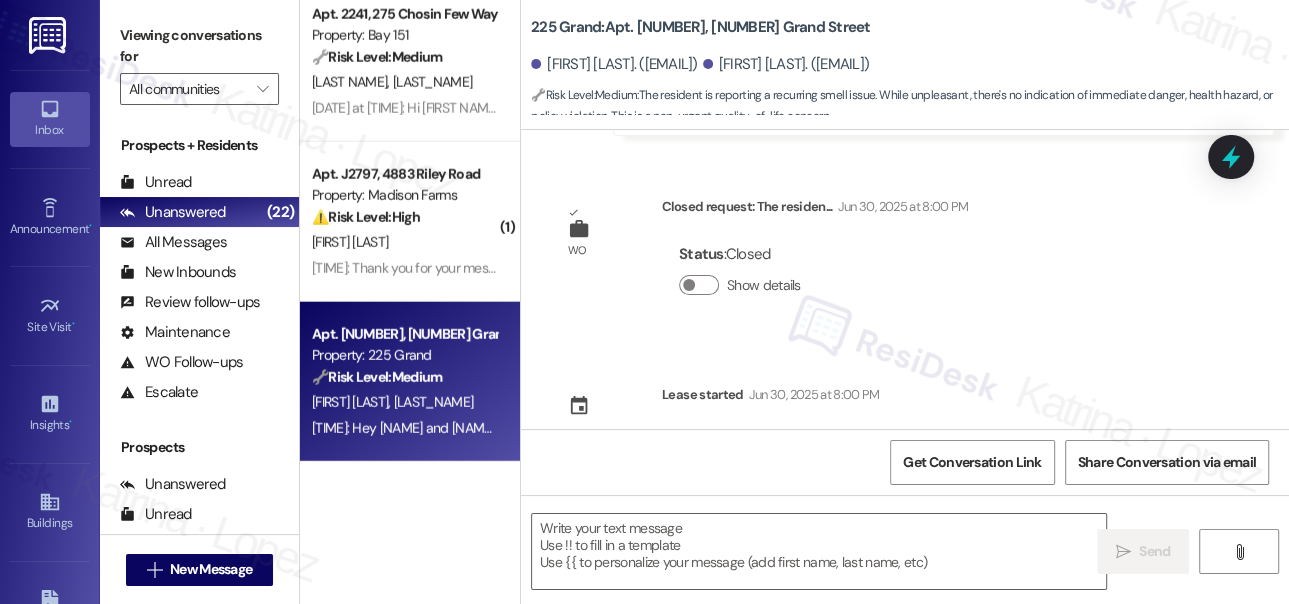 type on "Fetching suggested responses. Please feel free to read through the conversation in the meantime." 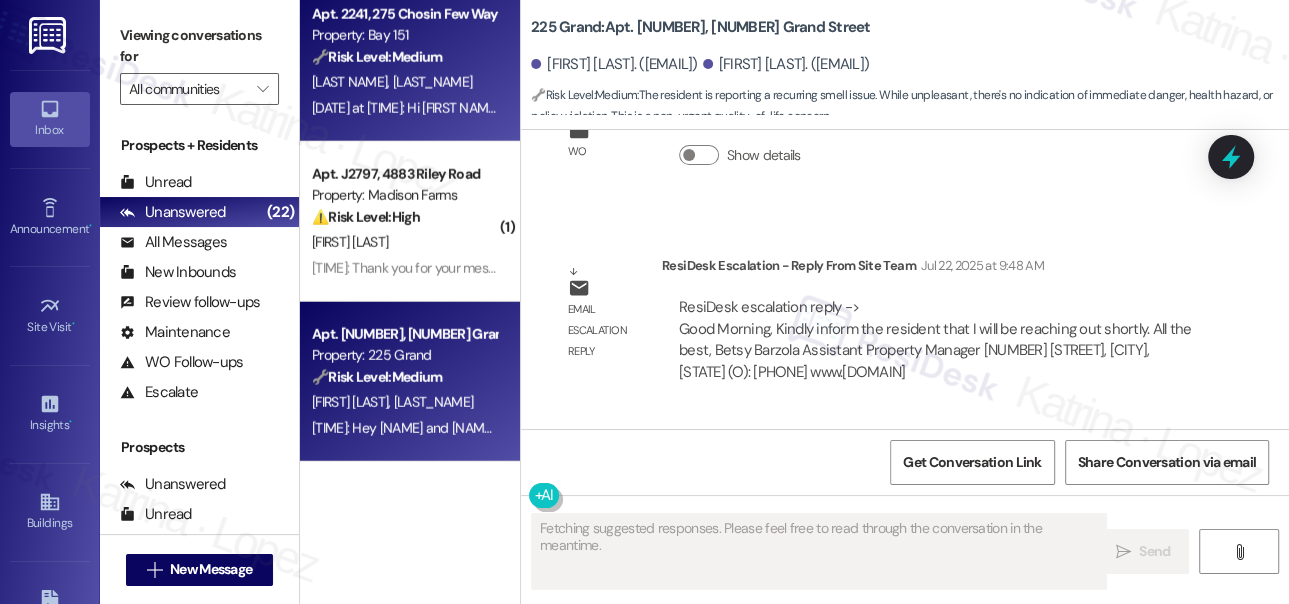scroll, scrollTop: 18647, scrollLeft: 0, axis: vertical 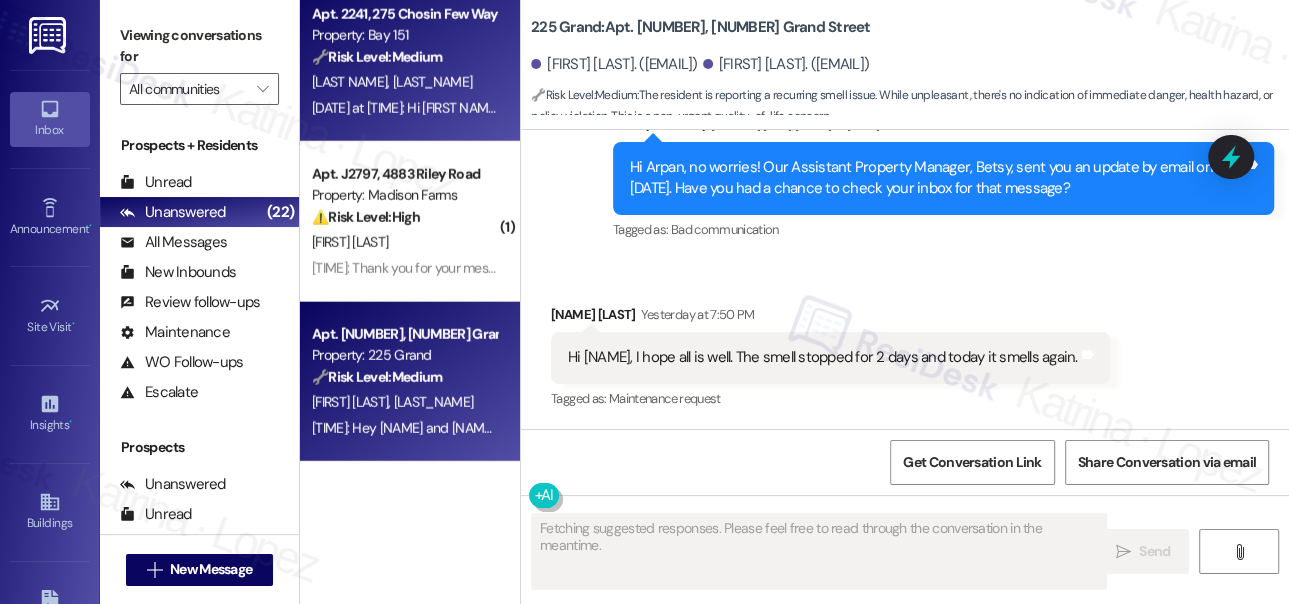 click on "Hi [FIRST] and [LAST]!
The leasing office will be closed on Wed 8/6 and will reopen Thurs 8/7. Feel free to email us with any questions - we’ll get back to you when we are back in the office!
- Bay151 Leasing Team [MONTH] [DAY], [YEAR] at [TIME]: Hi [FIRST] and [LAST]!
The leasing office will be closed on Wed 8/6 and will reopen Thurs 8/7. Feel free to email us with any questions - we’ll get back to you when we are back in the office!
- Bay151 Leasing Team" at bounding box center (1029, 108) 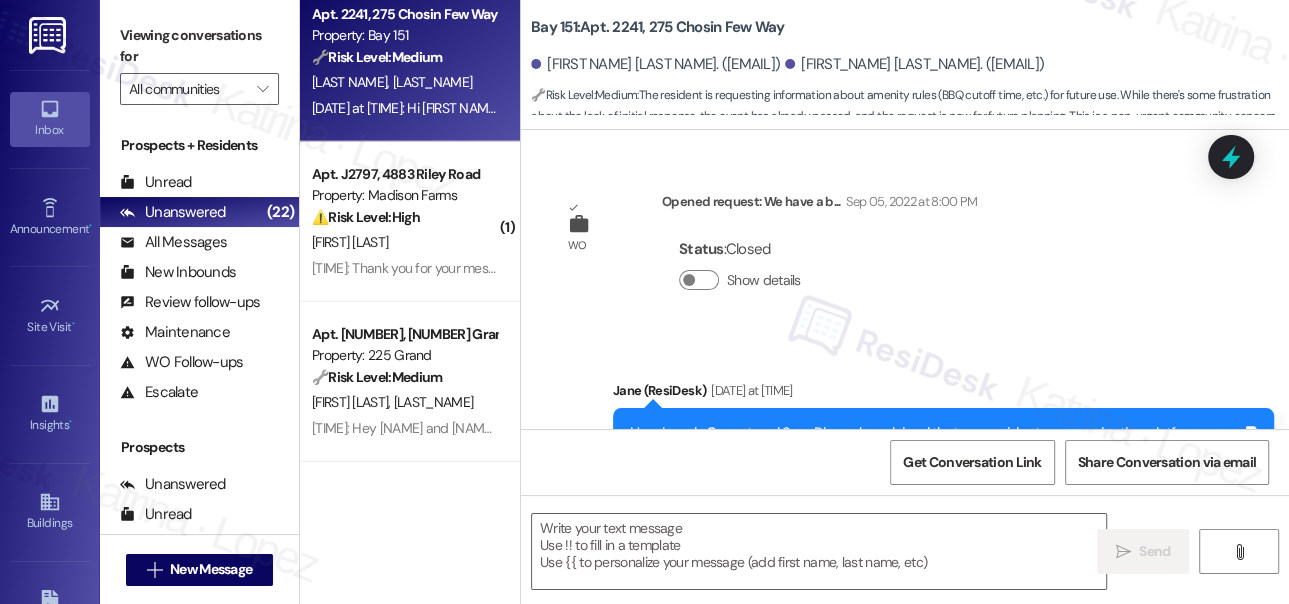type on "Fetching suggested responses. Please feel free to read through the conversation in the meantime." 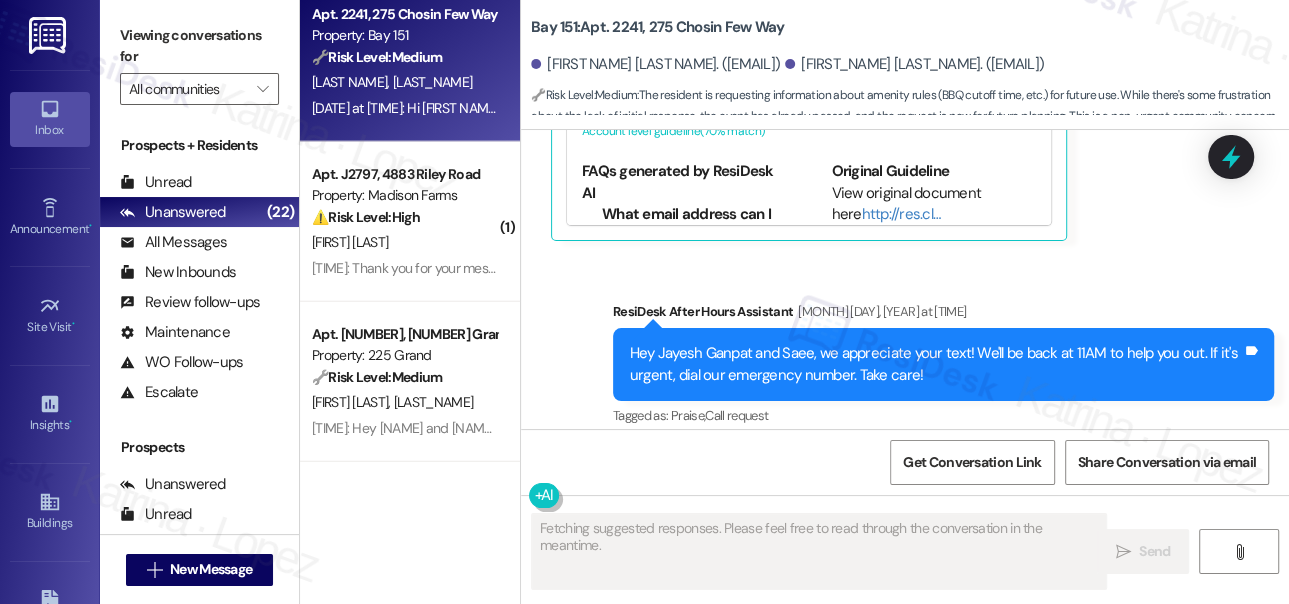 scroll, scrollTop: 32495, scrollLeft: 0, axis: vertical 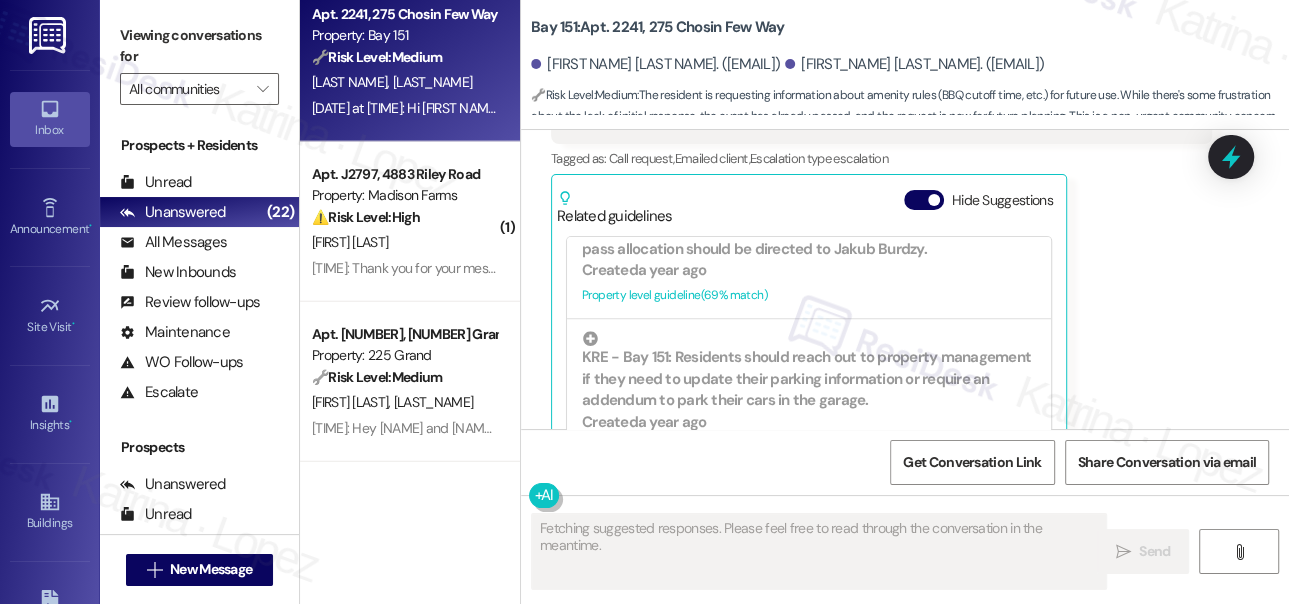 click 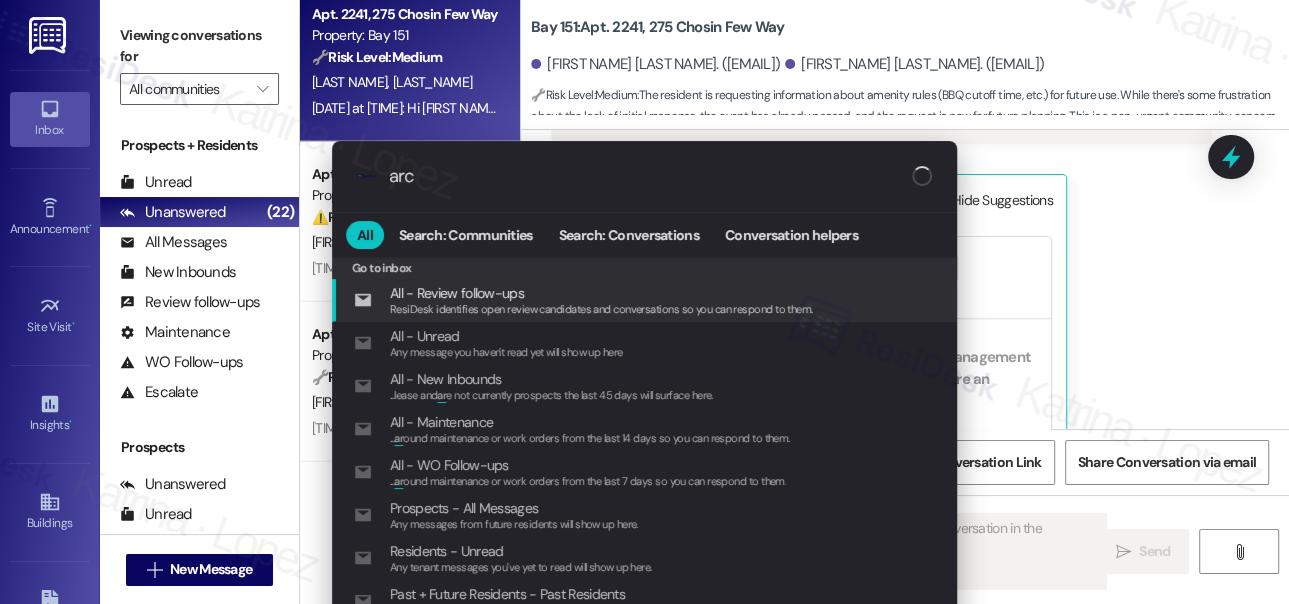 type on "arch" 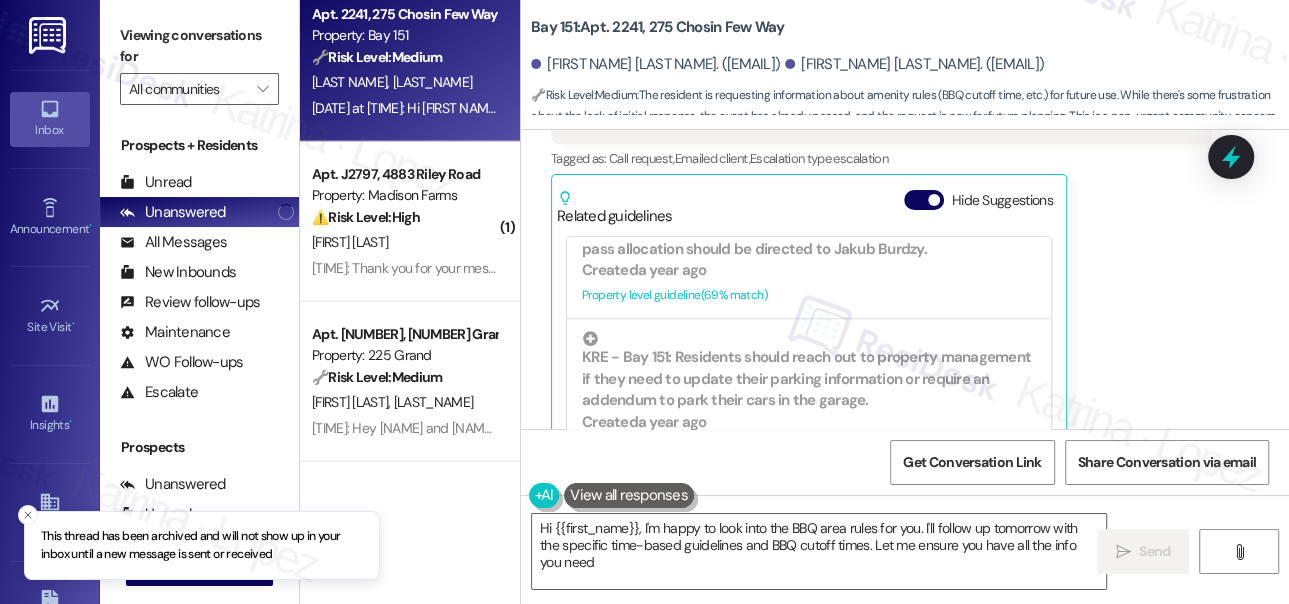 type on "Hi {{first_name}}, I'm happy to look into the BBQ area rules for you. I'll follow up tomorrow with the specific time-based guidelines and BBQ cutoff times. Let me ensure you have all the info you need!" 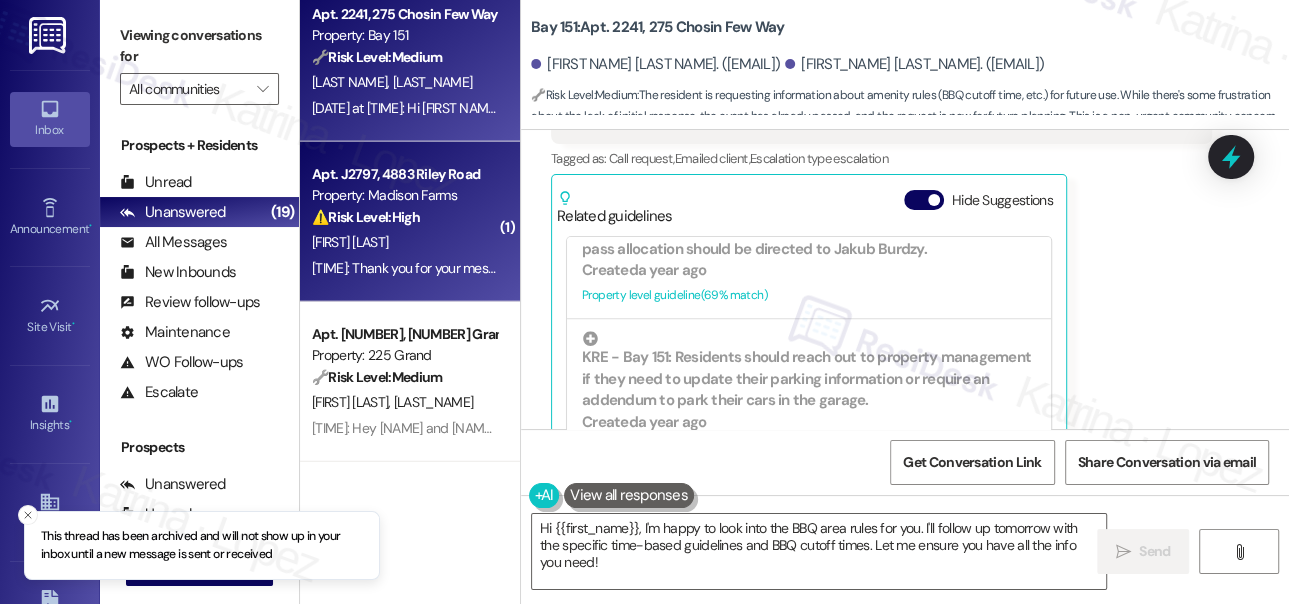 scroll, scrollTop: 4, scrollLeft: 0, axis: vertical 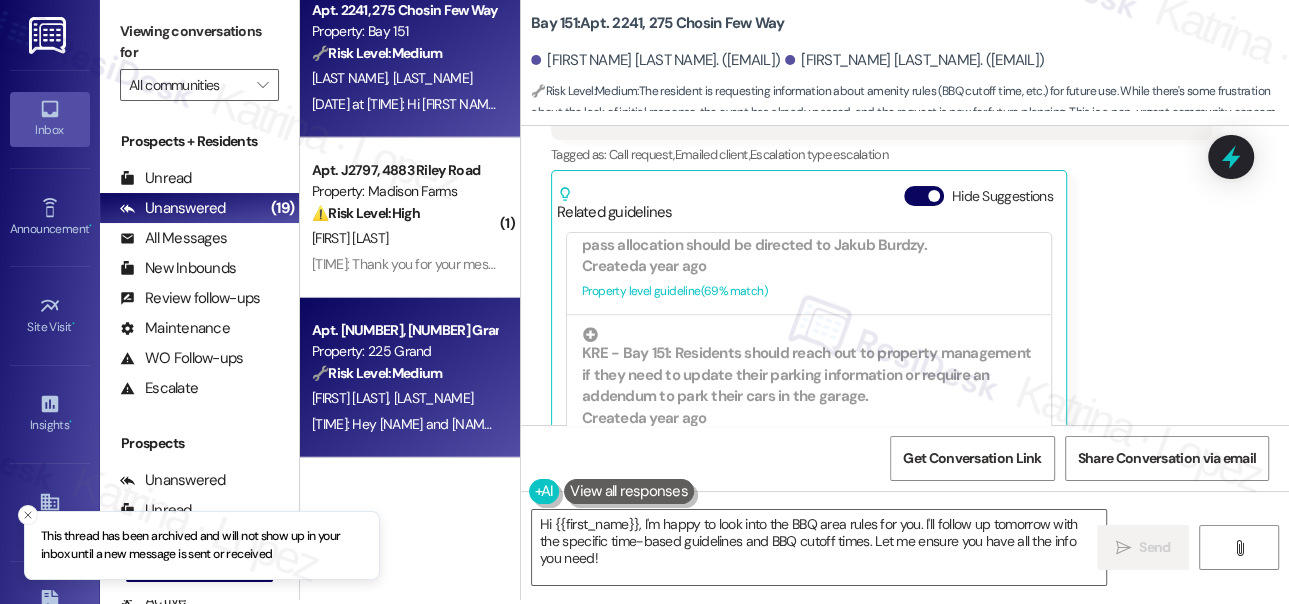 click on "Apt. 306, 225 Grand Street Property: 225 Grand 🔧  Risk Level:  Medium The resident is reporting a recurring smell issue. While unpleasant, there's no indication of immediate danger, health hazard, or policy violation. This is a non-urgent quality-of-life concern." at bounding box center [404, 352] 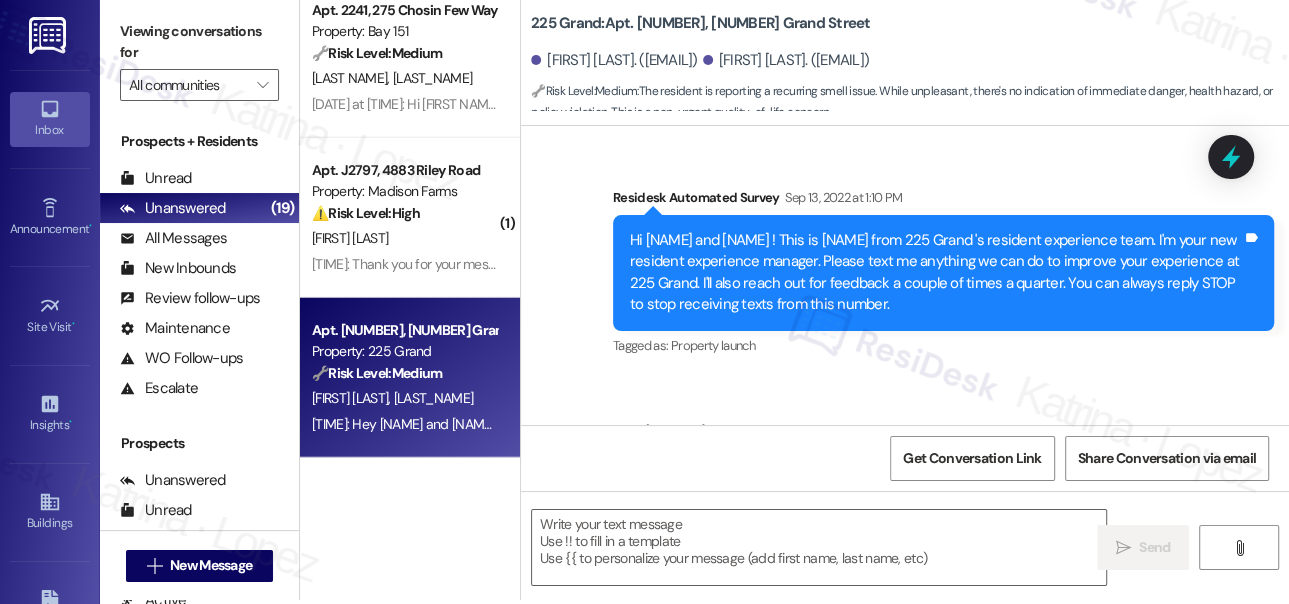 scroll, scrollTop: 5640, scrollLeft: 0, axis: vertical 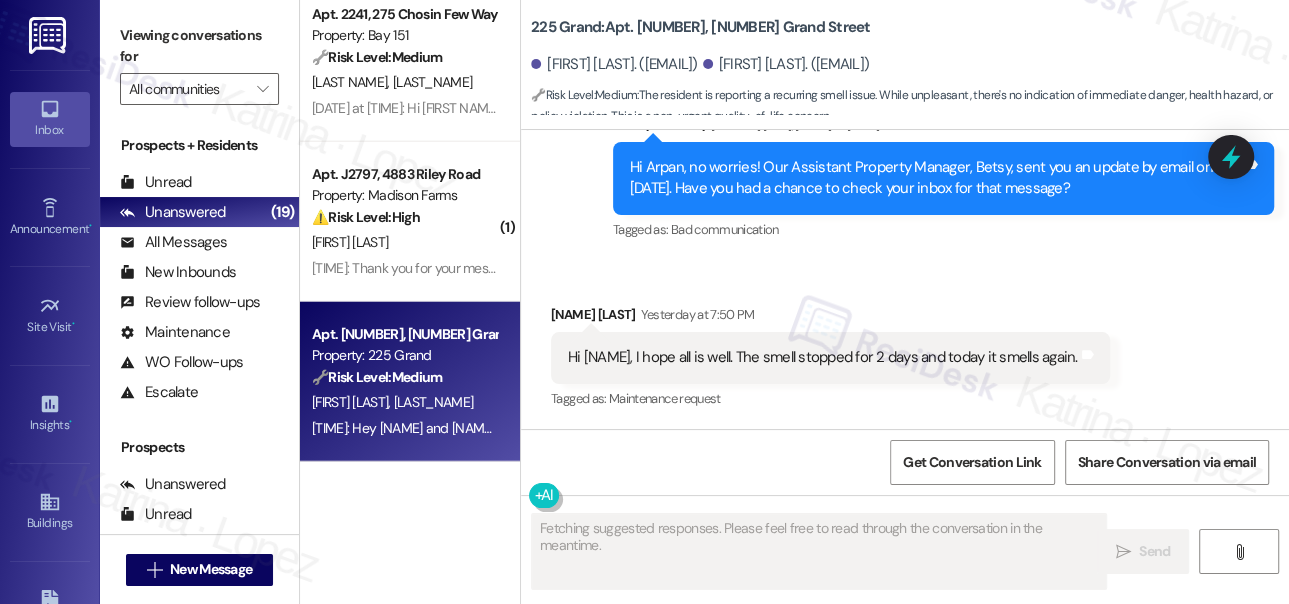 click on "Hi [FIRST_NAME], I hope all is well. The smell stopped for 2 days and today it smells again." at bounding box center (823, 357) 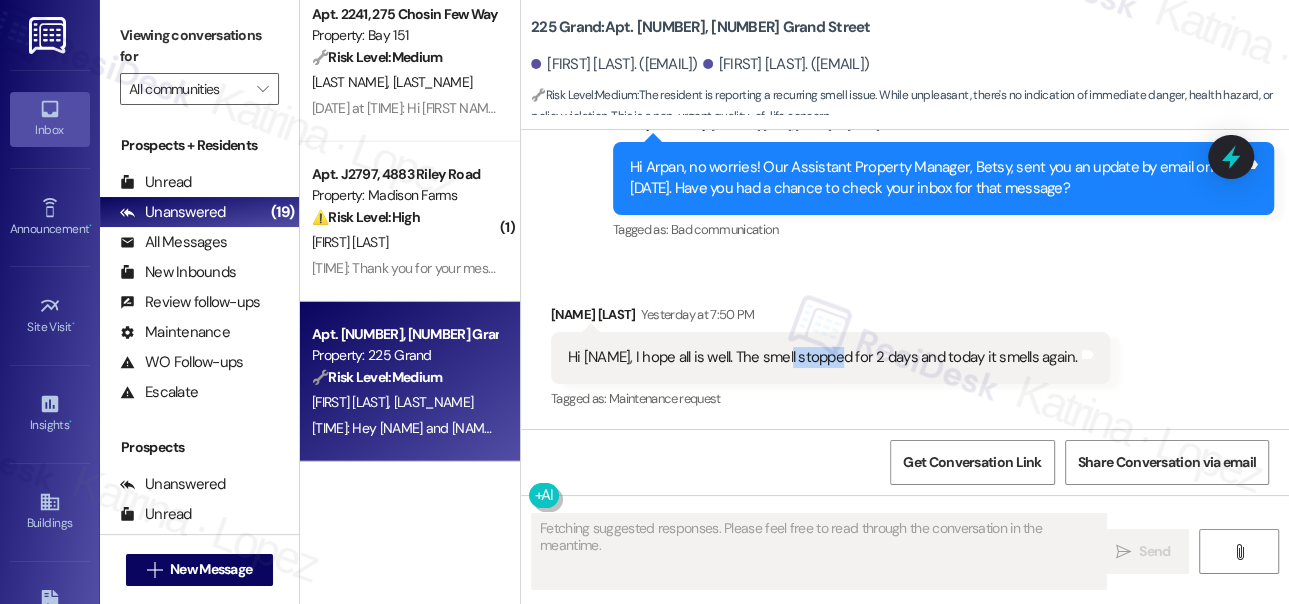 click on "Hi [FIRST_NAME], I hope all is well. The smell stopped for 2 days and today it smells again." at bounding box center [823, 357] 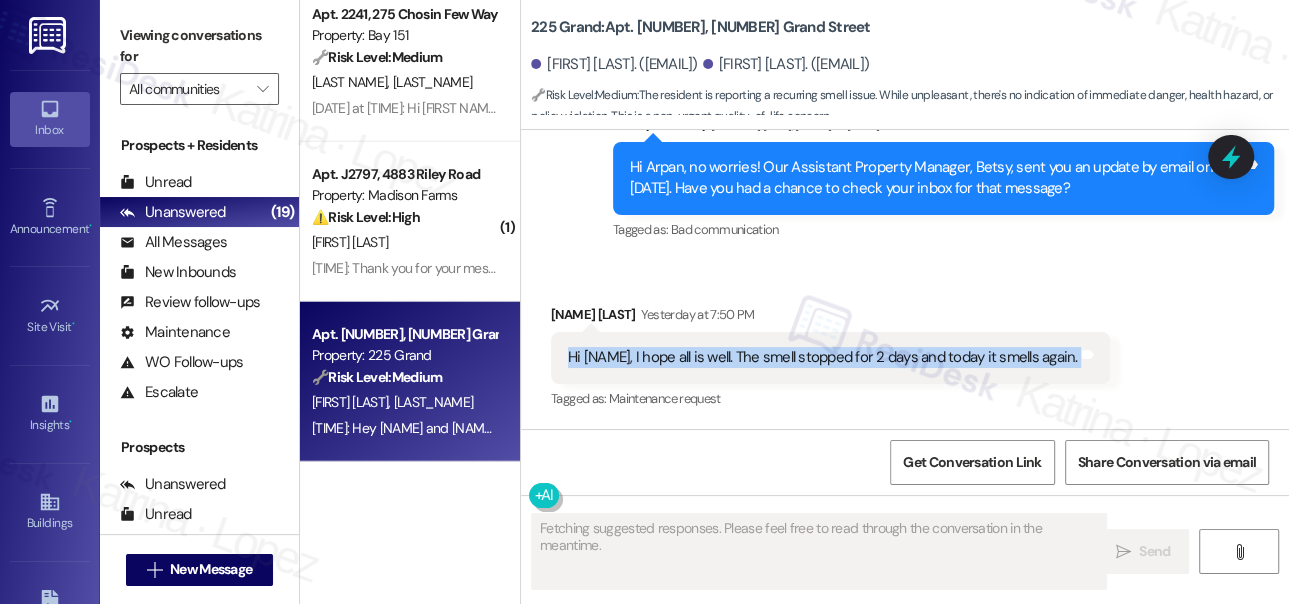 click on "Hi [FIRST_NAME], I hope all is well. The smell stopped for 2 days and today it smells again." at bounding box center (823, 357) 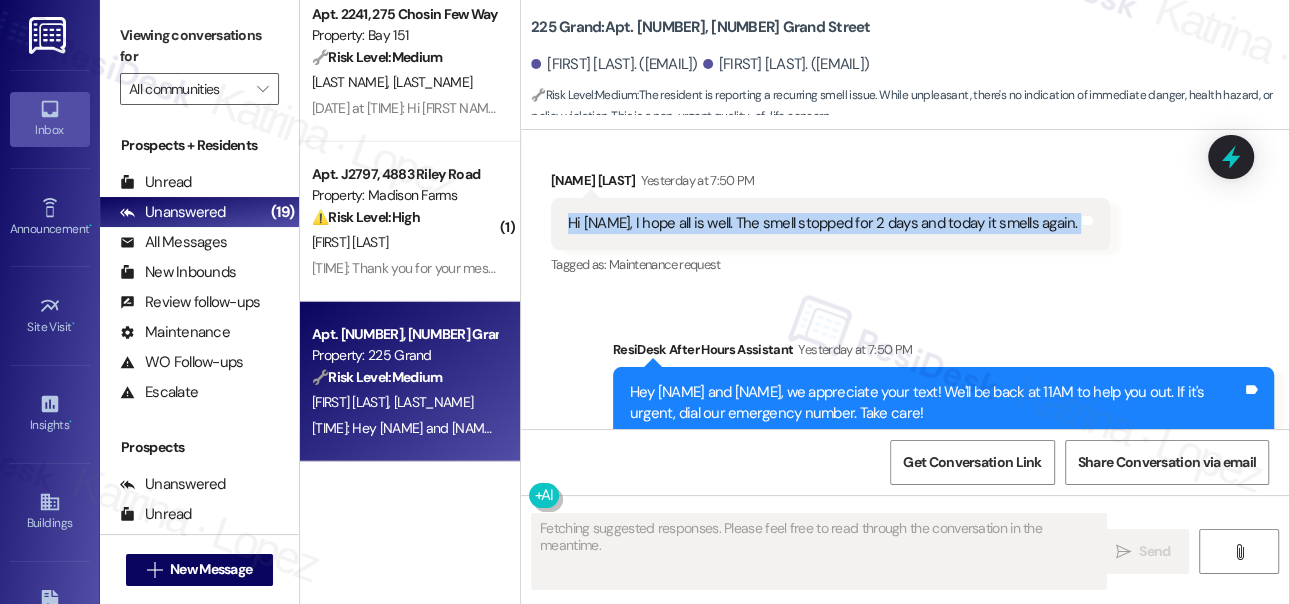 scroll, scrollTop: 18838, scrollLeft: 0, axis: vertical 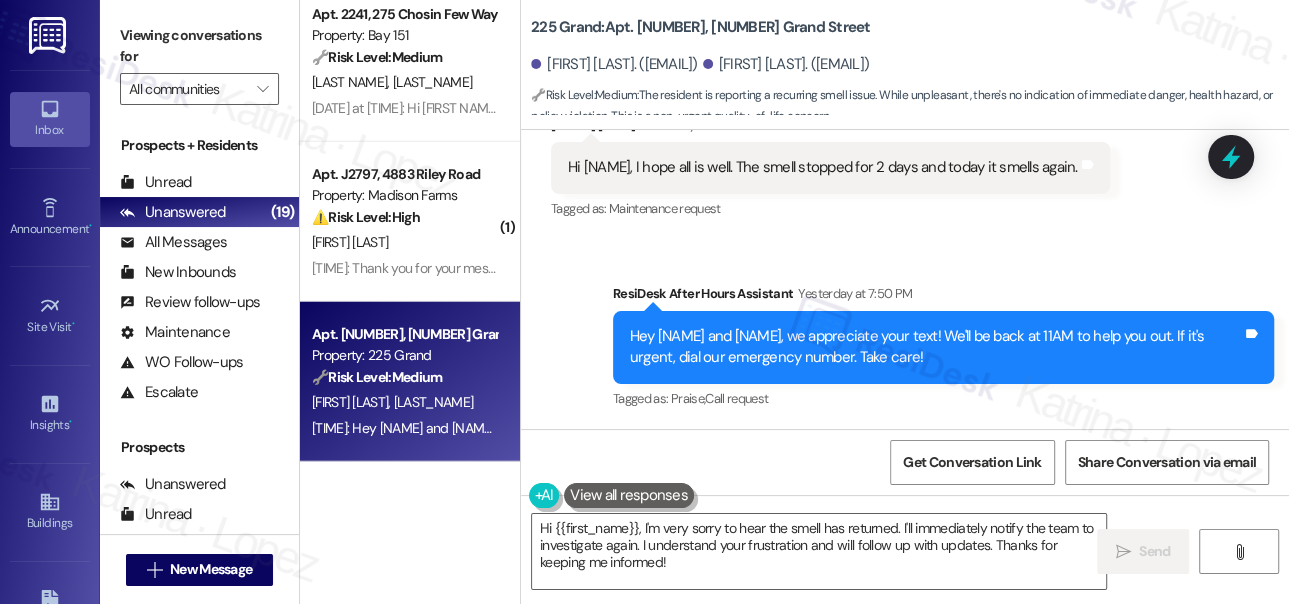 click on "Hey Yesha and Arpan, we appreciate your text! We'll be back at 11AM to help you out. If it's urgent, dial our emergency number. Take care!" at bounding box center (936, 347) 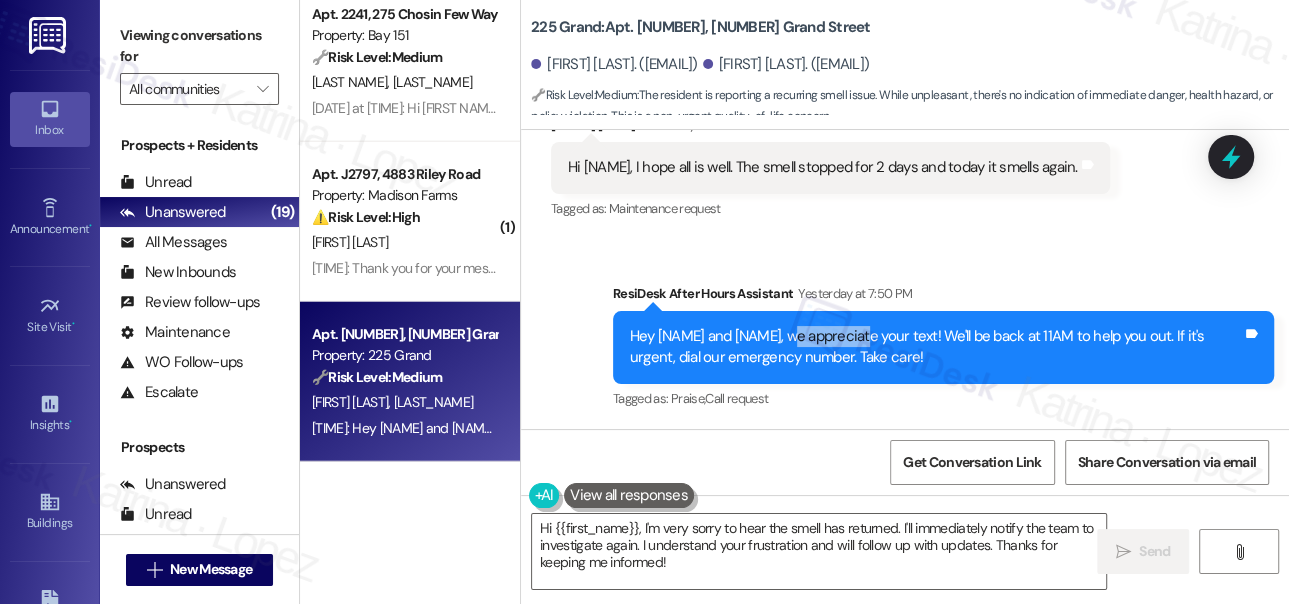 click on "Hey Yesha and Arpan, we appreciate your text! We'll be back at 11AM to help you out. If it's urgent, dial our emergency number. Take care!" at bounding box center [936, 347] 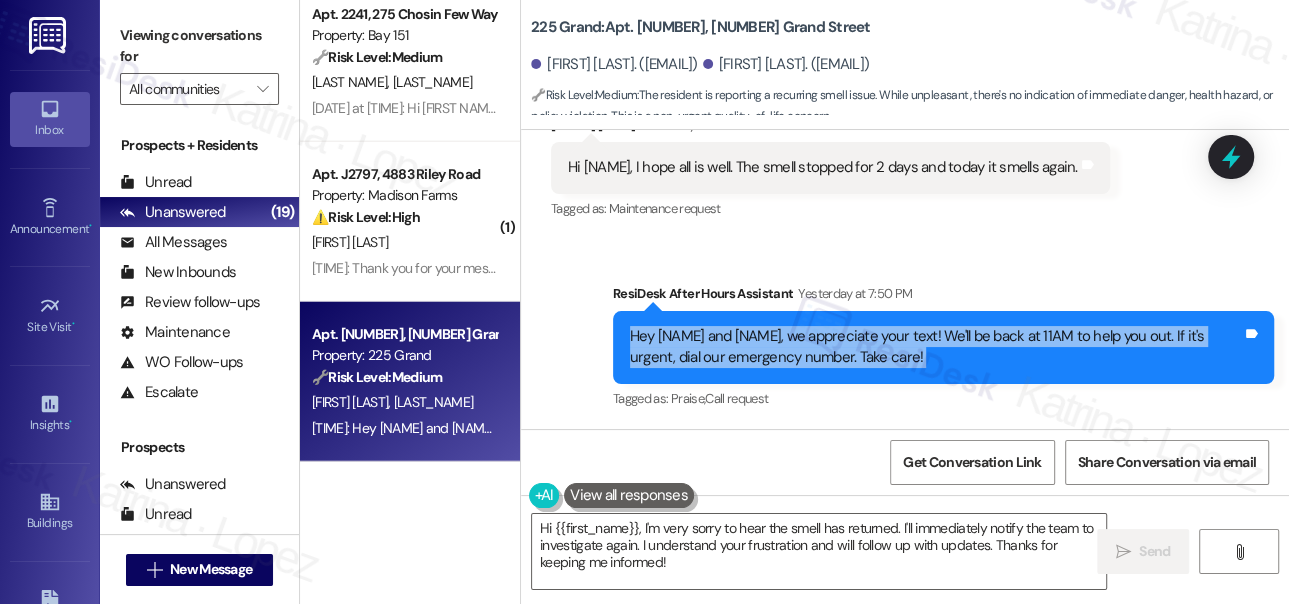 click on "Hey Yesha and Arpan, we appreciate your text! We'll be back at 11AM to help you out. If it's urgent, dial our emergency number. Take care!" at bounding box center [936, 347] 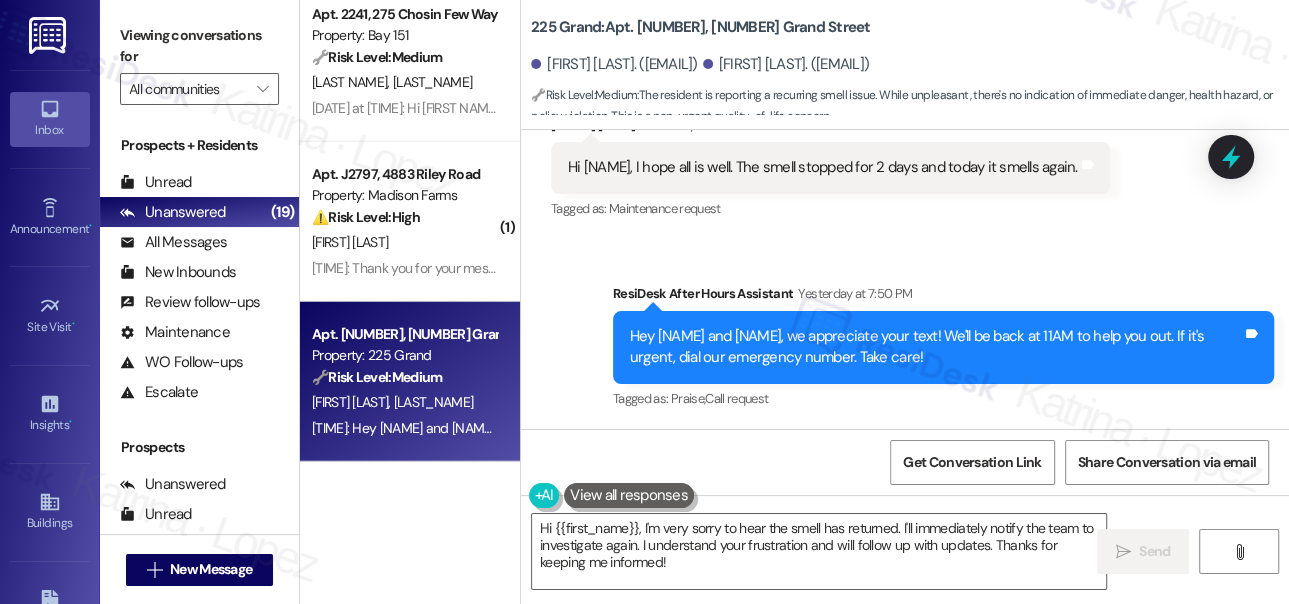 click on "Hi Jane, I hope all is well. The smell stopped for 2 days and today it smells again.   Tags and notes" at bounding box center (830, 167) 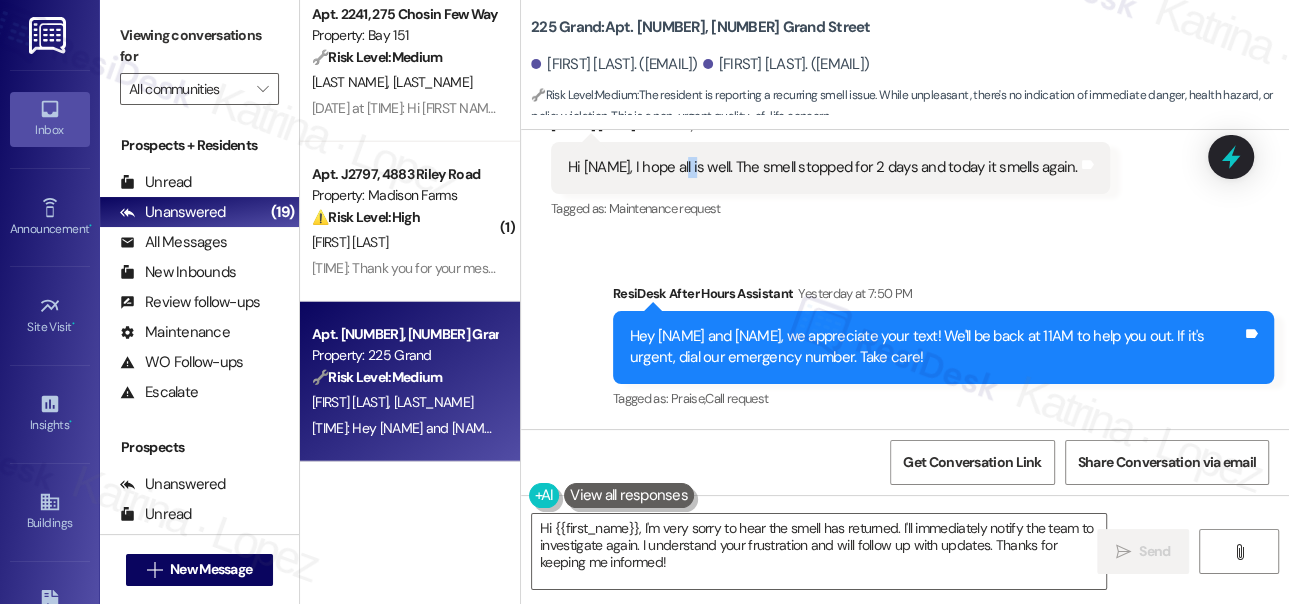 click on "Hi Jane, I hope all is well. The smell stopped for 2 days and today it smells again.   Tags and notes" at bounding box center [830, 167] 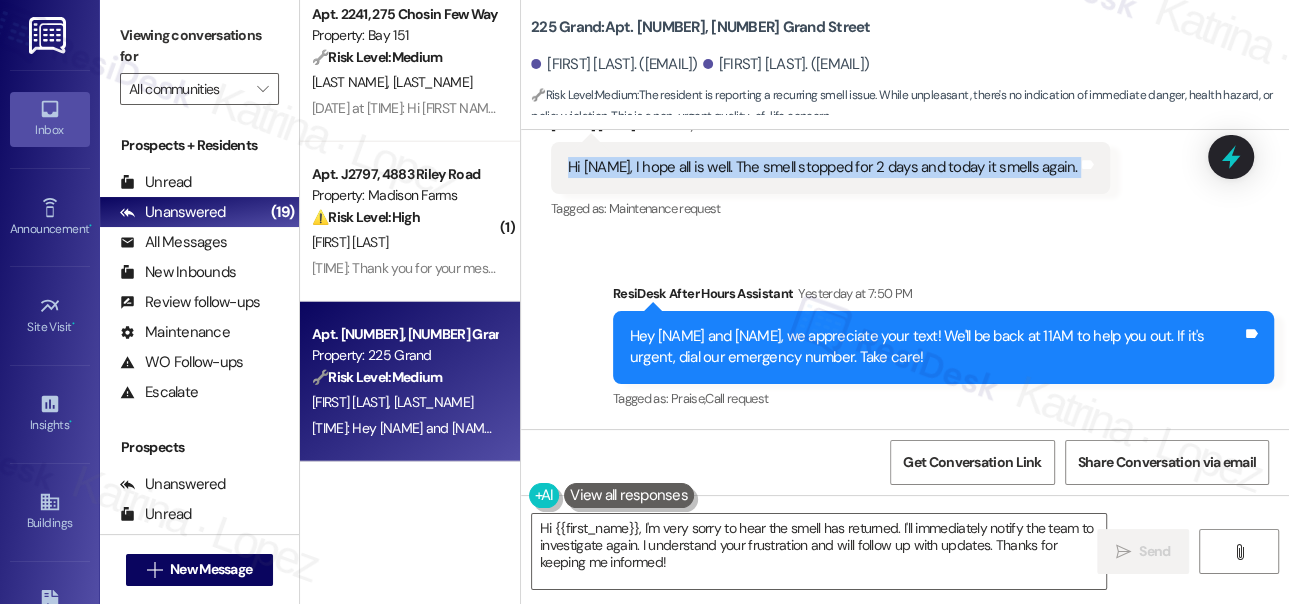 click on "Hi Jane, I hope all is well. The smell stopped for 2 days and today it smells again.   Tags and notes" at bounding box center (830, 167) 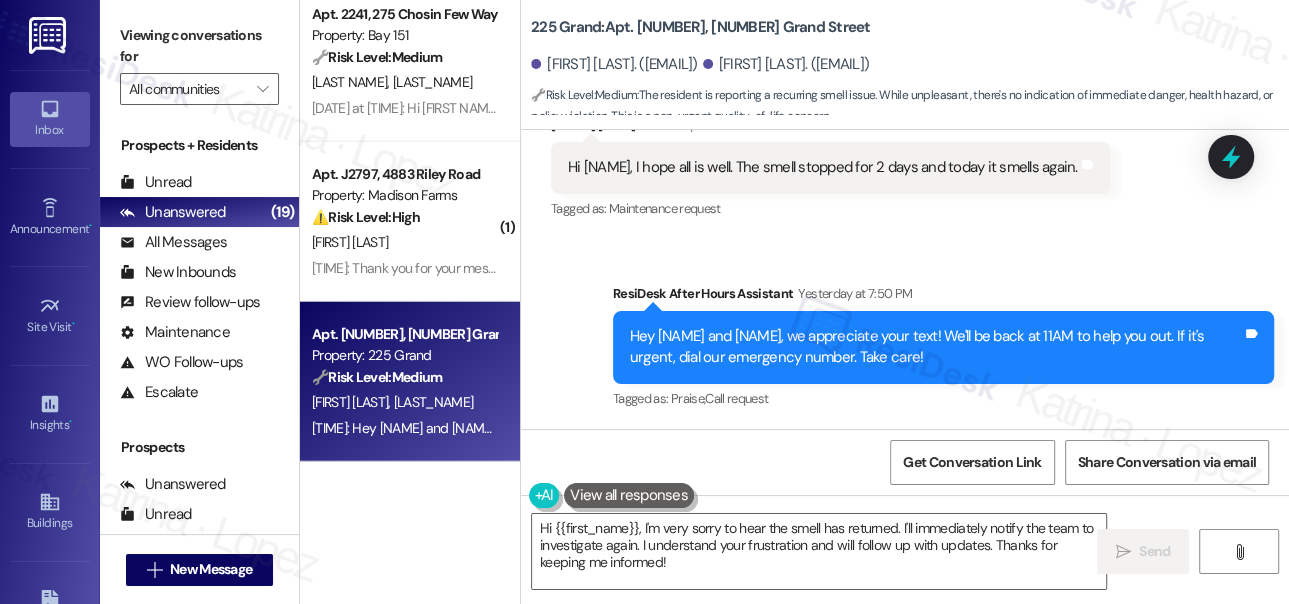 click on "Viewing conversations for All communities " at bounding box center (199, 62) 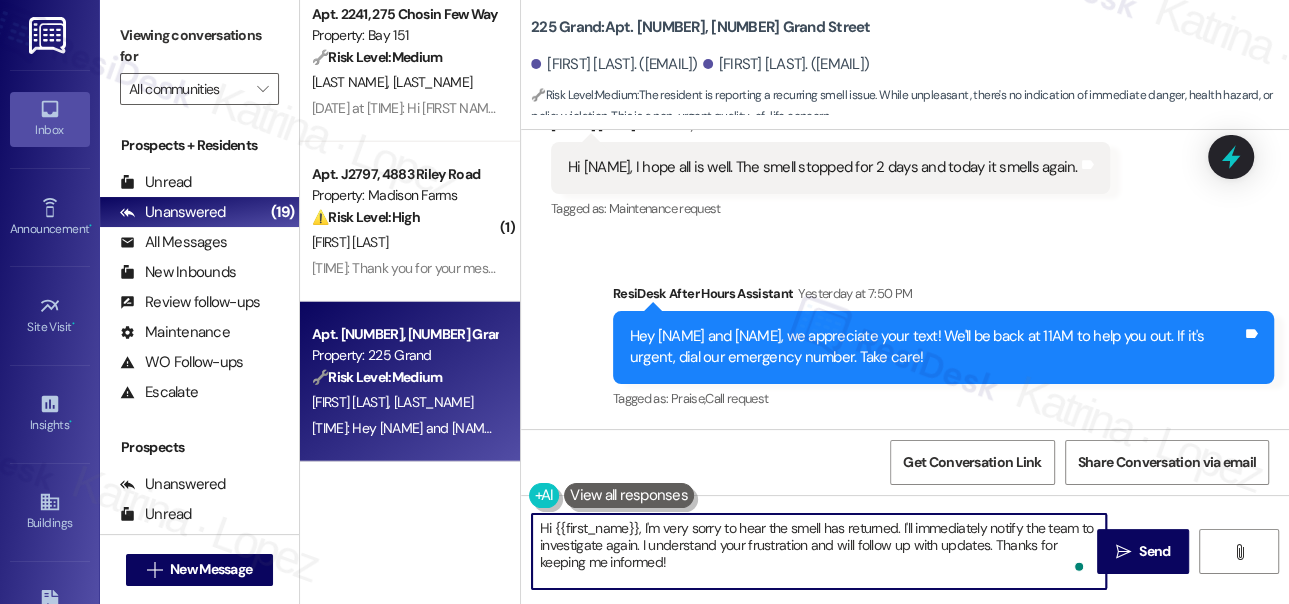 drag, startPoint x: 801, startPoint y: 564, endPoint x: 897, endPoint y: 519, distance: 106.02358 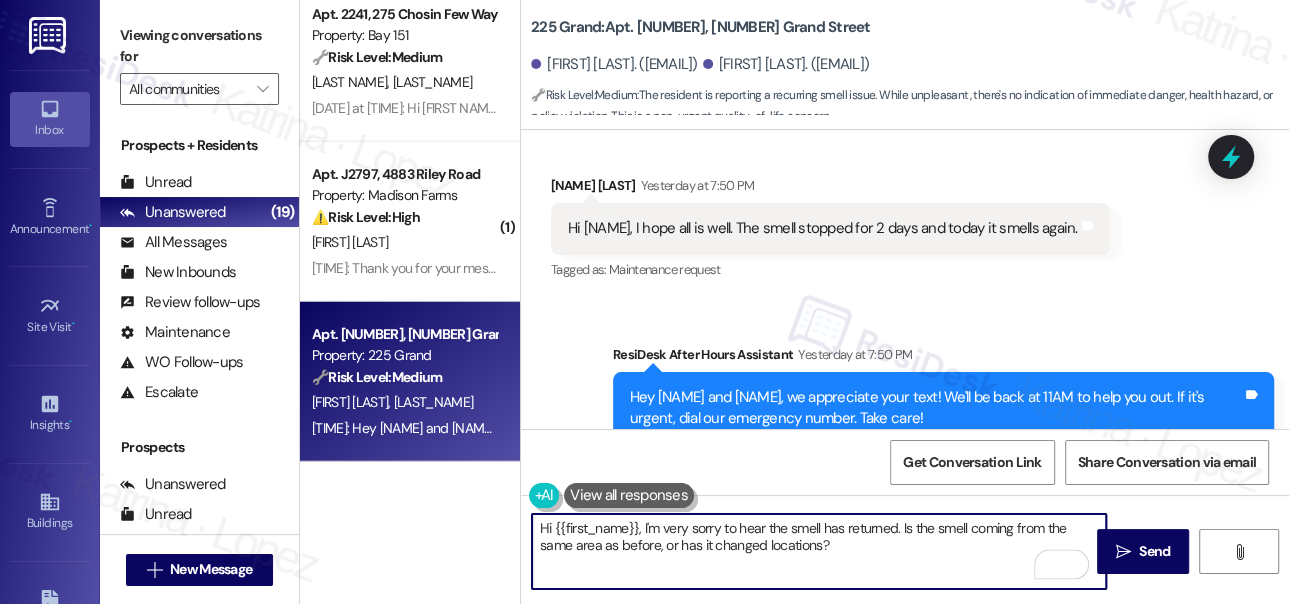 scroll, scrollTop: 18747, scrollLeft: 0, axis: vertical 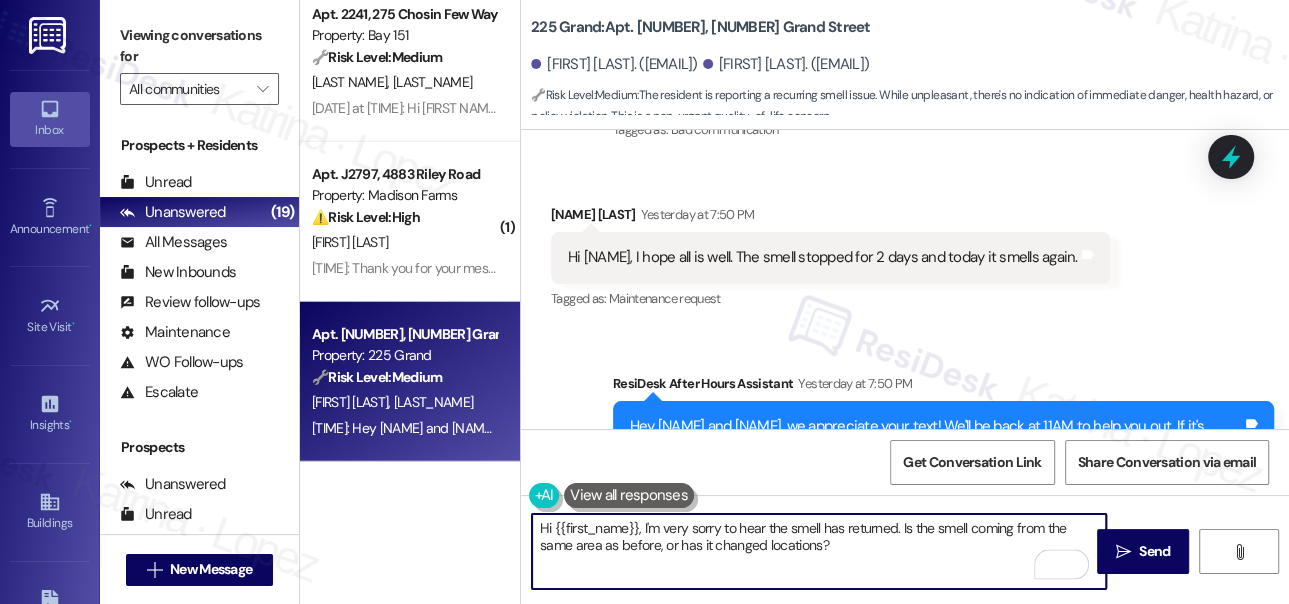 click on "Yesha Shah Yesterday at 7:50 PM" at bounding box center (830, 218) 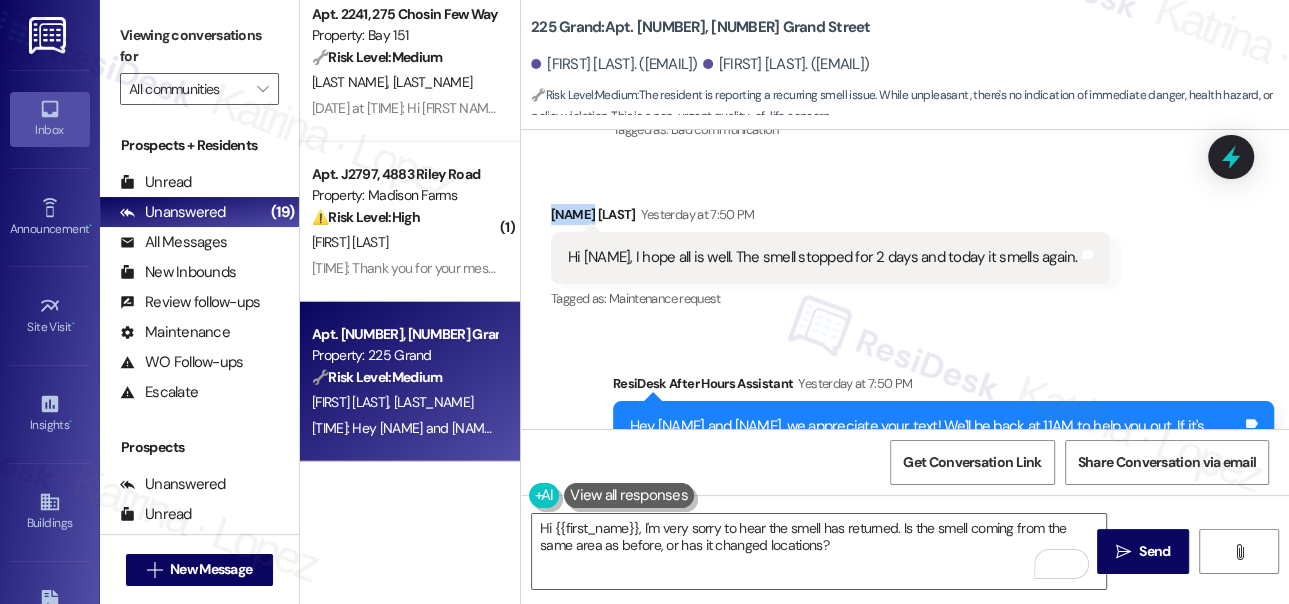 click on "Yesha Shah Yesterday at 7:50 PM" at bounding box center [830, 218] 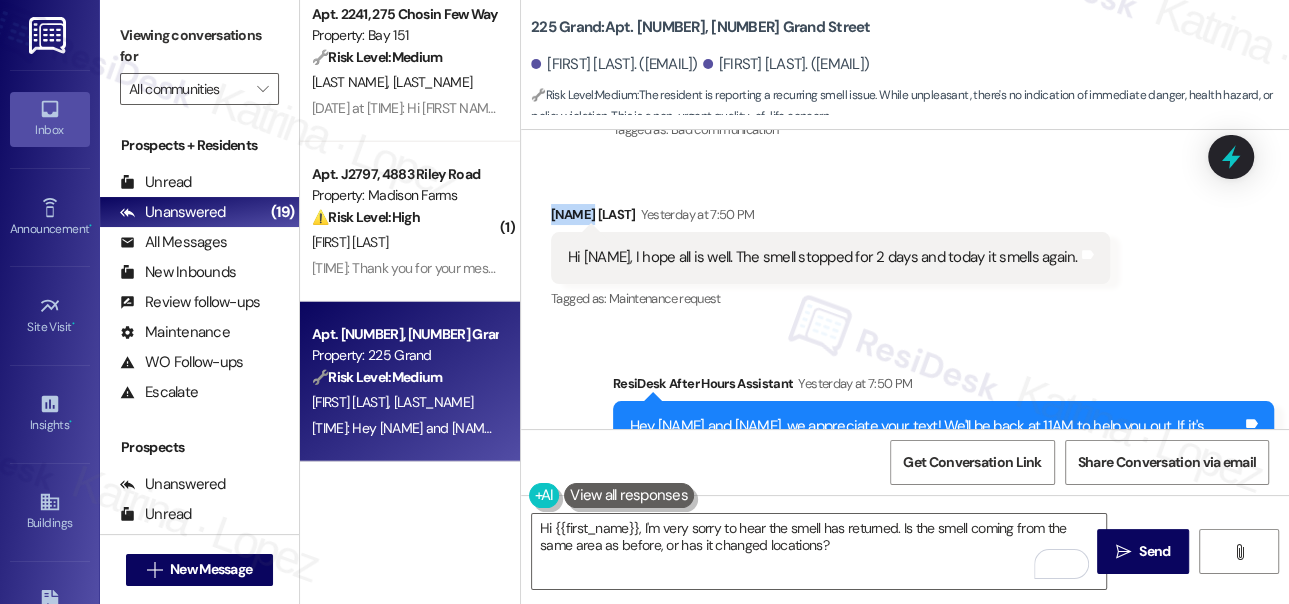 copy on "Yesha" 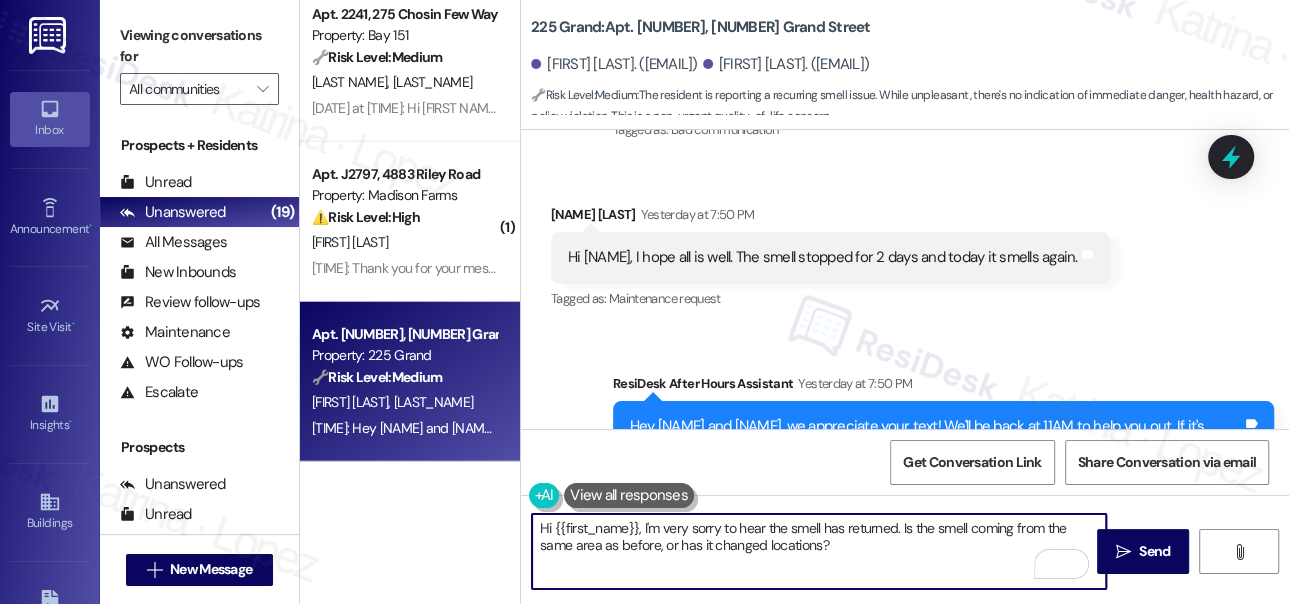 drag, startPoint x: 552, startPoint y: 530, endPoint x: 636, endPoint y: 519, distance: 84.71718 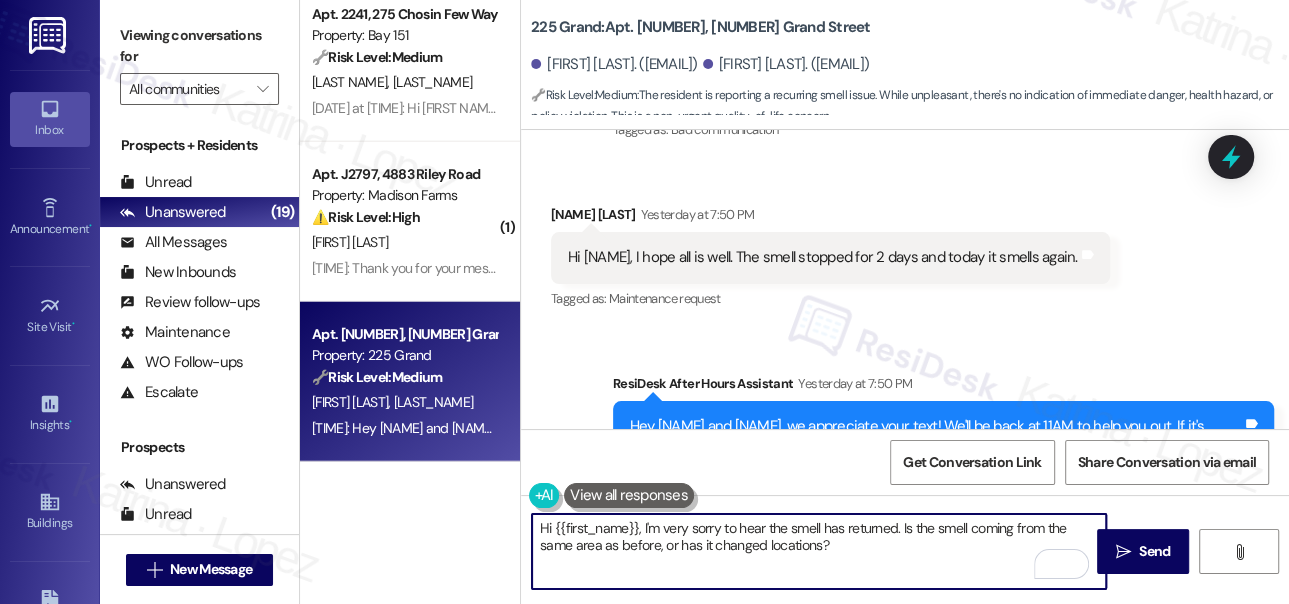 paste on "Yesha" 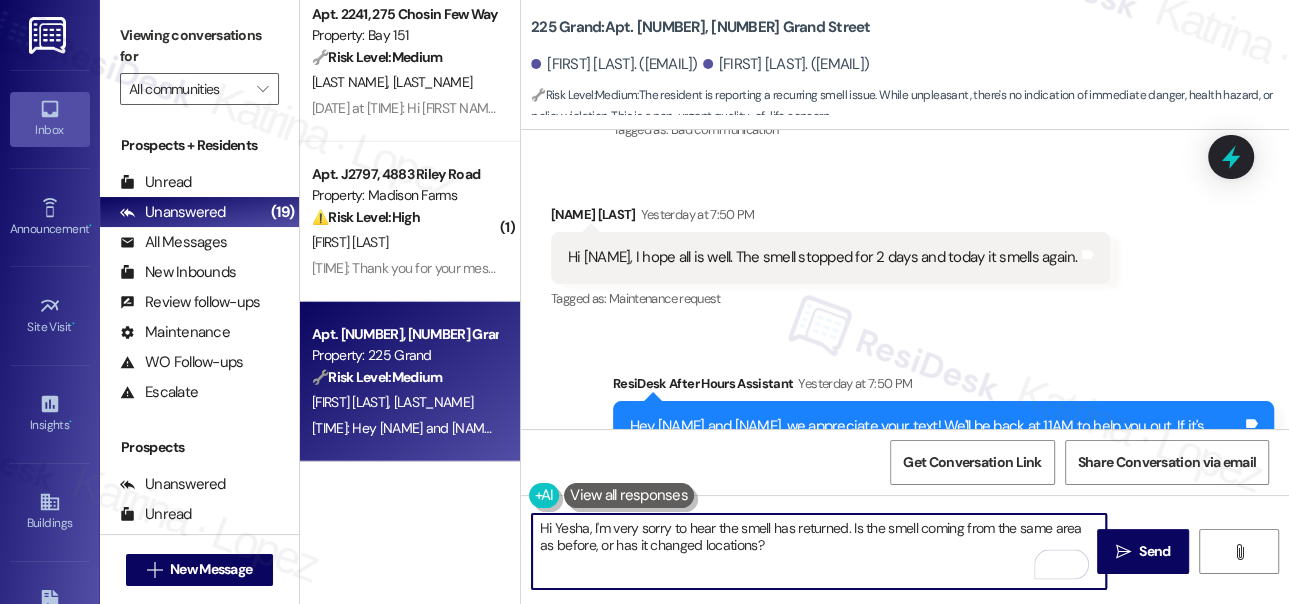 click on "Hi Yesha, I'm very sorry to hear the smell has returned. Is the smell coming from the same area as before, or has it changed locations?" at bounding box center (819, 551) 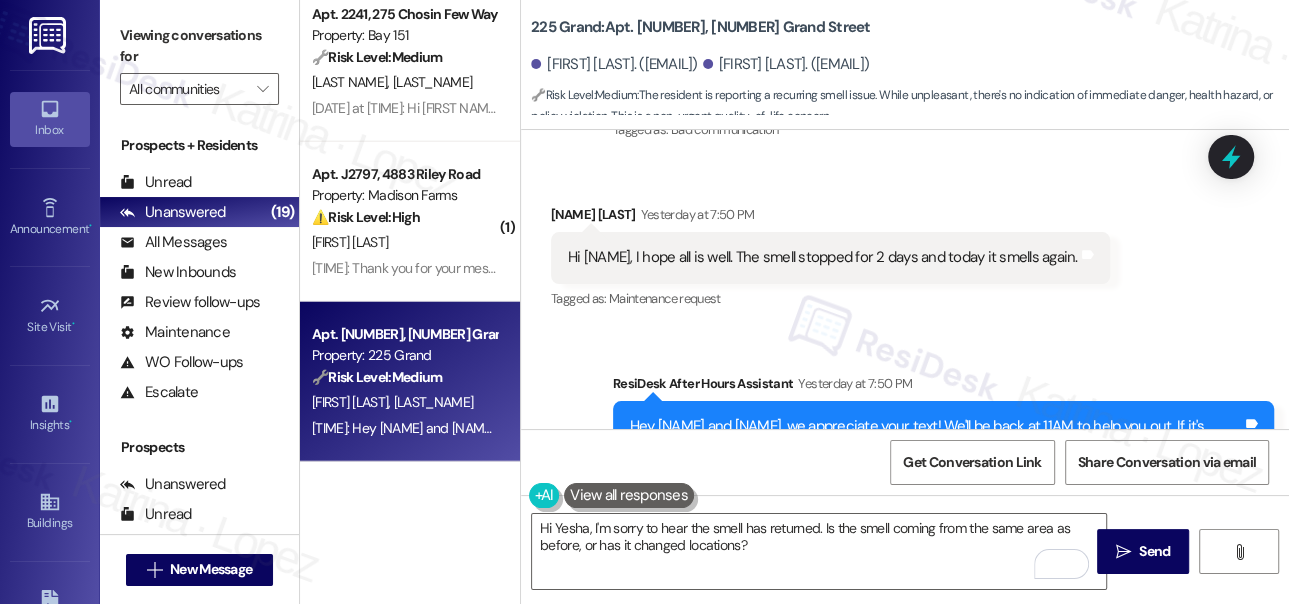 click on "Viewing conversations for" at bounding box center (199, 46) 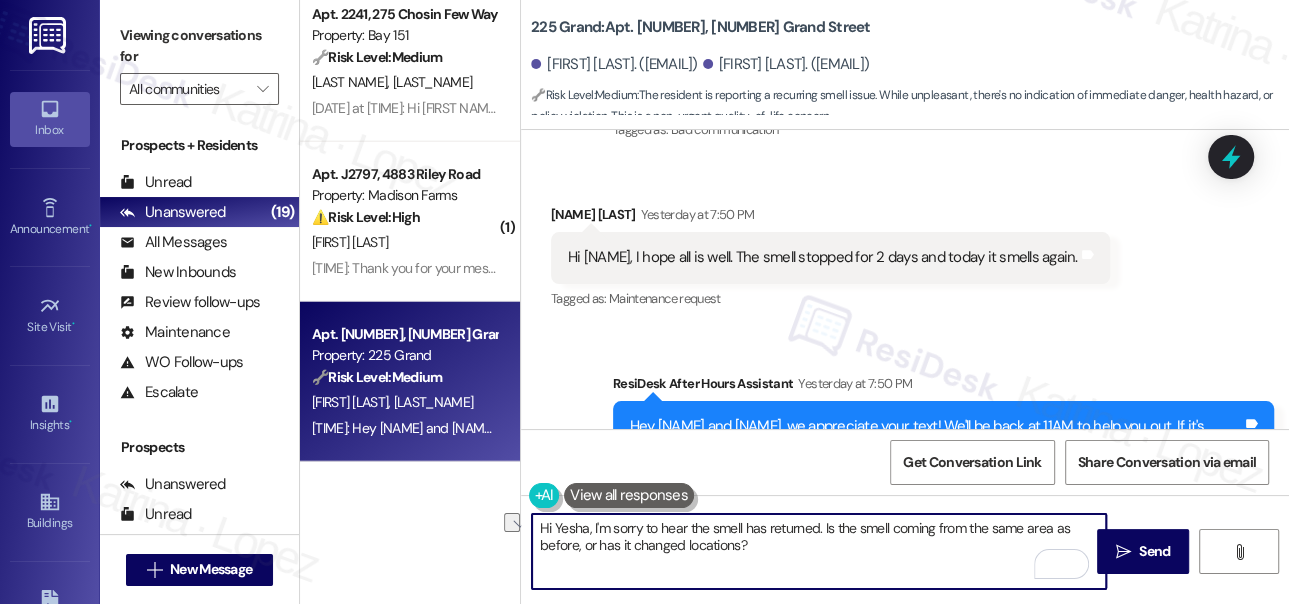 drag, startPoint x: 744, startPoint y: 526, endPoint x: 818, endPoint y: 522, distance: 74.10803 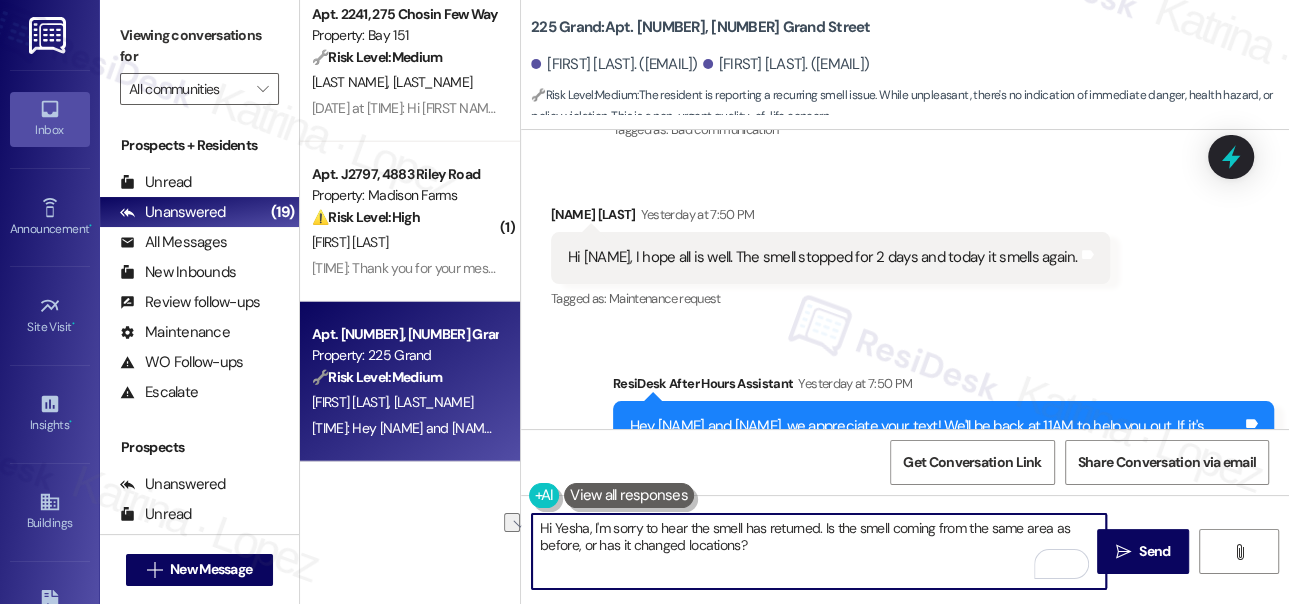 click on "Hi Yesha, I'm sorry to hear the smell has returned. Is the smell coming from the same area as before, or has it changed locations?" at bounding box center [819, 551] 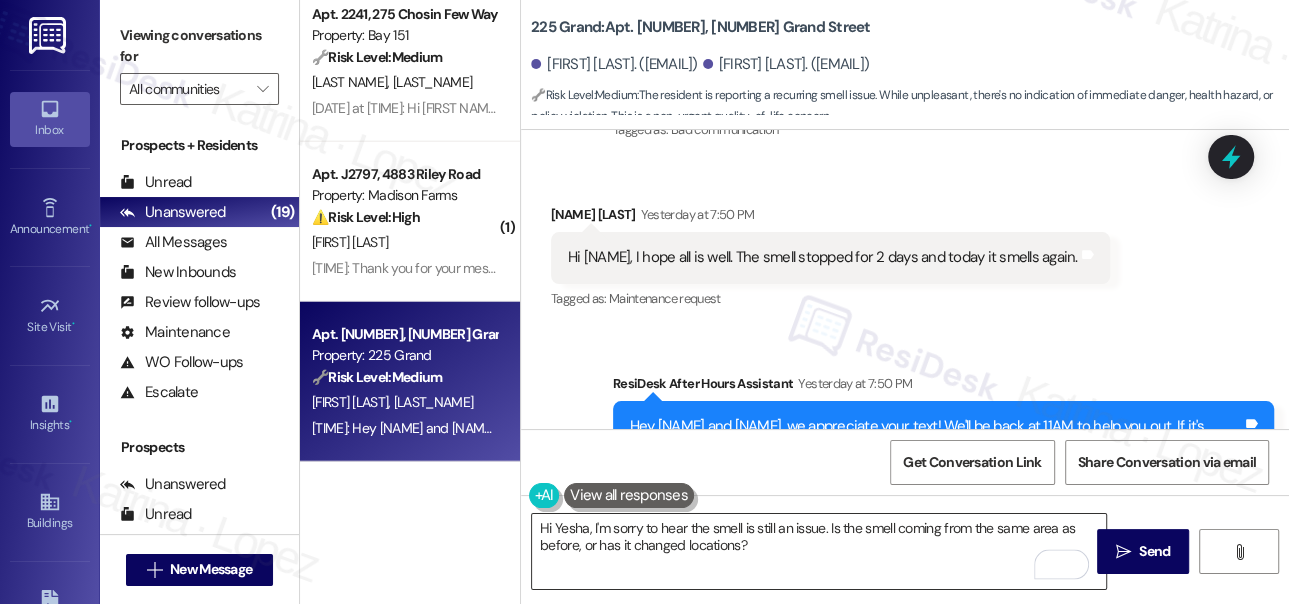 click on "Hi Yesha, I'm sorry to hear the smell is still an issue. Is the smell coming from the same area as before, or has it changed locations?" at bounding box center (819, 551) 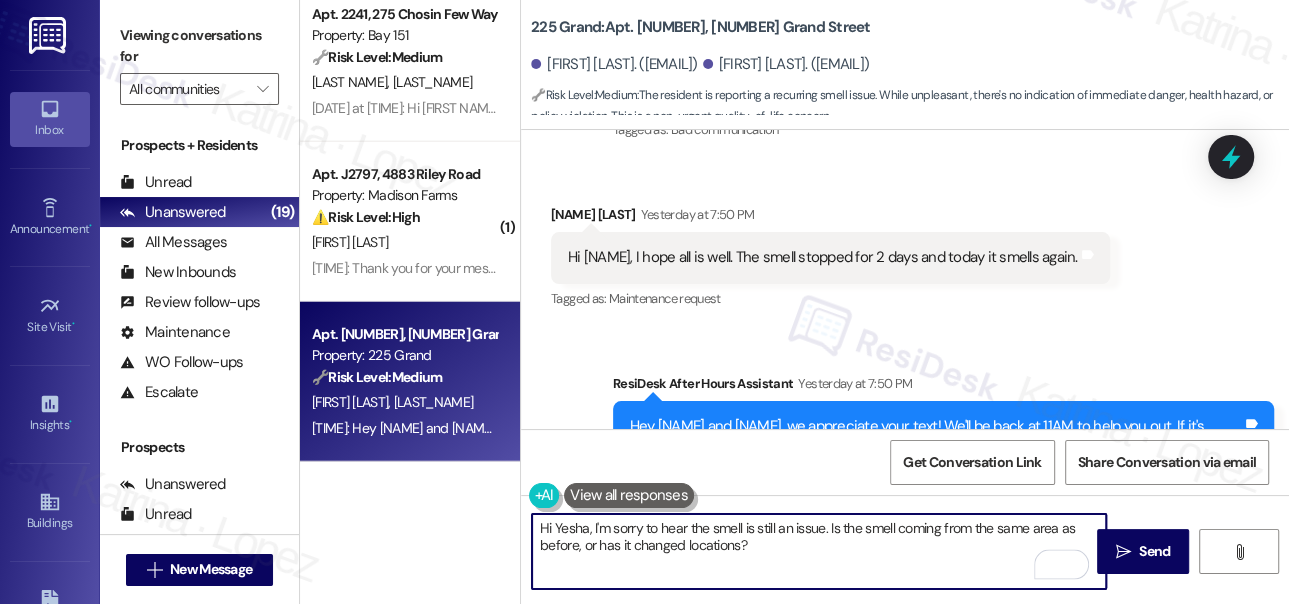 click on "Hi Yesha, I'm sorry to hear the smell is still an issue. Is the smell coming from the same area as before, or has it changed locations?" at bounding box center (819, 551) 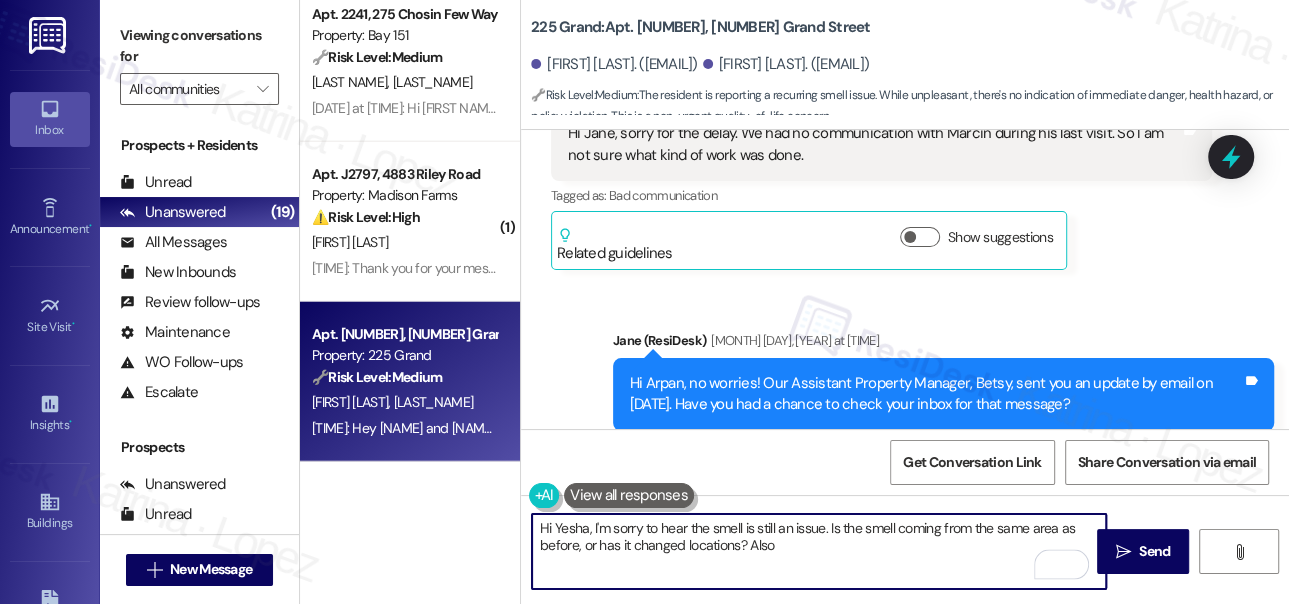 scroll, scrollTop: 18293, scrollLeft: 0, axis: vertical 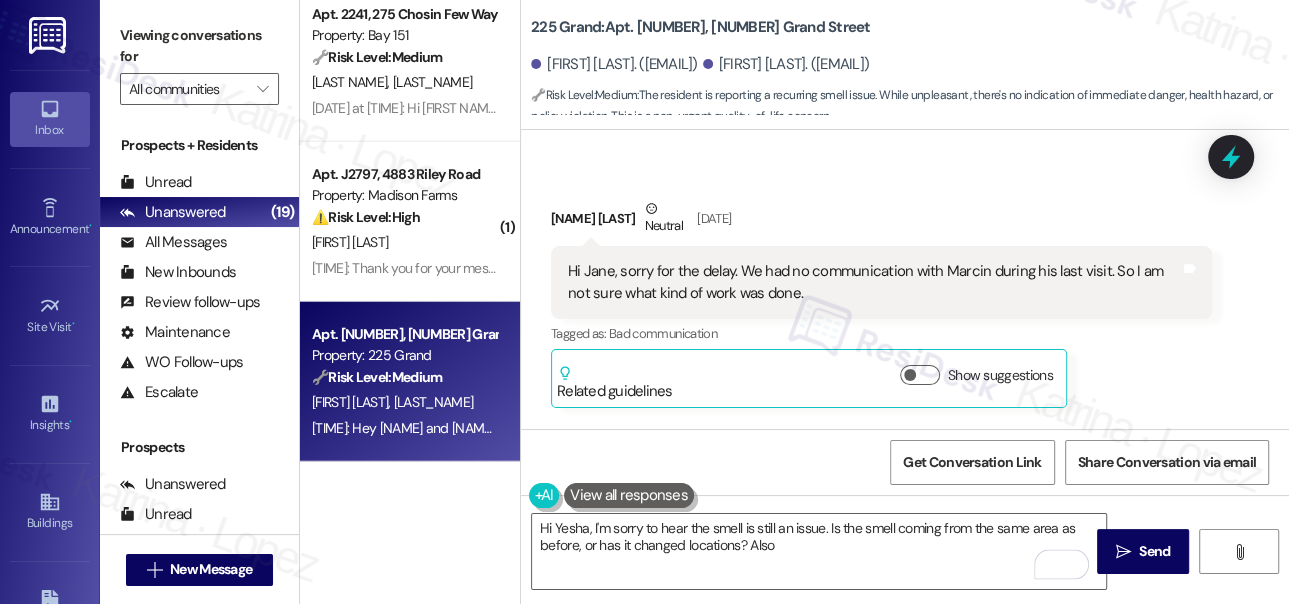 click on "Hi Jane, sorry for the delay. We had no communication with Marcin during his last visit. So I am not sure what kind of work was done." at bounding box center (874, 282) 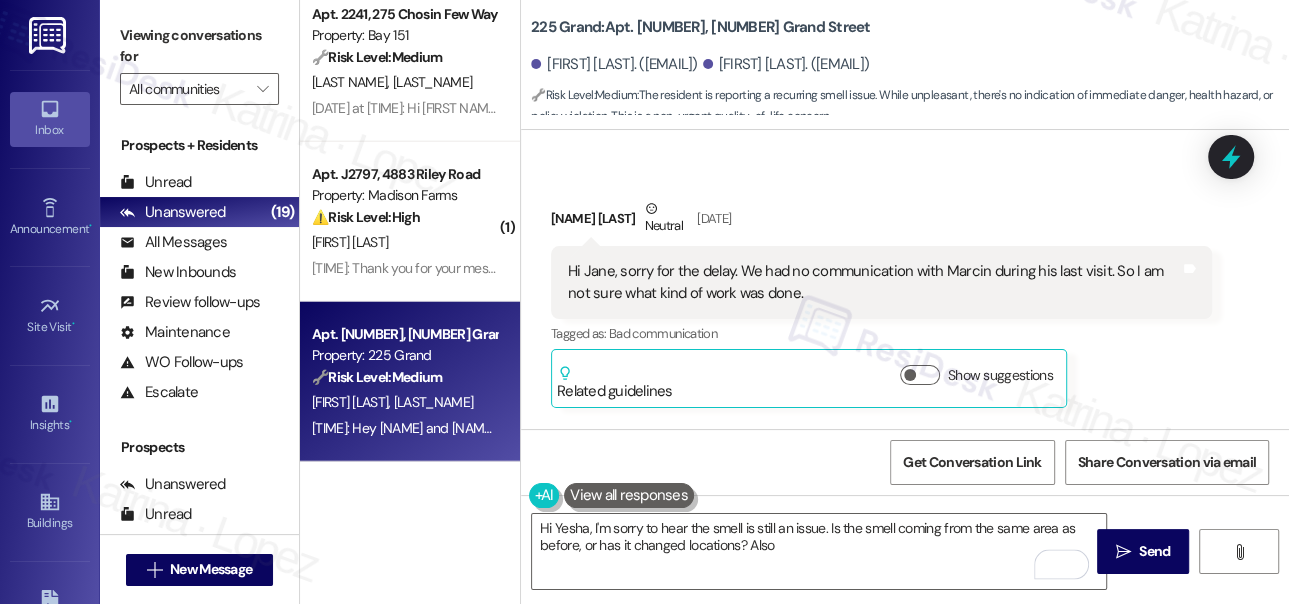 click on "Hi Jane, sorry for the delay. We had no communication with Marcin during his last visit. So I am not sure what kind of work was done." at bounding box center [874, 282] 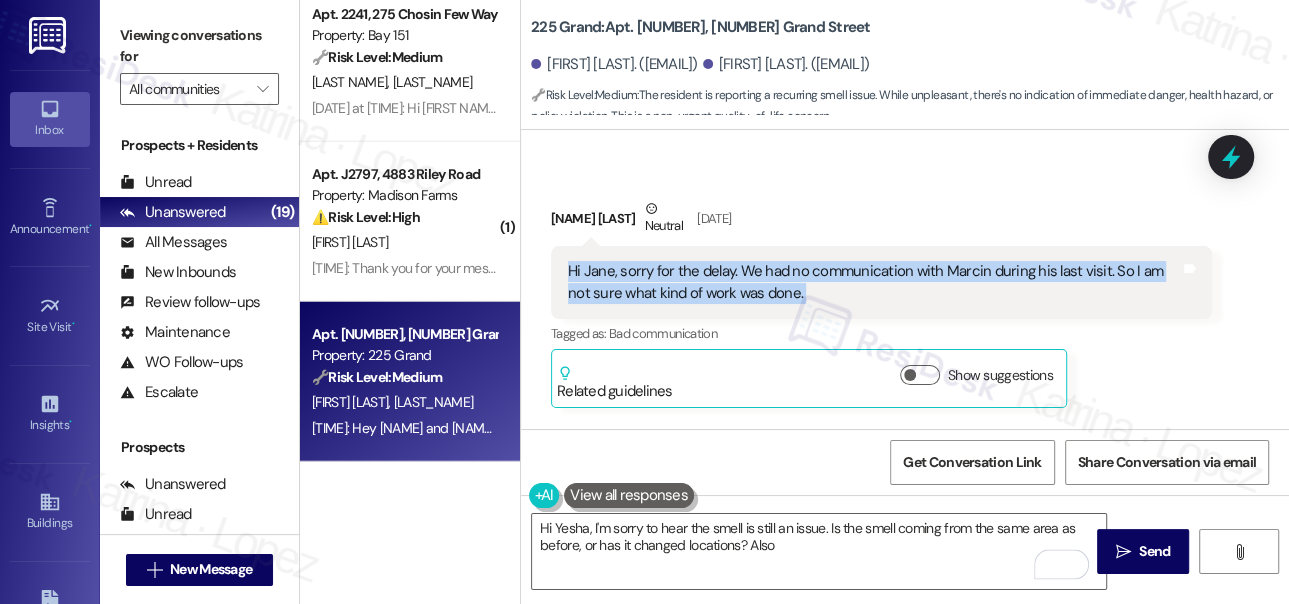 click on "Hi Jane, sorry for the delay. We had no communication with Marcin during his last visit. So I am not sure what kind of work was done." at bounding box center (874, 282) 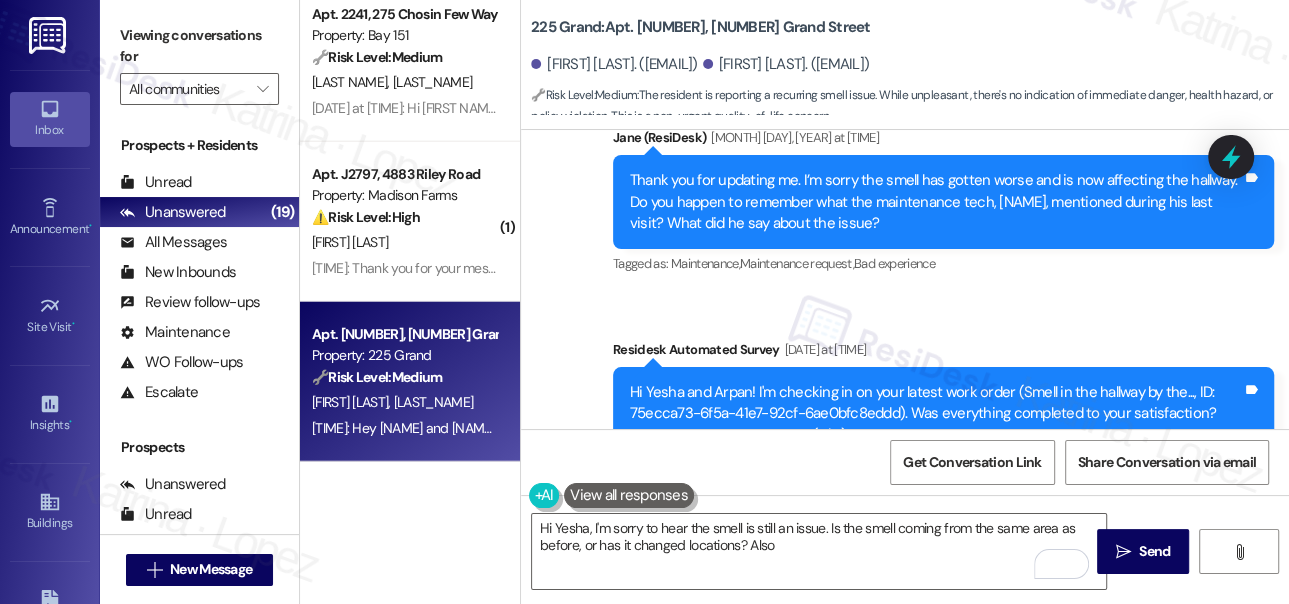 scroll, scrollTop: 17838, scrollLeft: 0, axis: vertical 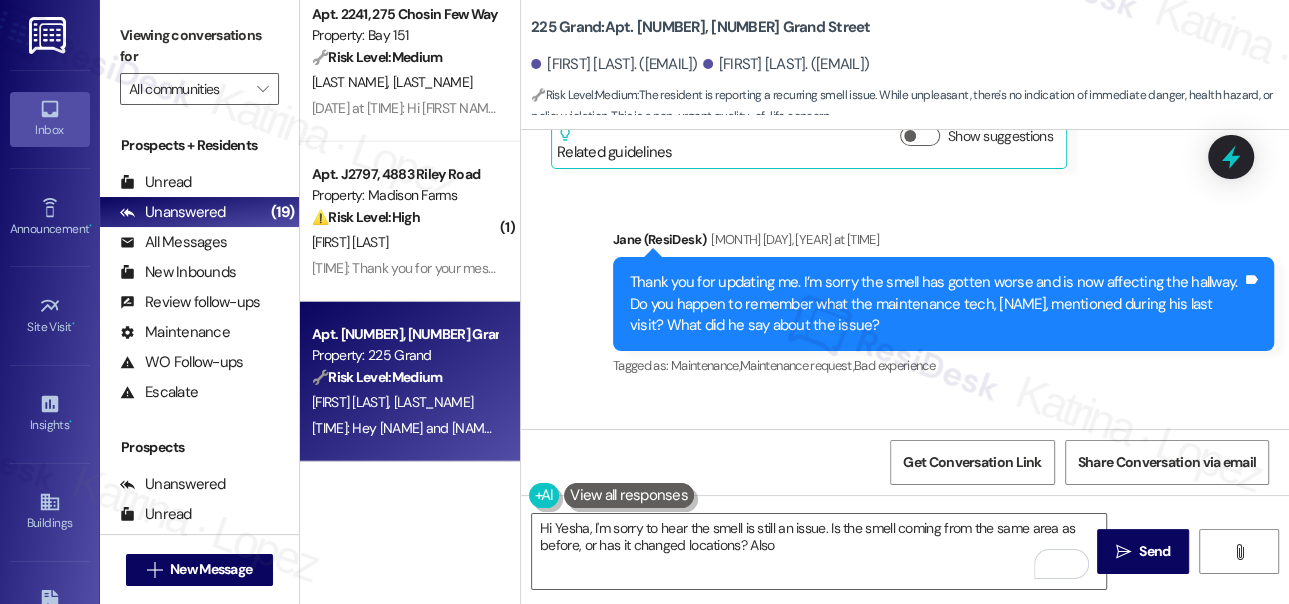 click on "Thank you for updating me. I’m sorry the smell has gotten worse and is now affecting the hallway. Do you happen to remember what the maintenance tech, [PERSON], mentioned during his last visit? What did he say about the issue?" at bounding box center (936, 304) 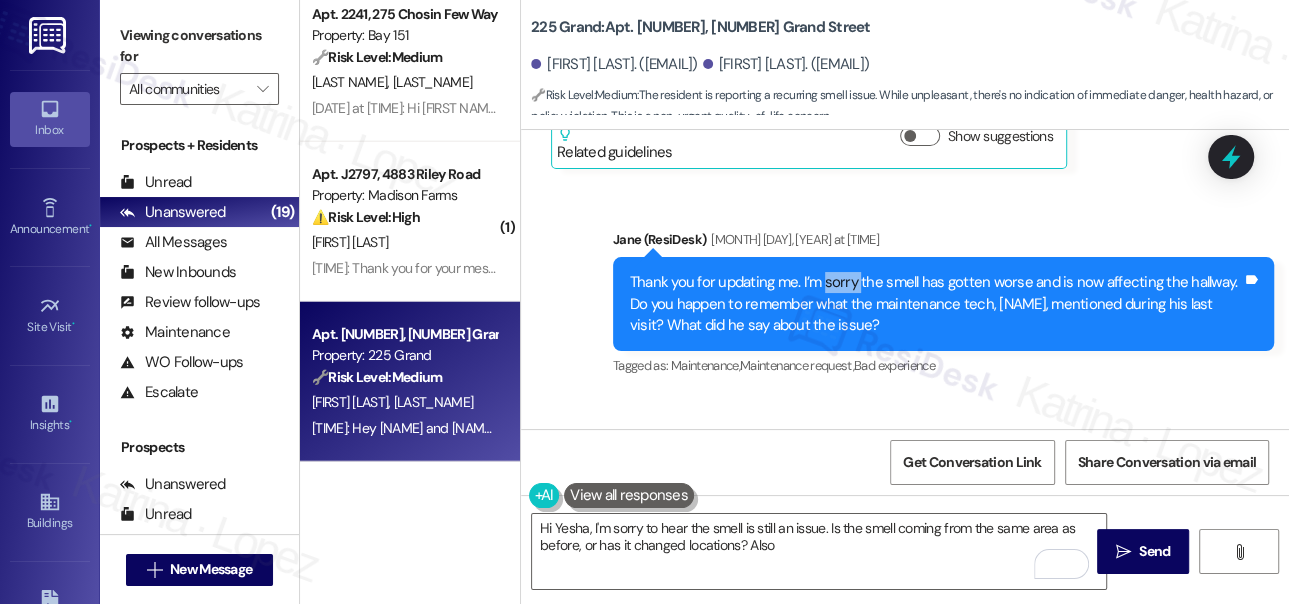 click on "Thank you for updating me. I’m sorry the smell has gotten worse and is now affecting the hallway. Do you happen to remember what the maintenance tech, [PERSON], mentioned during his last visit? What did he say about the issue?" at bounding box center [936, 304] 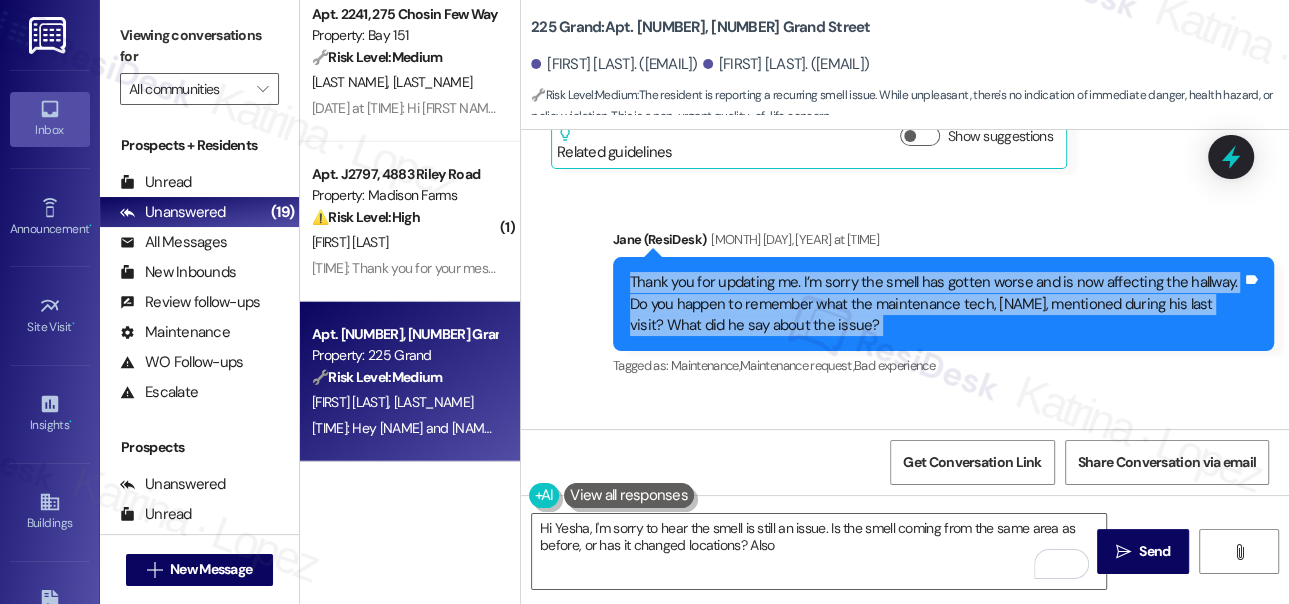 click on "Thank you for updating me. I’m sorry the smell has gotten worse and is now affecting the hallway. Do you happen to remember what the maintenance tech, [PERSON], mentioned during his last visit? What did he say about the issue?" at bounding box center [936, 304] 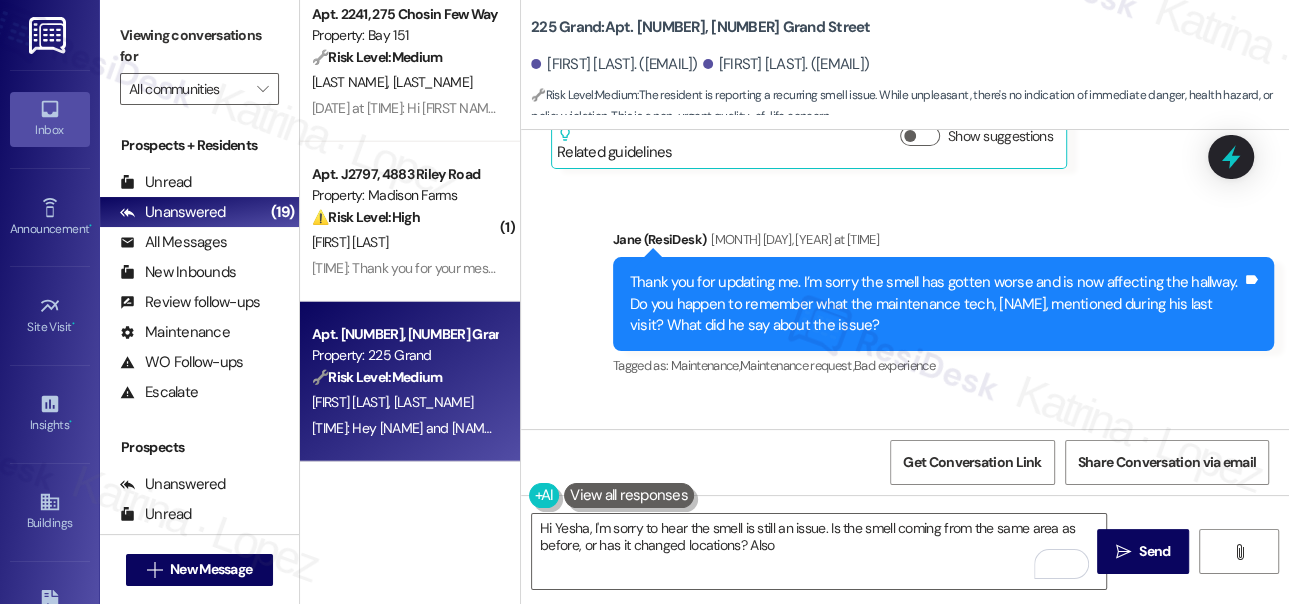 click on "Thank you for updating me. I’m sorry the smell has gotten worse and is now affecting the hallway. Do you happen to remember what the maintenance tech, [PERSON], mentioned during his last visit? What did he say about the issue?" at bounding box center [936, 304] 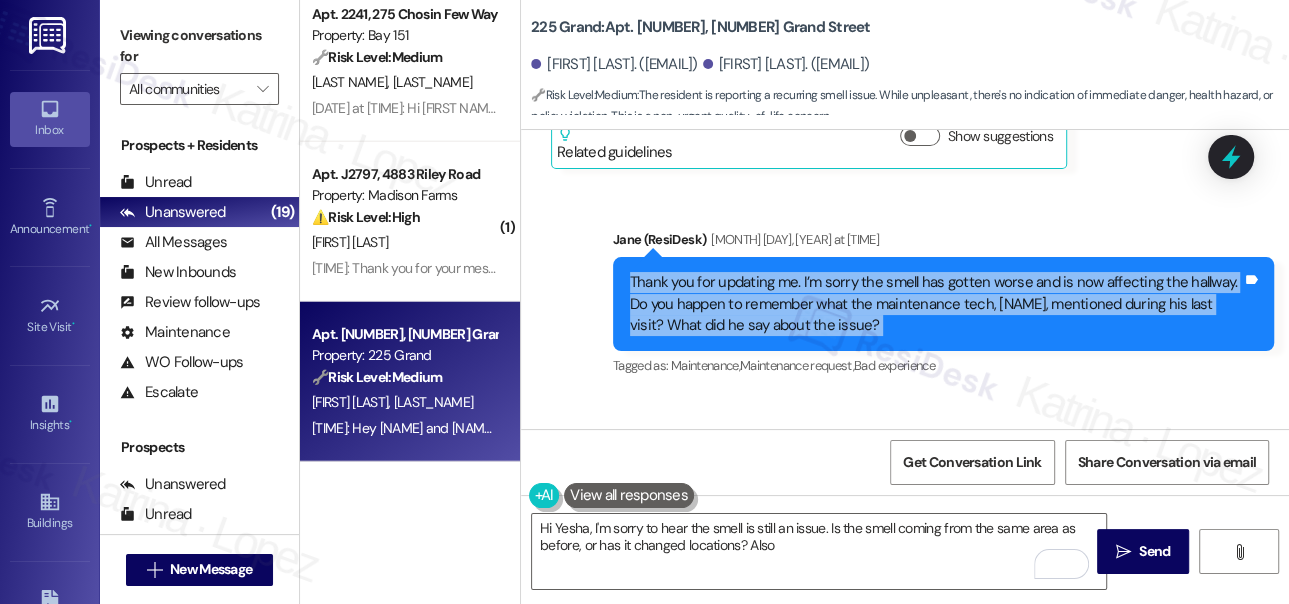 click on "Thank you for updating me. I’m sorry the smell has gotten worse and is now affecting the hallway. Do you happen to remember what the maintenance tech, [PERSON], mentioned during his last visit? What did he say about the issue?" at bounding box center (936, 304) 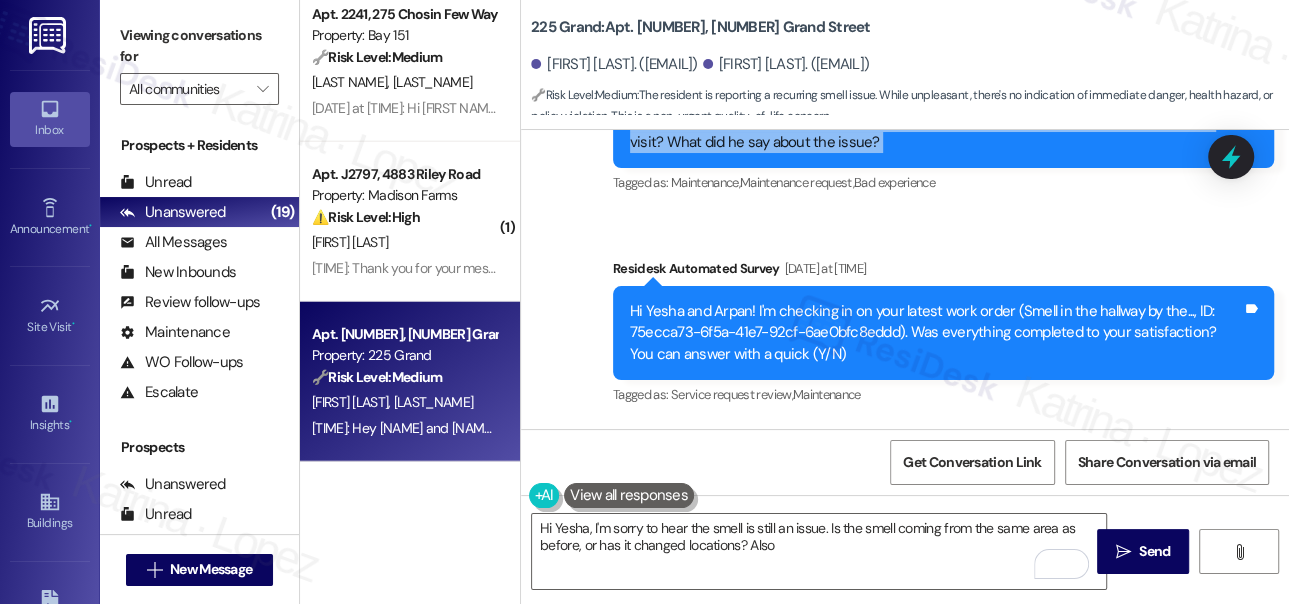 scroll, scrollTop: 18020, scrollLeft: 0, axis: vertical 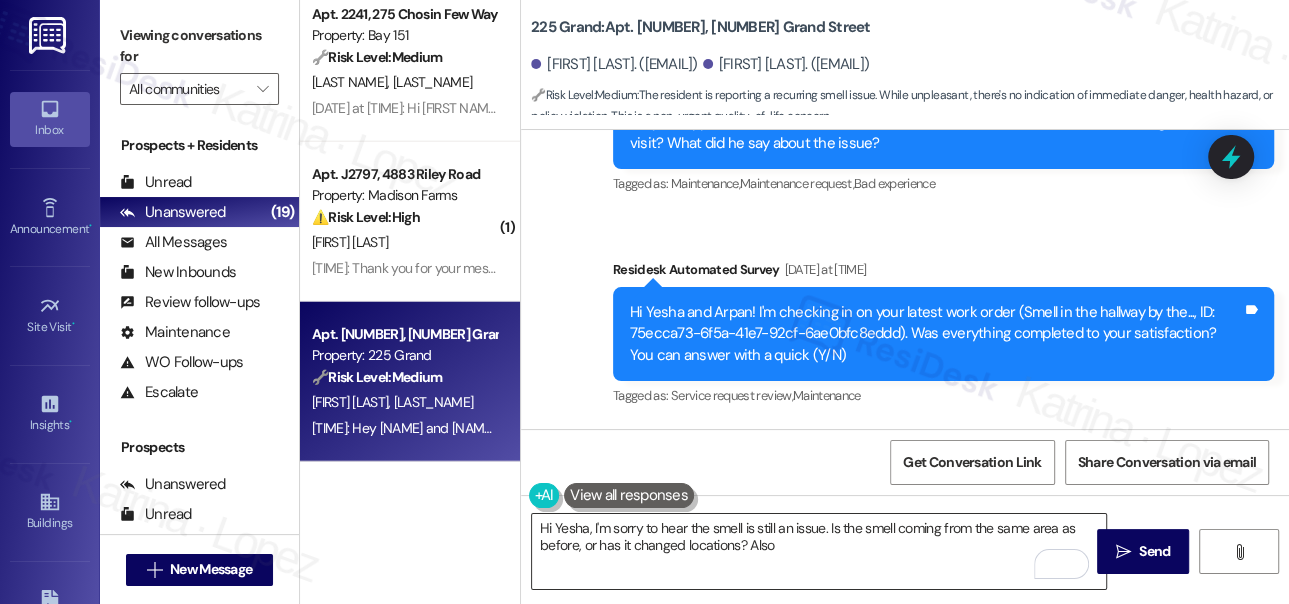 click on "Hi Yesha, I'm sorry to hear the smell is still an issue. Is the smell coming from the same area as before, or has it changed locations? Also" at bounding box center [819, 551] 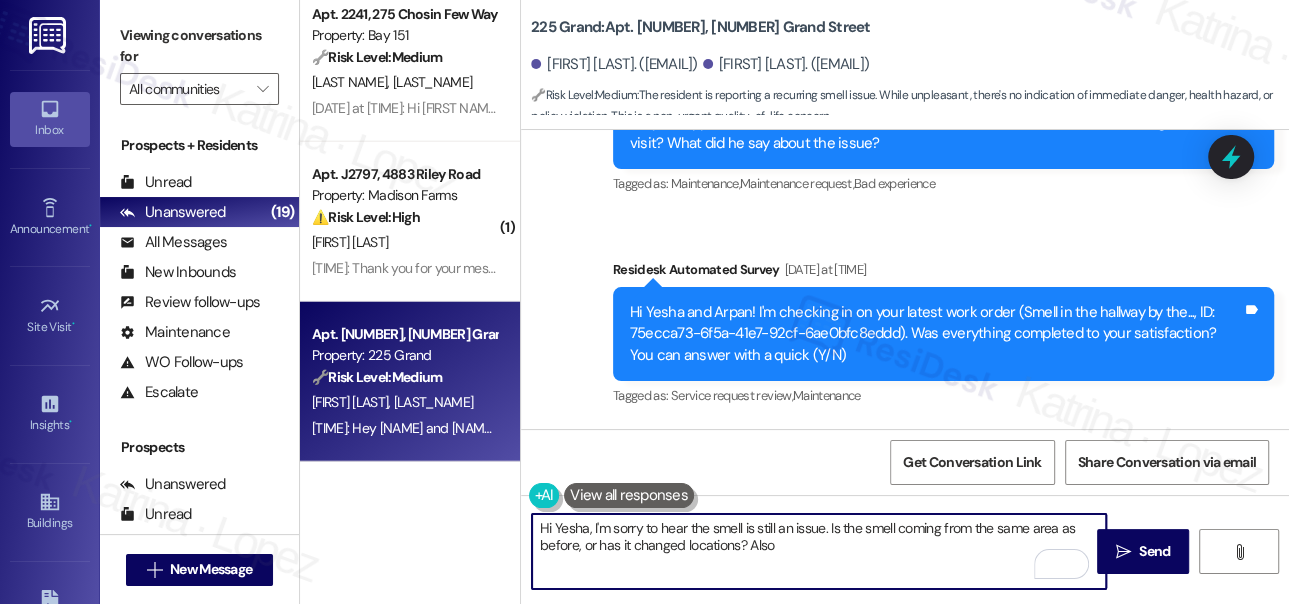 click on "Hi Yesha, I'm sorry to hear the smell is still an issue. Is the smell coming from the same area as before, or has it changed locations? Also" at bounding box center (819, 551) 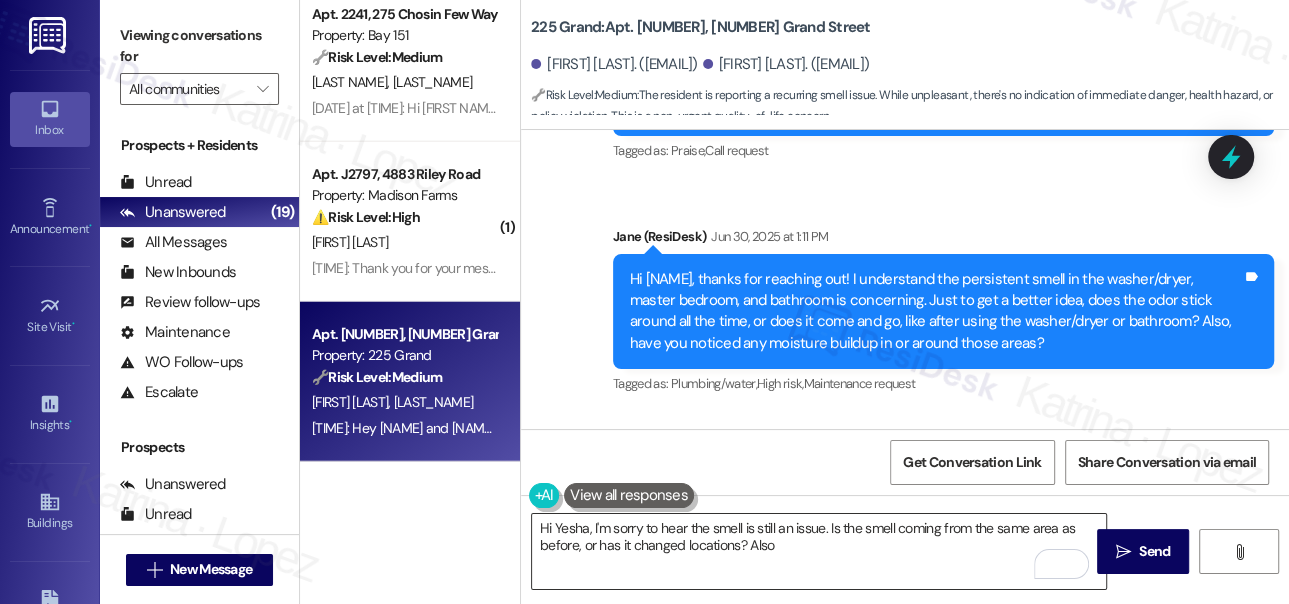 scroll, scrollTop: 7170, scrollLeft: 0, axis: vertical 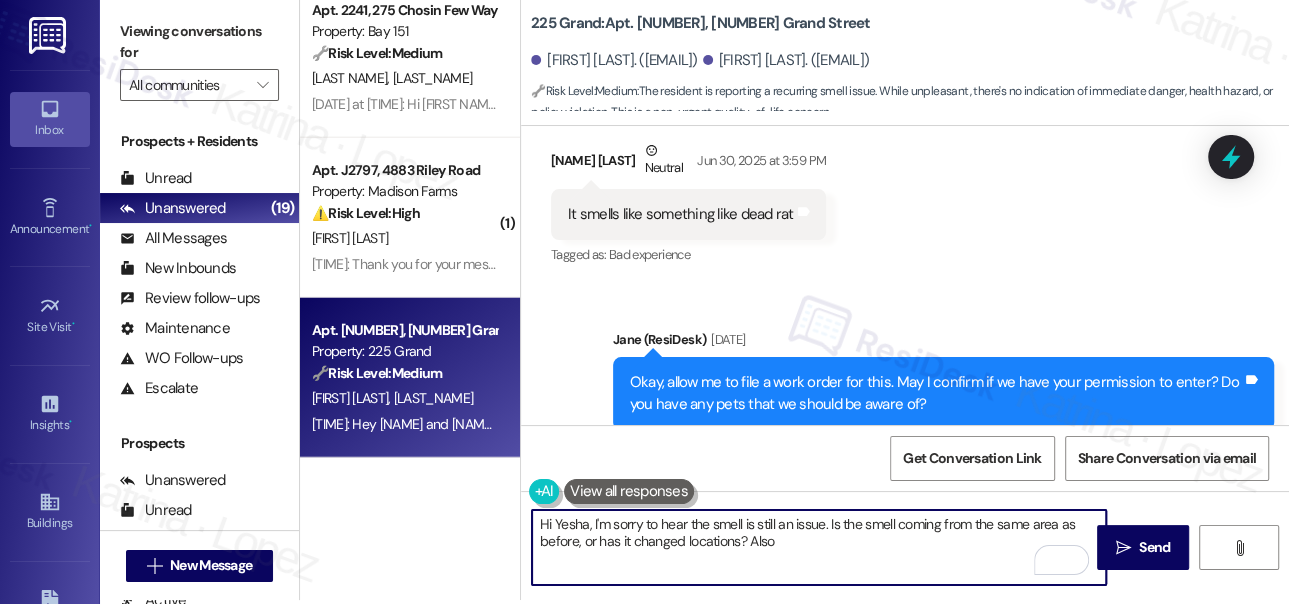 click on "Hi Yesha, I'm sorry to hear the smell is still an issue. Is the smell coming from the same area as before, or has it changed locations? Also" at bounding box center (819, 547) 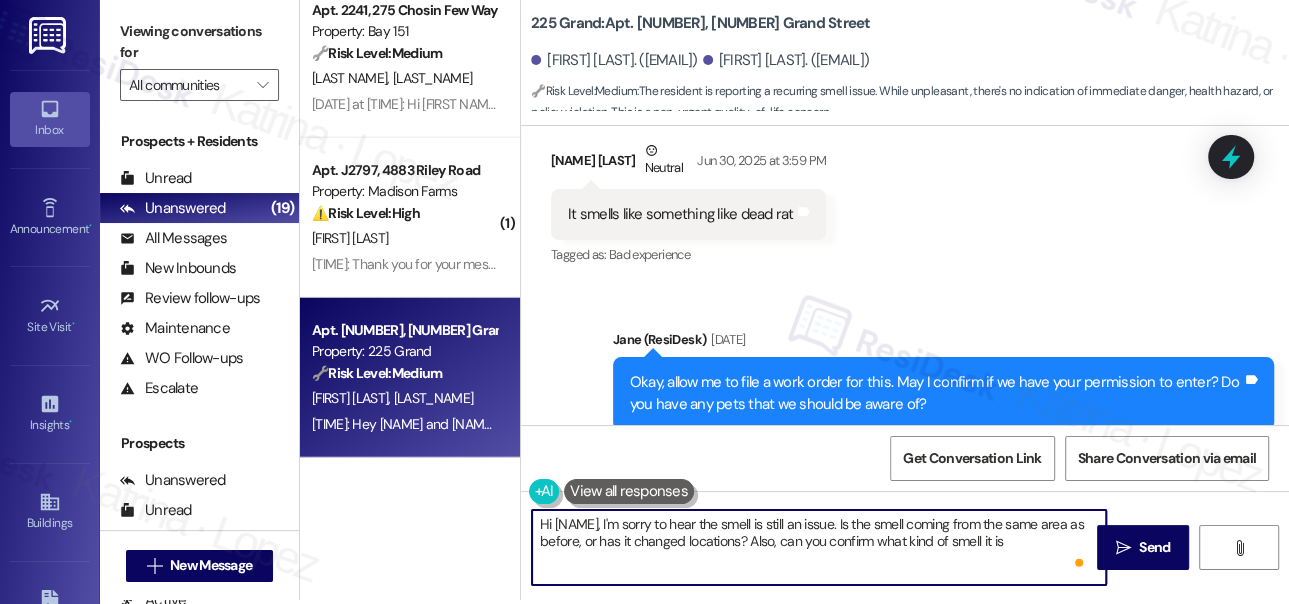 type on "Hi Yesha, I'm sorry to hear the smell is still an issue. Is the smell coming from the same area as before, or has it changed locations? Also, can you confirm what kind of smell it is?" 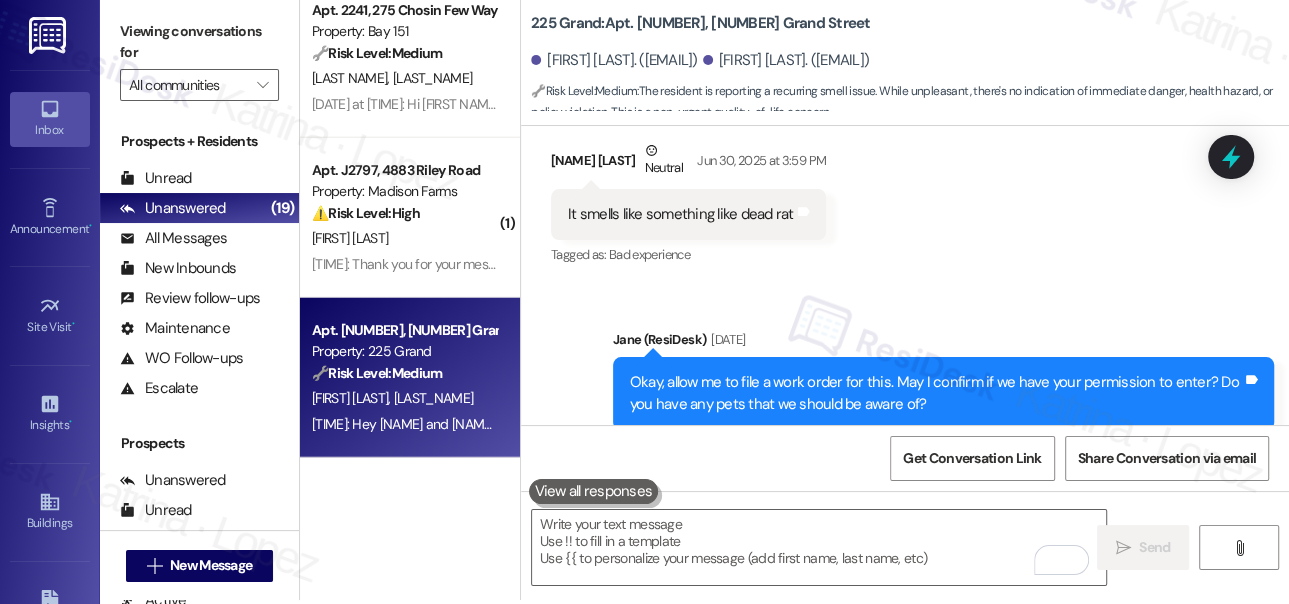 click on "Viewing conversations for" at bounding box center [199, 42] 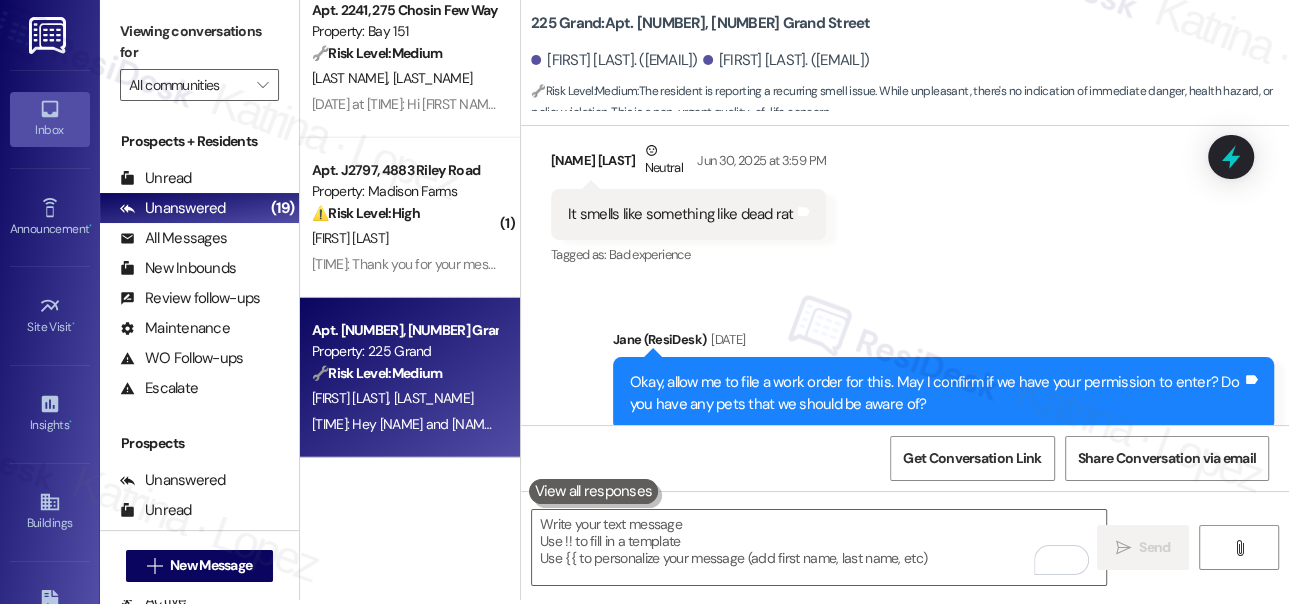 click on "Viewing conversations for" at bounding box center (199, 42) 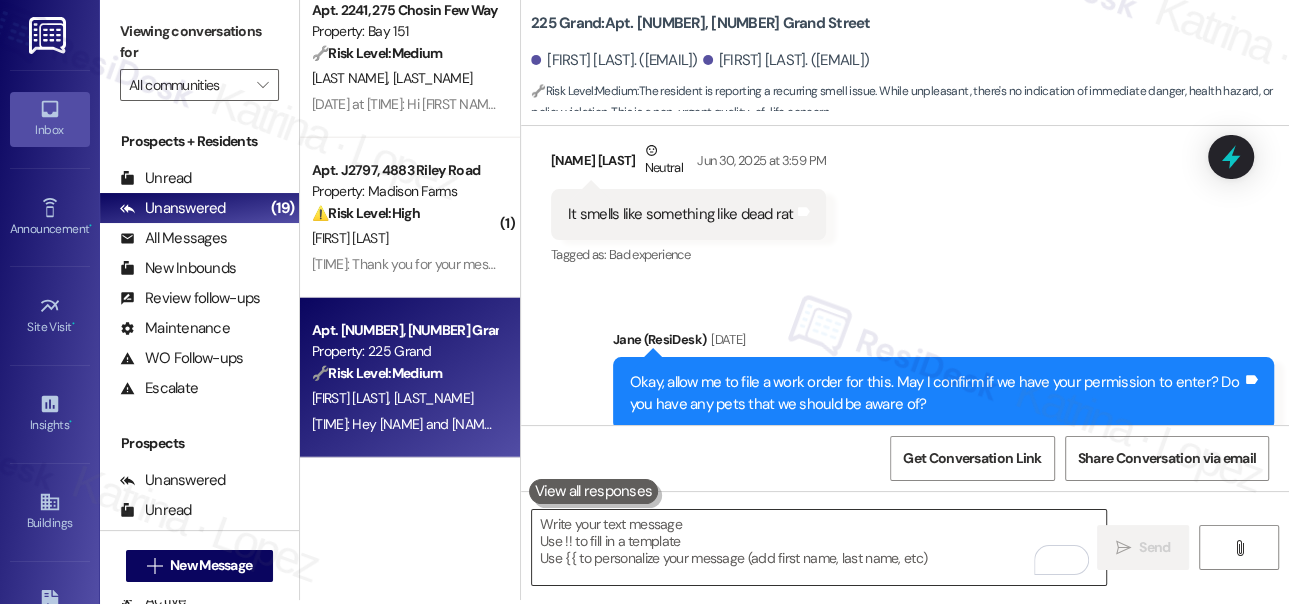 click at bounding box center (819, 547) 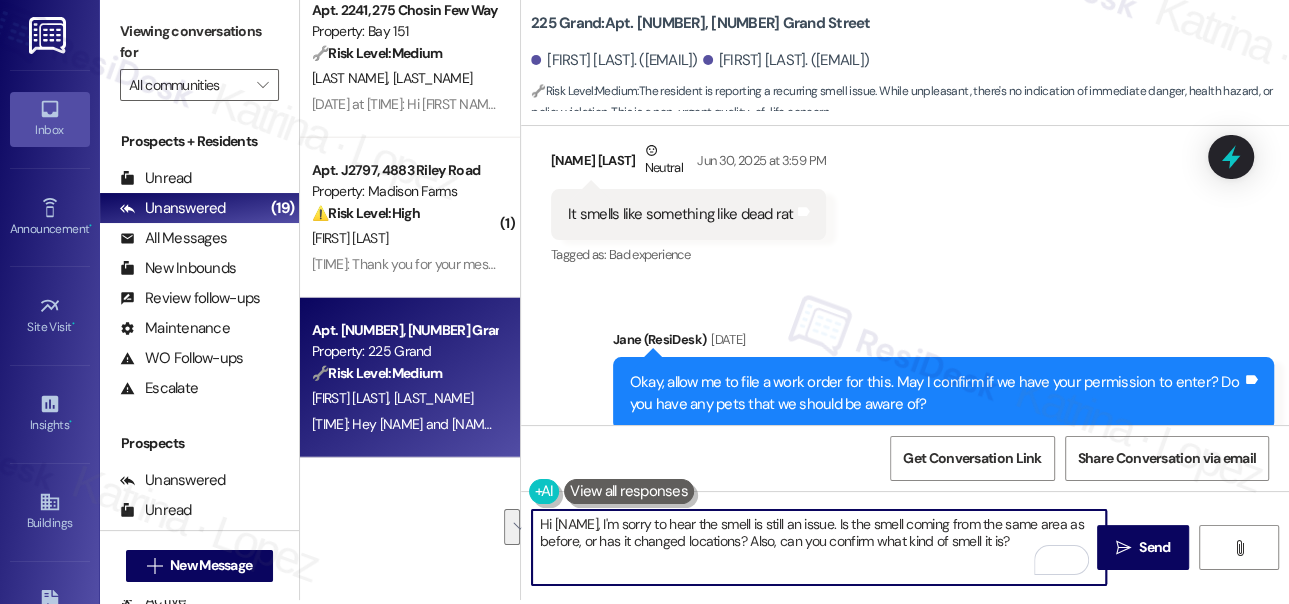 click on "Hi Yesha, I'm sorry to hear the smell is still an issue. Is the smell coming from the same area as before, or has it changed locations? Also, can you confirm what kind of smell it is?" at bounding box center [819, 547] 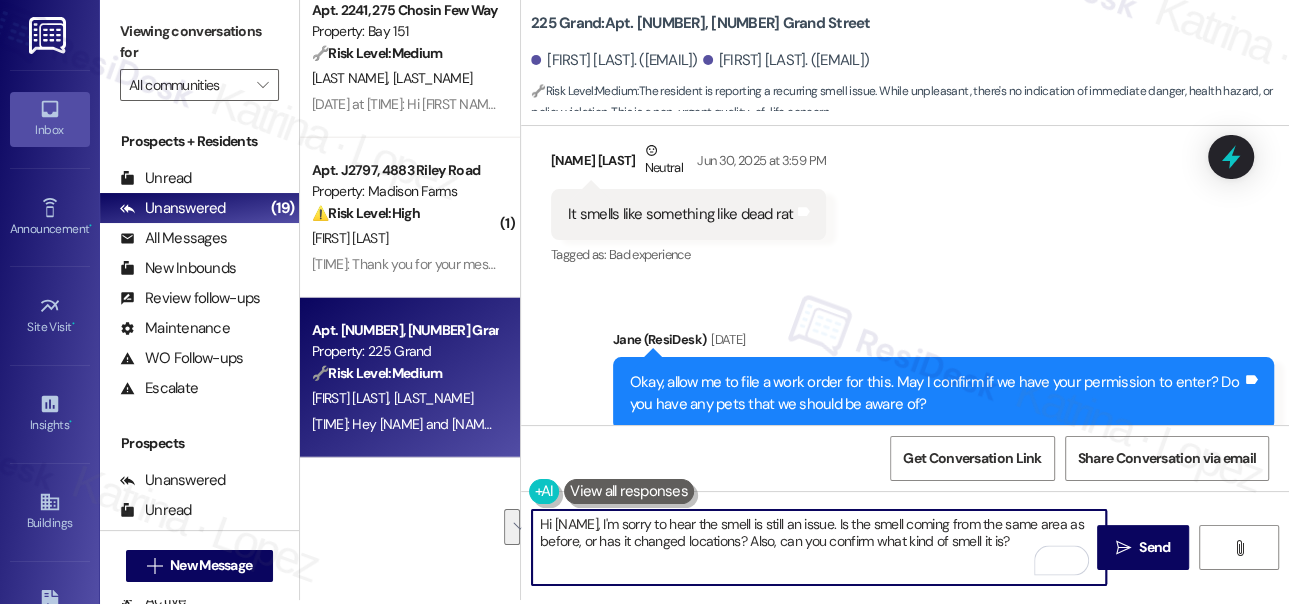 drag, startPoint x: 592, startPoint y: 524, endPoint x: 1021, endPoint y: 547, distance: 429.61612 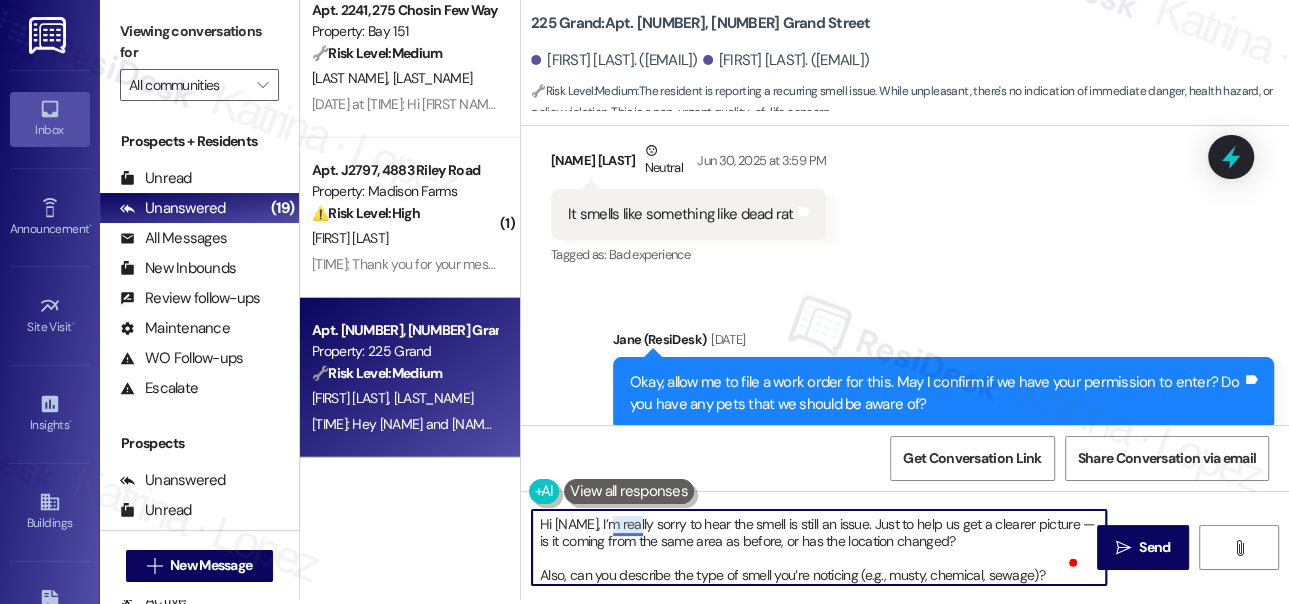 click on "Hi Yesha, I’m really sorry to hear the smell is still an issue. Just to help us get a clearer picture — is it coming from the same area as before, or has the location changed?
Also, can you describe the type of smell you’re noticing (e.g., musty, chemical, sewage)?" at bounding box center (819, 547) 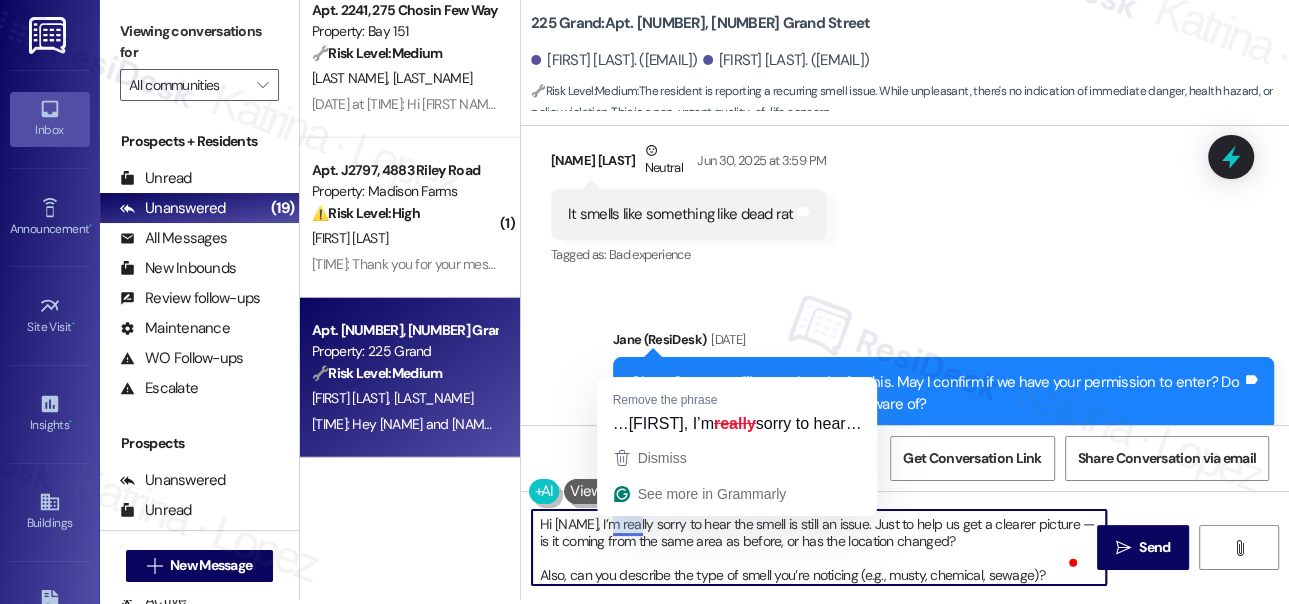click on "Hi Yesha, I’m really sorry to hear the smell is still an issue. Just to help us get a clearer picture — is it coming from the same area as before, or has the location changed?
Also, can you describe the type of smell you’re noticing (e.g., musty, chemical, sewage)?" at bounding box center [819, 547] 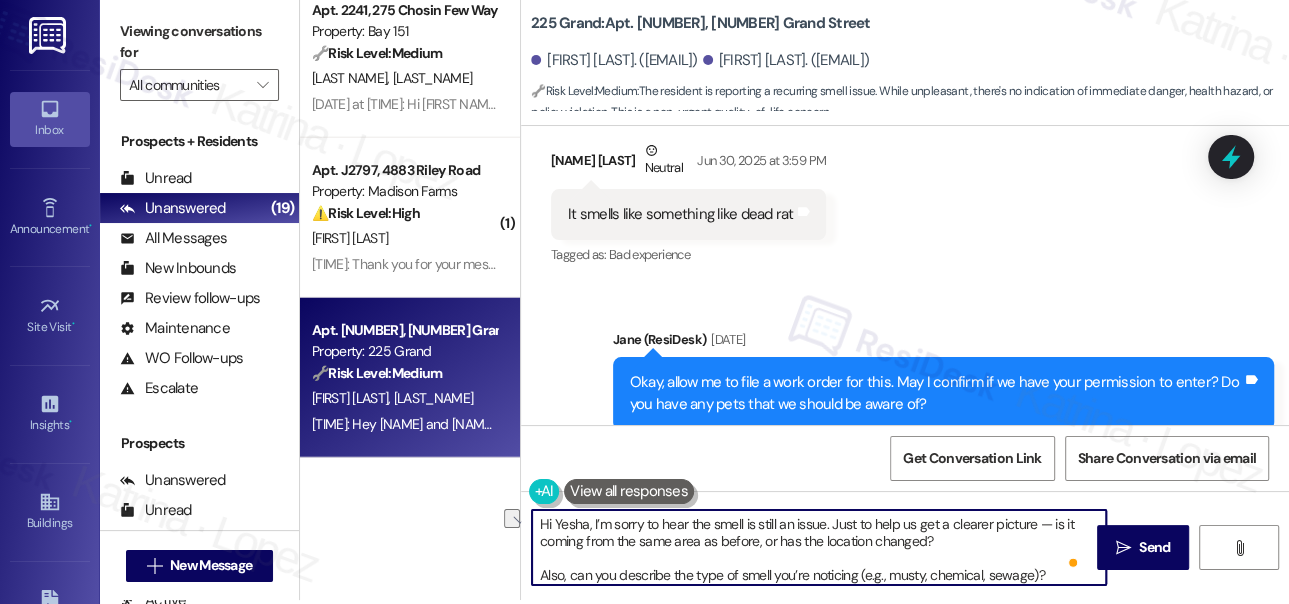 drag, startPoint x: 1046, startPoint y: 523, endPoint x: 833, endPoint y: 517, distance: 213.08449 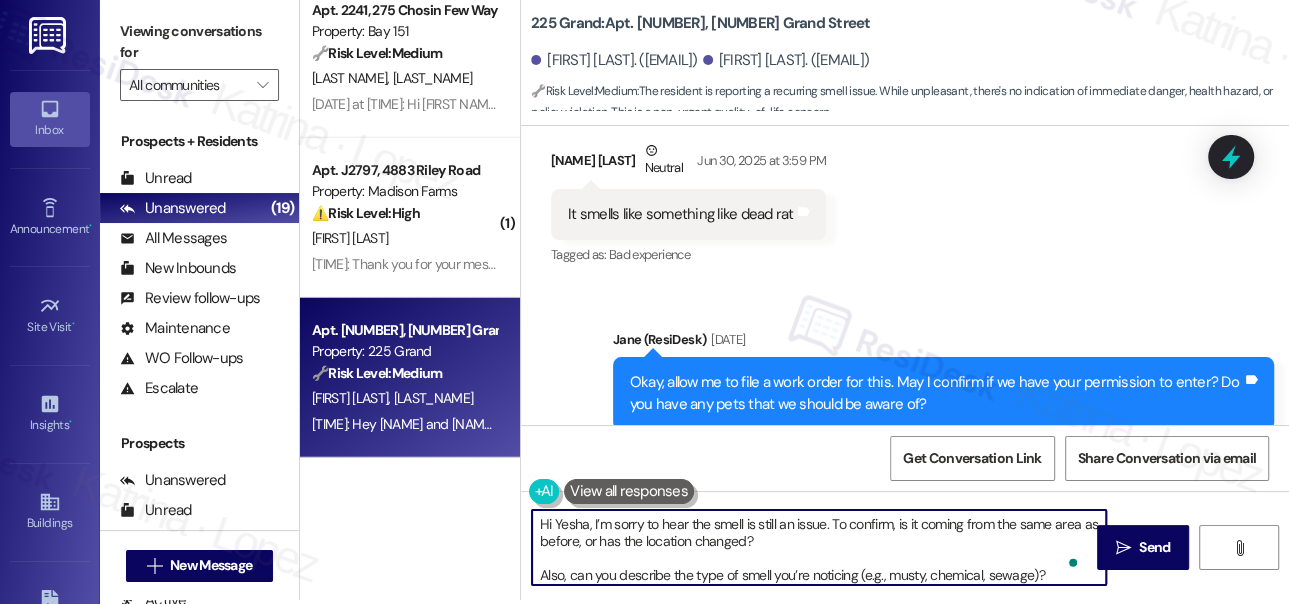click on "Hi Yesha, I’m sorry to hear the smell is still an issue. To confirm, is it coming from the same area as before, or has the location changed?
Also, can you describe the type of smell you’re noticing (e.g., musty, chemical, sewage)?" at bounding box center [819, 547] 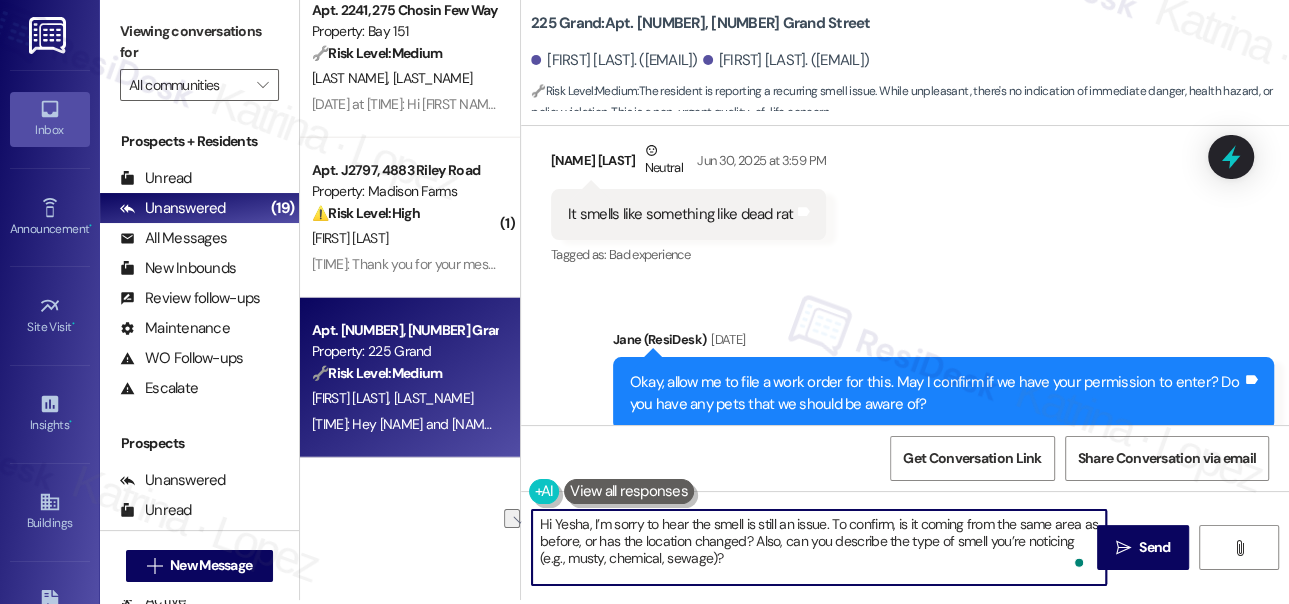 drag, startPoint x: 713, startPoint y: 556, endPoint x: 490, endPoint y: 554, distance: 223.00897 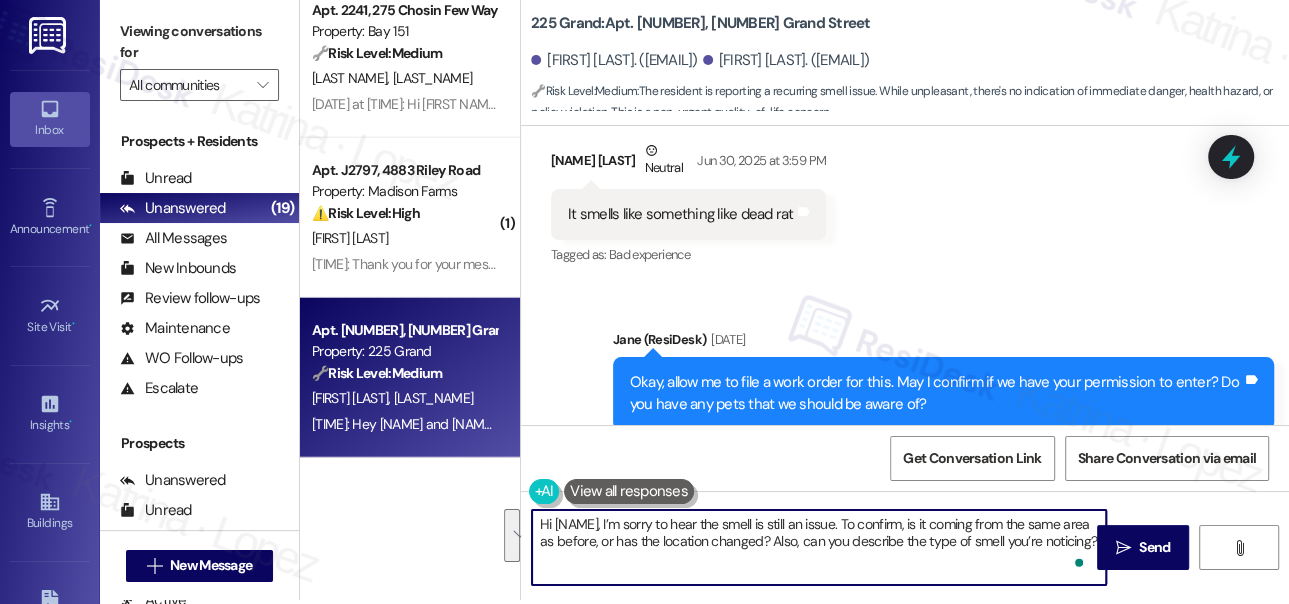 click on "Hi Yesha, I’m sorry to hear the smell is still an issue. To confirm, is it coming from the same area as before, or has the location changed? Also, can you describe the type of smell you’re noticing?" at bounding box center [819, 547] 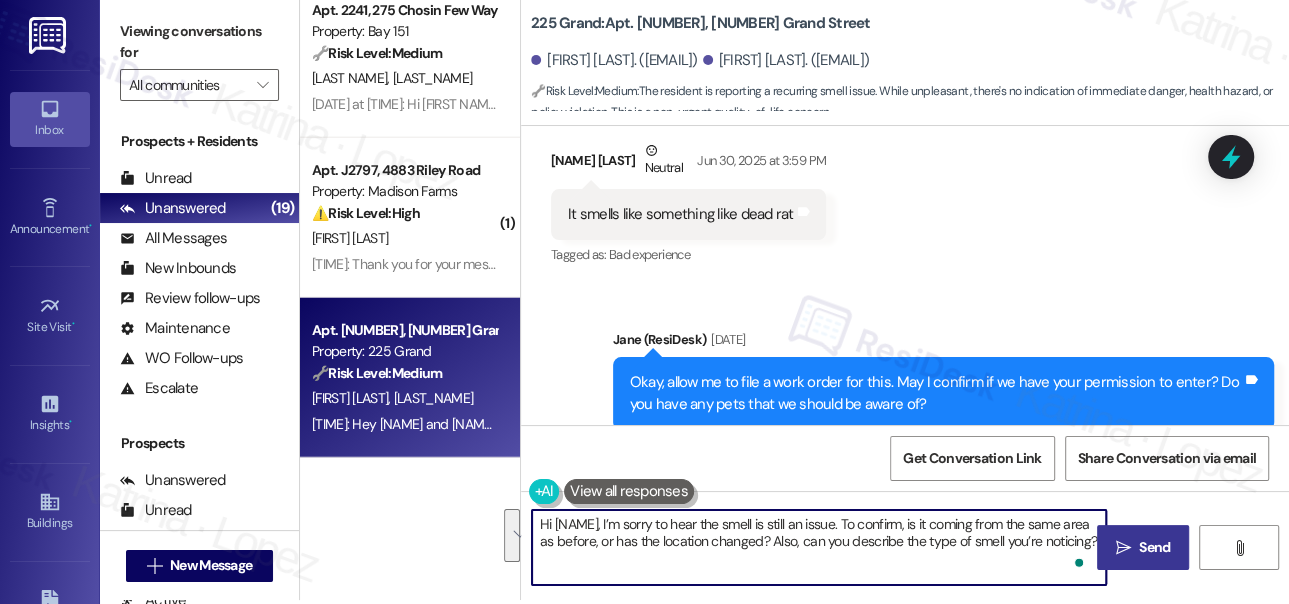 type on "Hi Yesha, I’m sorry to hear the smell is still an issue. To confirm, is it coming from the same area as before, or has the location changed? Also, can you describe the type of smell you’re noticing?" 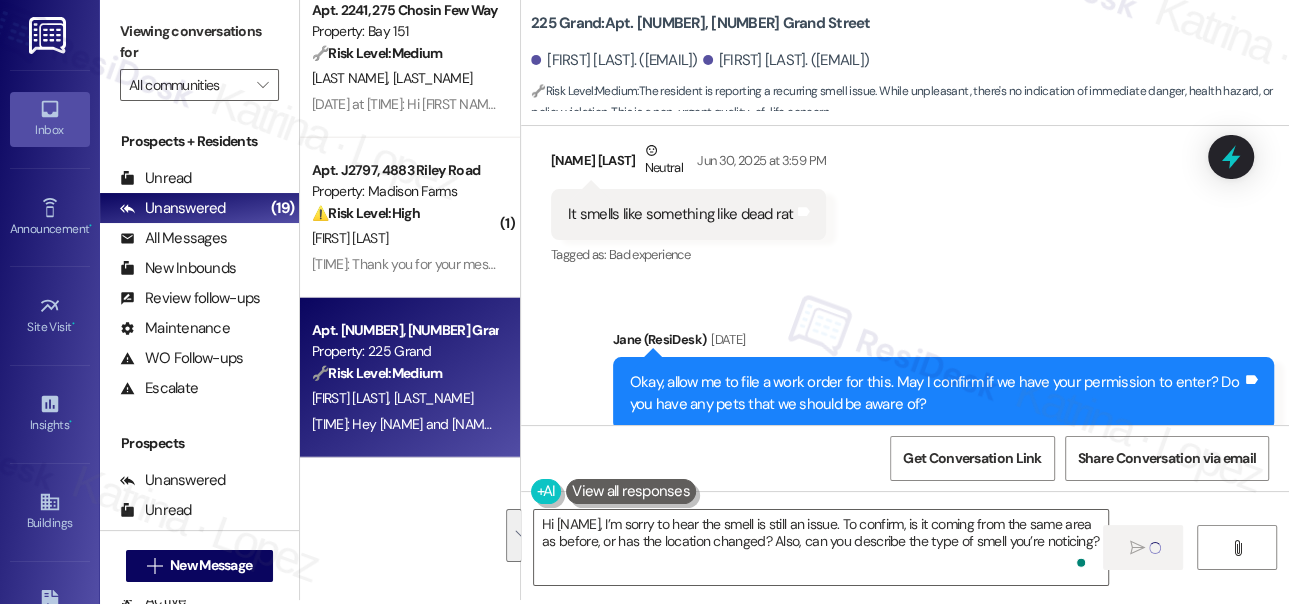 type 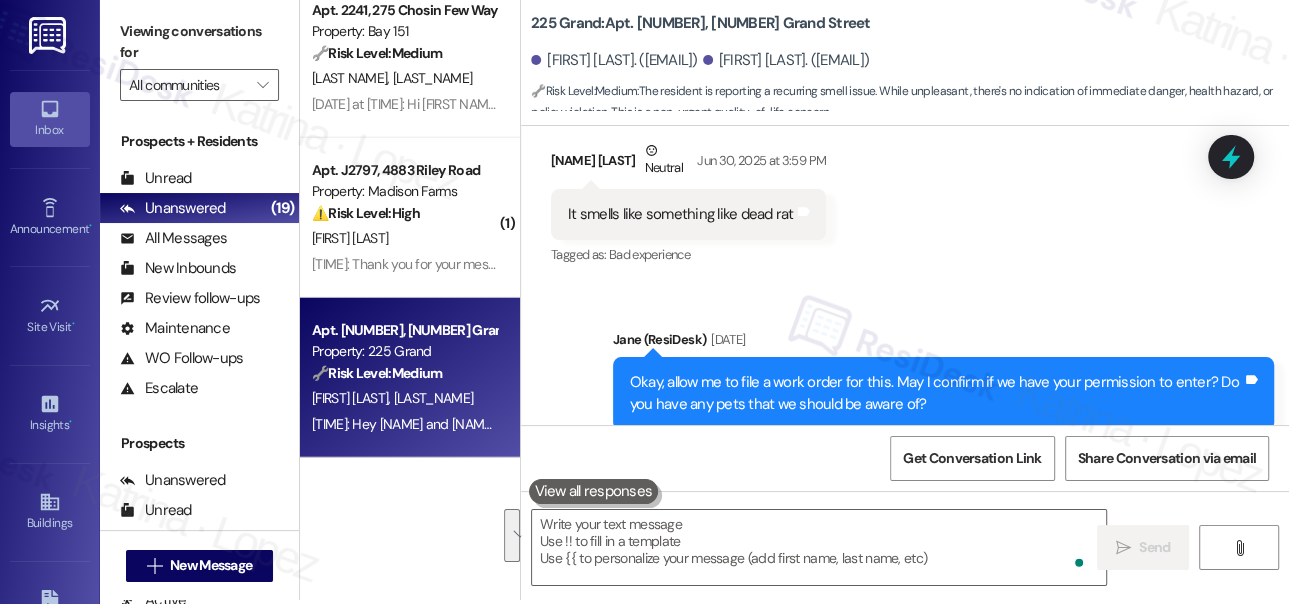scroll, scrollTop: 11245, scrollLeft: 0, axis: vertical 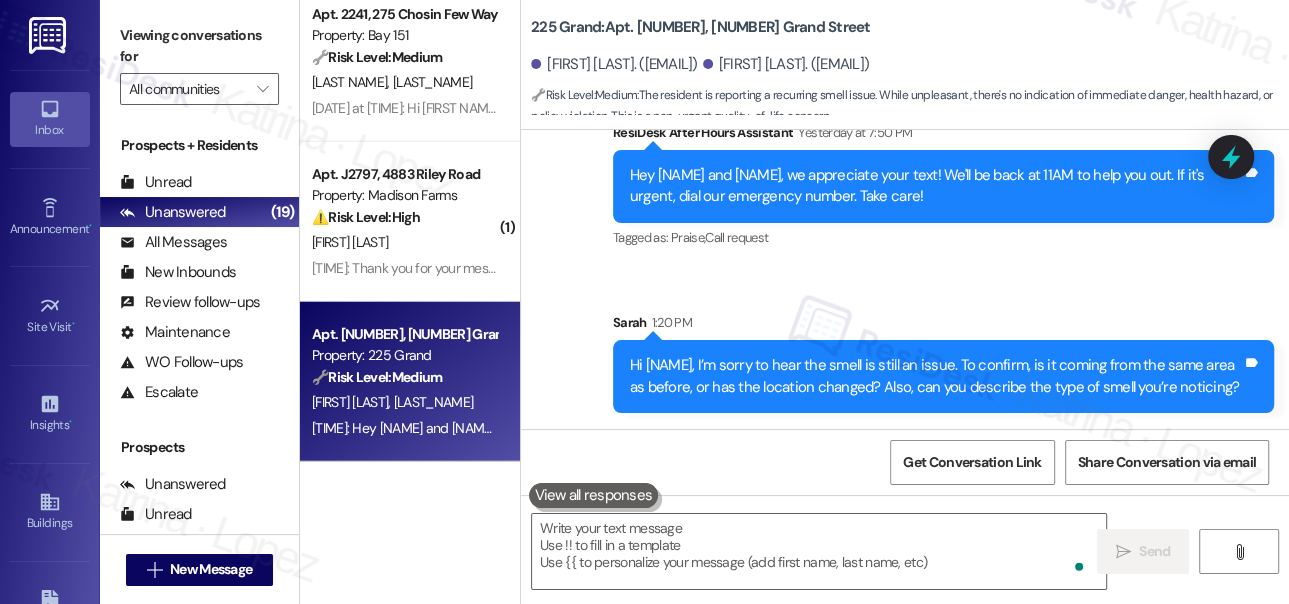 click on "Sarah 1:20 PM" at bounding box center (943, 326) 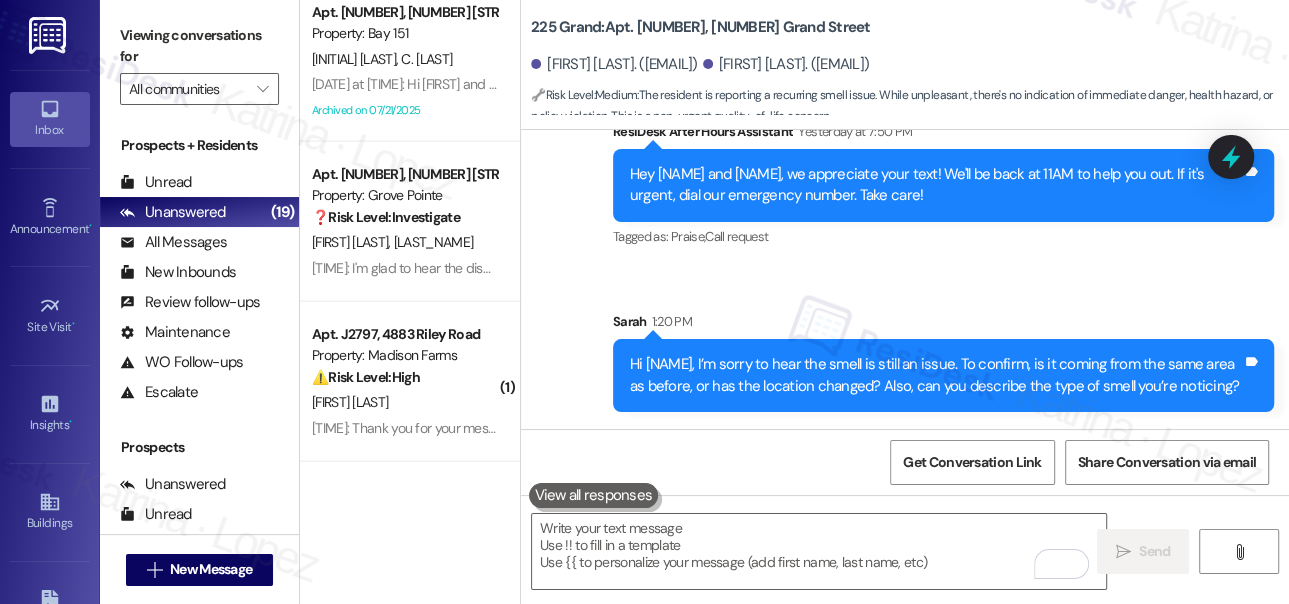 scroll, scrollTop: 2578, scrollLeft: 0, axis: vertical 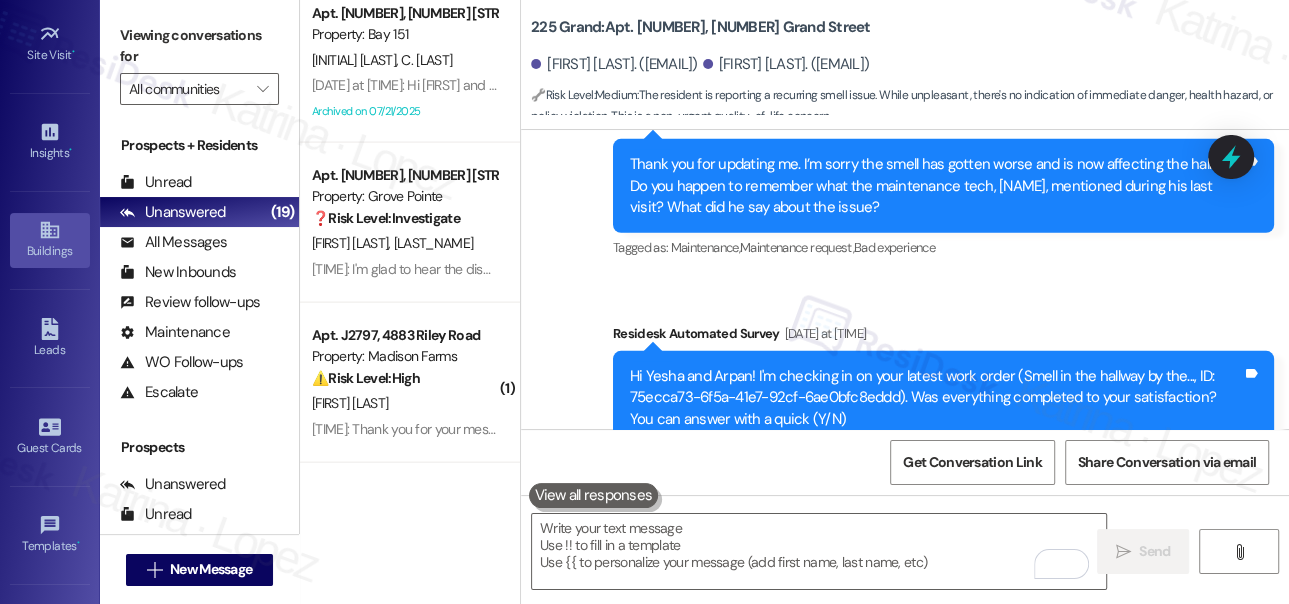 click on "Buildings" at bounding box center [50, 251] 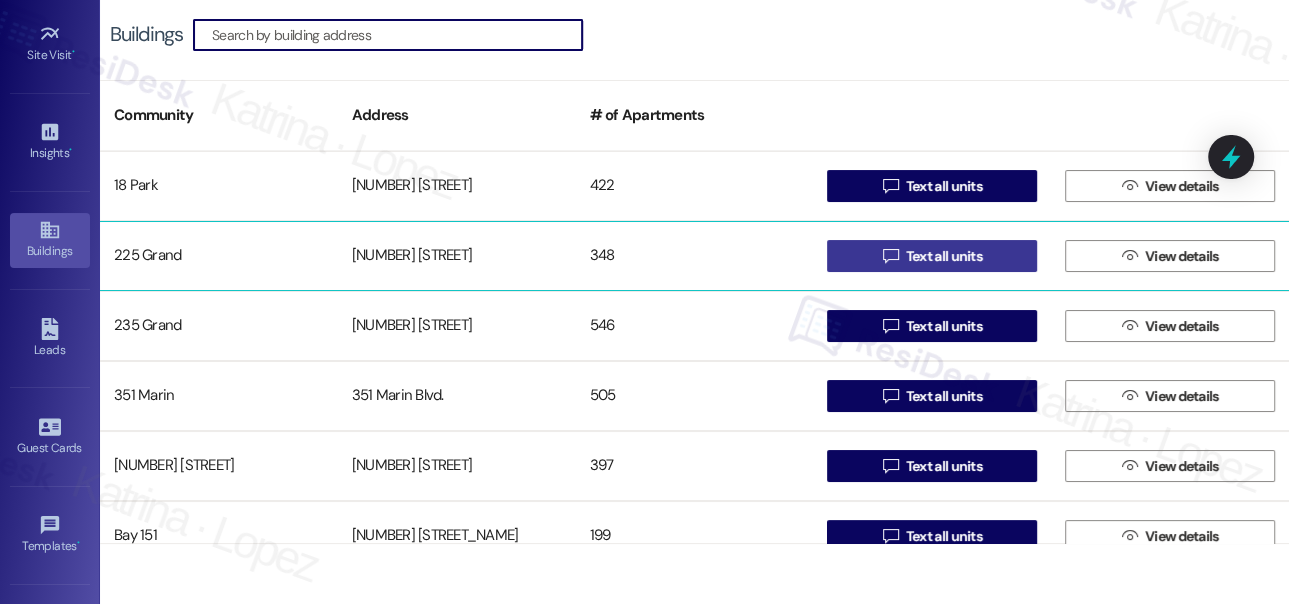 click on " Text all units" at bounding box center (933, 256) 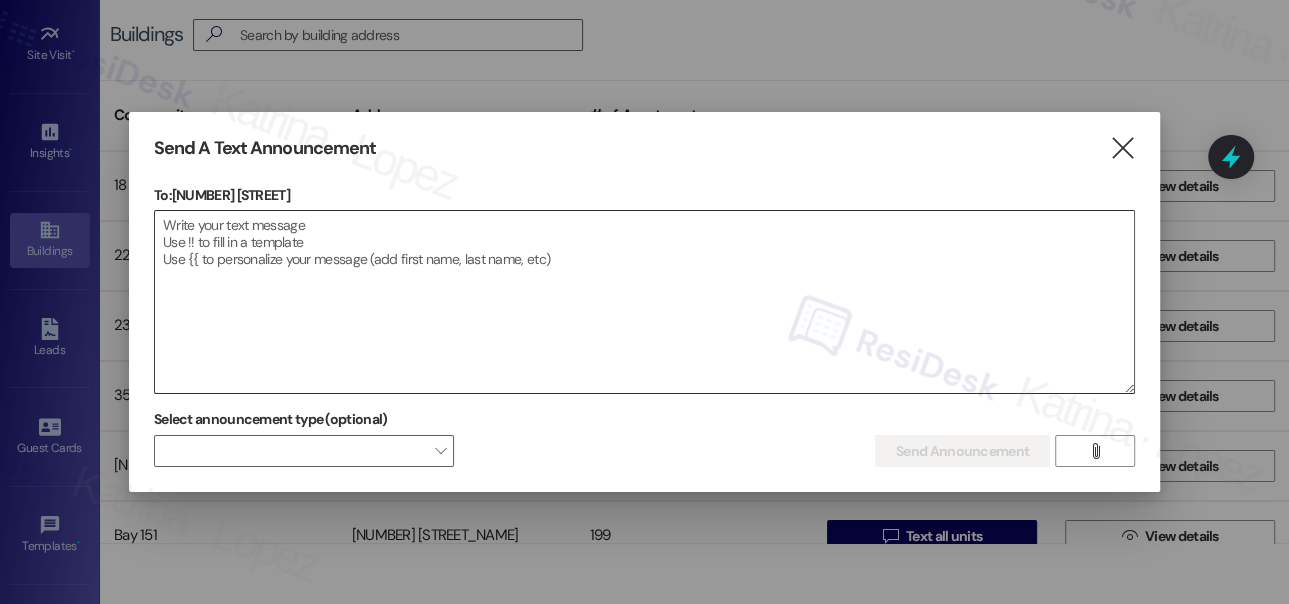 click at bounding box center [644, 302] 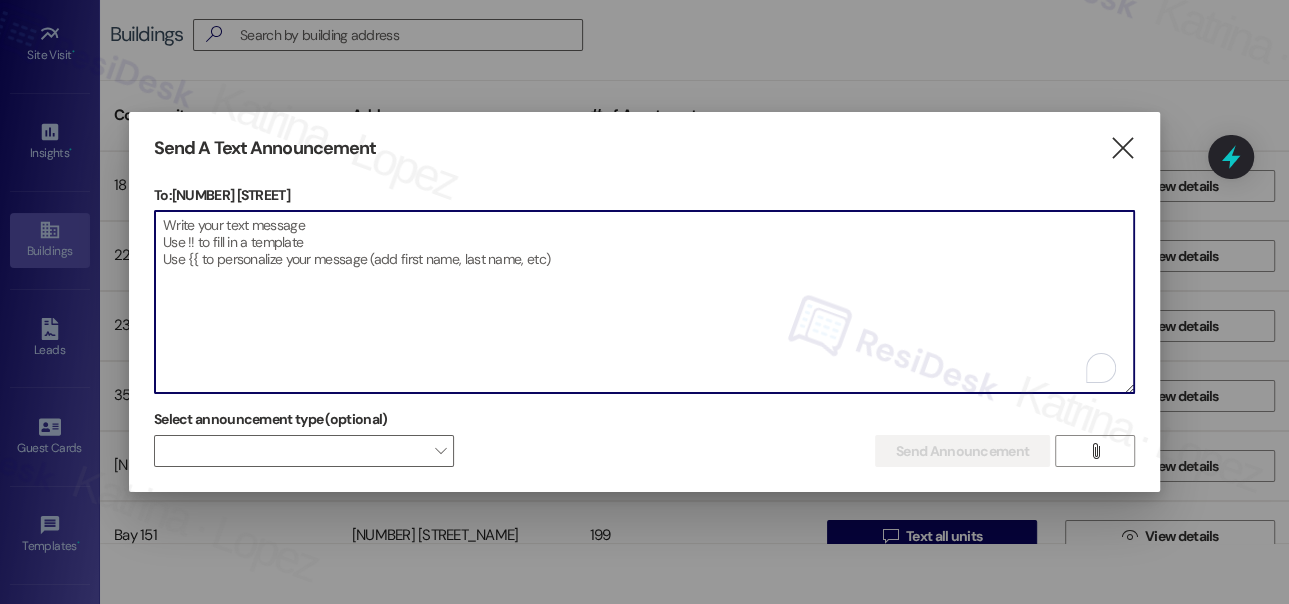 paste on "Hi {{first_name}}!
Please be advised that elevator E2 in 225 Chosin Few Way is currently being serviced.
We apologize for any inconvenience this may cause, and we will update everyone when it is back in service.
Sincerely,
Bay151 Management" 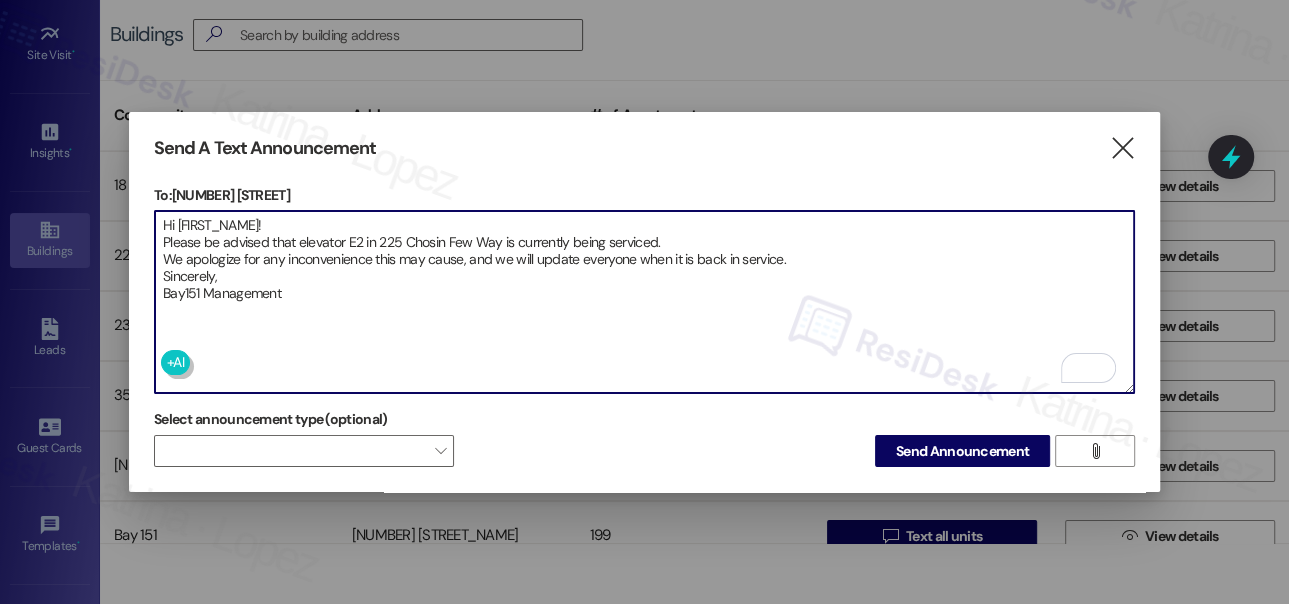 click on "Hi {{first_name}}!
Please be advised that elevator E2 in 225 Chosin Few Way is currently being serviced.
We apologize for any inconvenience this may cause, and we will update everyone when it is back in service.
Sincerely,
Bay151 Management" at bounding box center [644, 302] 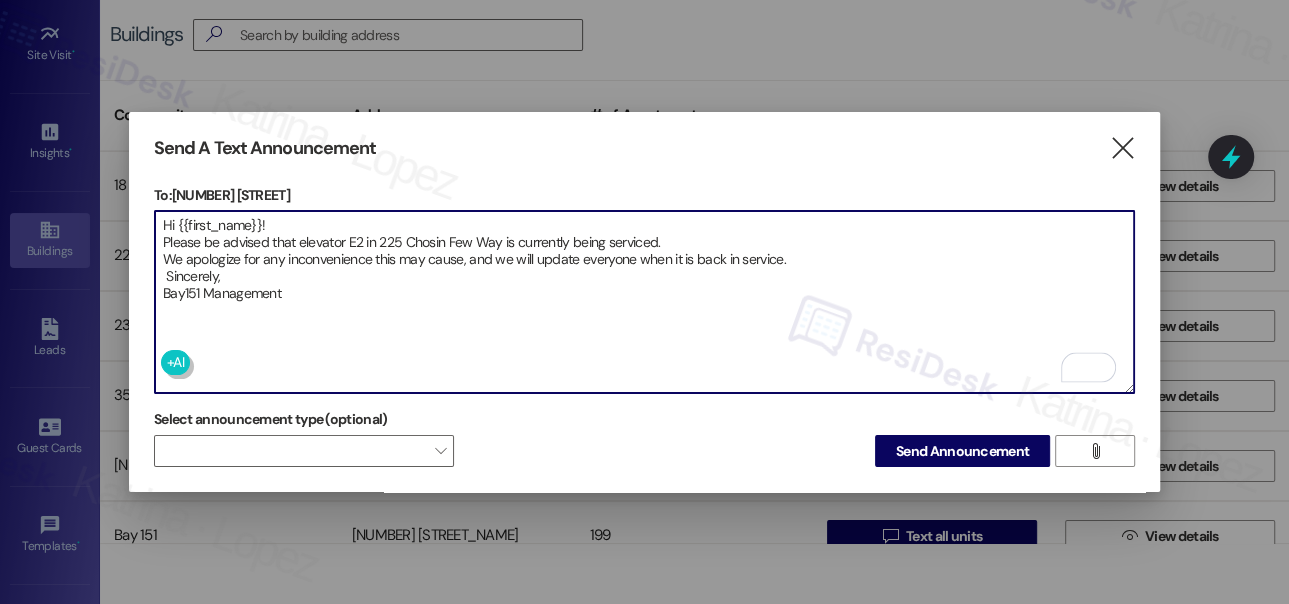 click on "Hi {{first_name}}!
Please be advised that elevator E2 in 225 Chosin Few Way is currently being serviced.
We apologize for any inconvenience this may cause, and we will update everyone when it is back in service.
Sincerely,
Bay151 Management" at bounding box center [644, 302] 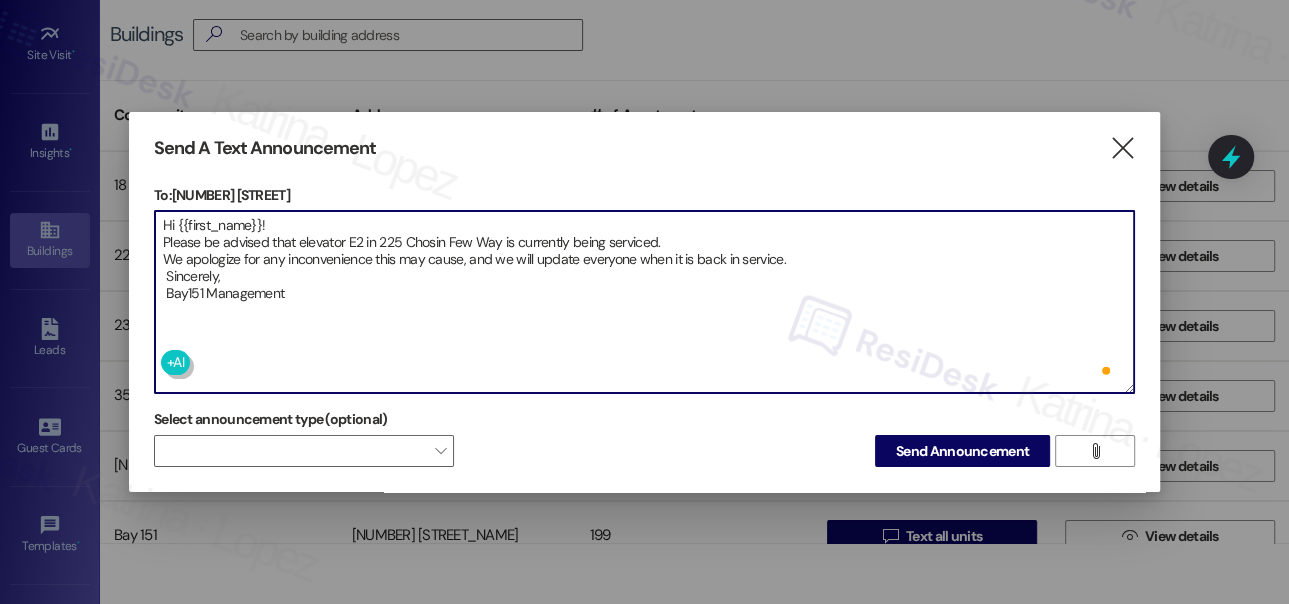 click on "Hi {{first_name}}!
Please be advised that elevator E2 in 225 Chosin Few Way is currently being serviced.
We apologize for any inconvenience this may cause, and we will update everyone when it is back in service.
Sincerely,
Bay151 Management" at bounding box center [644, 302] 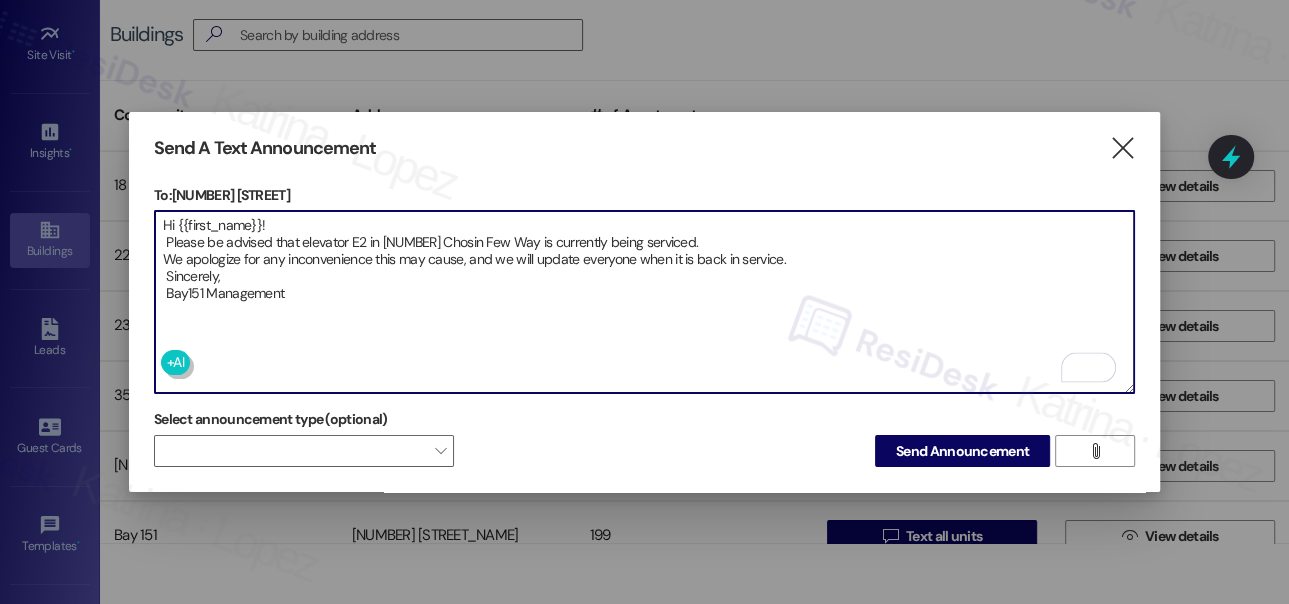 click on "Hi {{first_name}}!
Please be advised that elevator E2 in 225 Chosin Few Way is currently being serviced.
We apologize for any inconvenience this may cause, and we will update everyone when it is back in service.
Sincerely,
Bay151 Management" at bounding box center [644, 302] 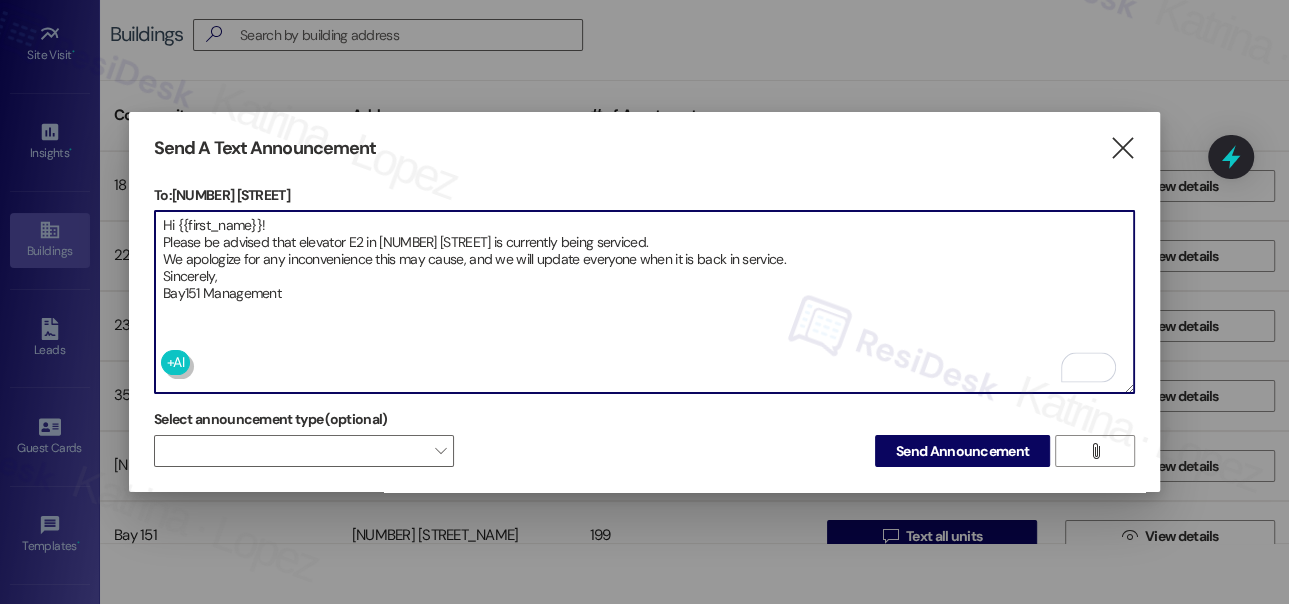 click on "Hi {{first_name}}!
Please be advised that elevator E2 in 225 Chosin Few Way is currently being serviced.
We apologize for any inconvenience this may cause, and we will update everyone when it is back in service.
Sincerely,
Bay151 Management" at bounding box center (644, 302) 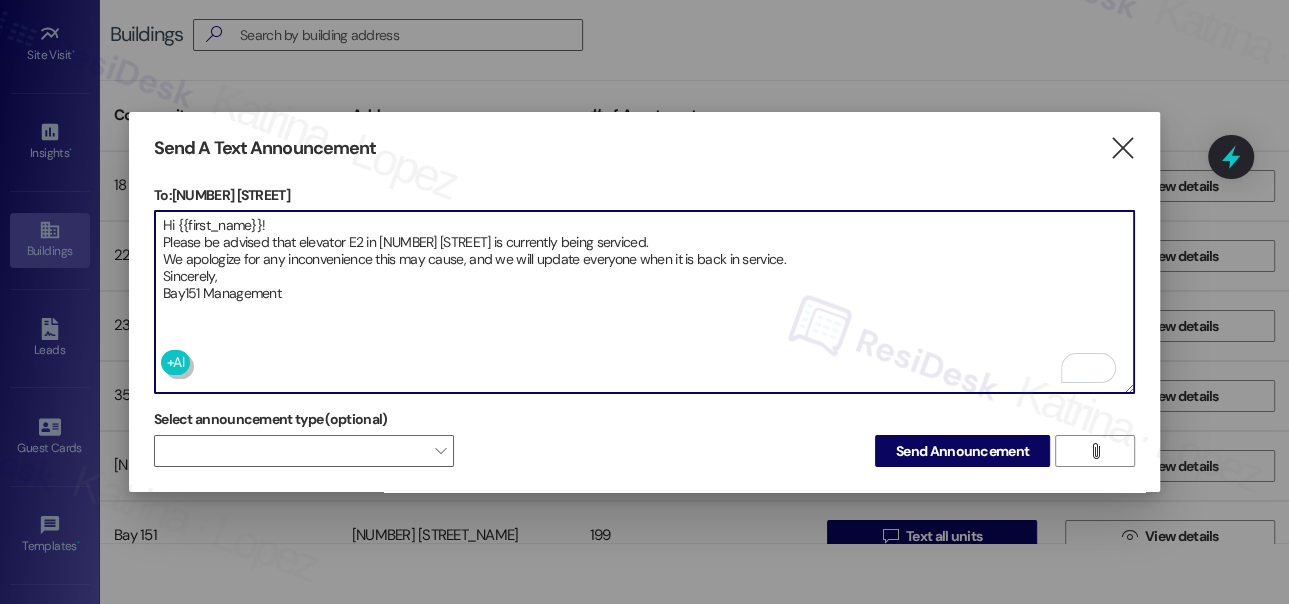 click on "Hi {{first_name}}!
Please be advised that elevator E2 in 225 Chosin Few Way is currently being serviced.
We apologize for any inconvenience this may cause, and we will update everyone when it is back in service.
Sincerely,
Bay151 Management" at bounding box center (644, 302) 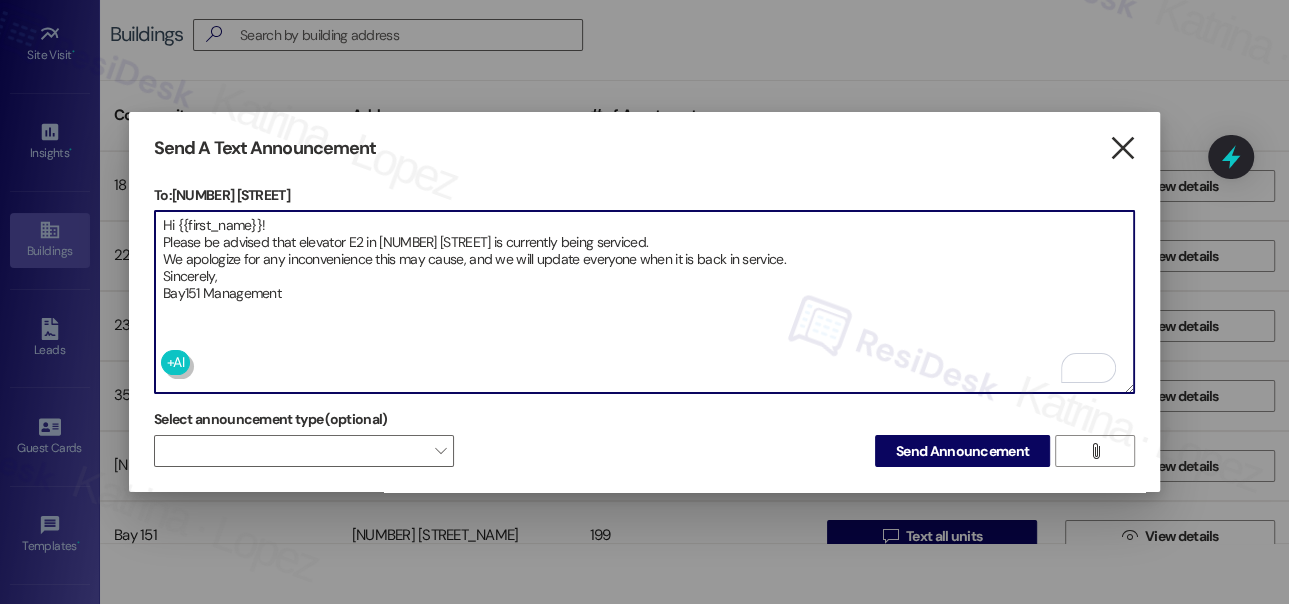 click on "" at bounding box center (1121, 148) 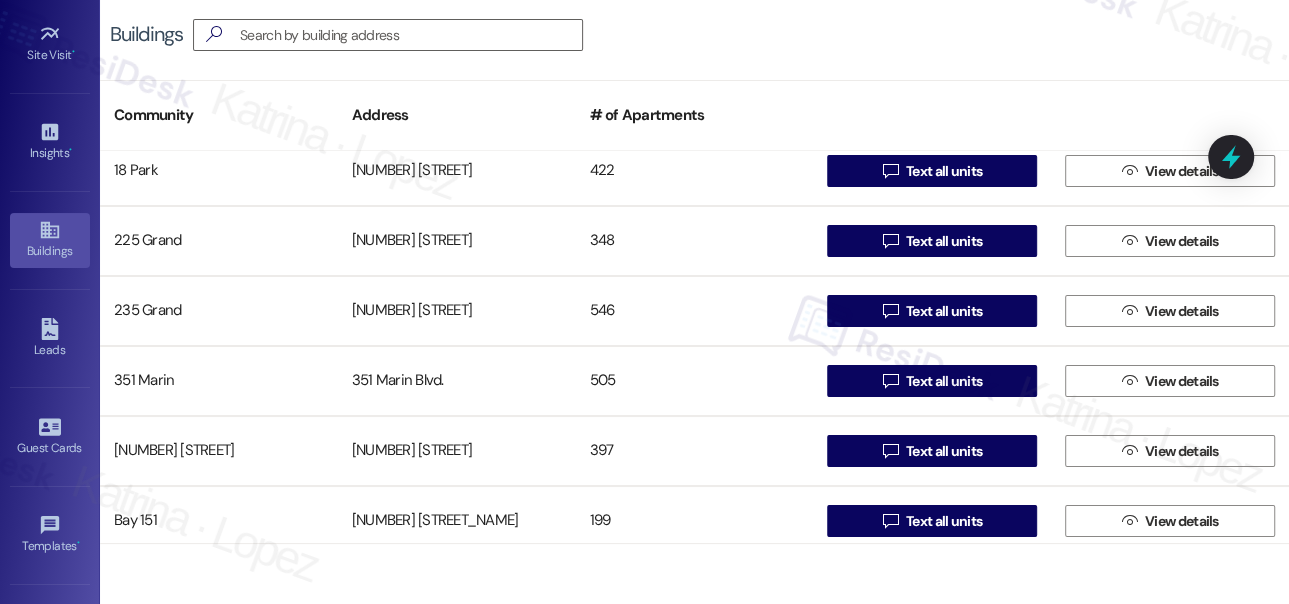 scroll, scrollTop: 0, scrollLeft: 0, axis: both 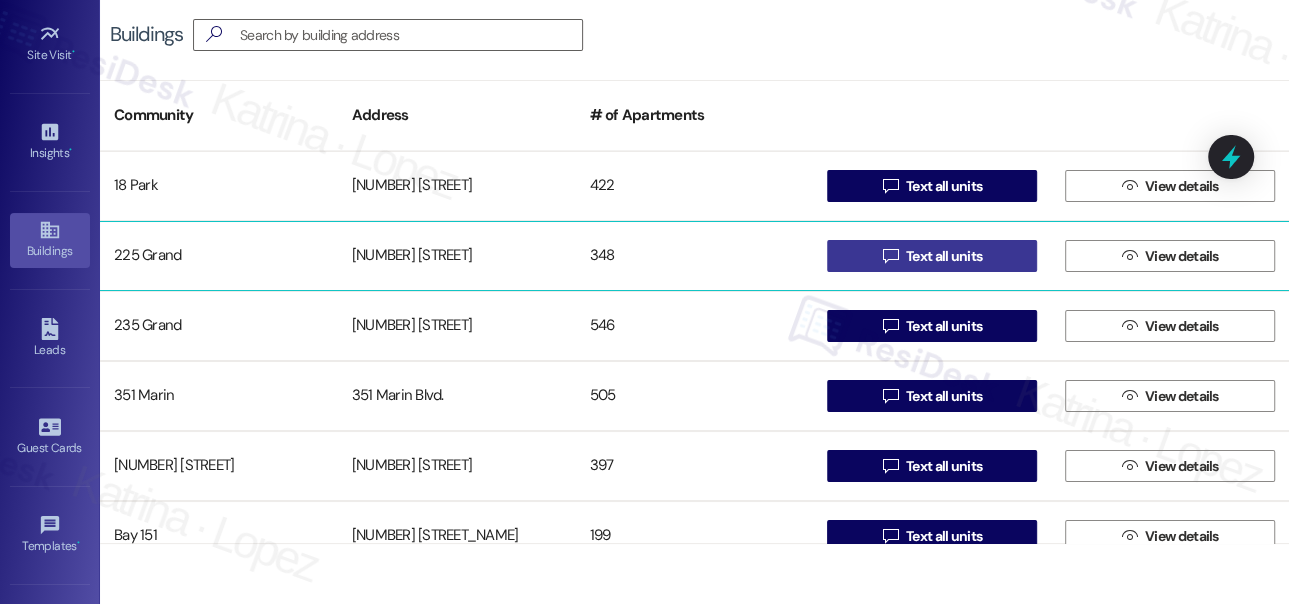 click on " Text all units" at bounding box center (933, 256) 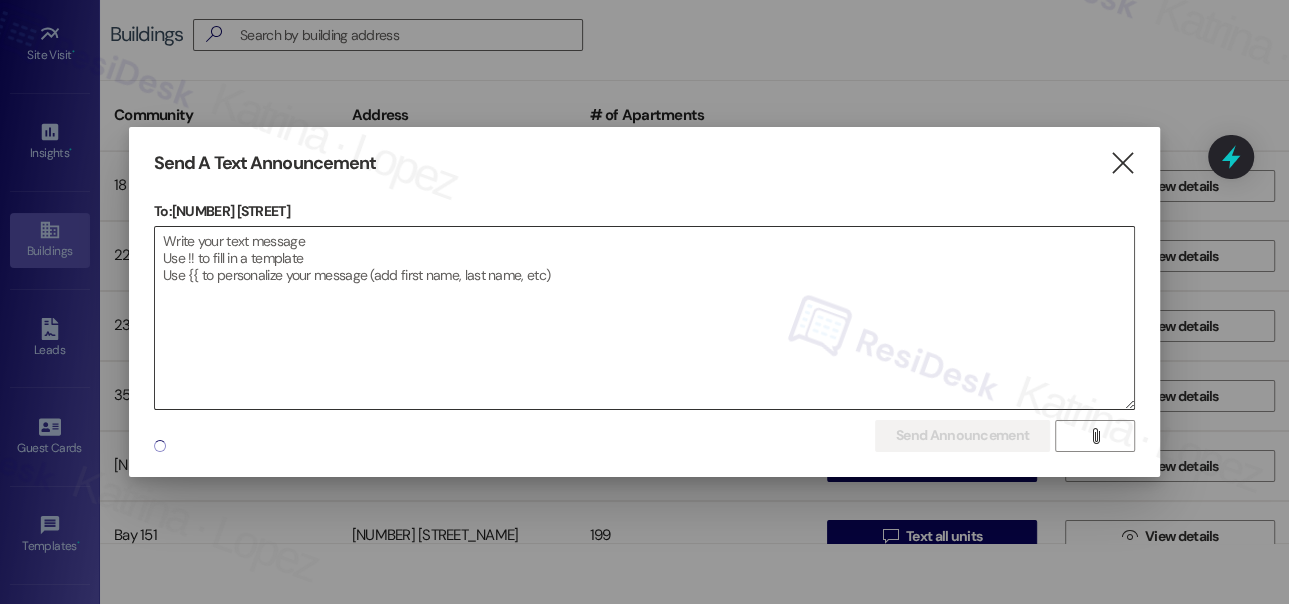 click at bounding box center (644, 318) 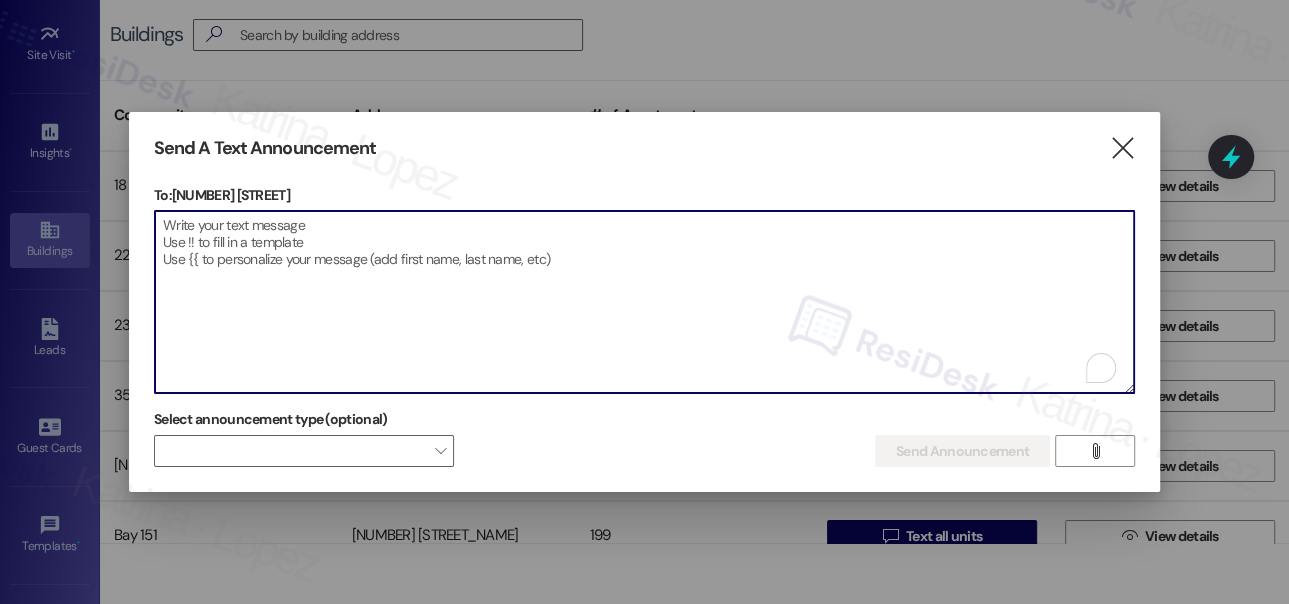 paste on "Hi {{first_name}}!
Please be advised that elevator E2 in 225 Chosin Few Way is currently being serviced.
We apologize for any inconvenience this may cause, and we will update everyone when it is back in service.
Sincerely,
Bay151 Management" 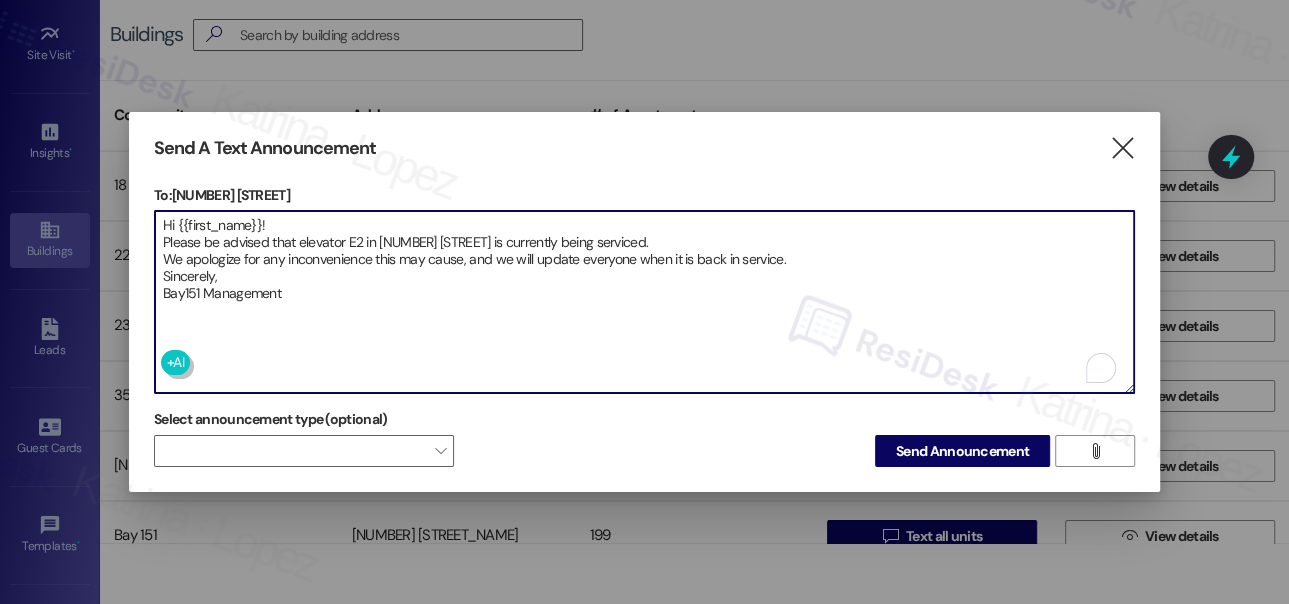 type on "Hi {{first_name}}!
Please be advised that elevator E2 in 225 Chosin Few Way is currently being serviced.
We apologize for any inconvenience this may cause, and we will update everyone when it is back in service.
Sincerely,
Bay151 Management" 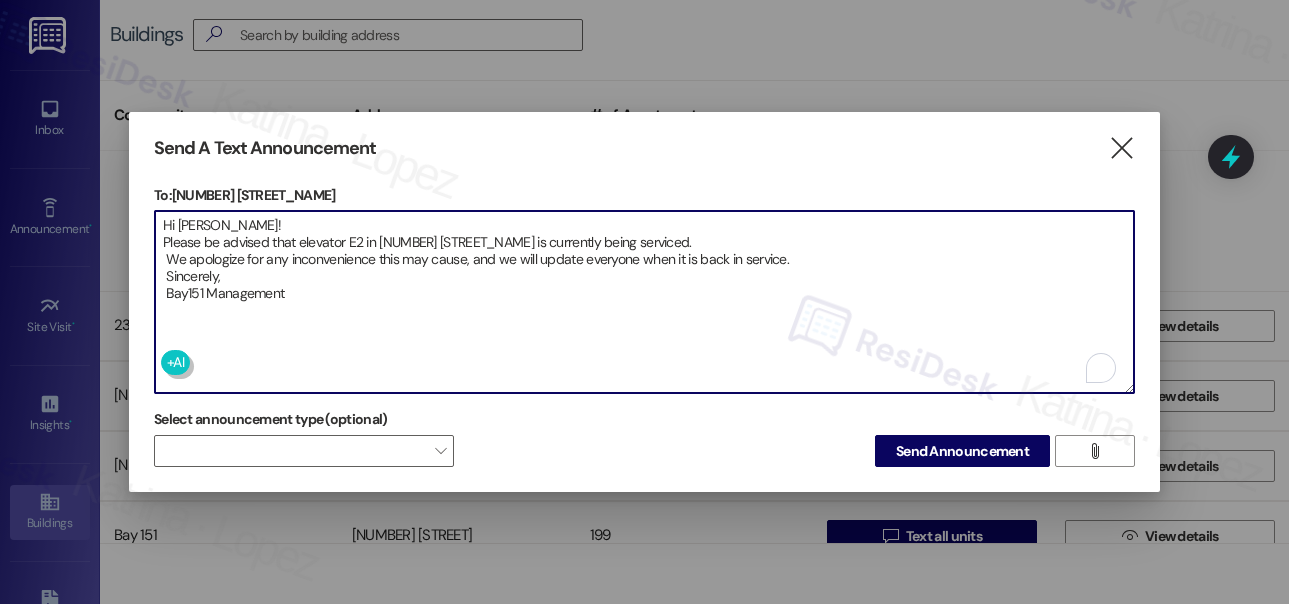 scroll, scrollTop: 0, scrollLeft: 0, axis: both 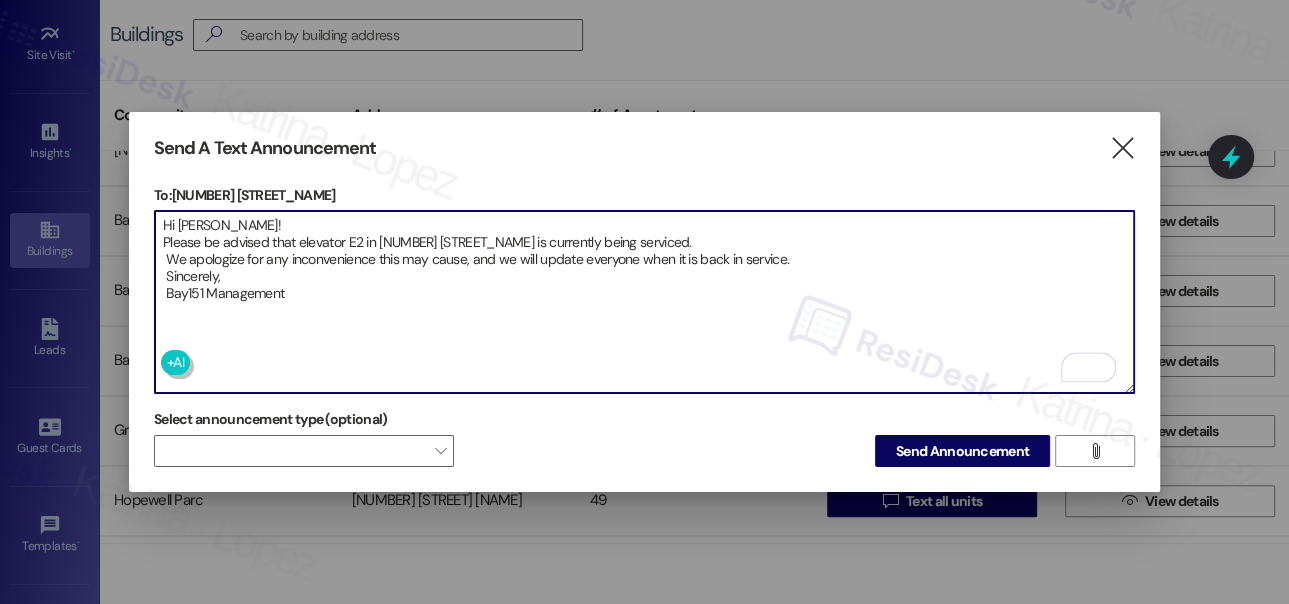 click on "Hi [PERSON_NAME]!
Please be advised that elevator E2 in [NUMBER] [STREET_NAME] is currently being serviced.
We apologize for any inconvenience this may cause, and we will update everyone when it is back in service.
Sincerely,
Bay151 Management" at bounding box center (644, 302) 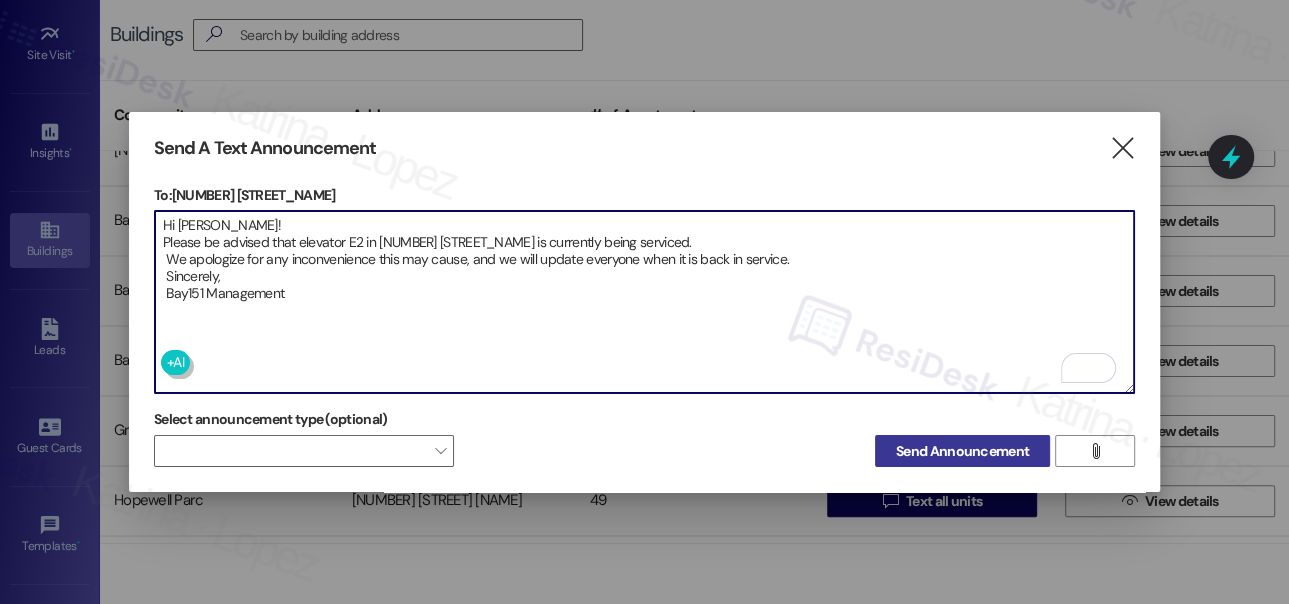 type on "Hi [PERSON_NAME]!
Please be advised that elevator E2 in [NUMBER] [STREET_NAME] is currently being serviced.
We apologize for any inconvenience this may cause, and we will update everyone when it is back in service.
Sincerely,
Bay151 Management" 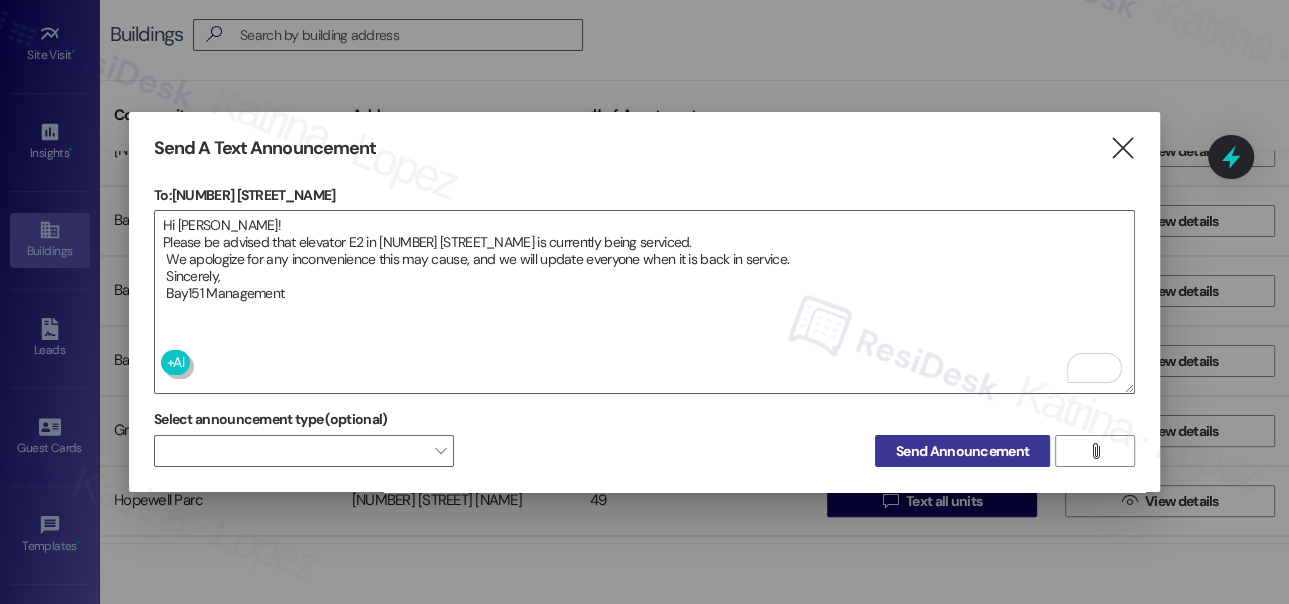 click on "Send Announcement" at bounding box center [962, 451] 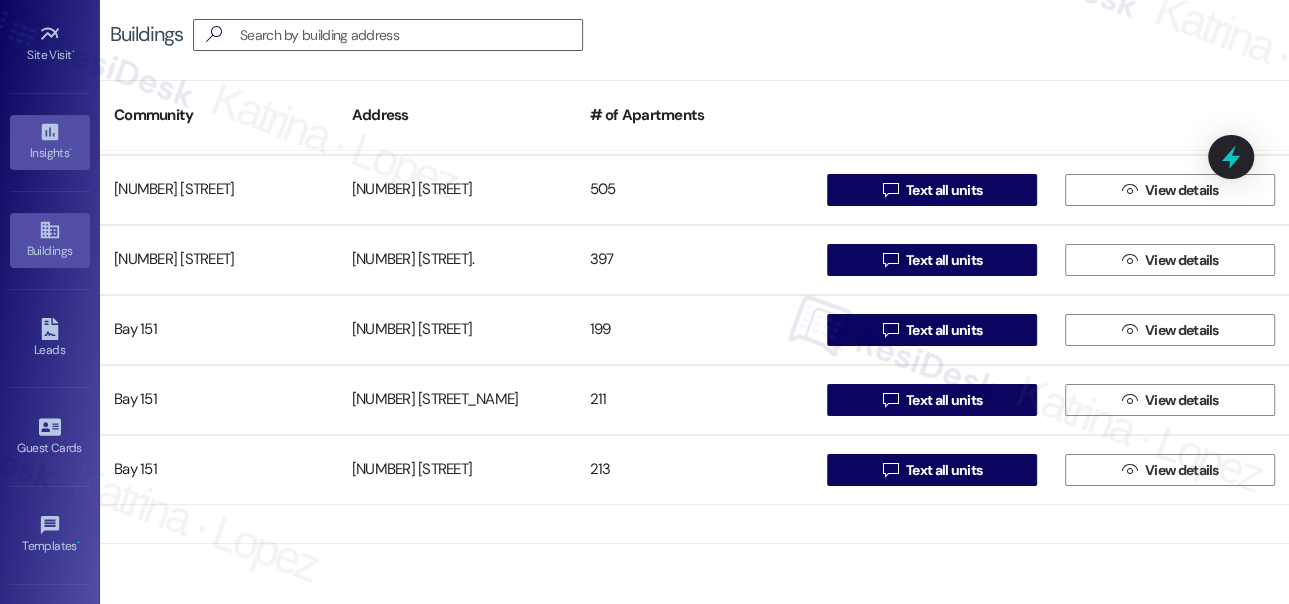 scroll, scrollTop: 0, scrollLeft: 0, axis: both 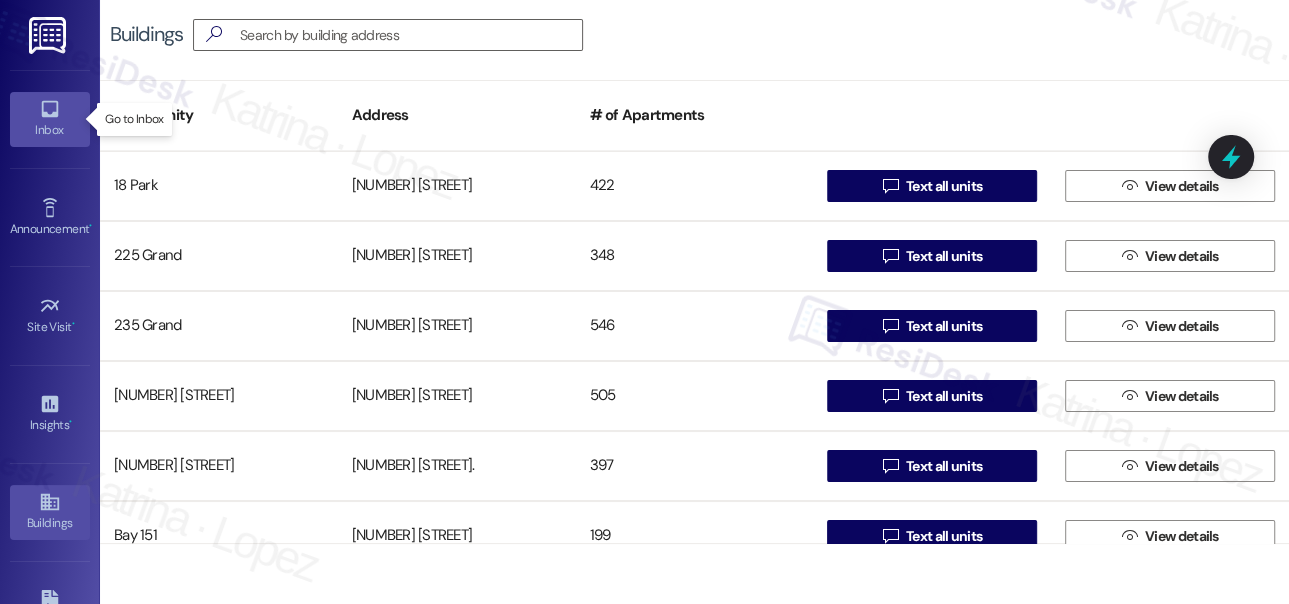 click on "Inbox" at bounding box center [50, 130] 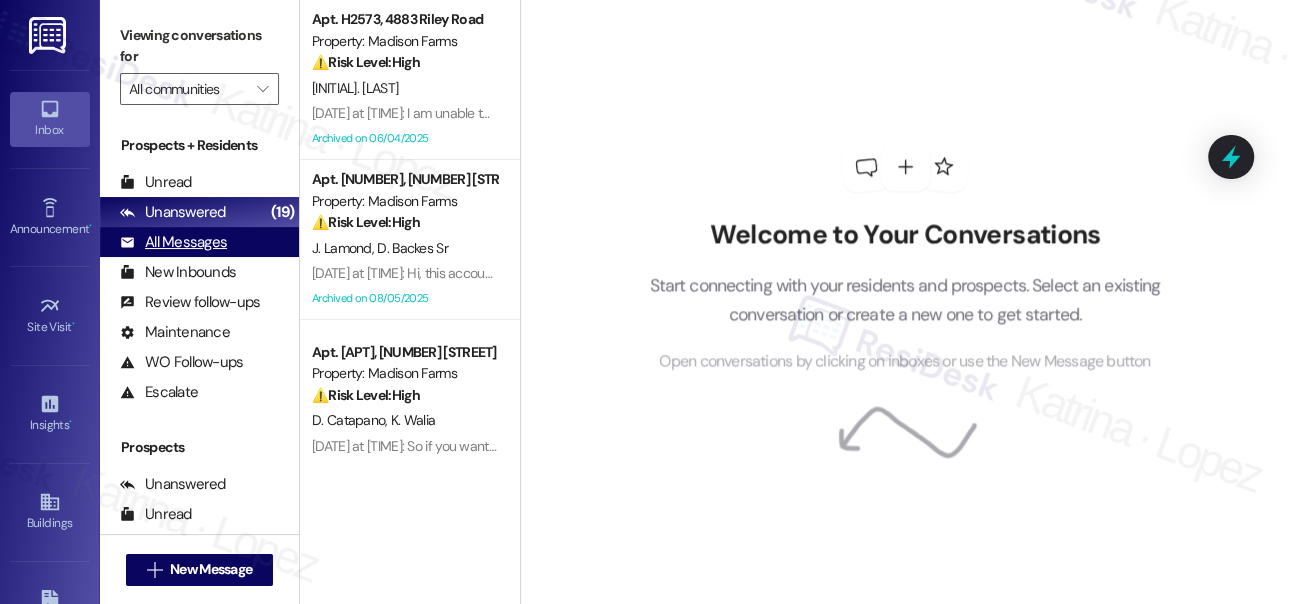 click on "All Messages" at bounding box center [173, 242] 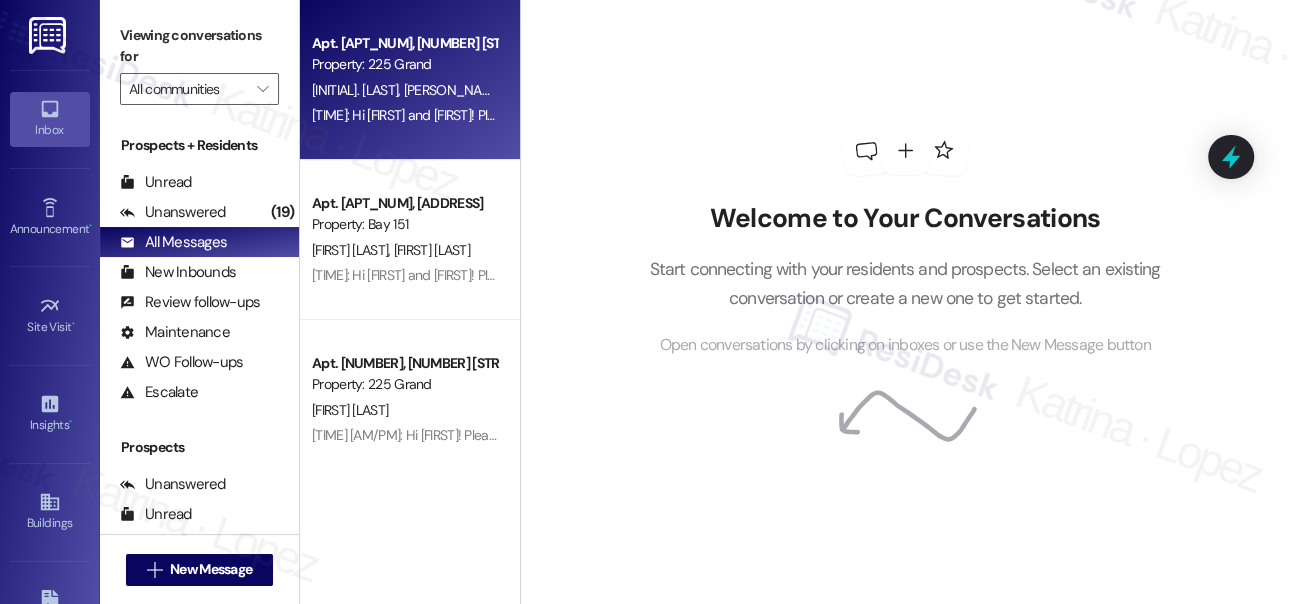 click on "1:38 PM: Hi Nicholas and Don!
Please be advised that elevator E2 in 225 Chosin Few Way is currently being serviced.
We apologize for any inconvenience this may cause, and we will update everyone when it is back in service.
Sincerely,
Bay151 Management 1:38 PM: Hi Nicholas and Don!
Please be advised that elevator E2 in 225 Chosin Few Way is currently being serviced.
We apologize for any inconvenience this may cause, and we will update everyone when it is back in service.
Sincerely,
Bay151 Management" at bounding box center [1015, 115] 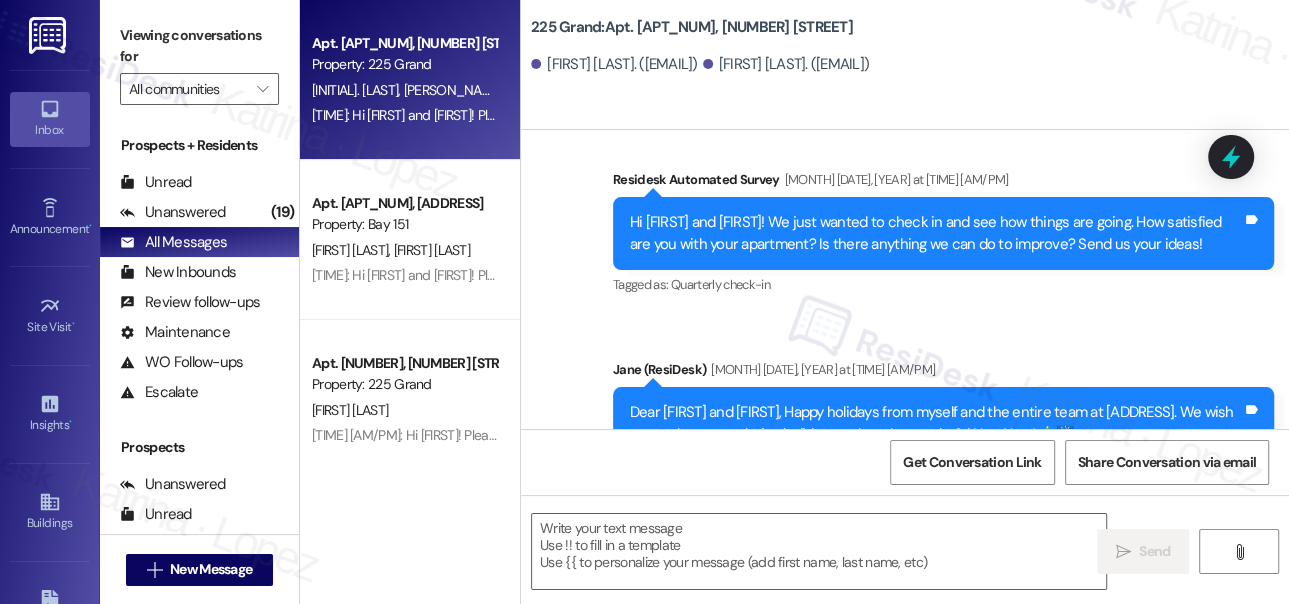 type on "Fetching suggested responses. Please feel free to read through the conversation in the meantime." 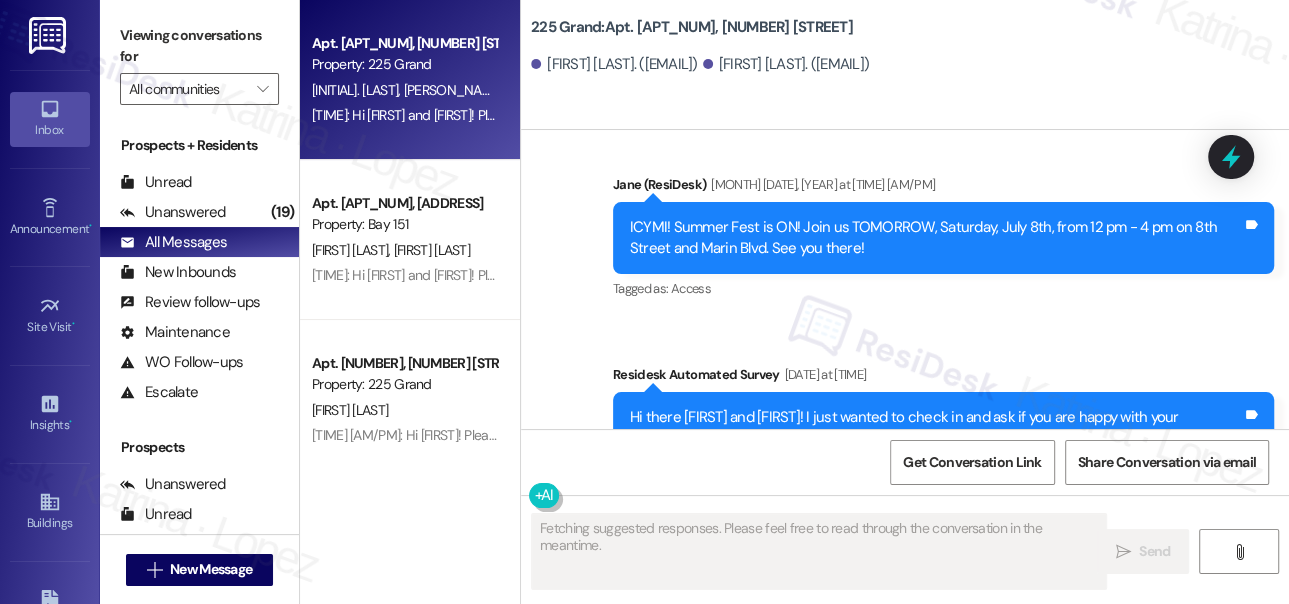 scroll, scrollTop: 1753, scrollLeft: 0, axis: vertical 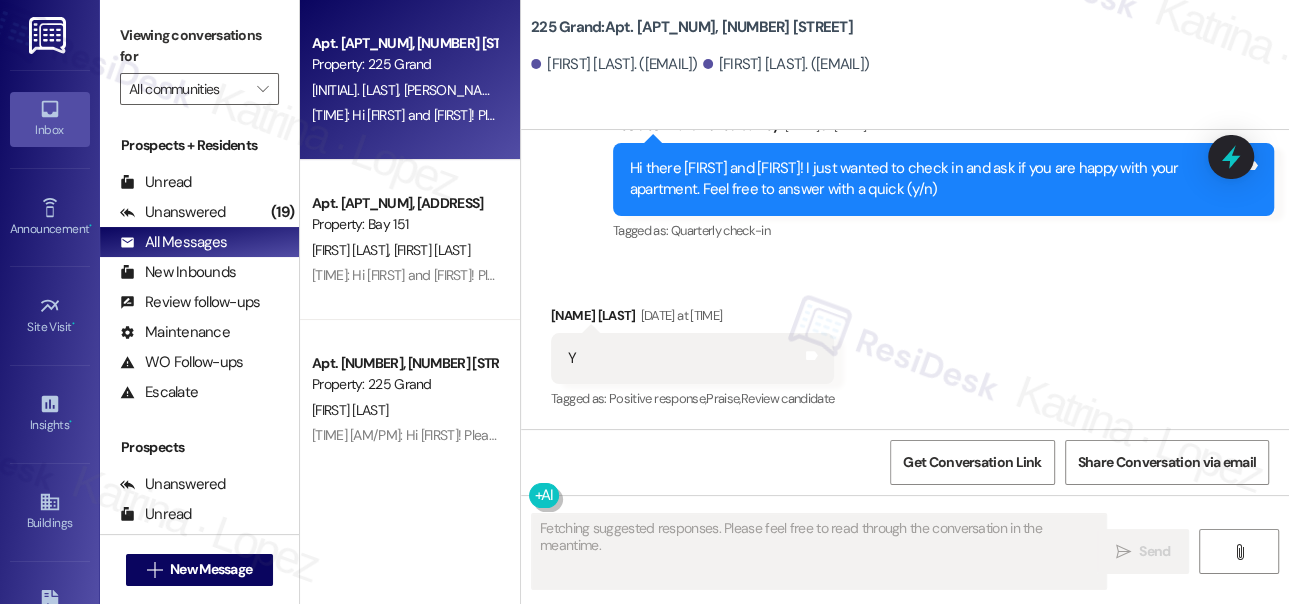 type 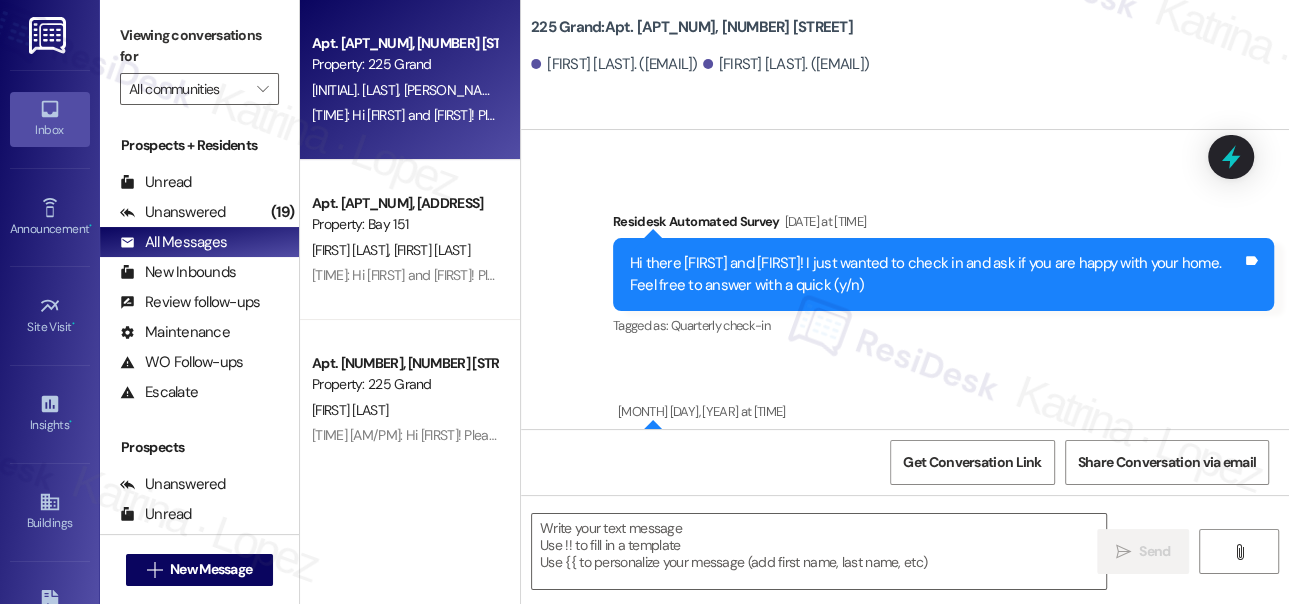 scroll, scrollTop: 4298, scrollLeft: 0, axis: vertical 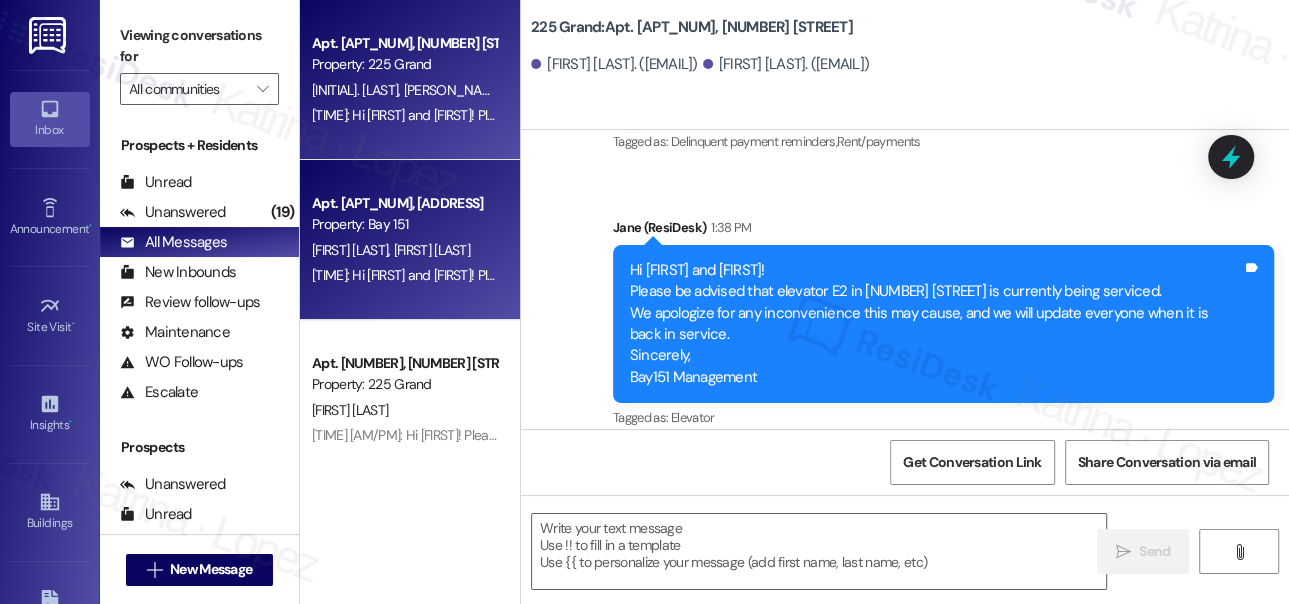 click on "Apt. 3101, 225 Chosin Few Way Property: Bay 151" at bounding box center [404, 214] 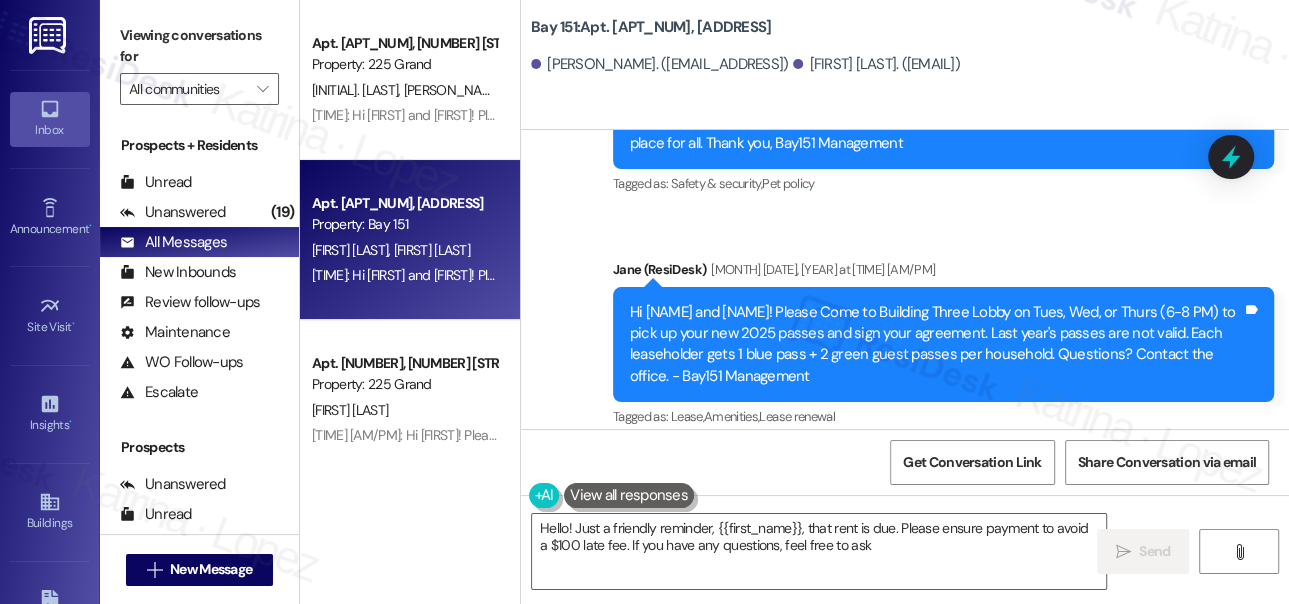 type on "Hello! Just a friendly reminder, {{first_name}}, that rent is due. Please ensure payment to avoid a $100 late fee. If you have any questions, feel free to ask!" 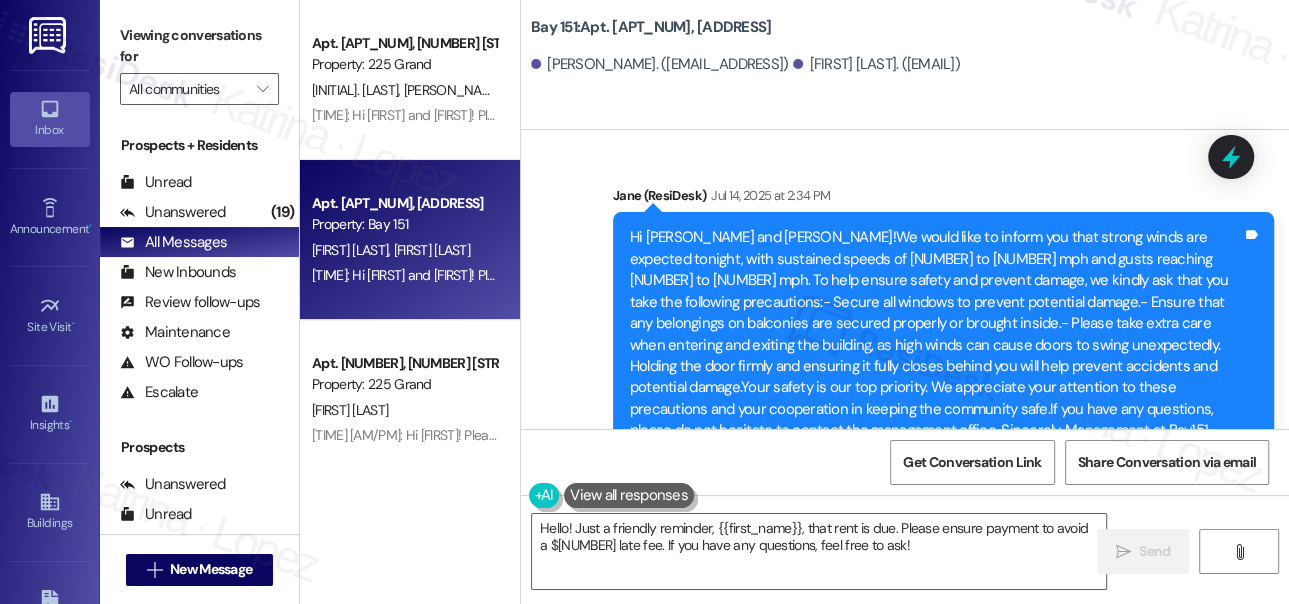scroll, scrollTop: 39120, scrollLeft: 0, axis: vertical 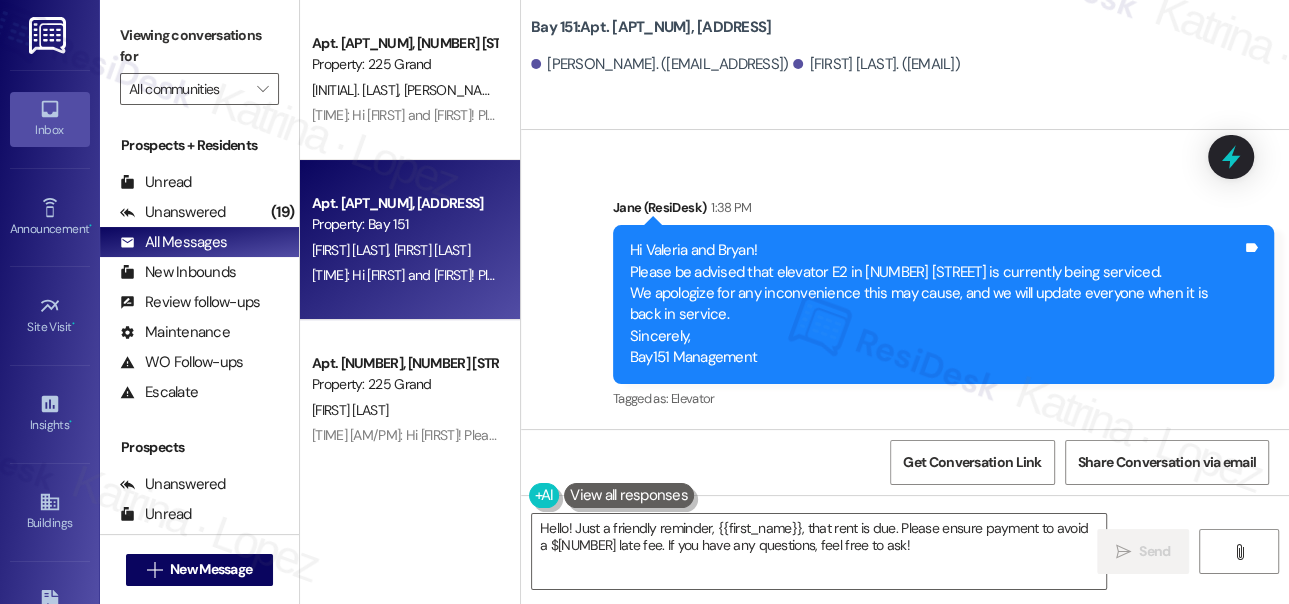 drag, startPoint x: 602, startPoint y: 243, endPoint x: 720, endPoint y: 339, distance: 152.11838 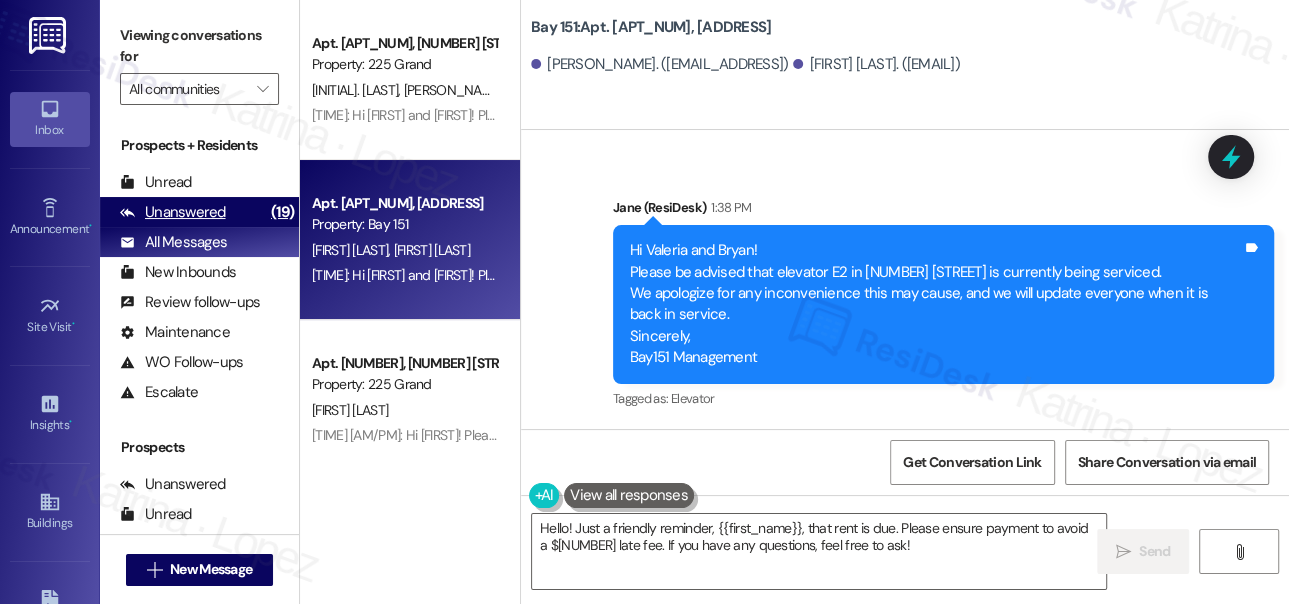 click on "Unanswered (19)" at bounding box center [199, 212] 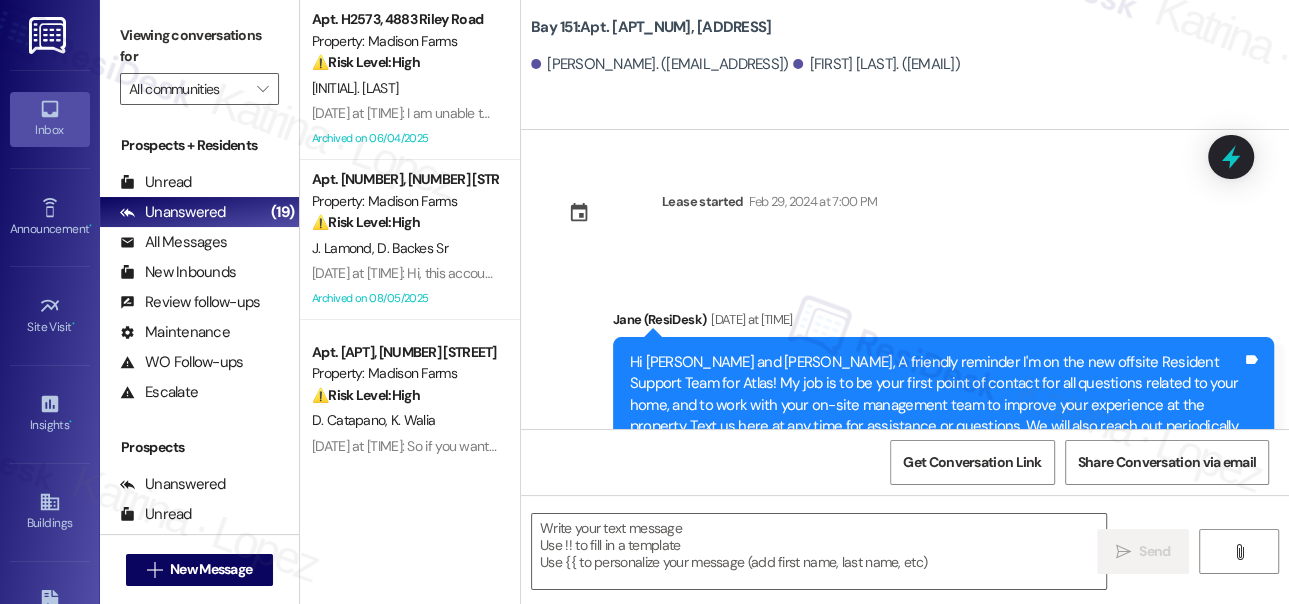 type on "Fetching suggested responses. Please feel free to read through the conversation in the meantime." 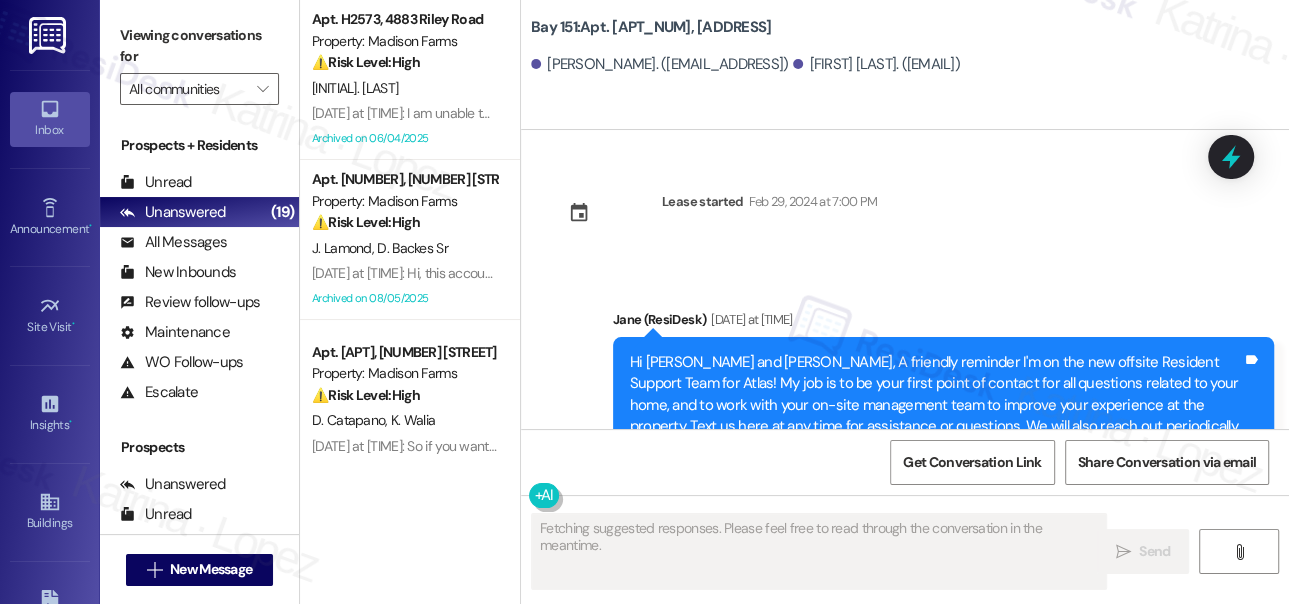 scroll, scrollTop: 272, scrollLeft: 0, axis: vertical 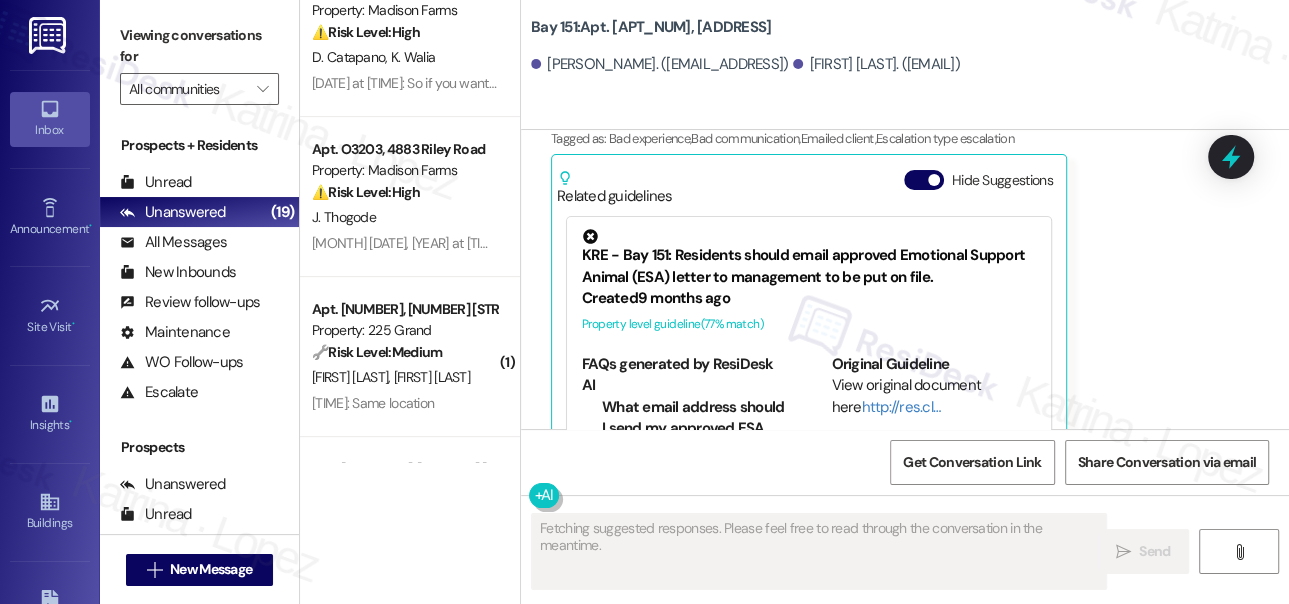 click on "🔧  Risk Level:  Medium" at bounding box center (377, 352) 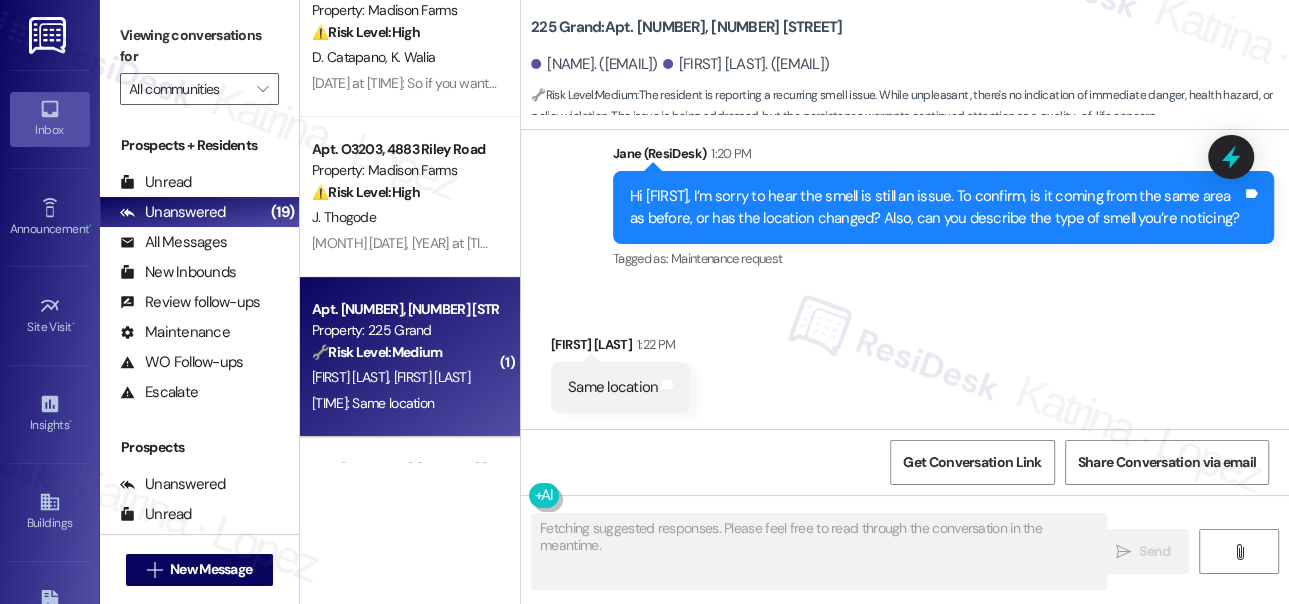 scroll, scrollTop: 19168, scrollLeft: 0, axis: vertical 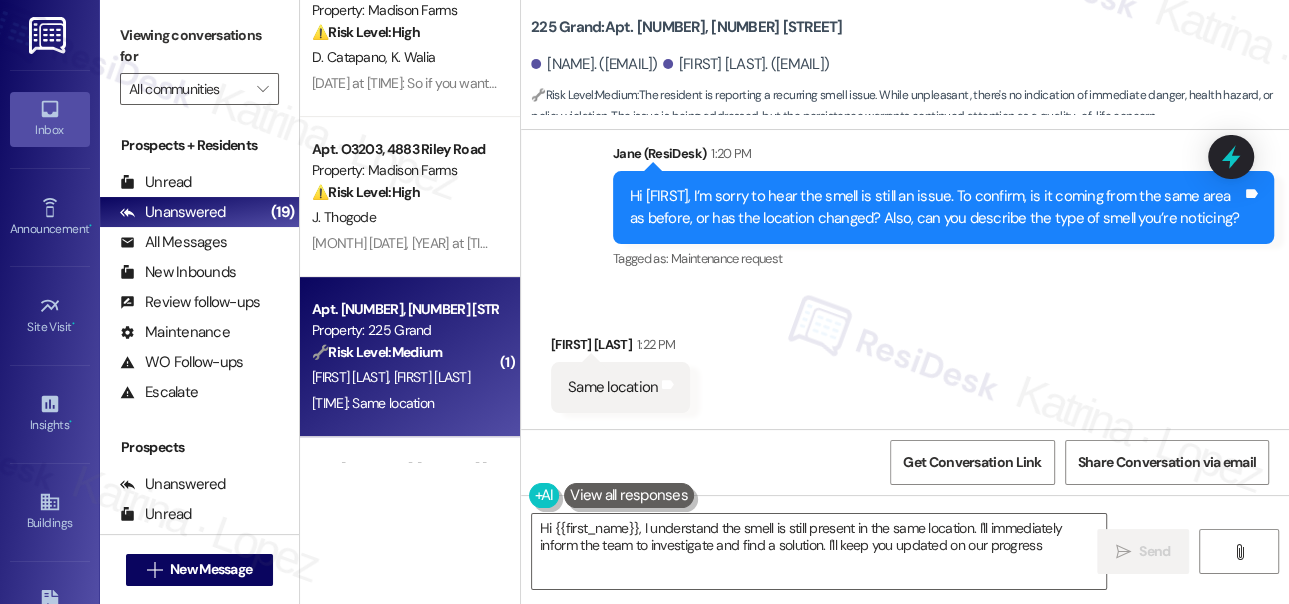 type on "Hi {{first_name}}, I understand the smell is still present in the same location. I'll immediately inform the team to investigate and find a solution. I'll keep you updated on our progress." 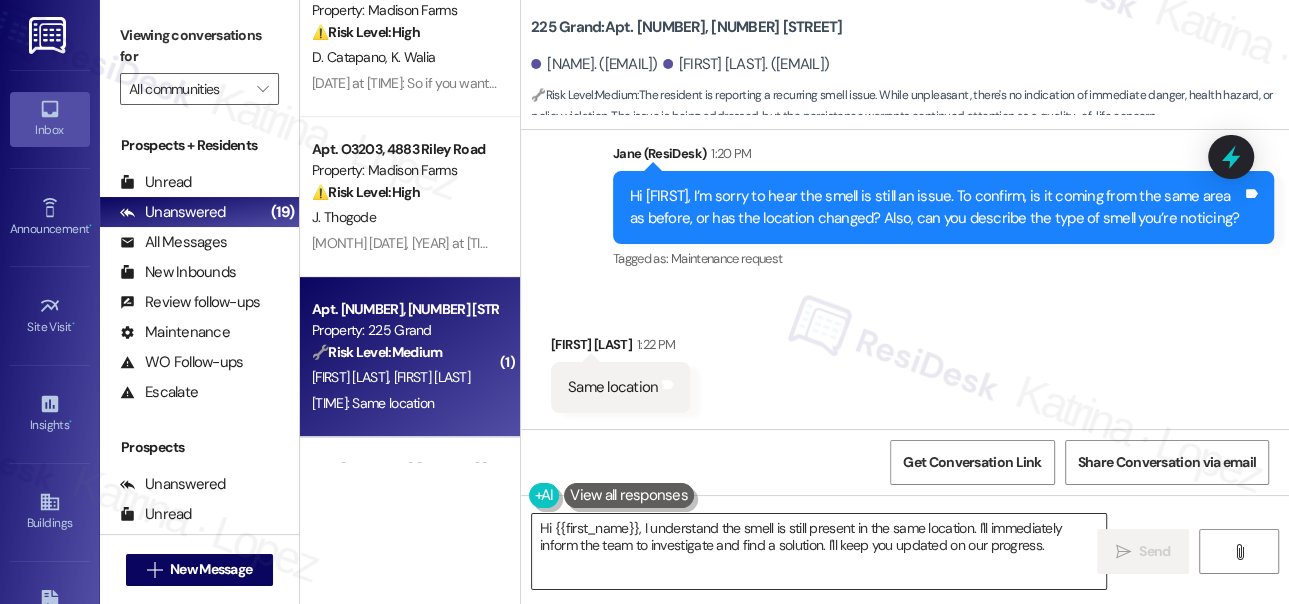 click on "Hi {{first_name}}, I understand the smell is still present in the same location. I'll immediately inform the team to investigate and find a solution. I'll keep you updated on our progress." at bounding box center (819, 551) 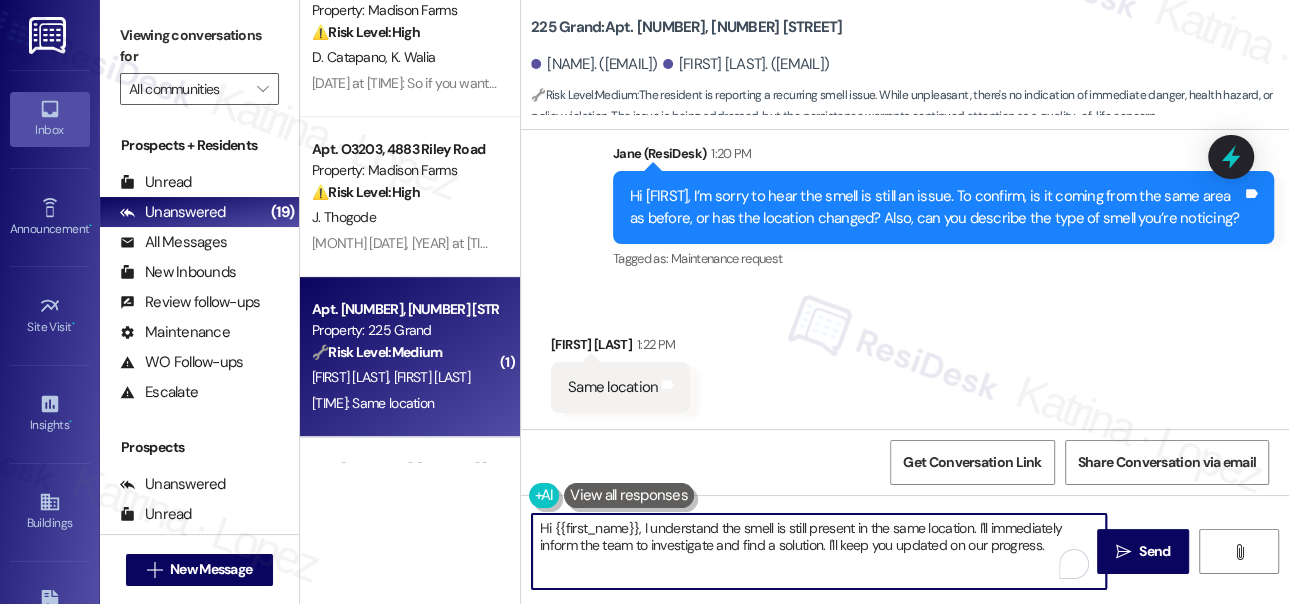 click on "Hi {{first_name}}, I understand the smell is still present in the same location. I'll immediately inform the team to investigate and find a solution. I'll keep you updated on our progress." at bounding box center [819, 551] 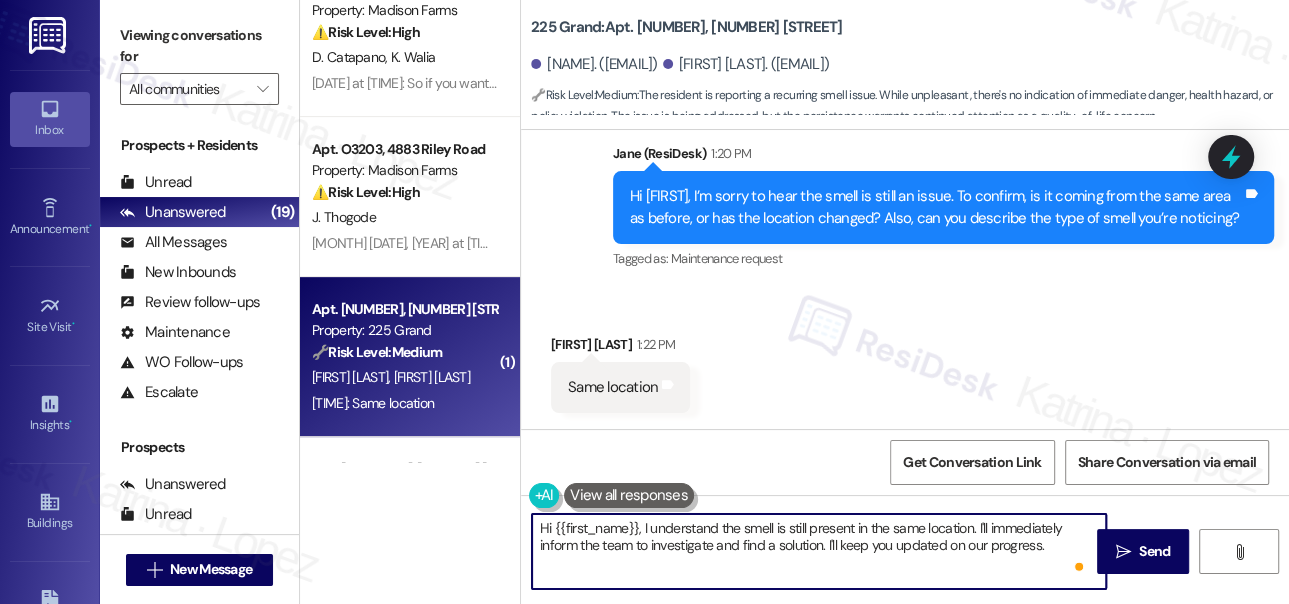 click on "Hi {{first_name}}, I understand the smell is still present in the same location. I'll immediately inform the team to investigate and find a solution. I'll keep you updated on our progress." at bounding box center [819, 551] 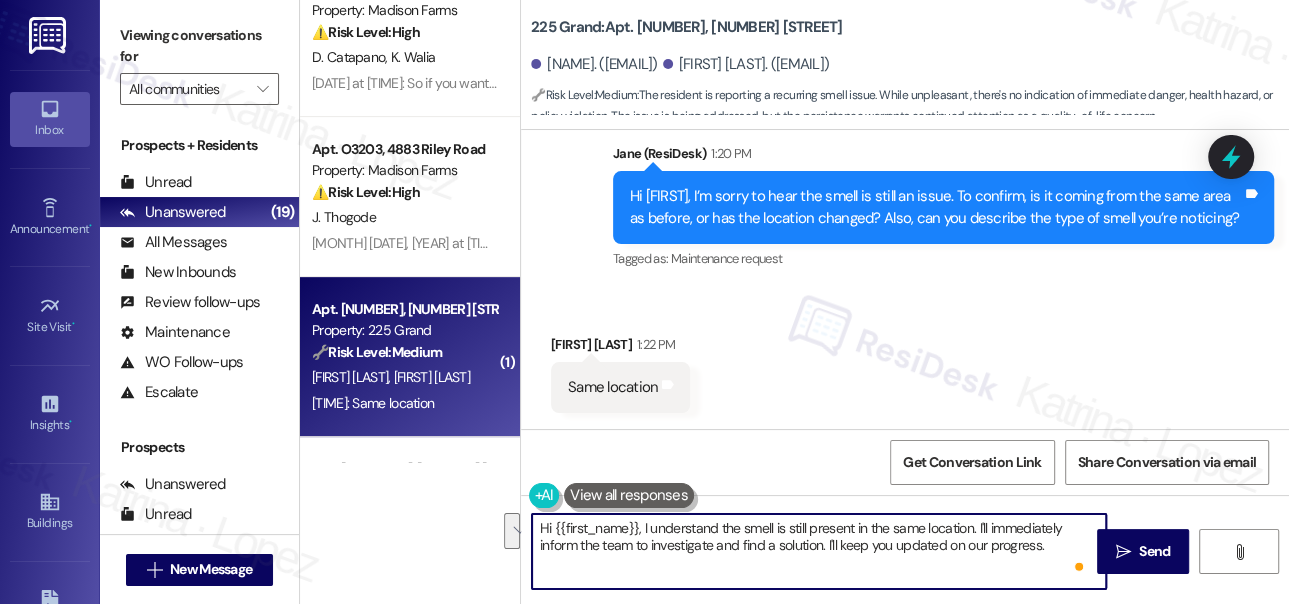 click on "Hi {{first_name}}, I understand the smell is still present in the same location. I'll immediately inform the team to investigate and find a solution. I'll keep you updated on our progress." at bounding box center (819, 551) 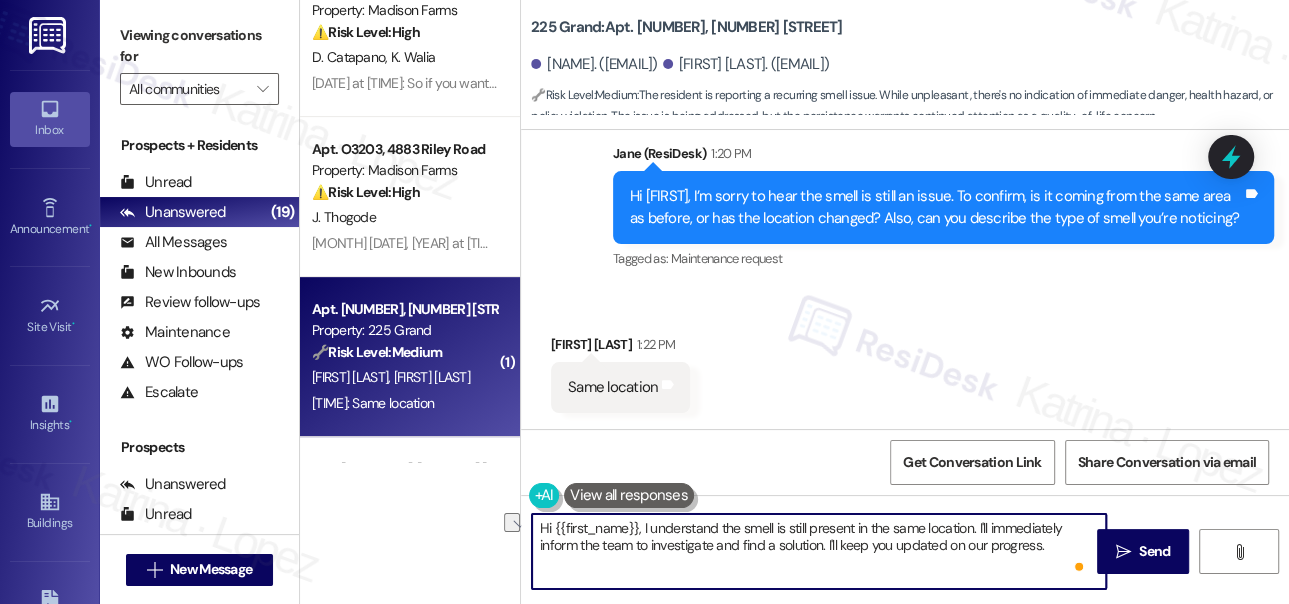 drag, startPoint x: 1039, startPoint y: 544, endPoint x: 638, endPoint y: 446, distance: 412.8014 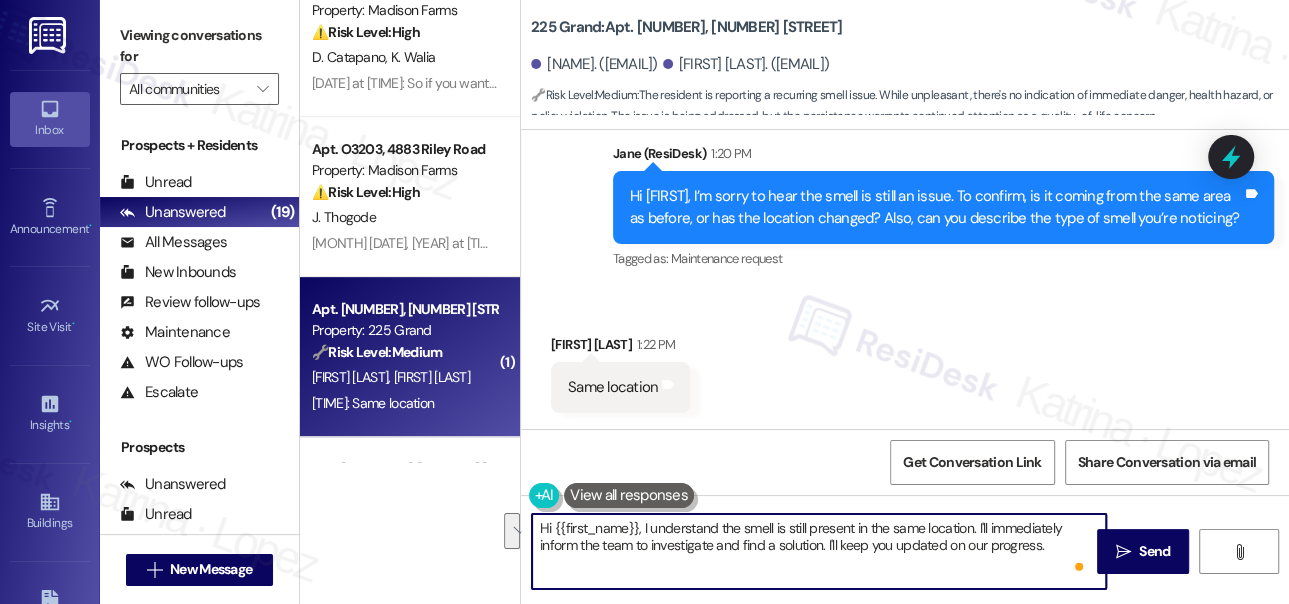 scroll, scrollTop: 19168, scrollLeft: 0, axis: vertical 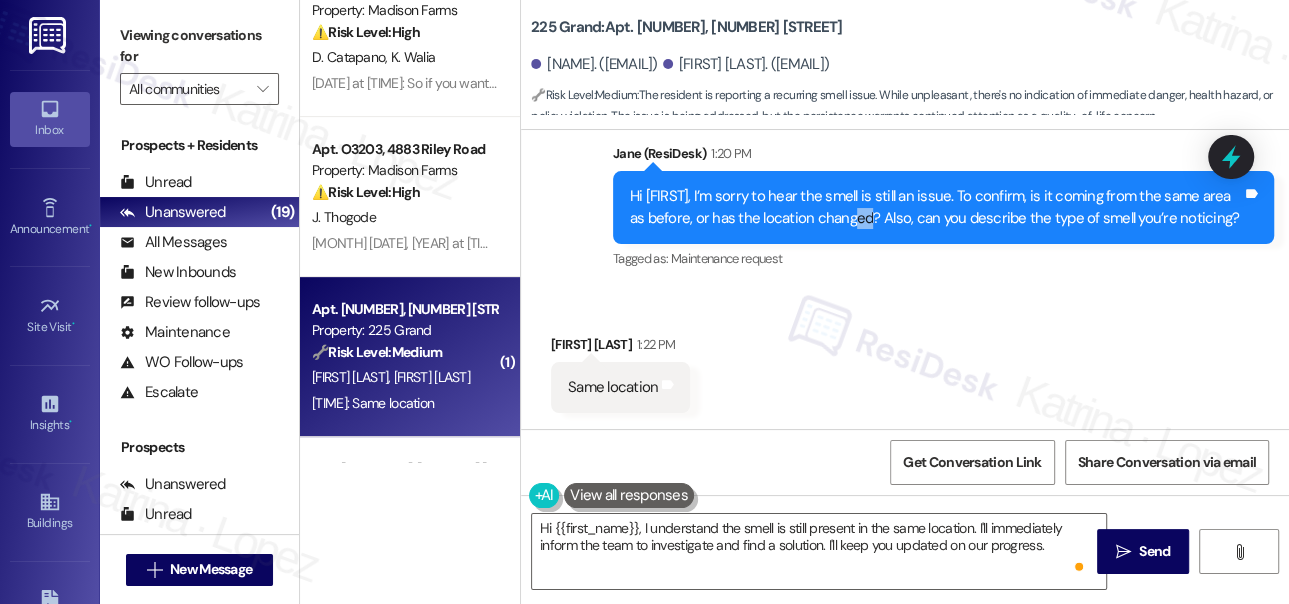 click on "Hi Yesha, I’m sorry to hear the smell is still an issue. To confirm, is it coming from the same area as before, or has the location changed? Also, can you describe the type of smell you’re noticing?" at bounding box center [936, 207] 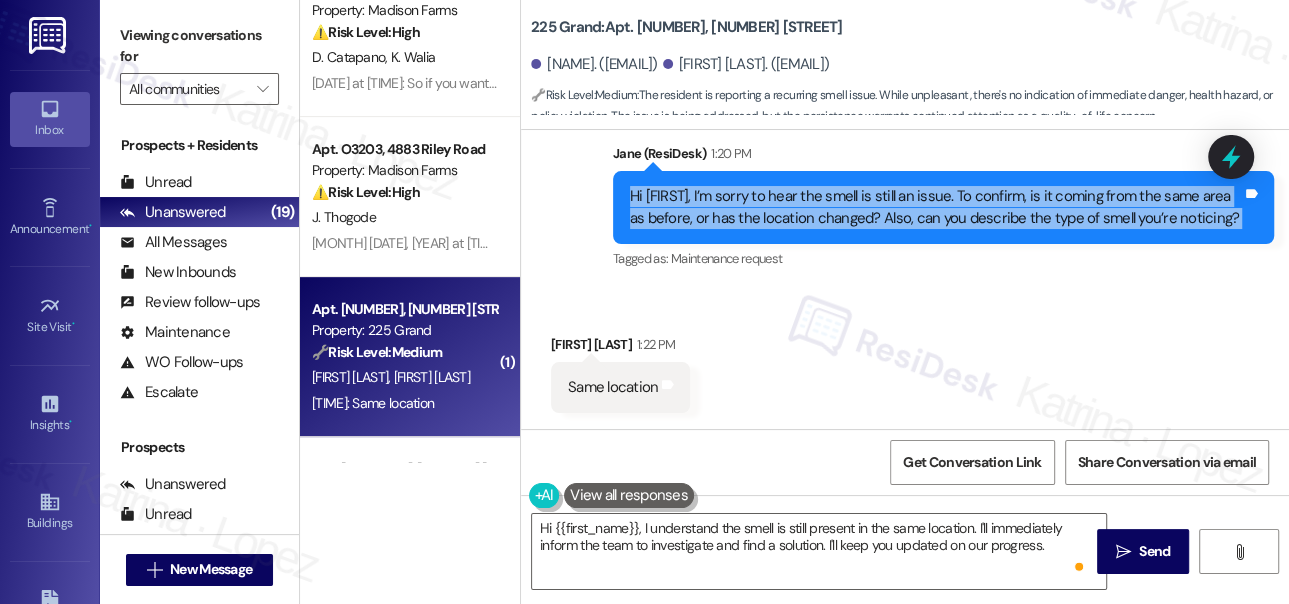 click on "Hi Yesha, I’m sorry to hear the smell is still an issue. To confirm, is it coming from the same area as before, or has the location changed? Also, can you describe the type of smell you’re noticing?" at bounding box center (936, 207) 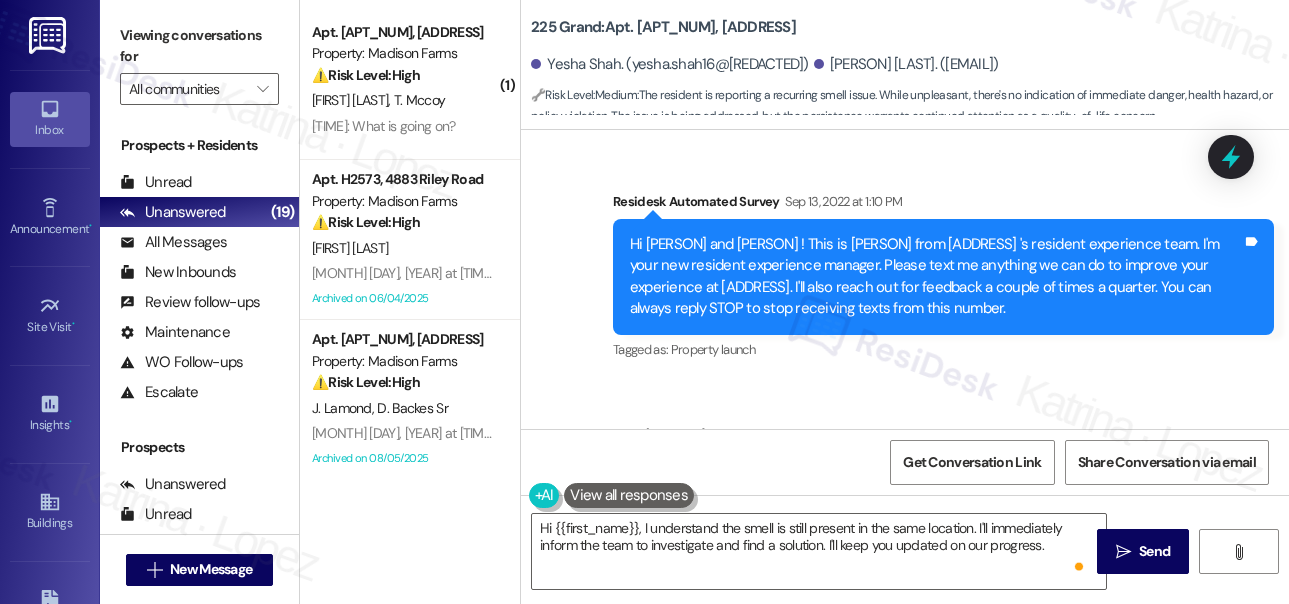 scroll, scrollTop: 0, scrollLeft: 0, axis: both 